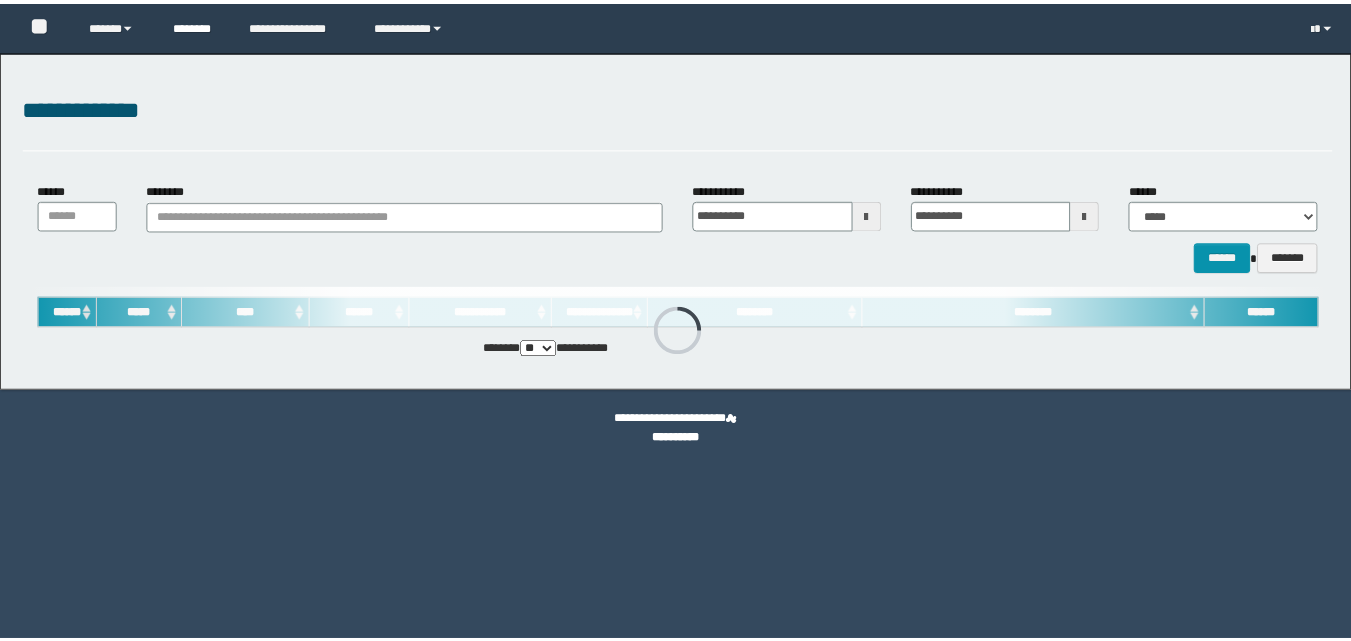 scroll, scrollTop: 0, scrollLeft: 0, axis: both 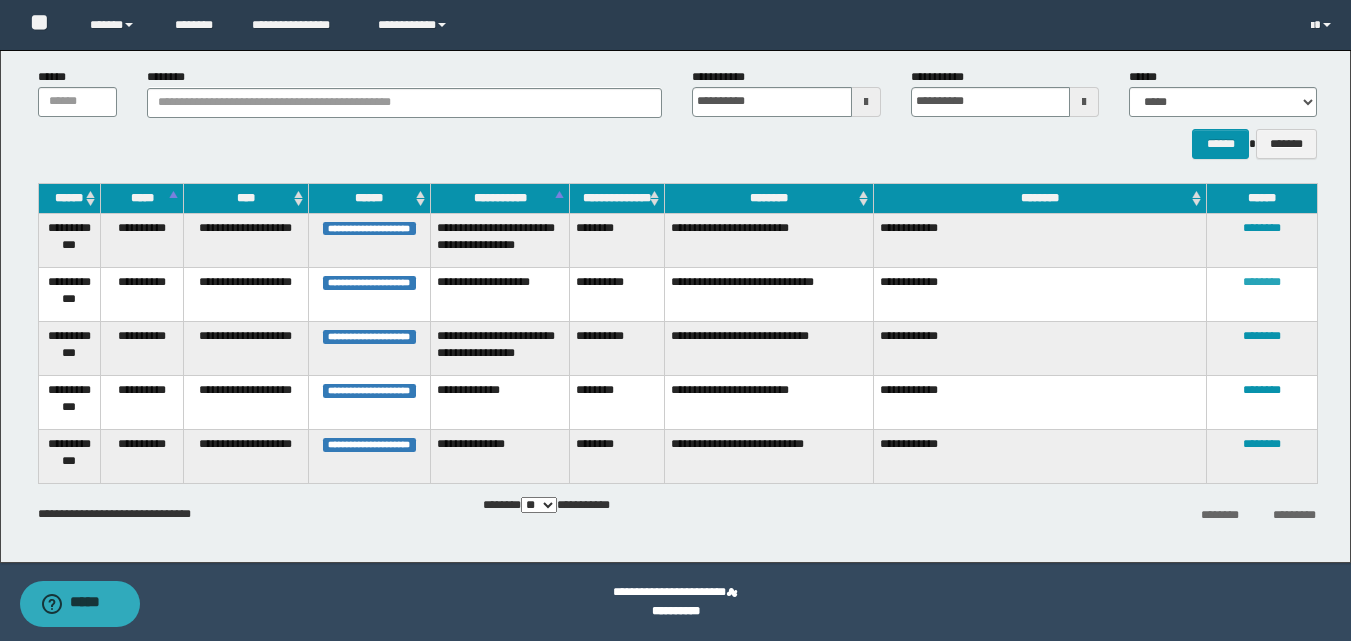 click on "********" at bounding box center (1262, 282) 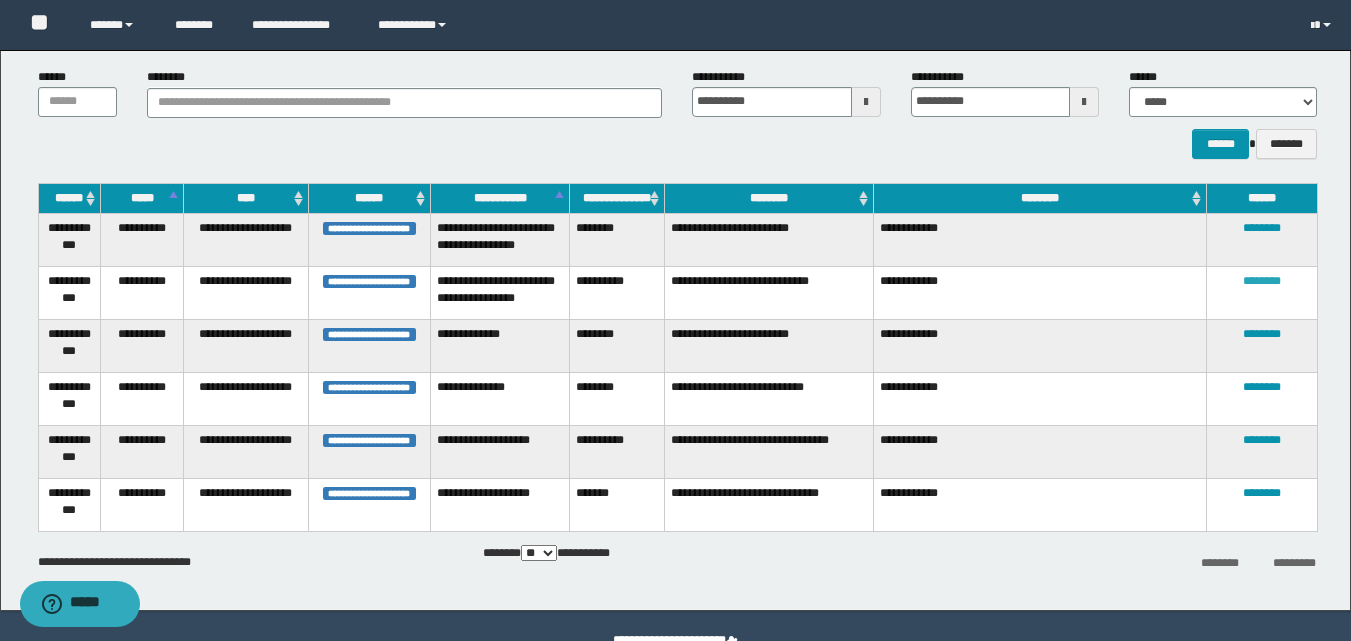 click on "********" at bounding box center (1262, 281) 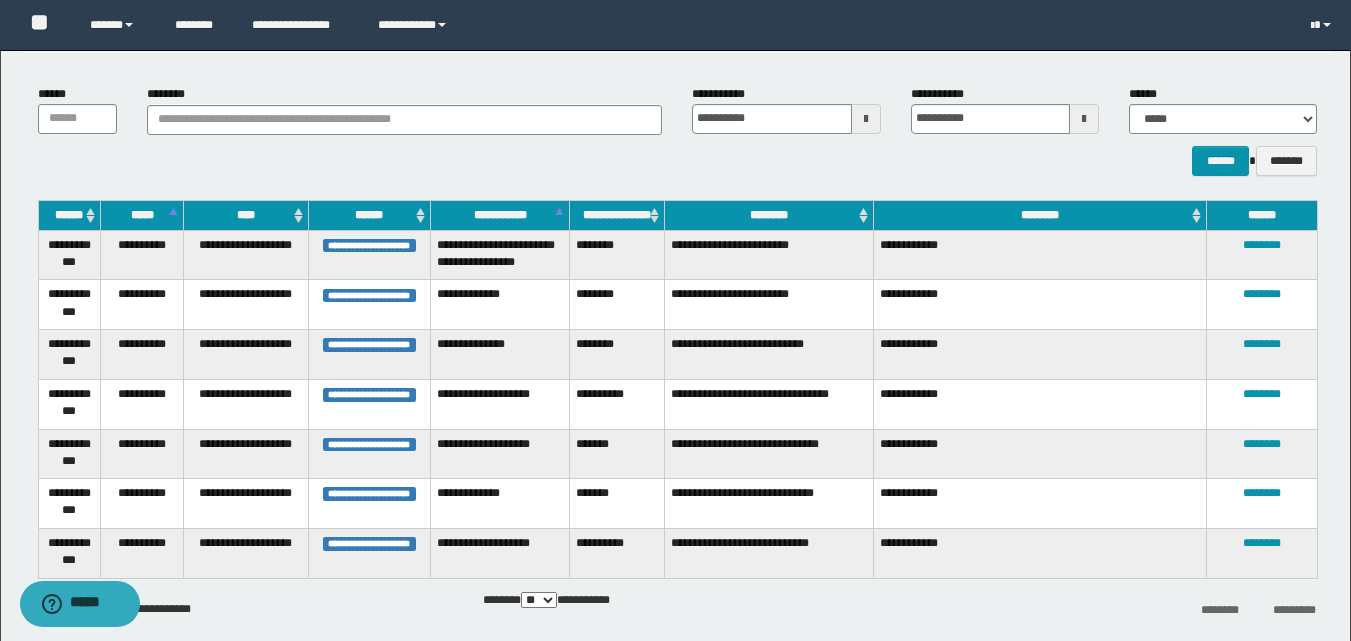 scroll, scrollTop: 113, scrollLeft: 0, axis: vertical 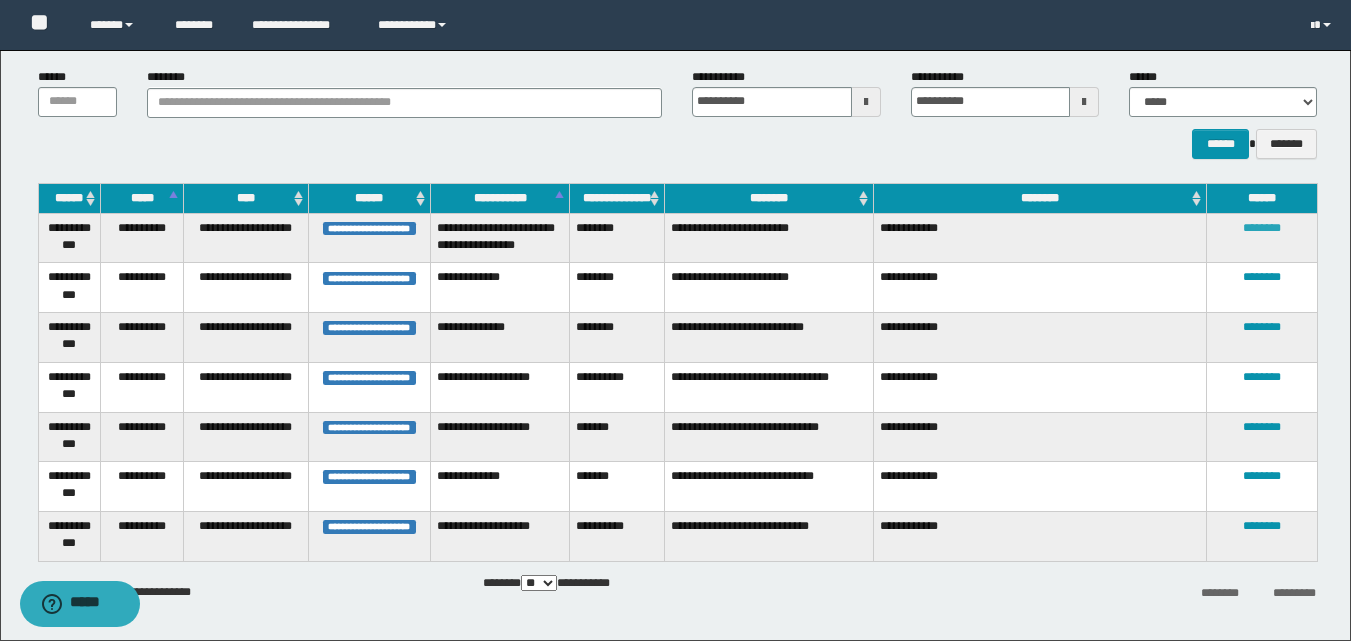 click on "********" at bounding box center [1262, 228] 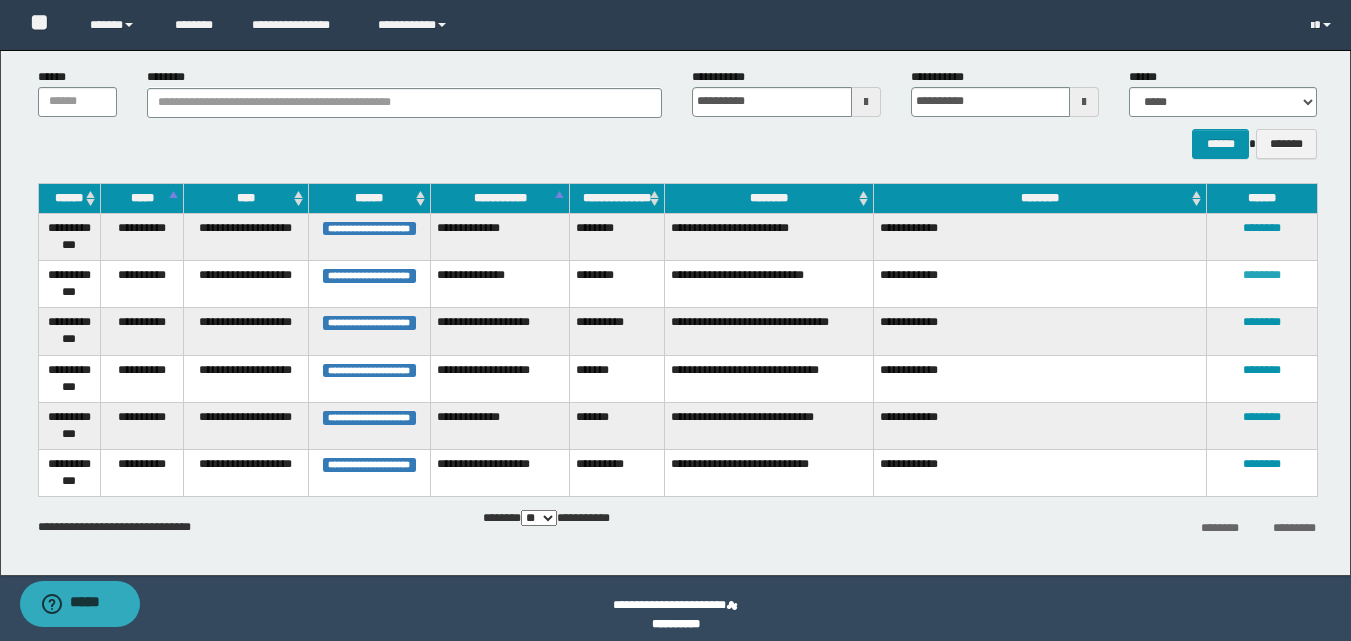 click on "********" at bounding box center (1262, 275) 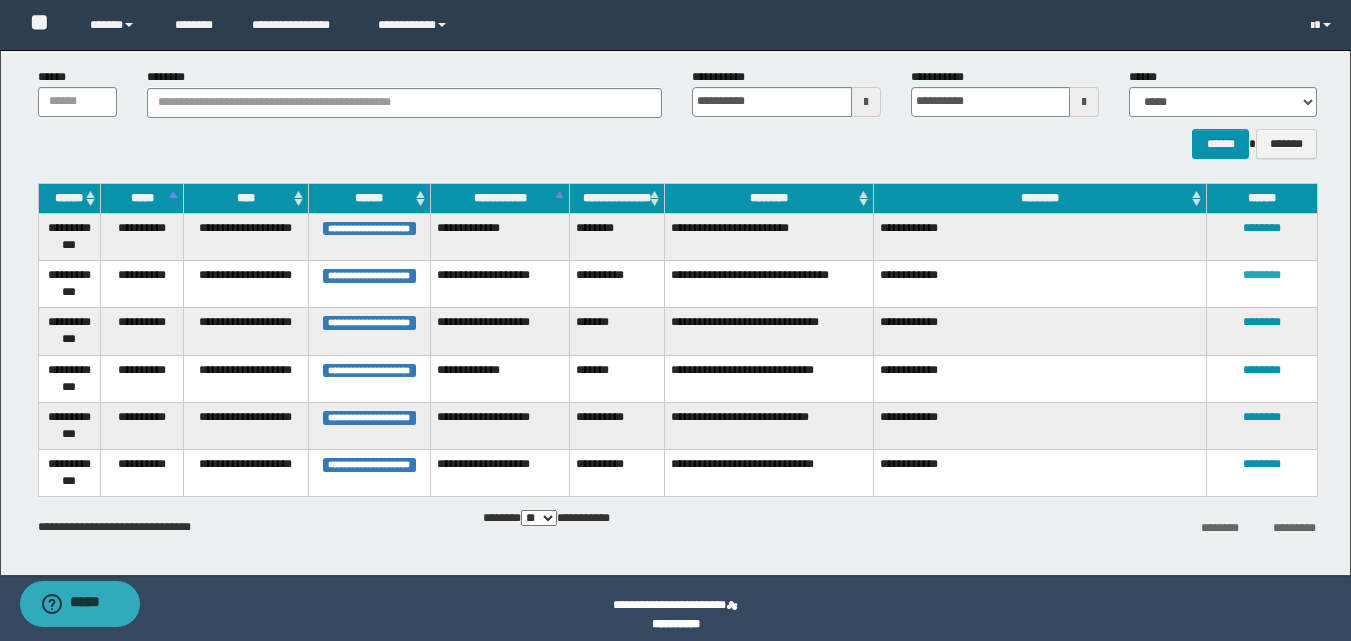 click on "********" at bounding box center [1262, 275] 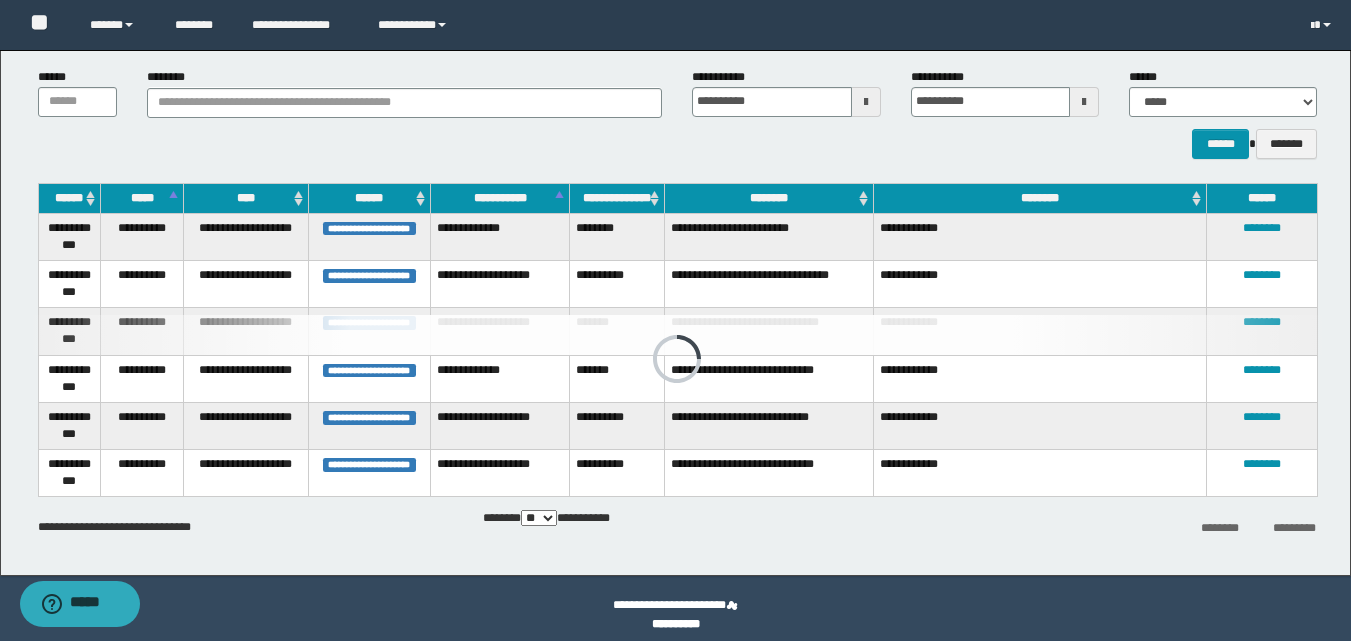scroll, scrollTop: 79, scrollLeft: 0, axis: vertical 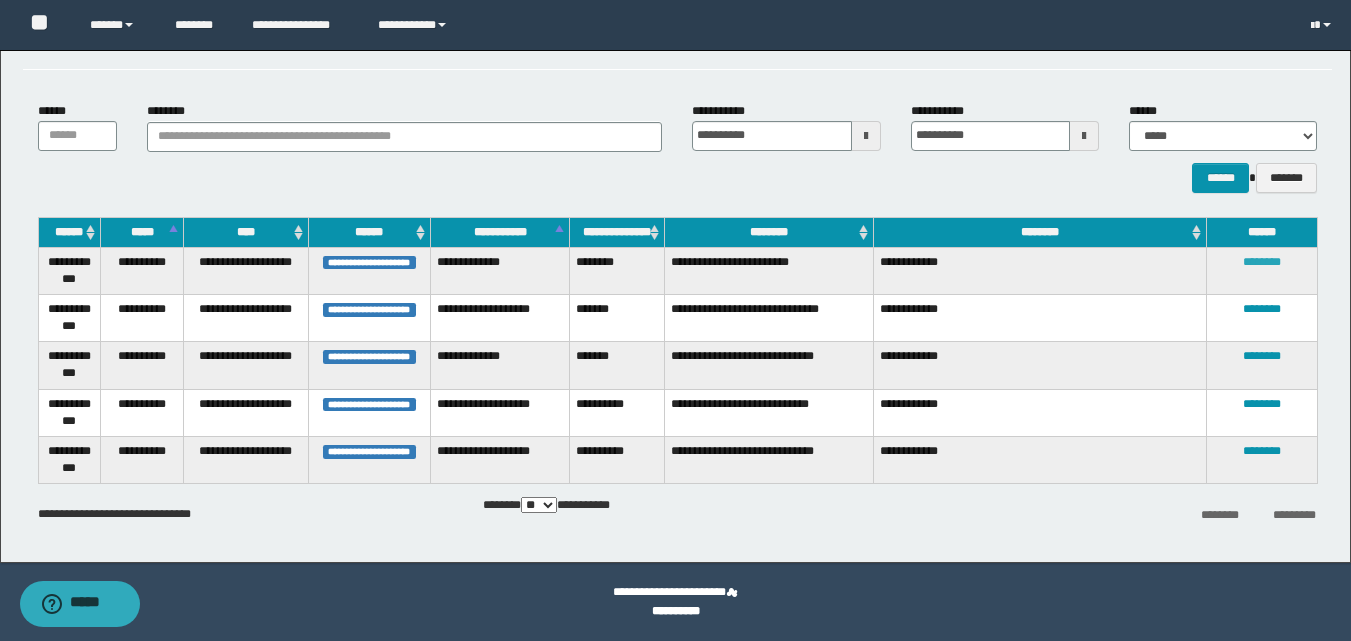 click on "********" at bounding box center [1262, 262] 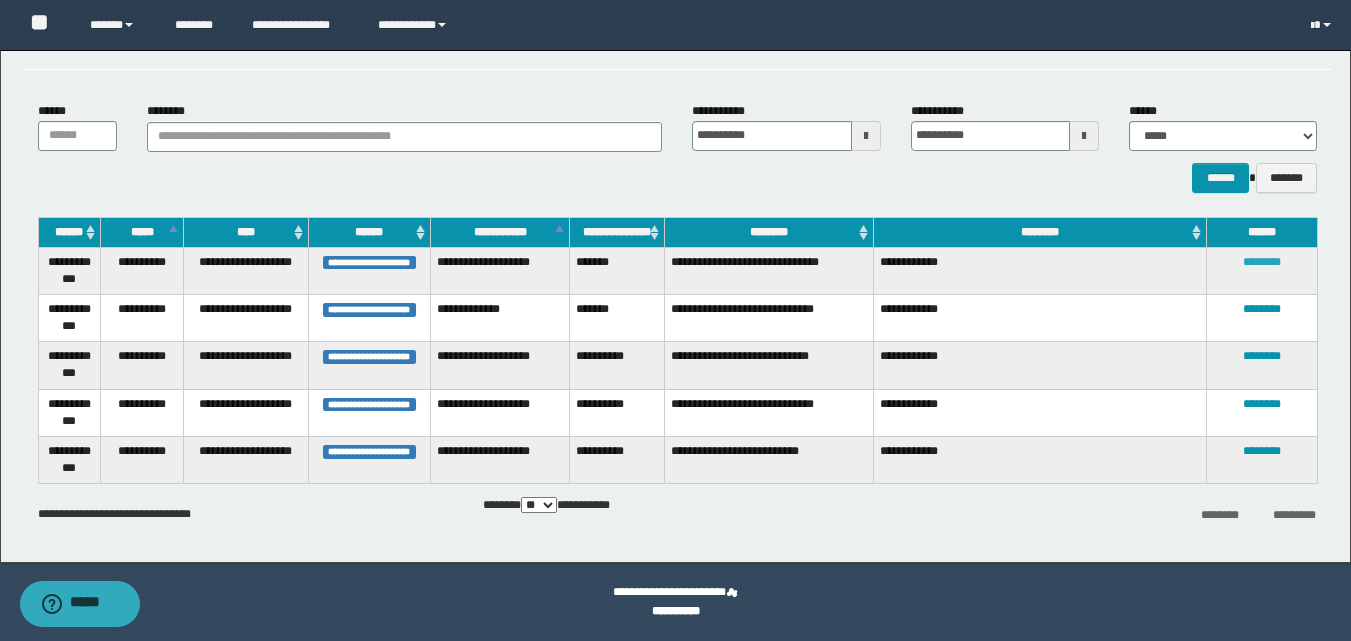 click on "********" at bounding box center (1262, 262) 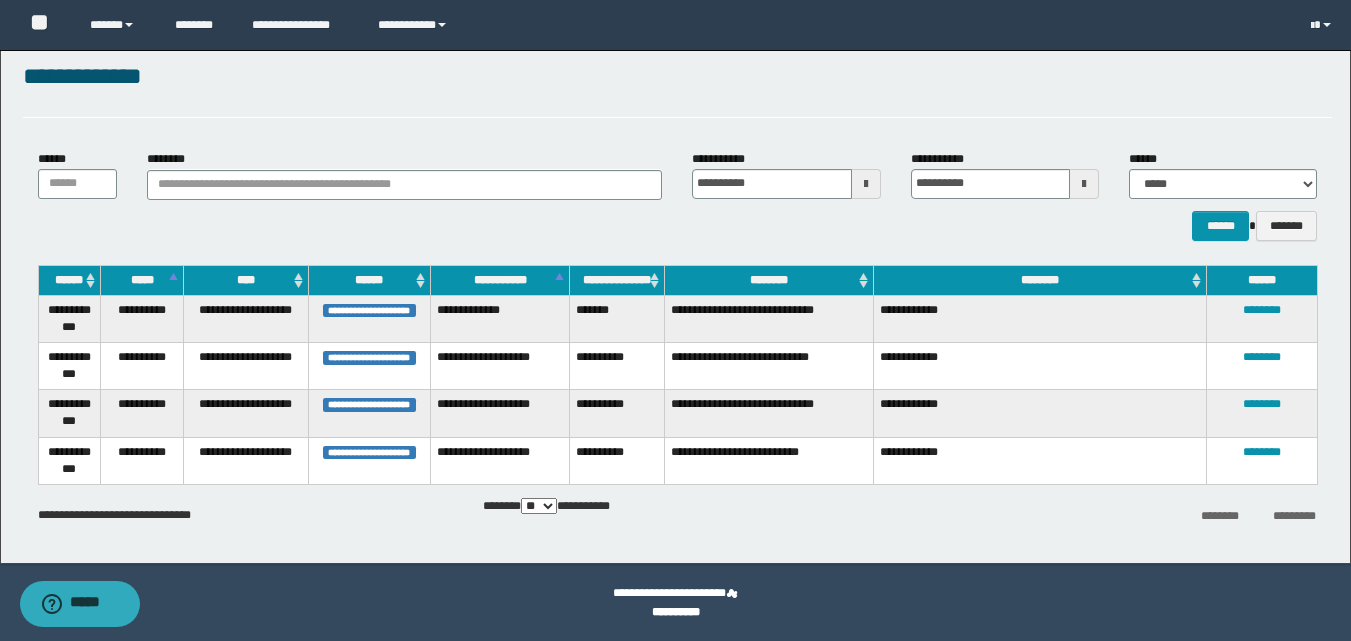 scroll, scrollTop: 31, scrollLeft: 0, axis: vertical 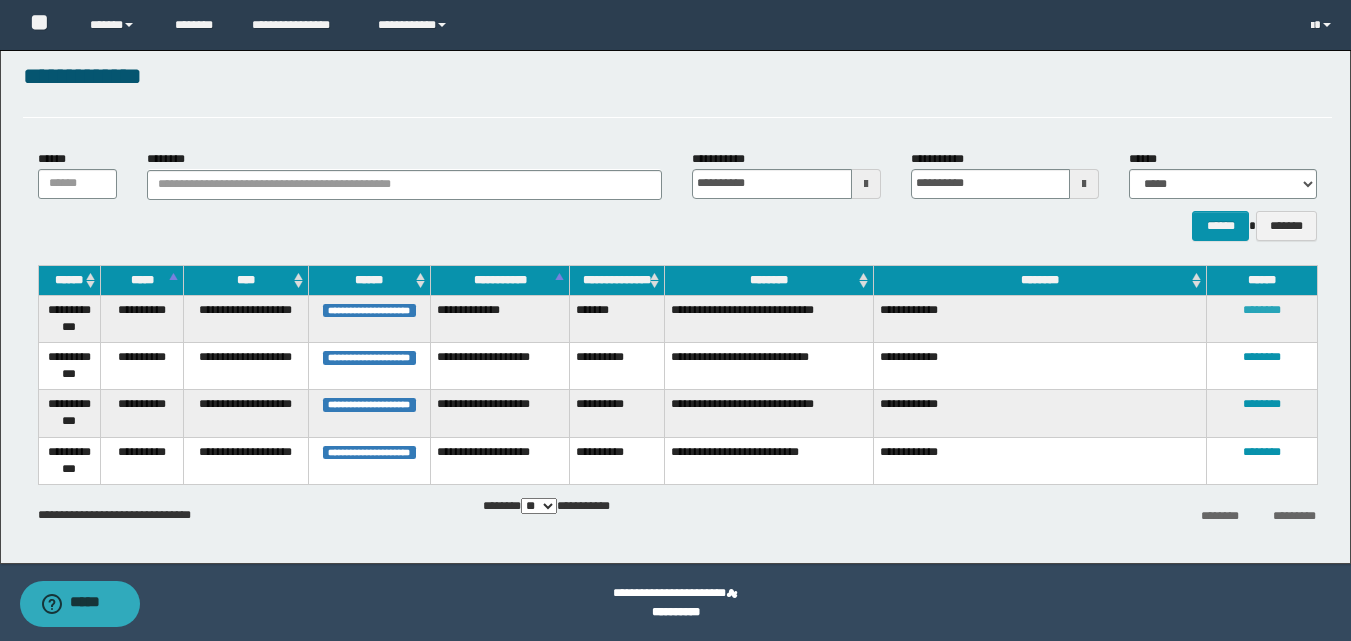 click on "********" at bounding box center (1262, 310) 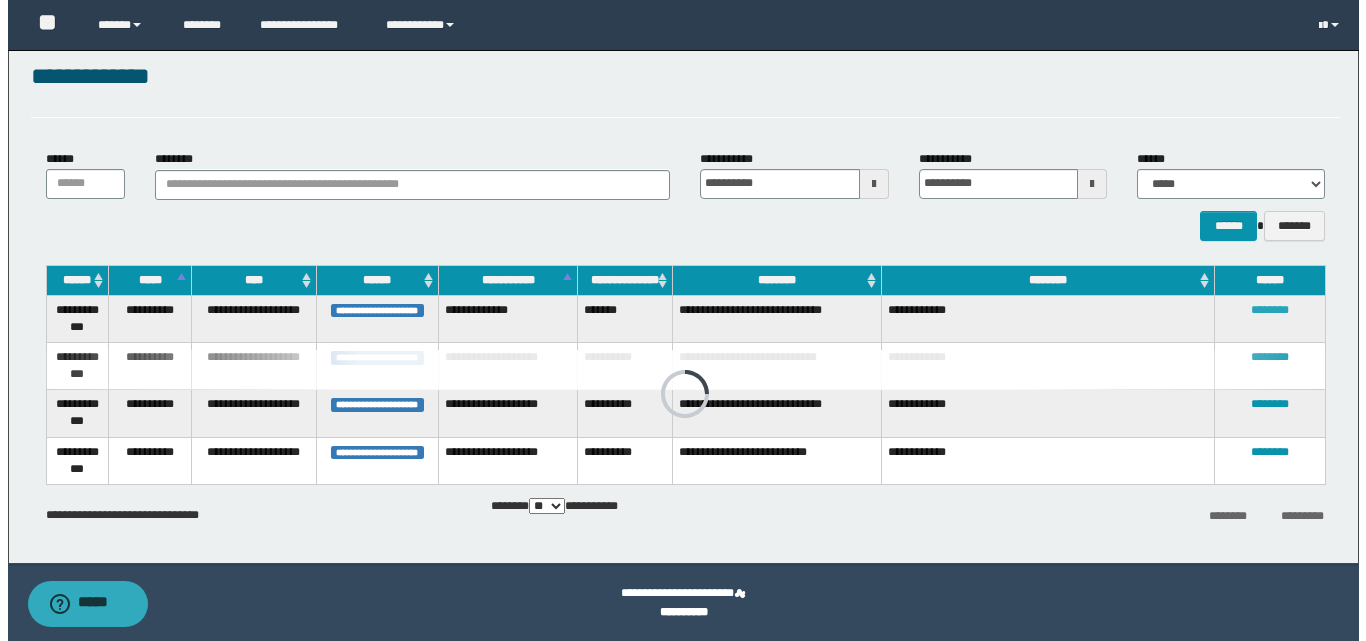 scroll, scrollTop: 0, scrollLeft: 0, axis: both 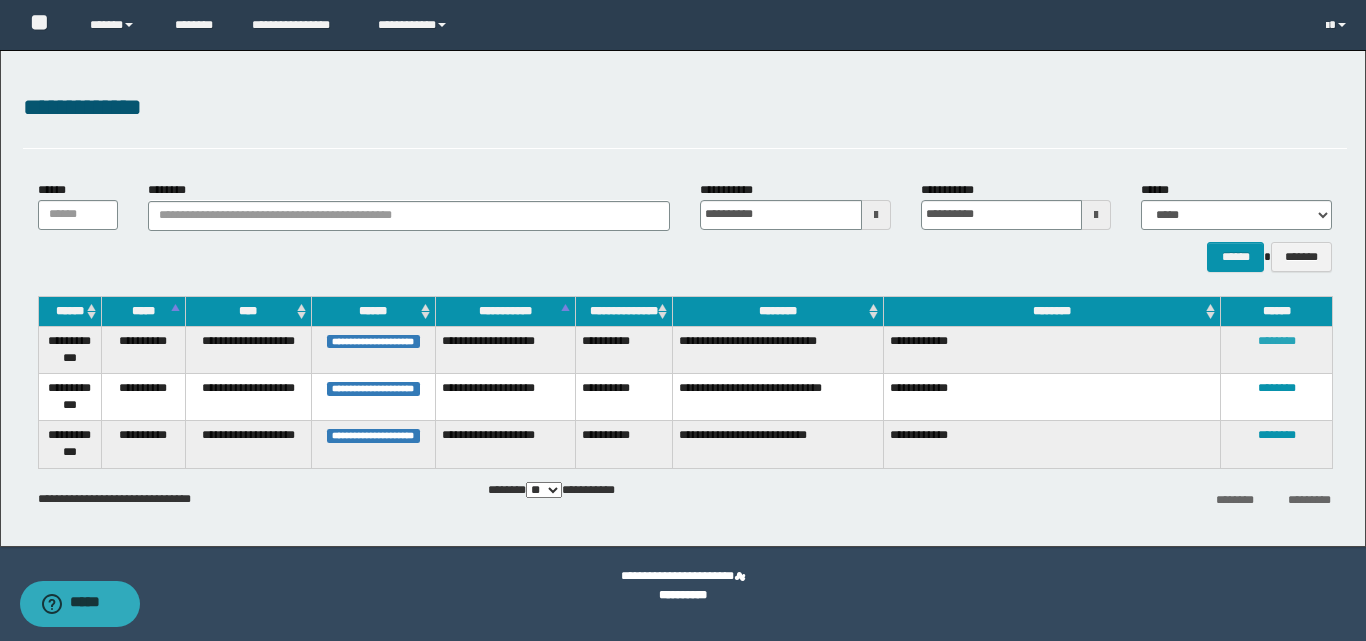 click on "********" at bounding box center [1277, 341] 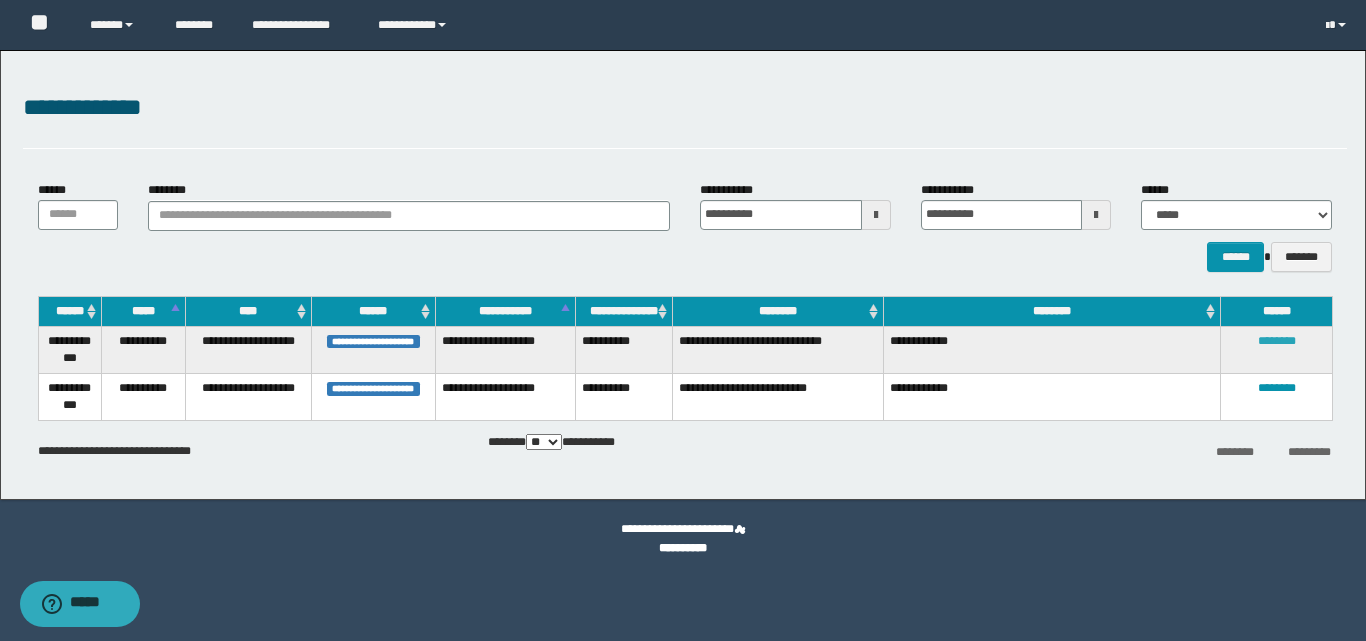 click on "********" at bounding box center (1277, 341) 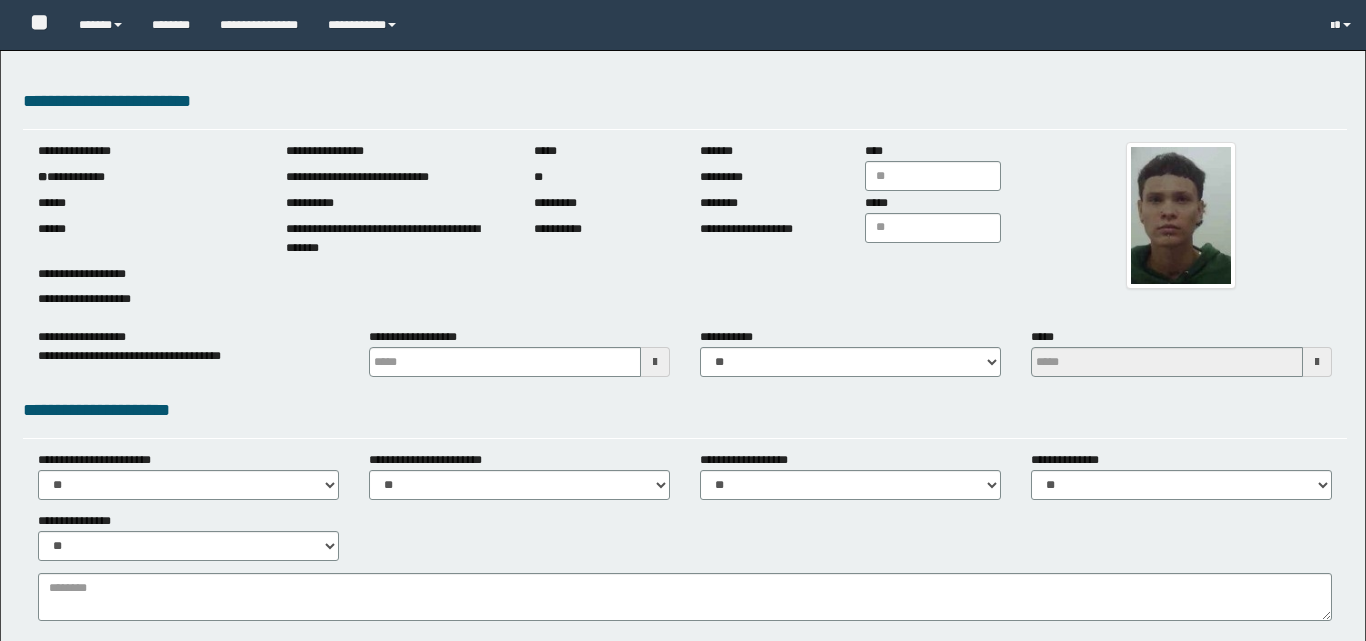 type 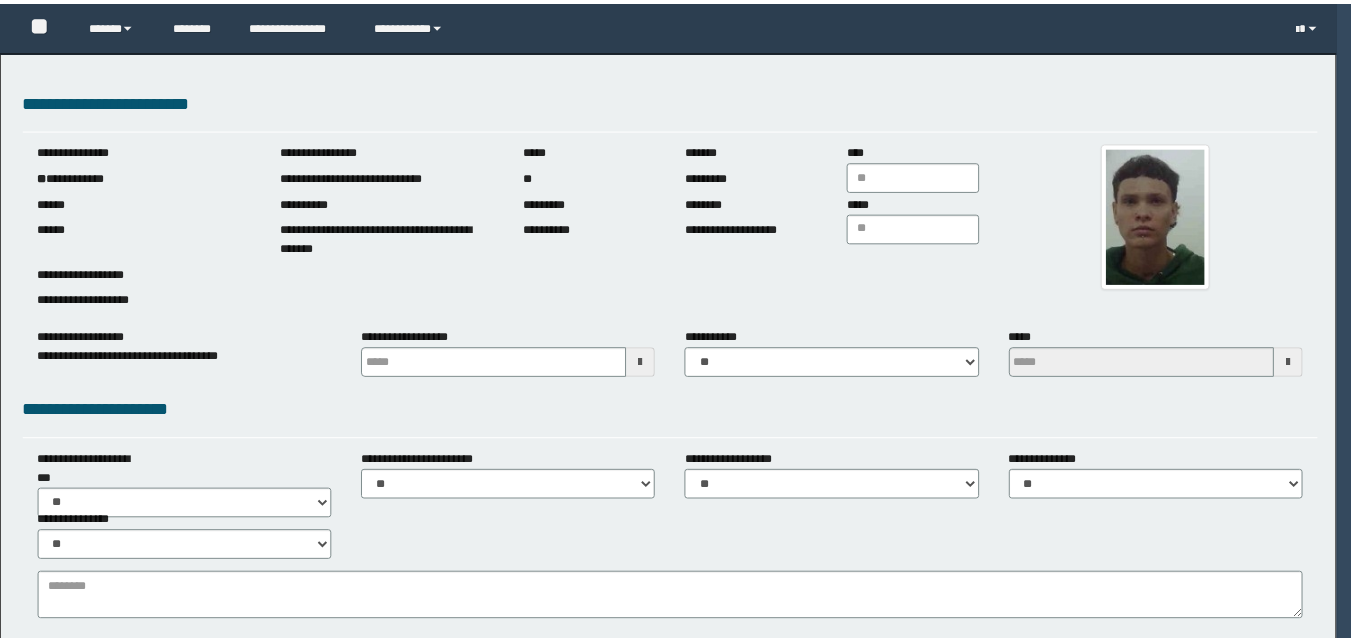 scroll, scrollTop: 0, scrollLeft: 0, axis: both 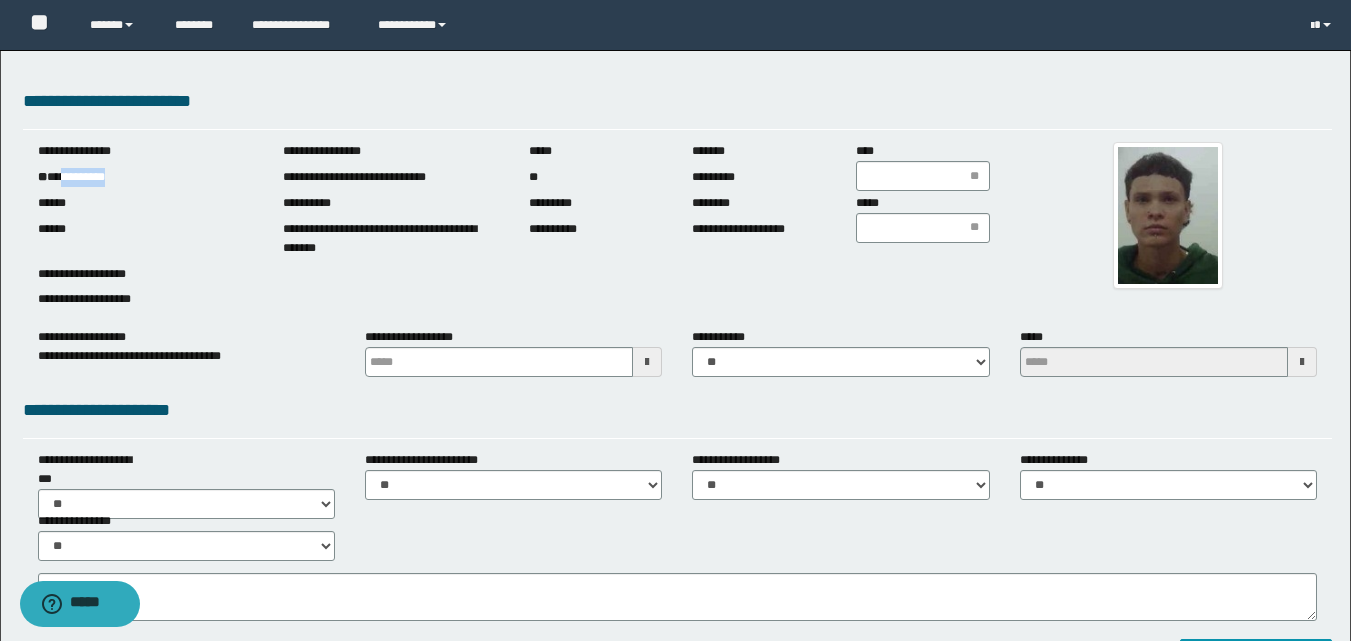 drag, startPoint x: 91, startPoint y: 175, endPoint x: 145, endPoint y: 175, distance: 54 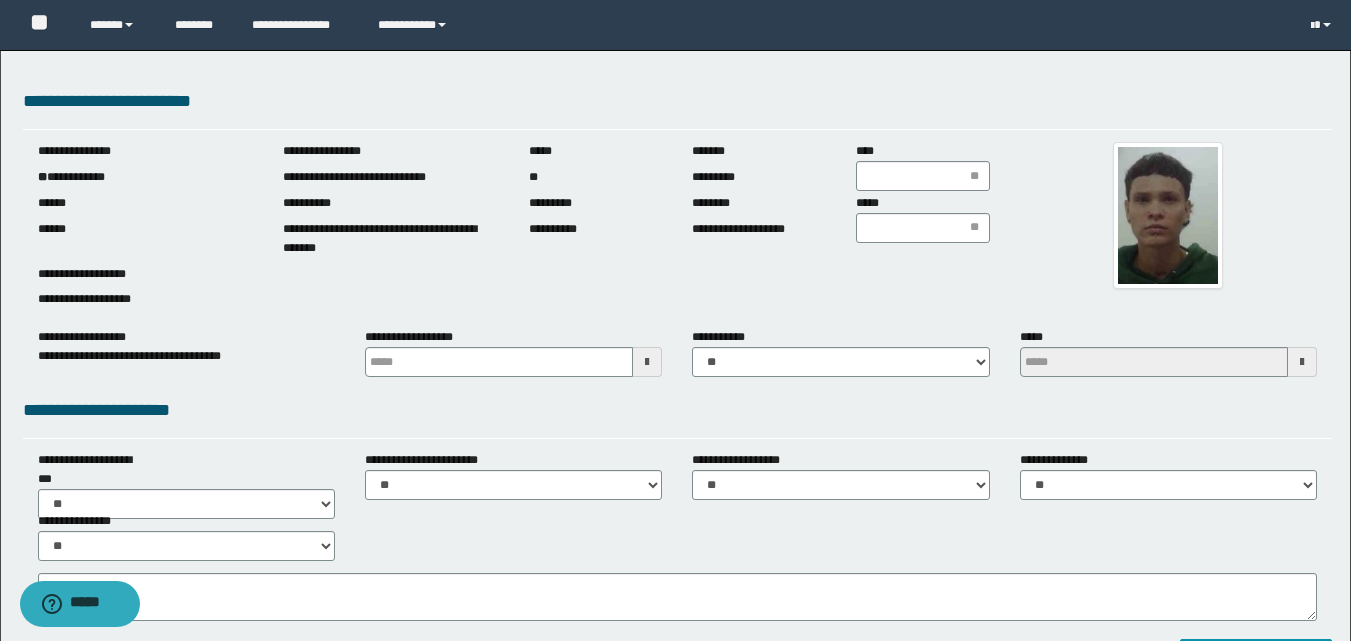 click on "******
******" at bounding box center [146, 220] 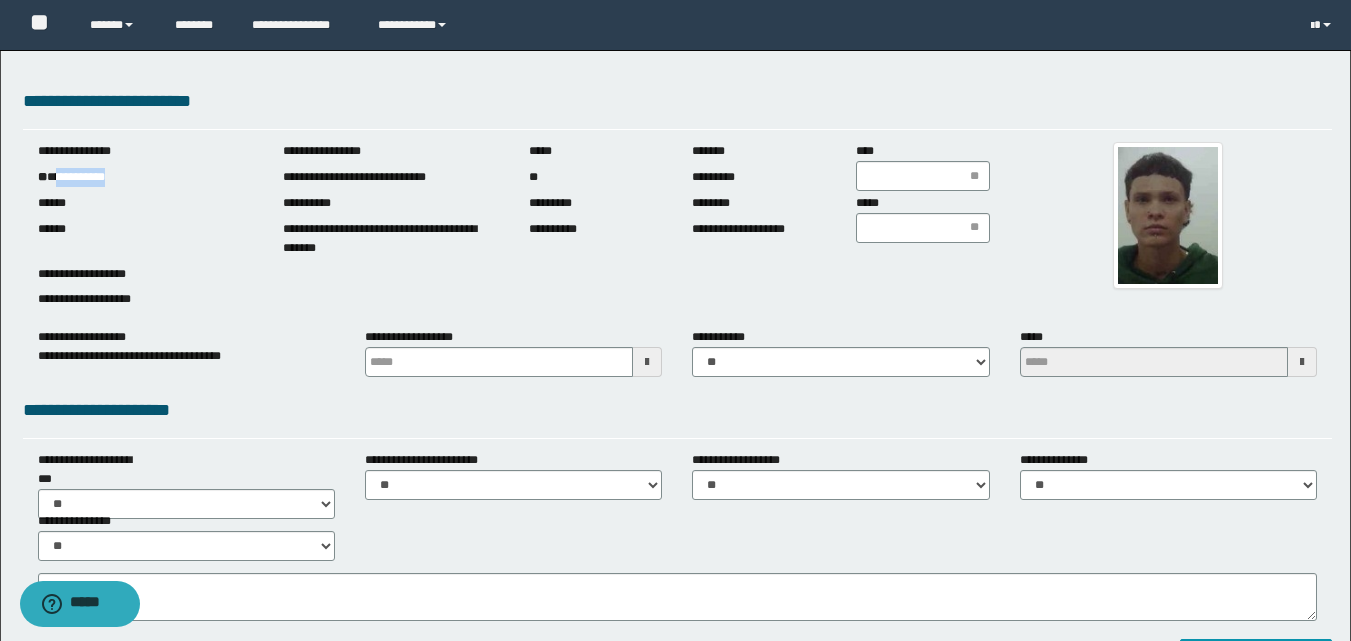 drag, startPoint x: 59, startPoint y: 176, endPoint x: 51, endPoint y: 125, distance: 51.62364 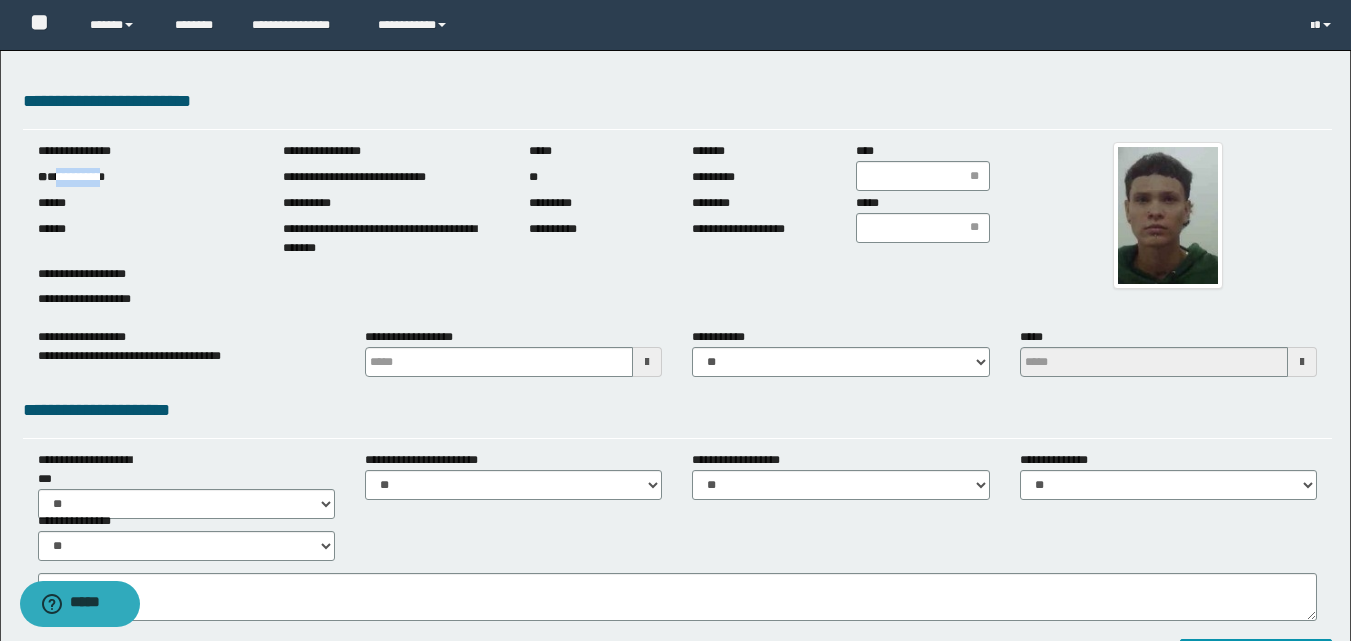 copy on "*********" 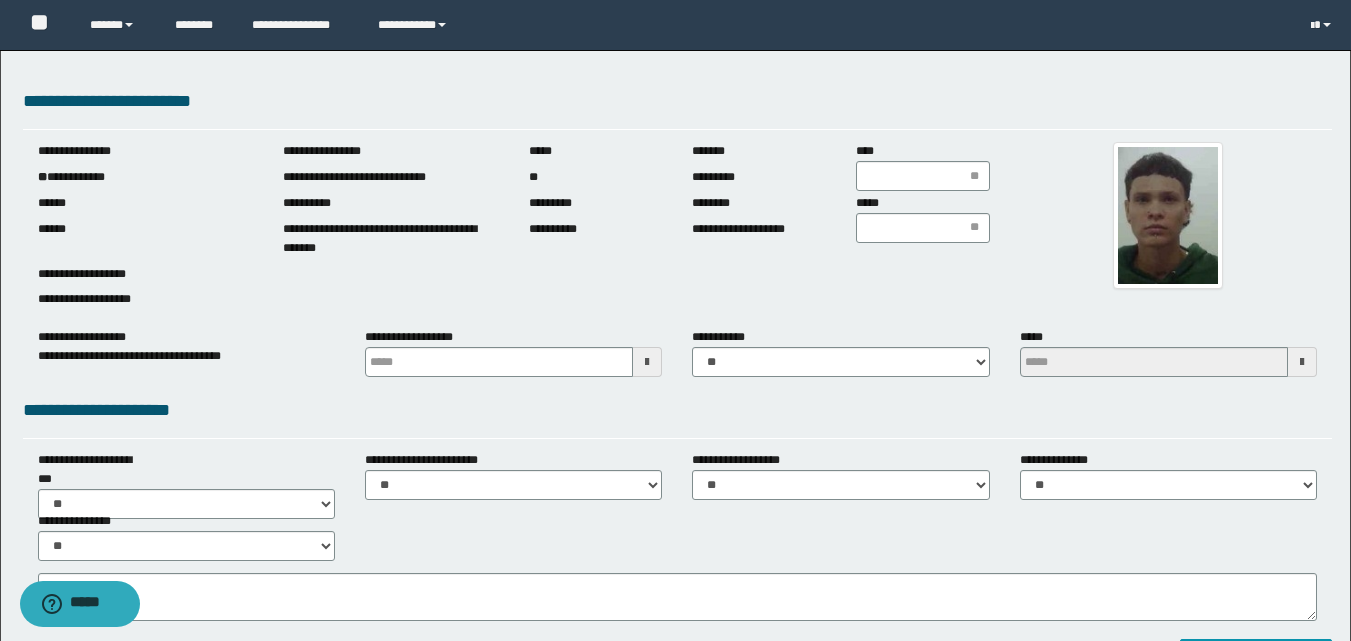 click at bounding box center [647, 362] 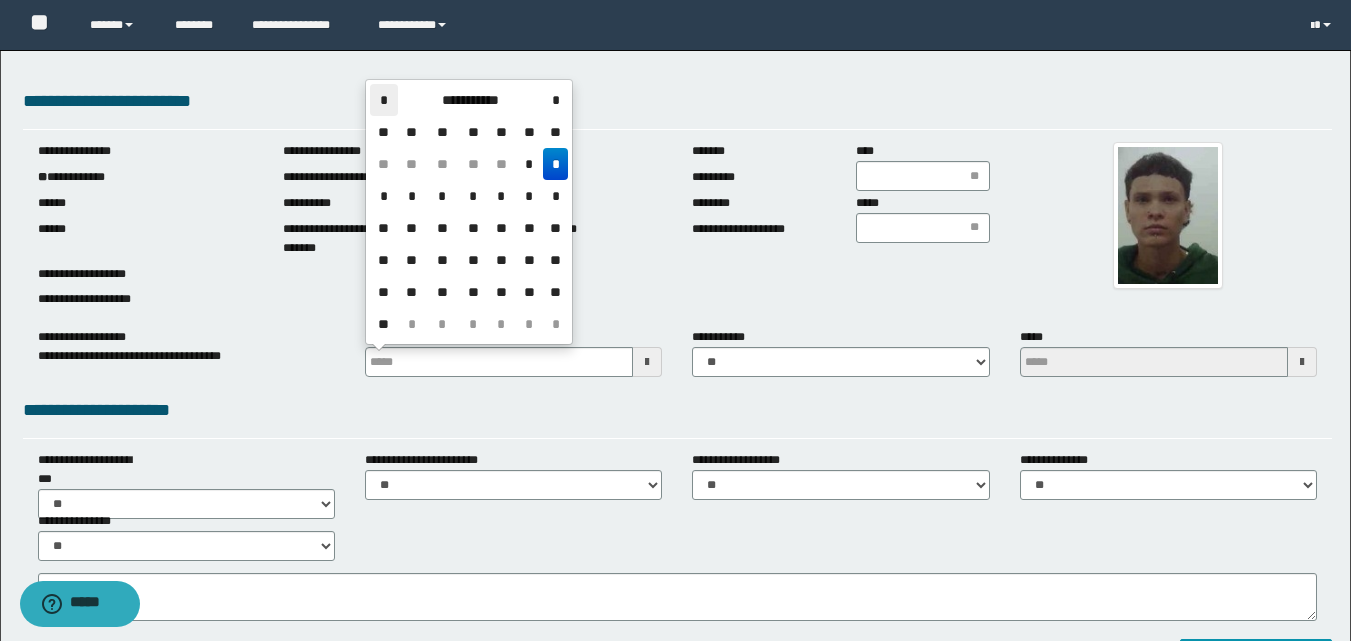 click on "*" at bounding box center (384, 100) 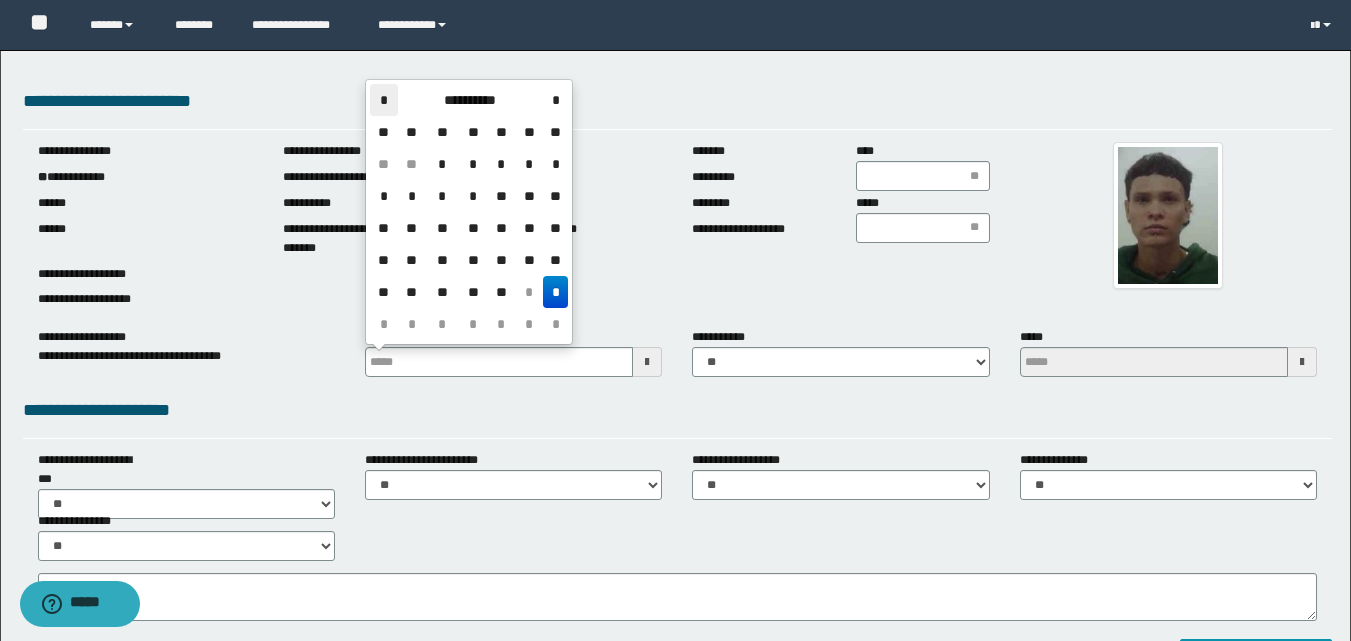 click on "*" at bounding box center (384, 100) 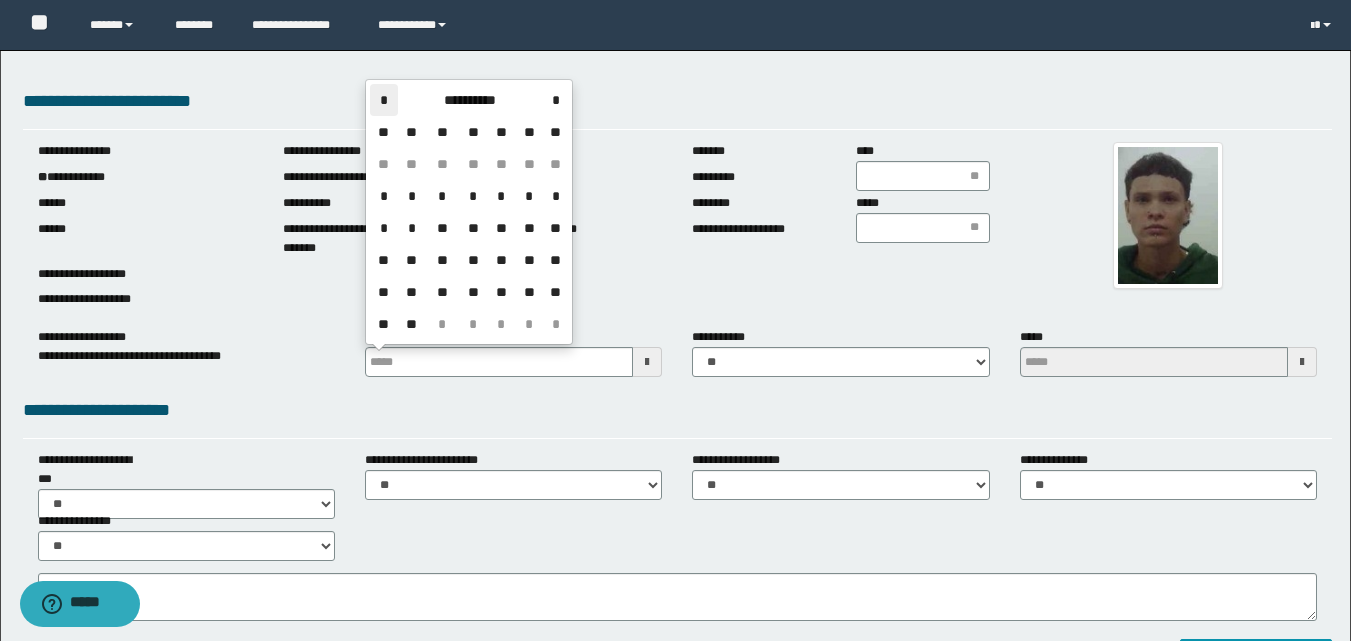 click on "*" at bounding box center [384, 100] 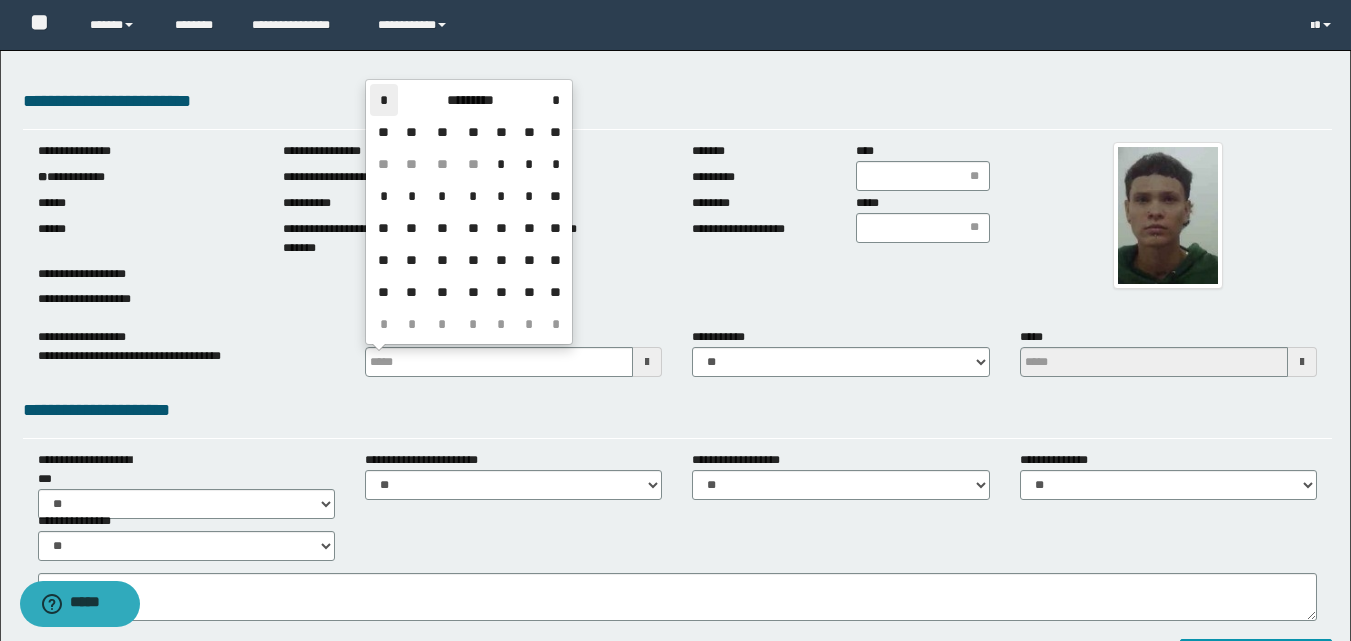click on "*" at bounding box center (384, 100) 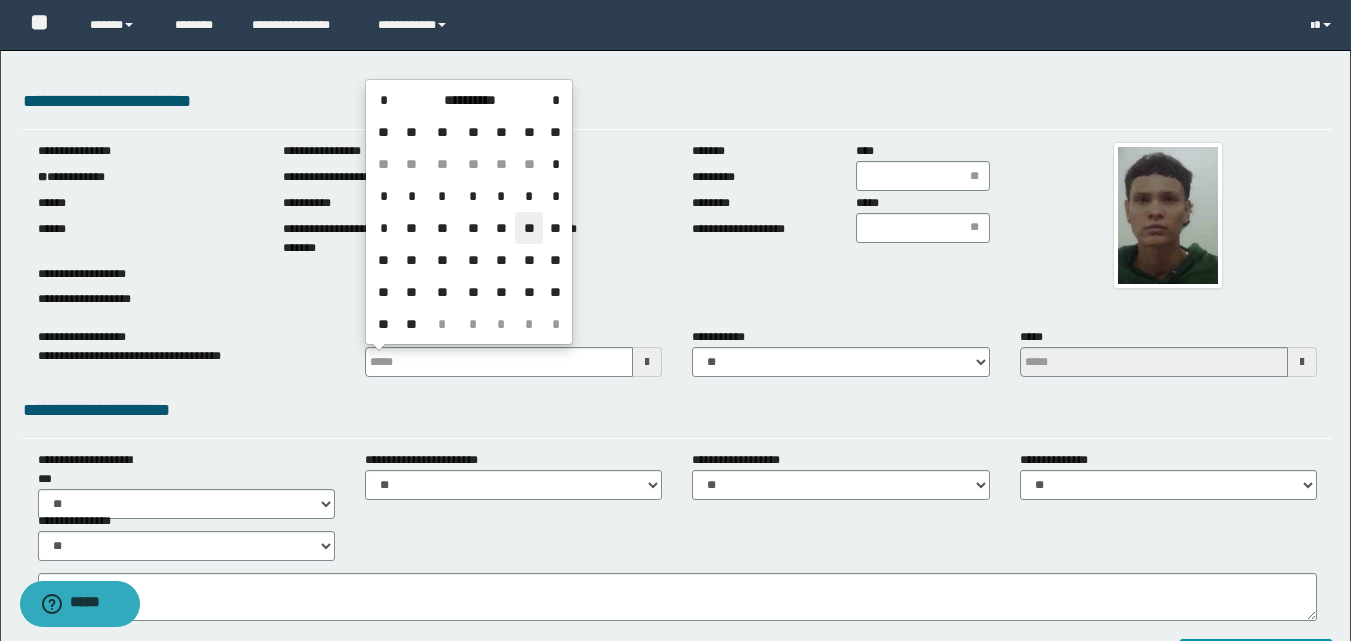click on "**" at bounding box center (529, 228) 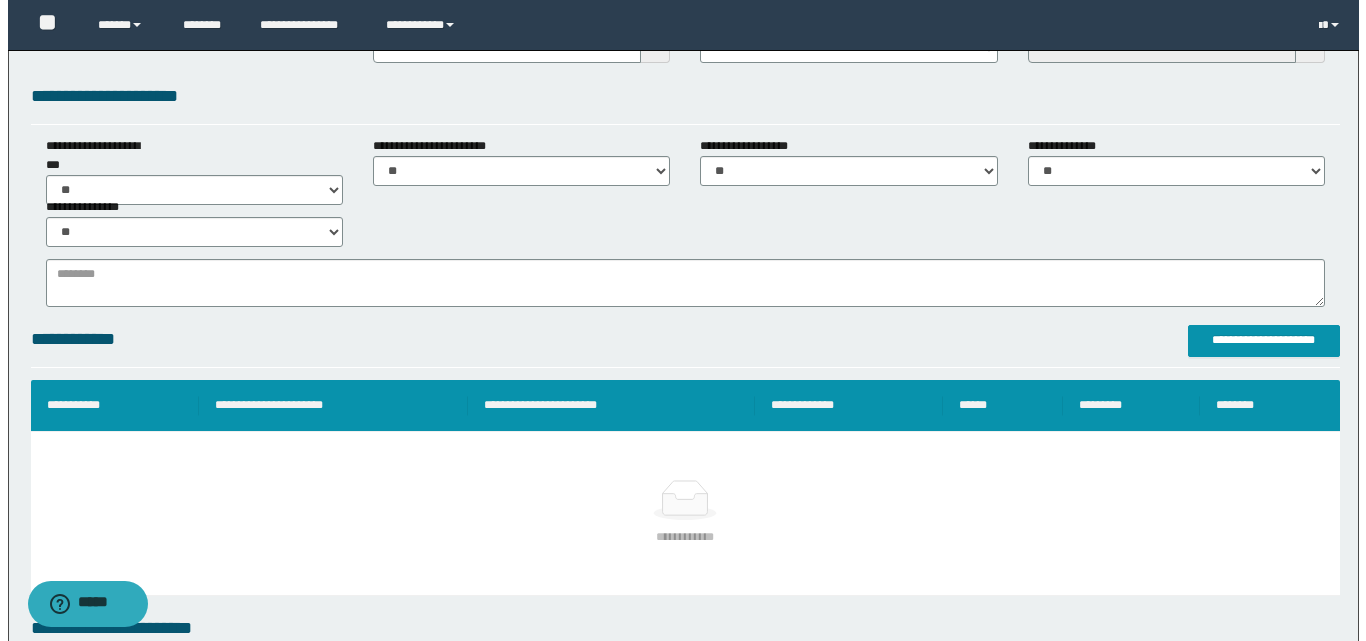 scroll, scrollTop: 500, scrollLeft: 0, axis: vertical 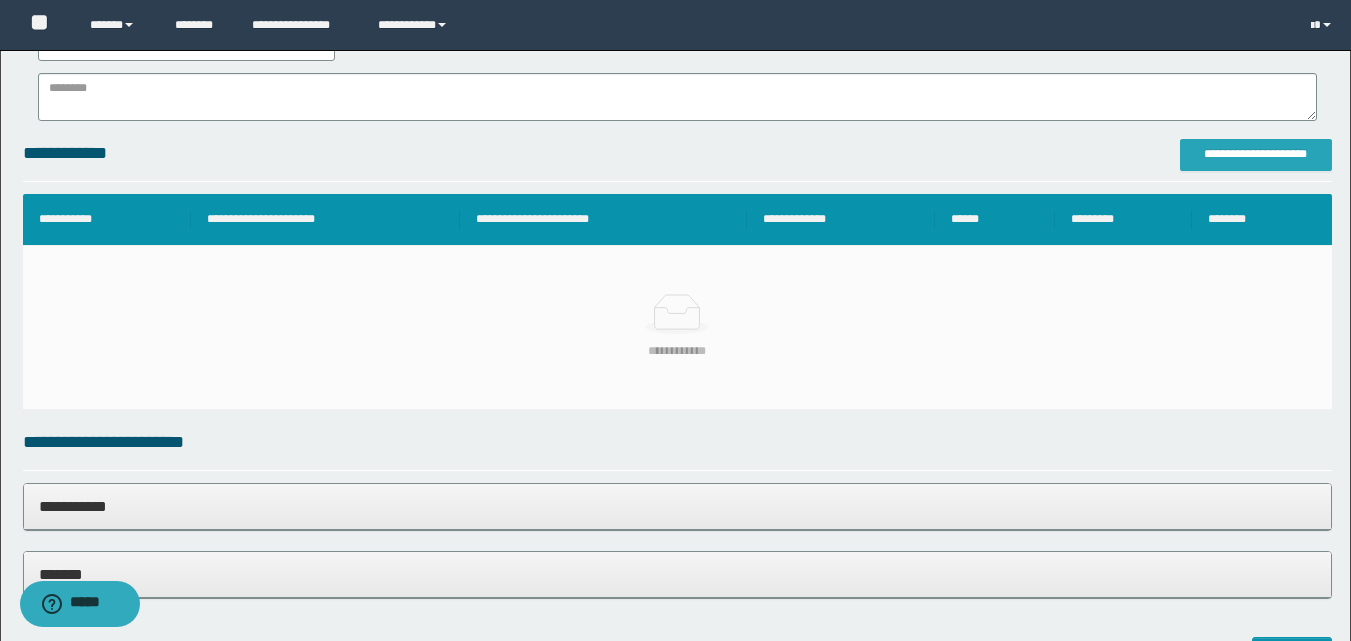 click on "**********" at bounding box center (1256, 154) 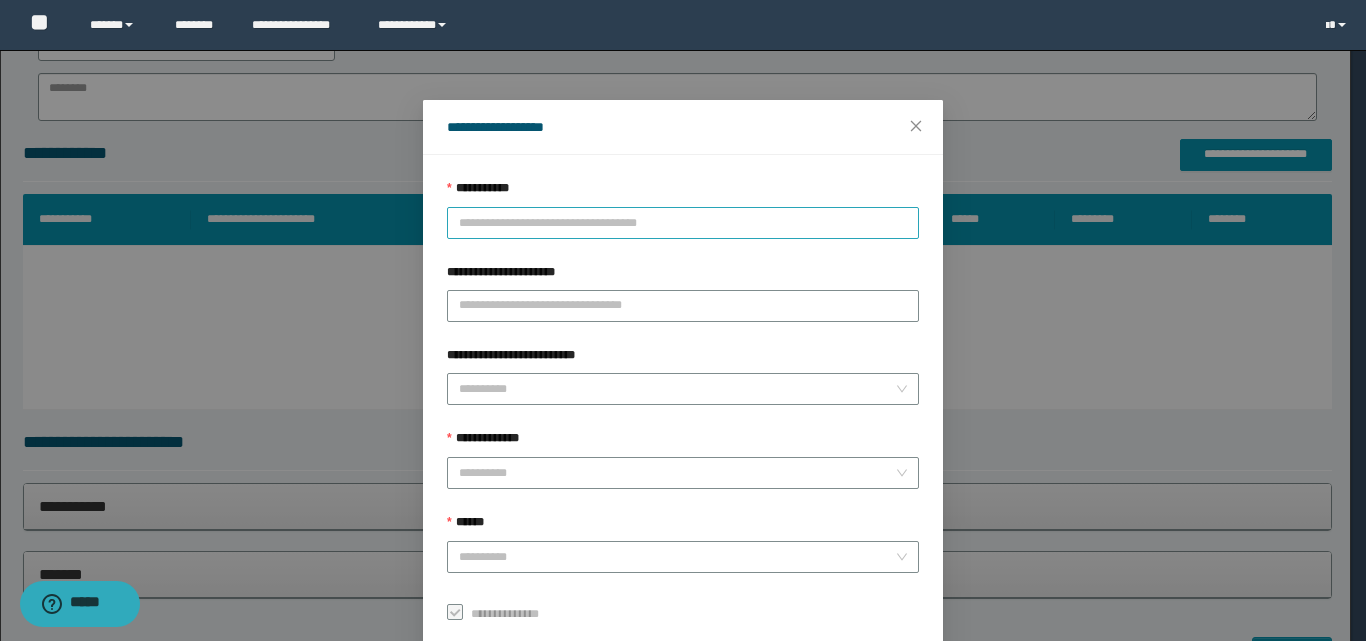 click on "**********" at bounding box center (683, 223) 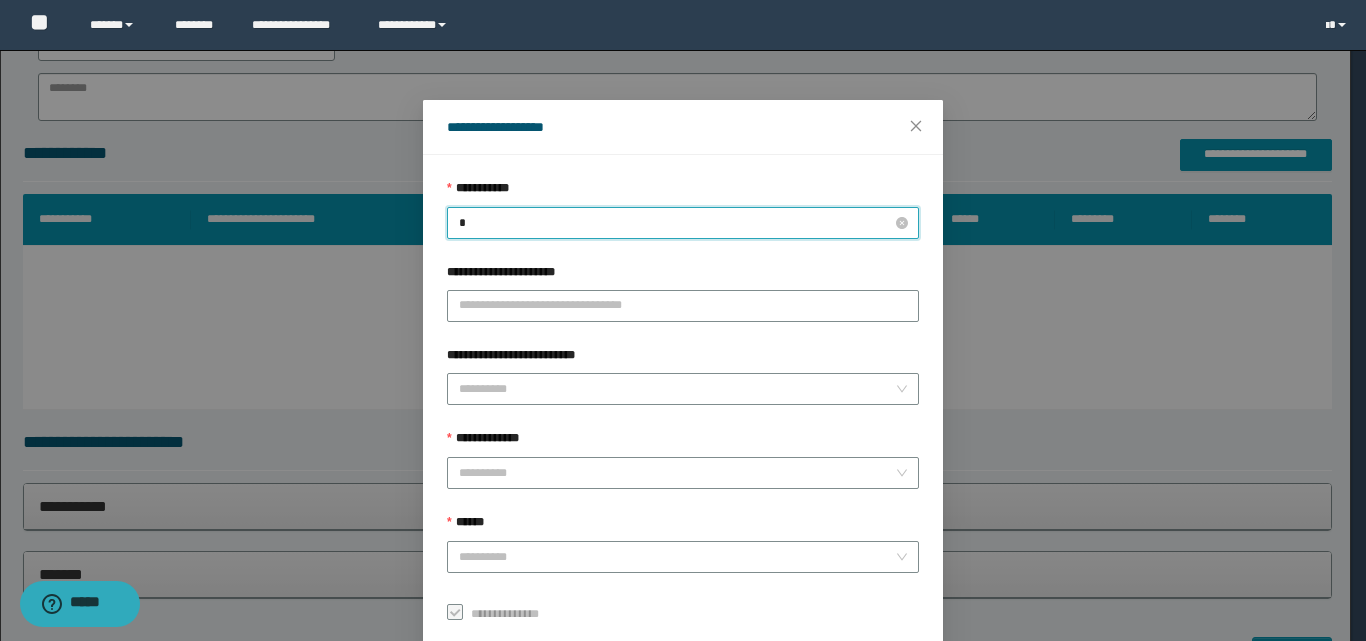 type on "**" 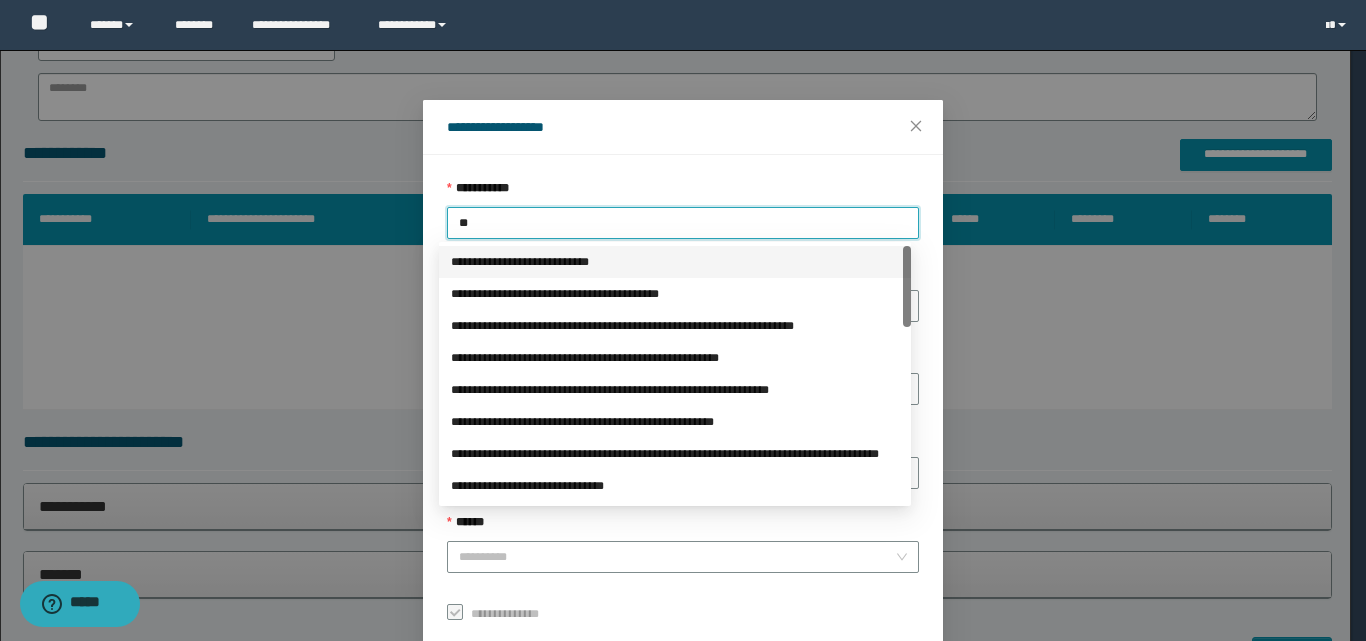 click on "**********" at bounding box center (675, 262) 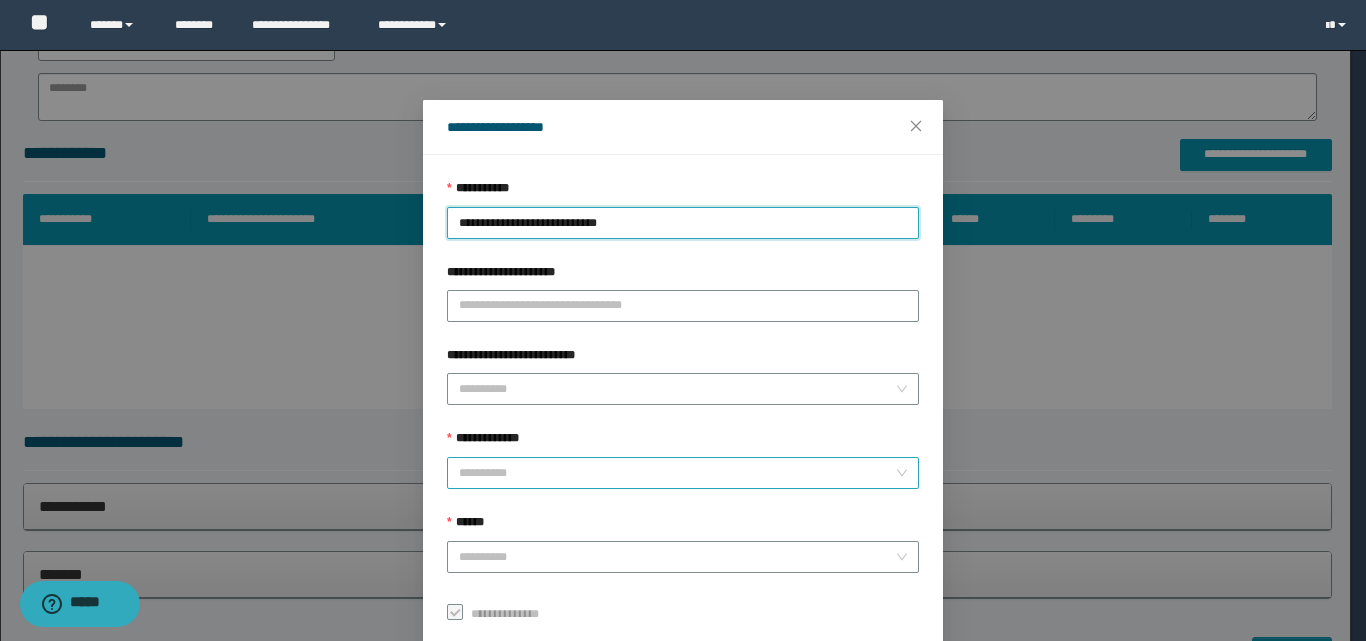 click on "**********" at bounding box center [677, 473] 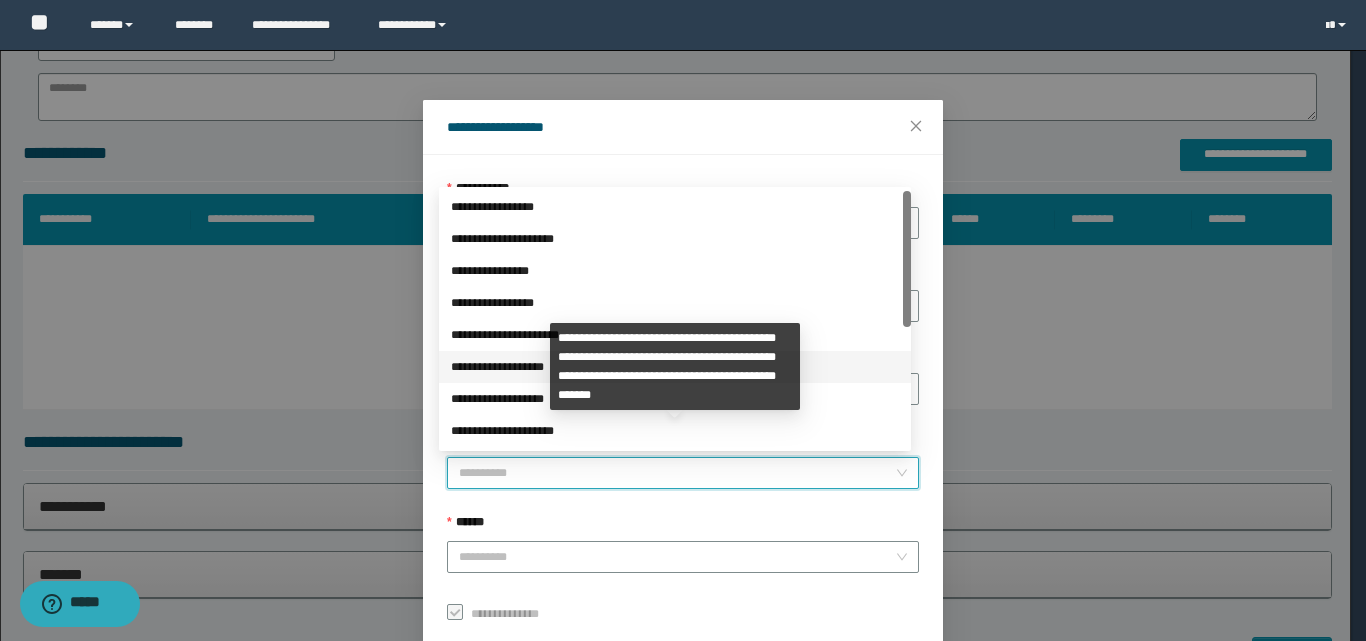 scroll, scrollTop: 224, scrollLeft: 0, axis: vertical 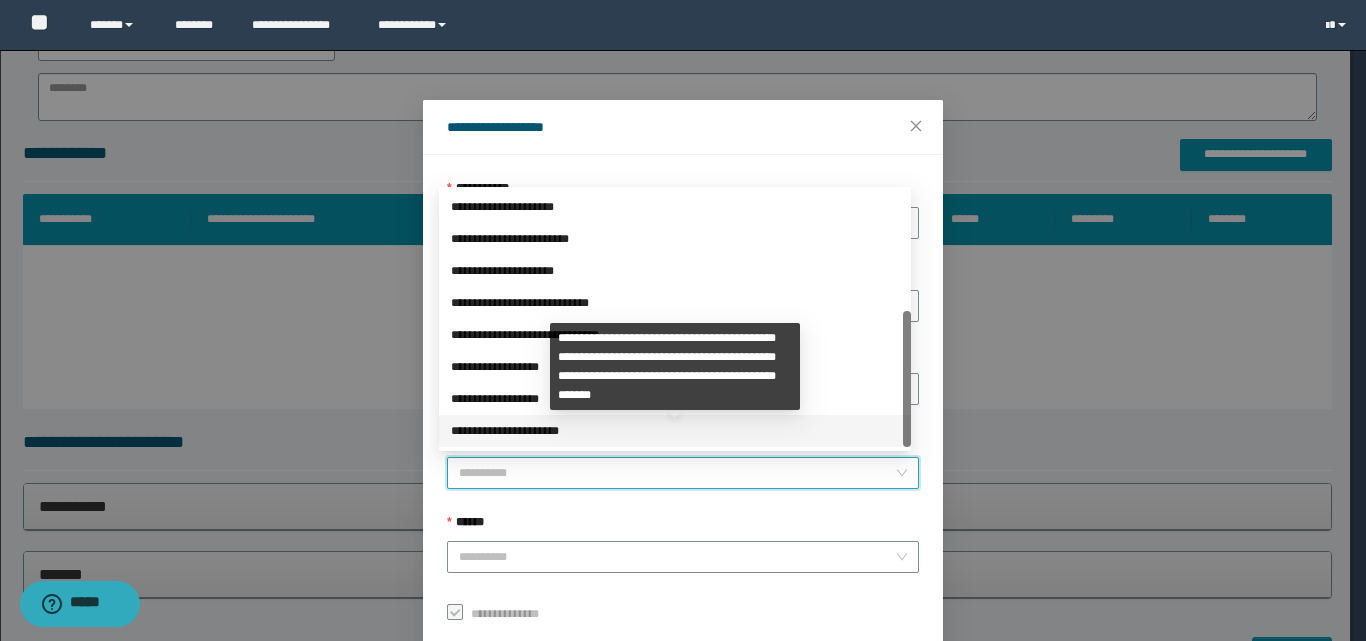 click on "**********" at bounding box center [675, 431] 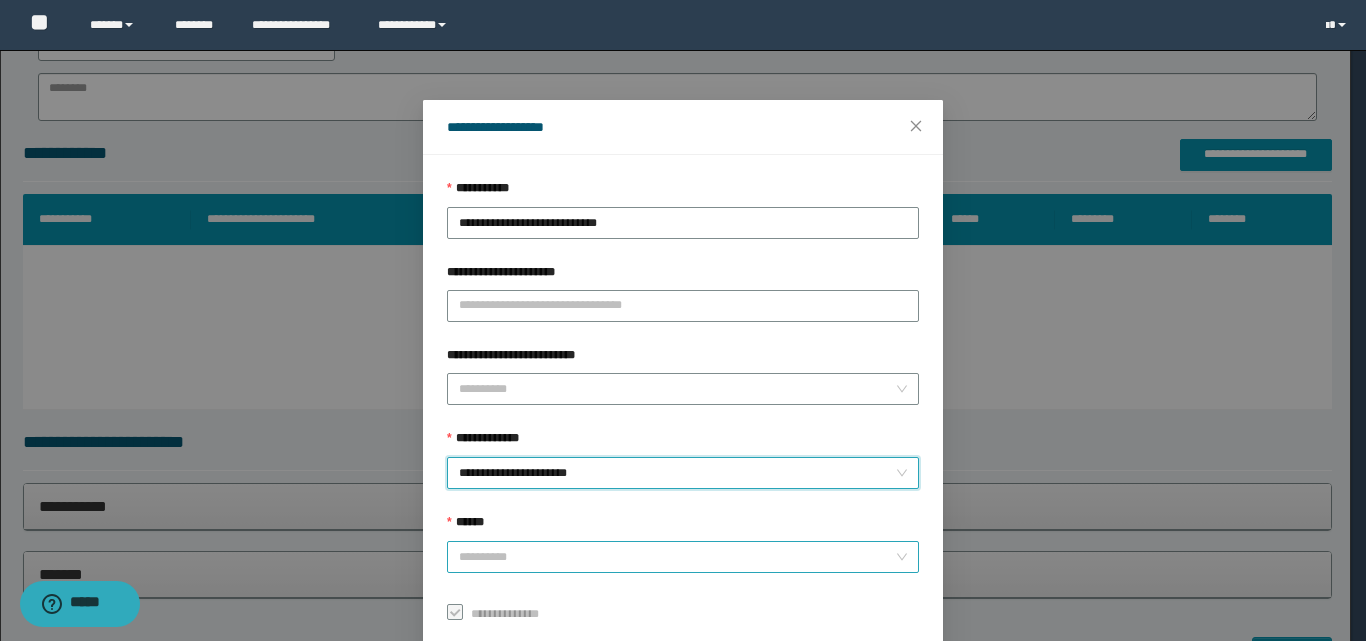 click on "******" at bounding box center [677, 557] 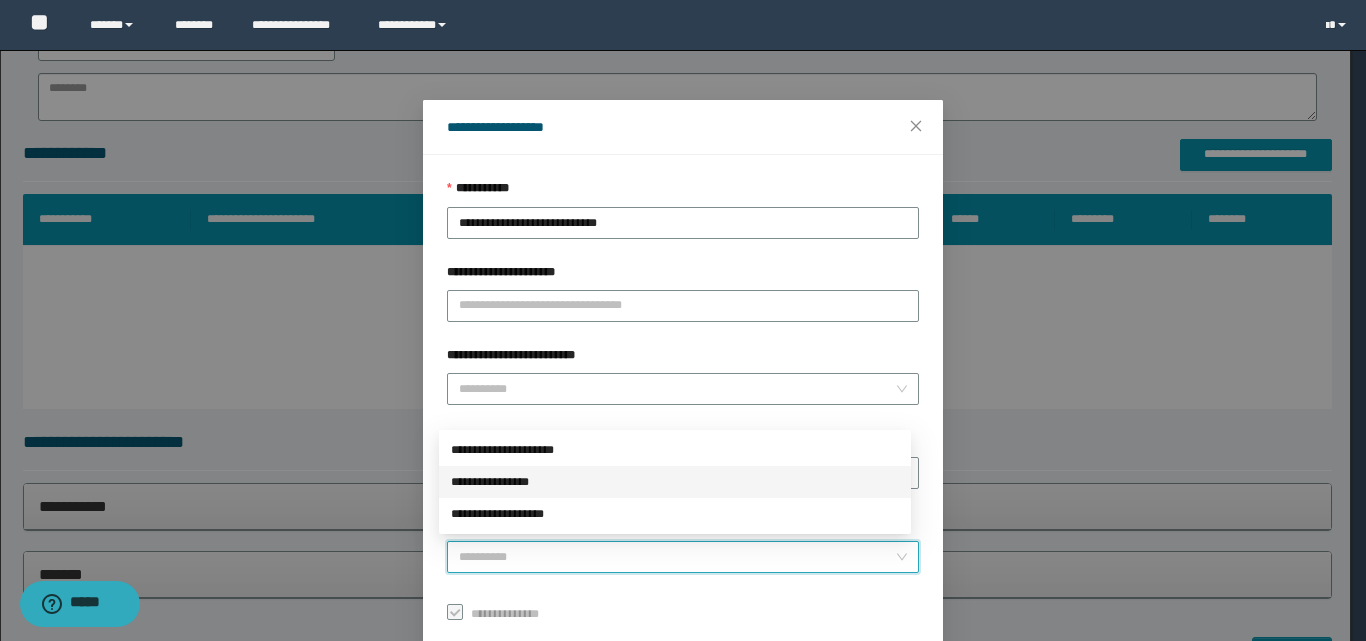 click on "**********" at bounding box center (675, 482) 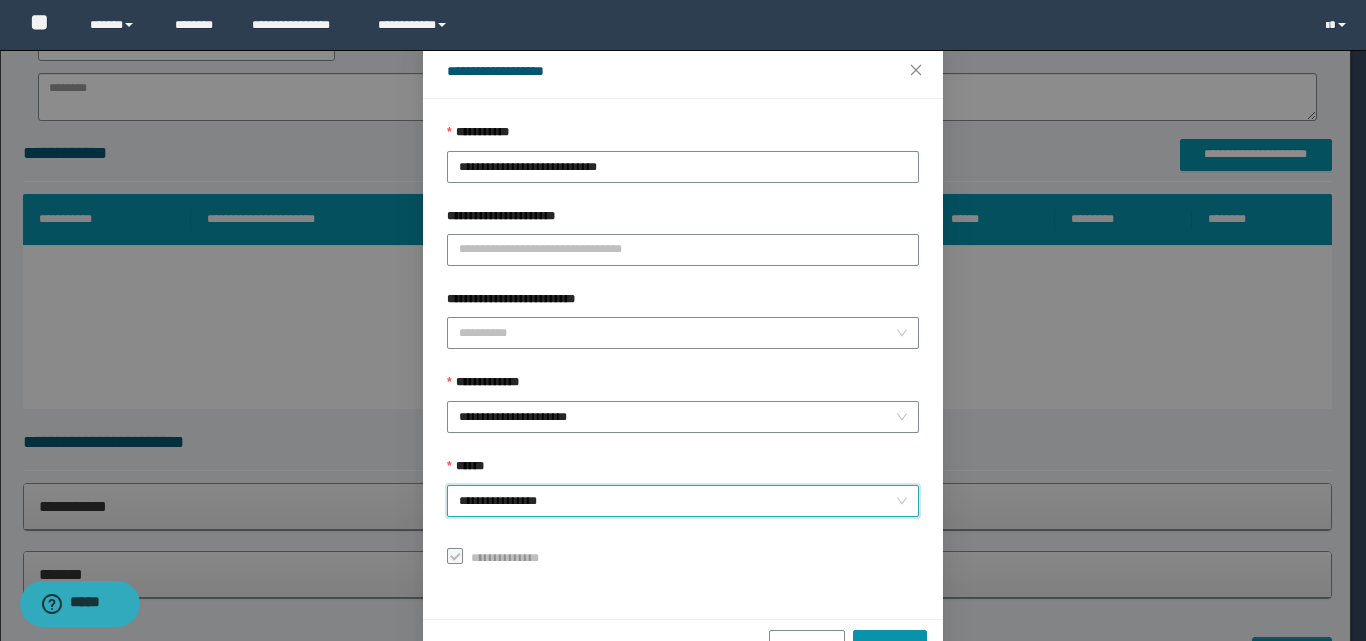 scroll, scrollTop: 111, scrollLeft: 0, axis: vertical 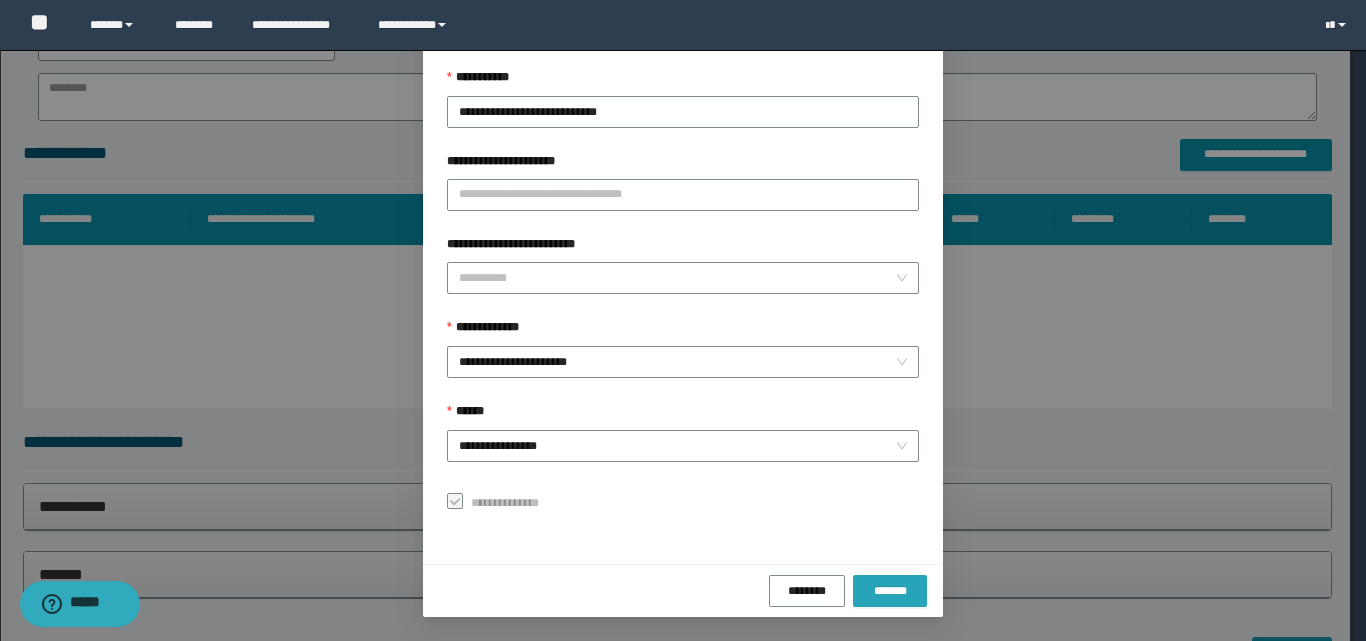 click on "*******" at bounding box center (890, 591) 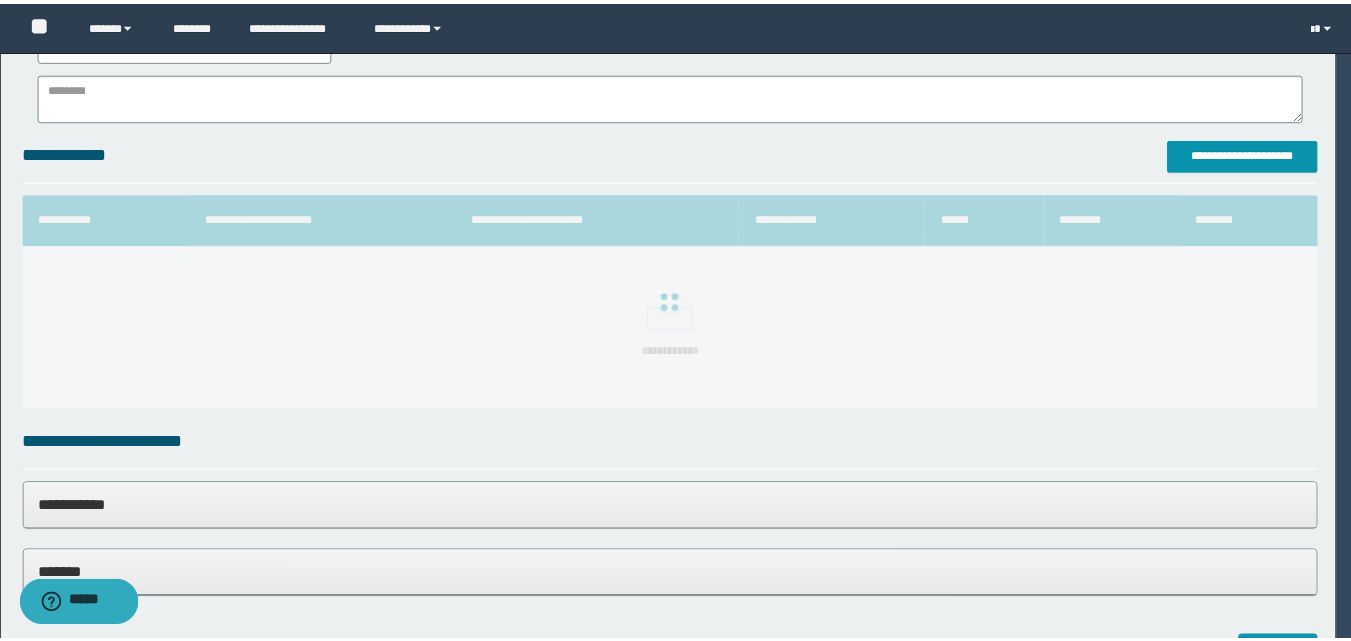 scroll, scrollTop: 64, scrollLeft: 0, axis: vertical 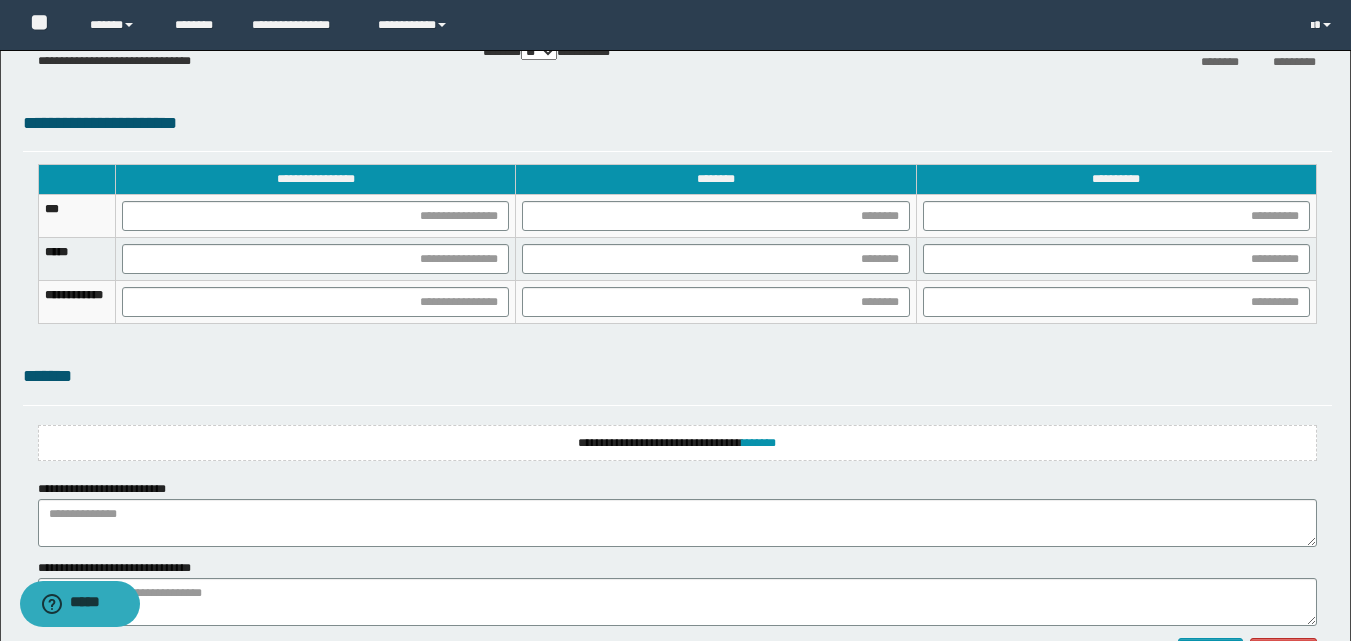 click on "**********" at bounding box center [677, 443] 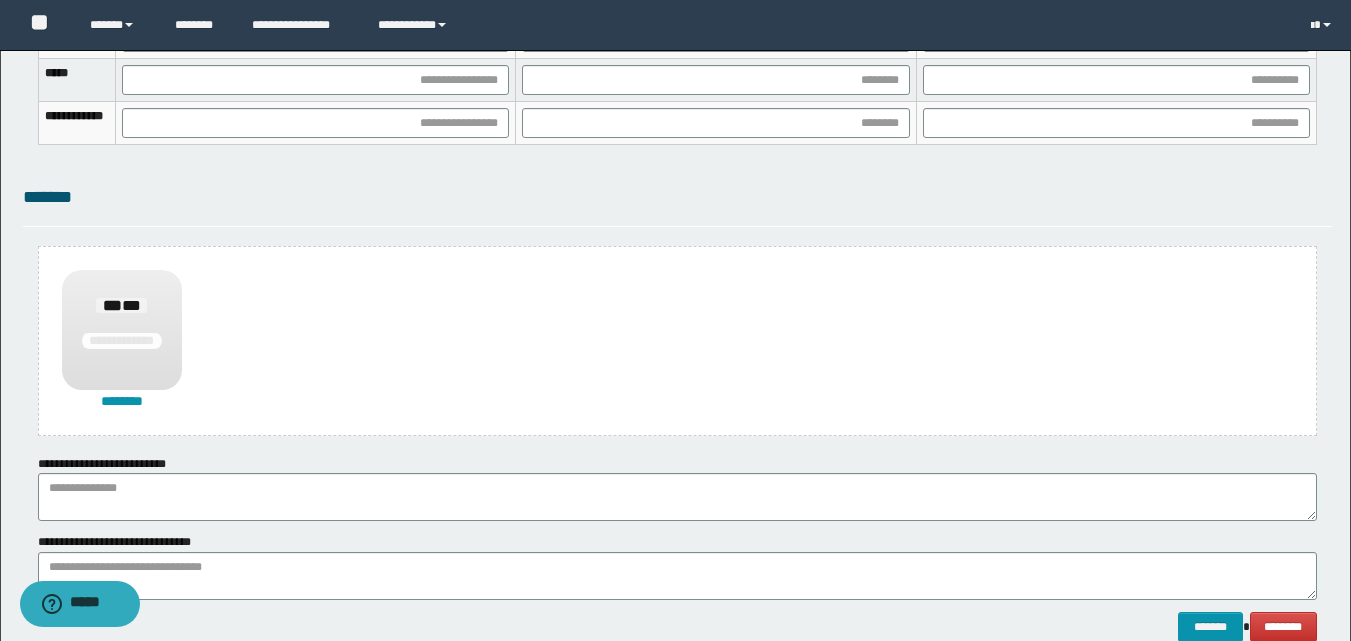 scroll, scrollTop: 1489, scrollLeft: 0, axis: vertical 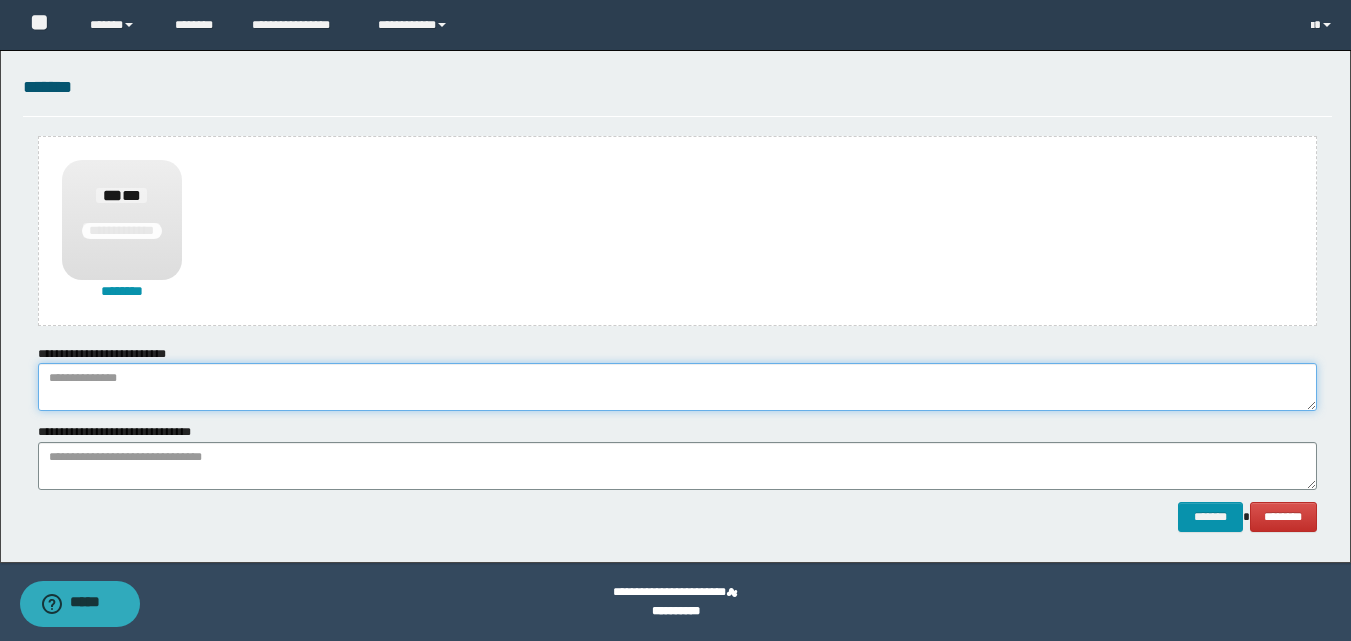 click at bounding box center [677, 387] 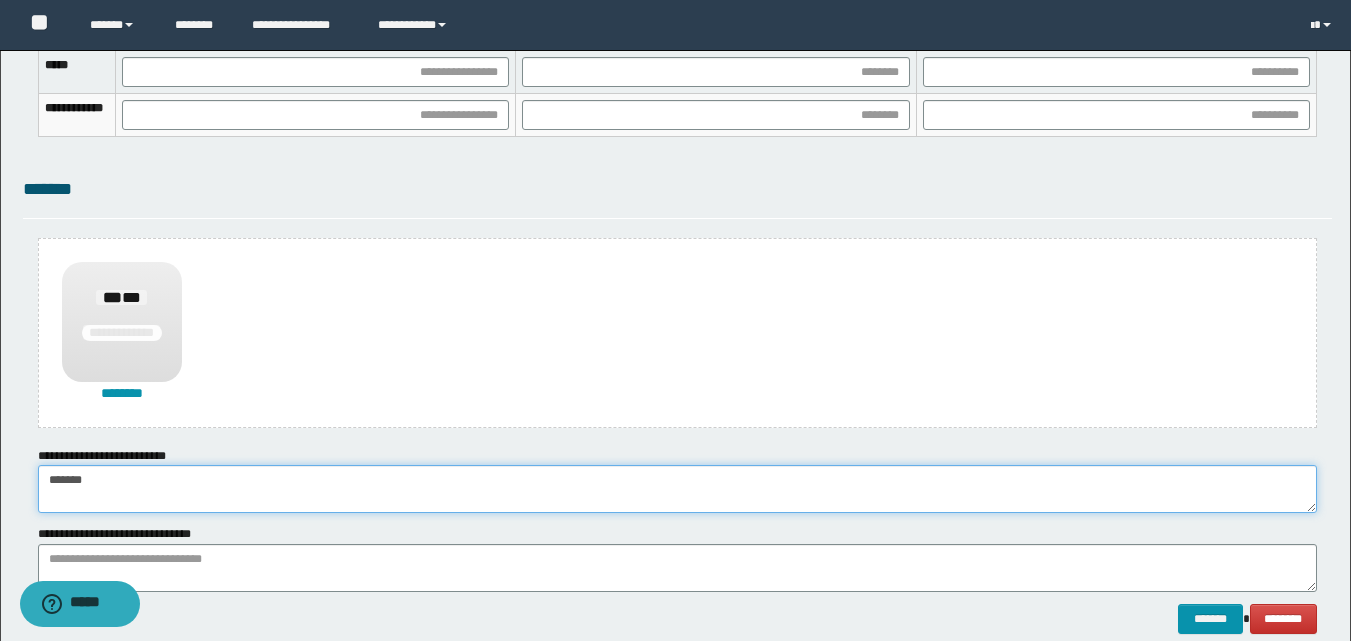 scroll, scrollTop: 1289, scrollLeft: 0, axis: vertical 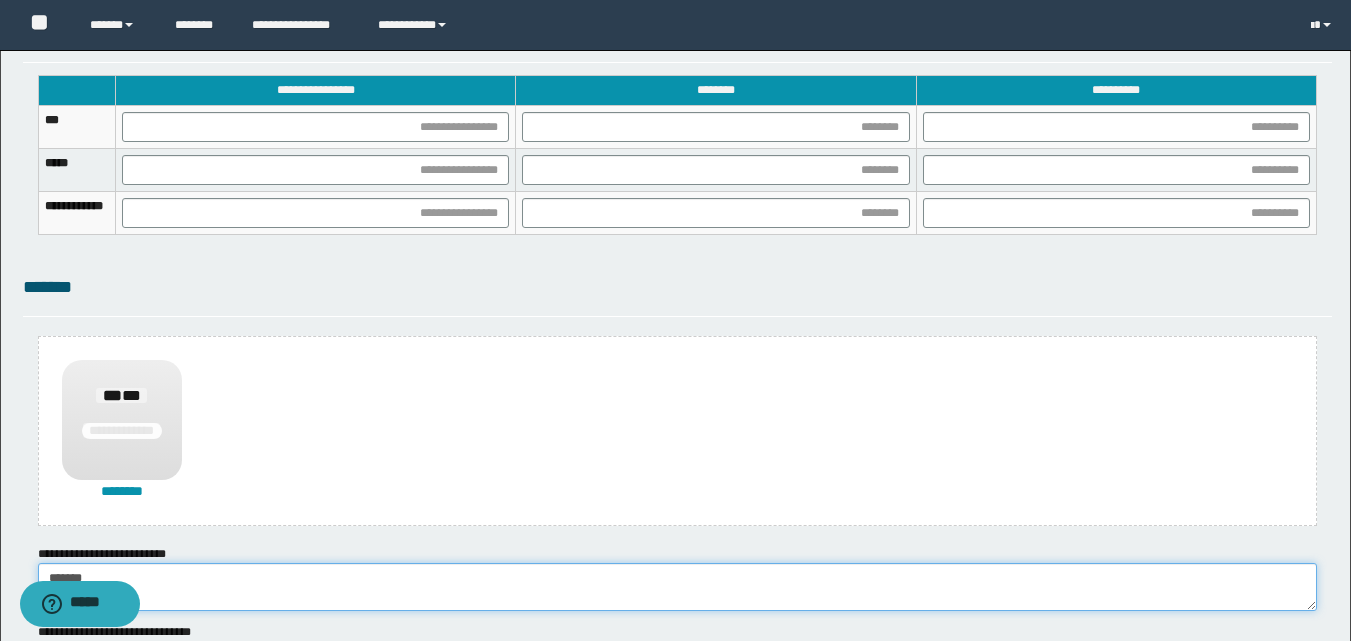type on "******" 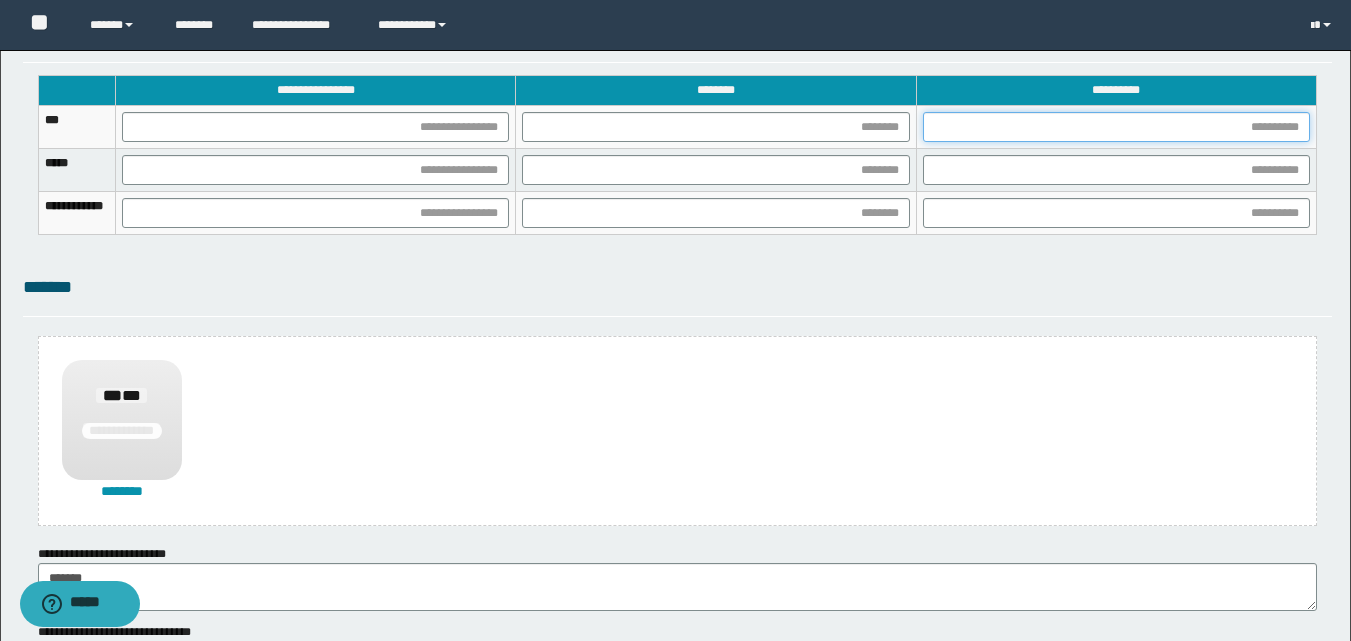 drag, startPoint x: 988, startPoint y: 124, endPoint x: 983, endPoint y: 151, distance: 27.45906 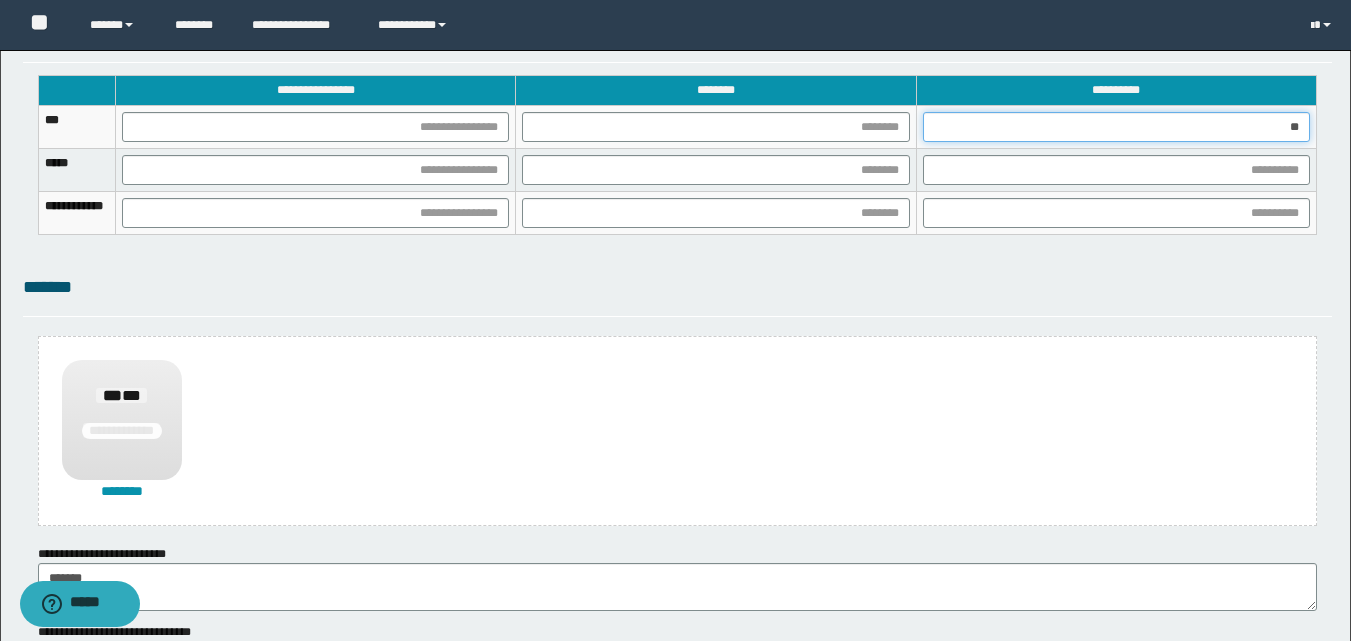 type on "***" 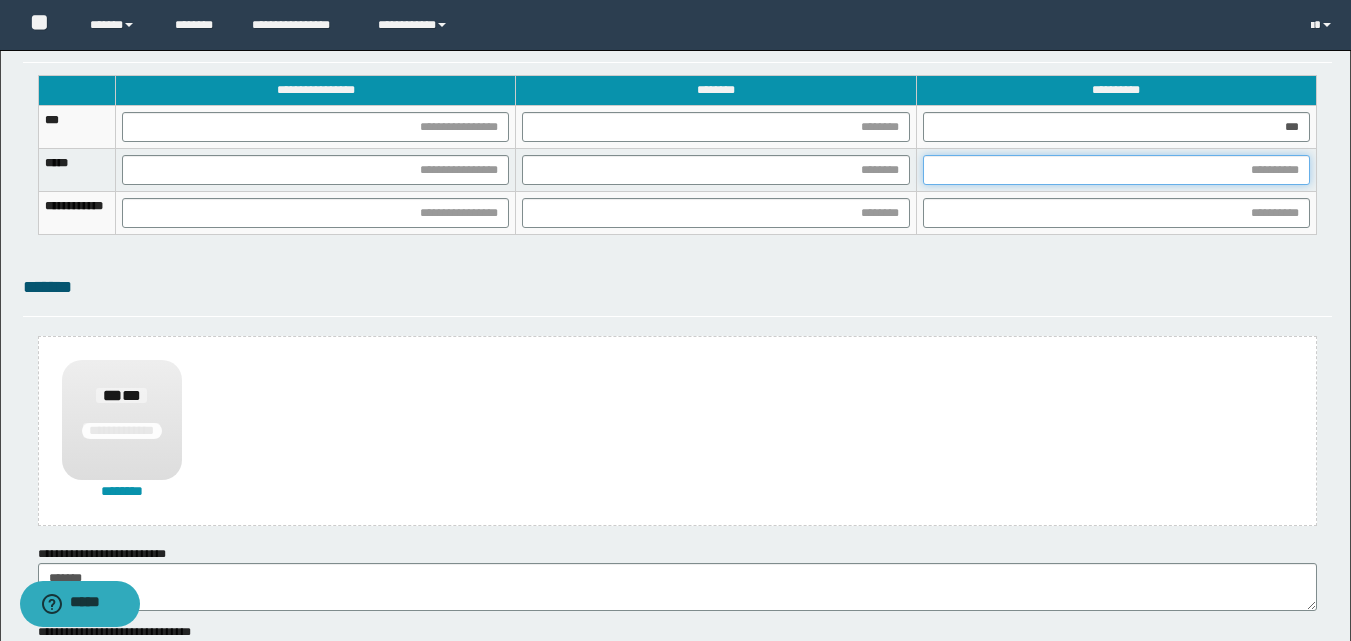 click at bounding box center [1116, 170] 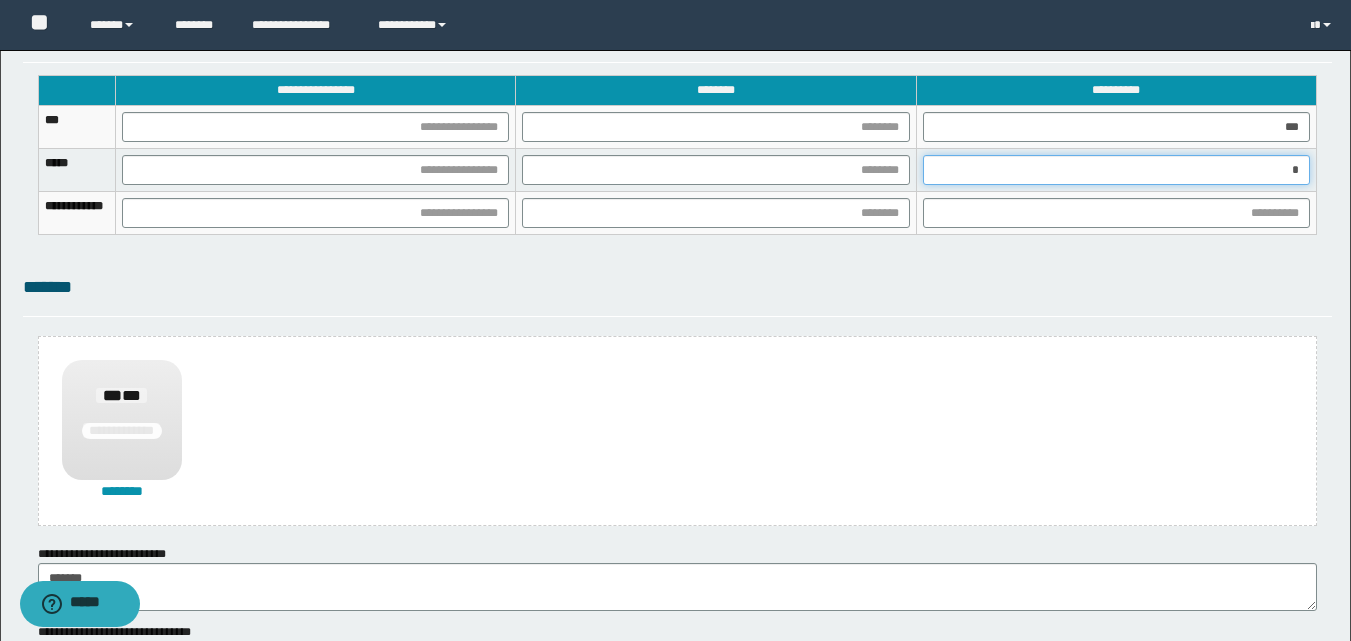 type on "**" 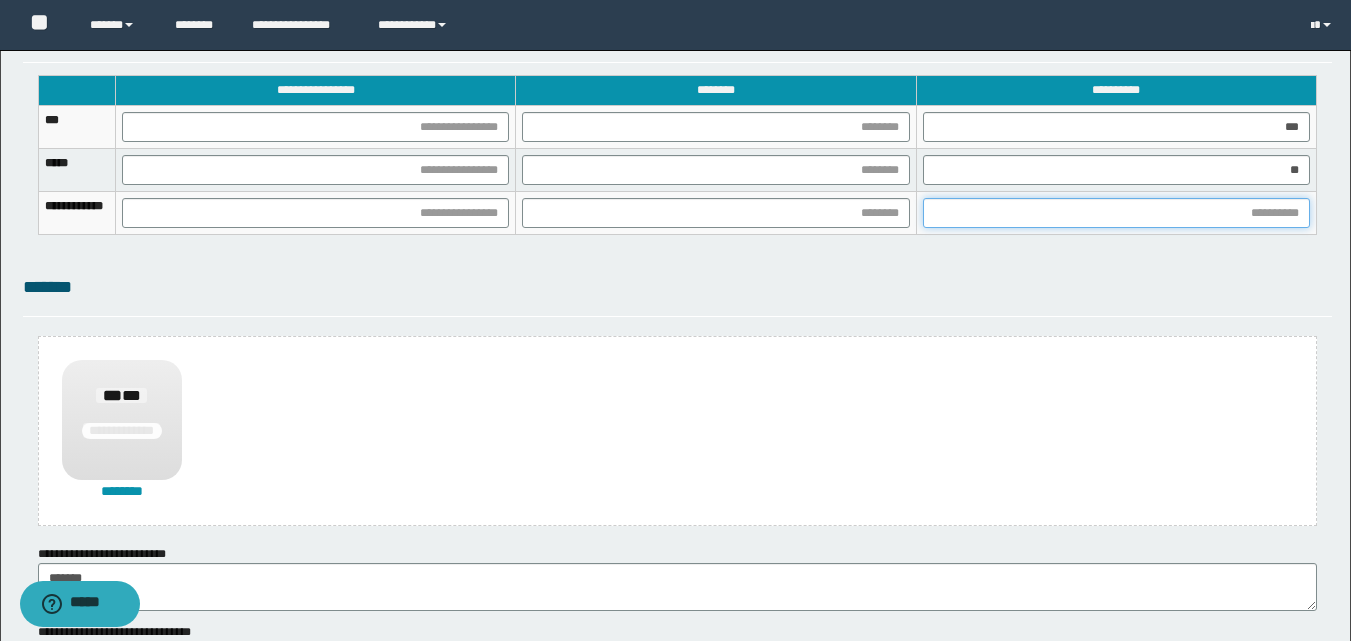 click at bounding box center (1116, 213) 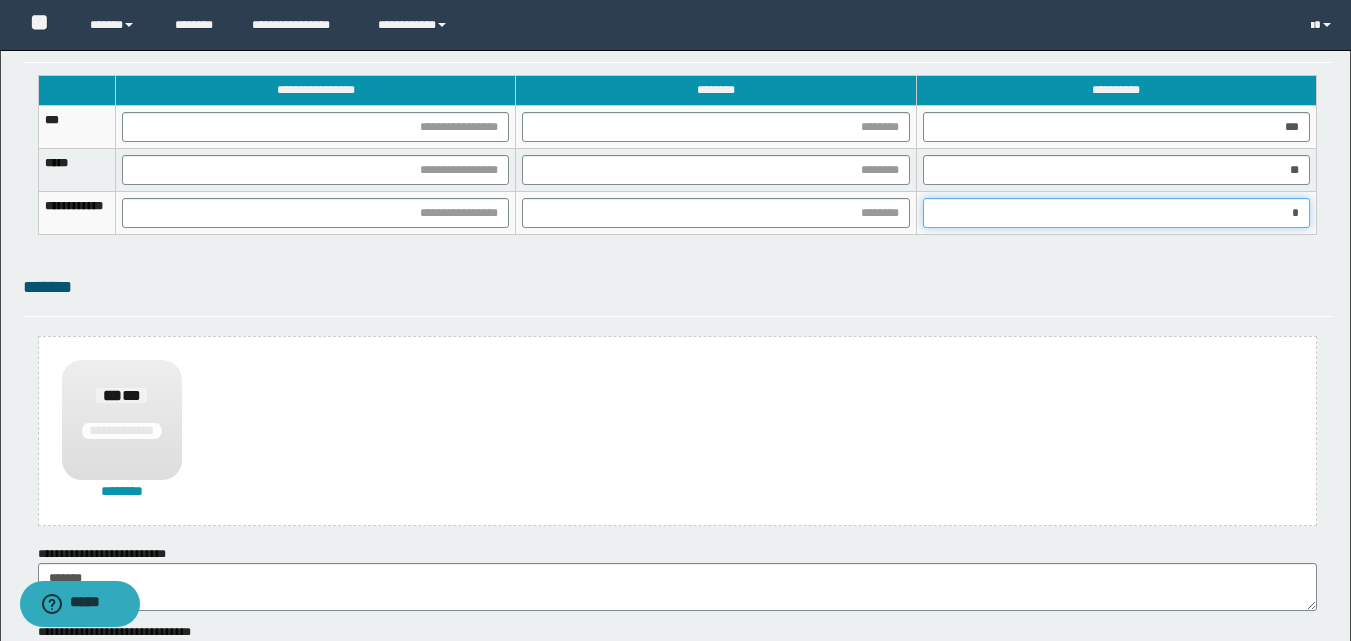 type on "**" 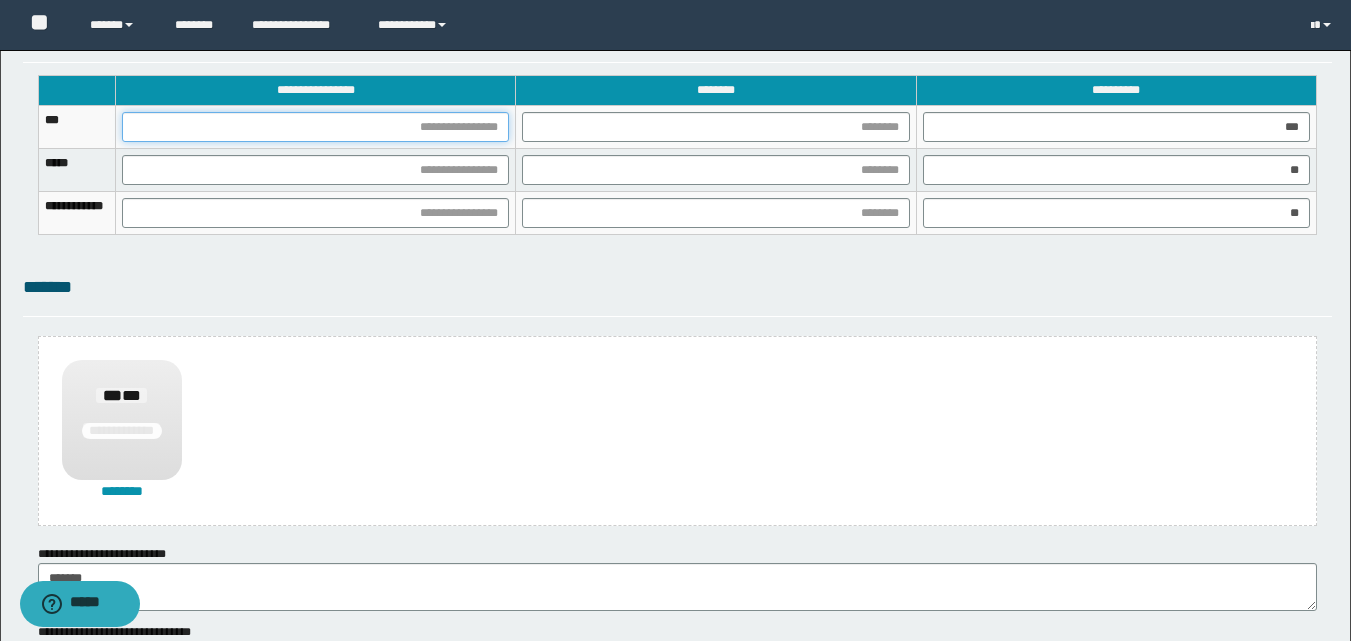 click at bounding box center (315, 127) 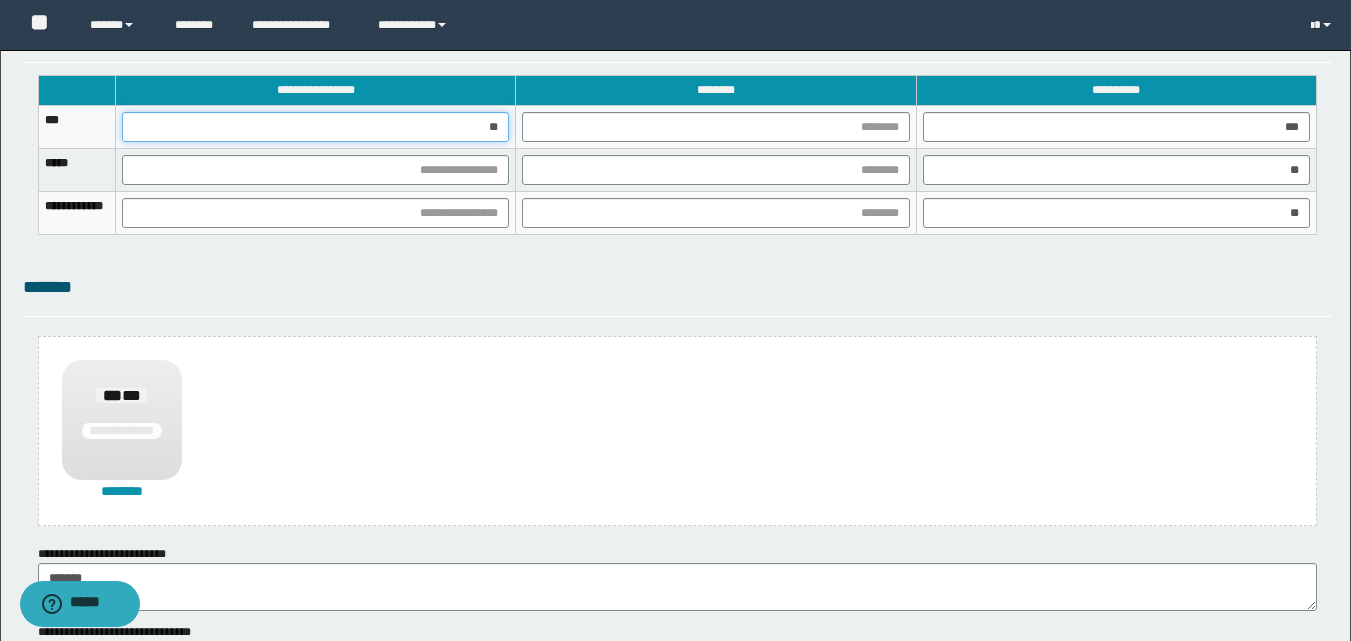 type on "***" 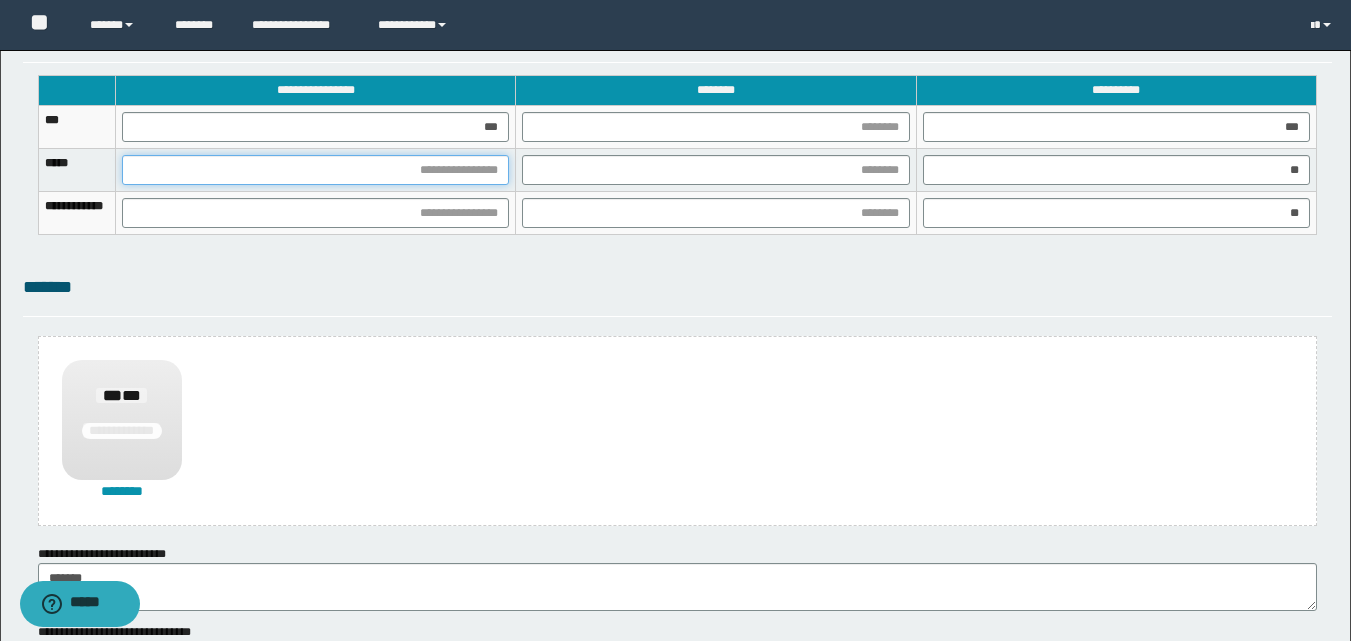 drag, startPoint x: 561, startPoint y: 179, endPoint x: 569, endPoint y: 206, distance: 28.160255 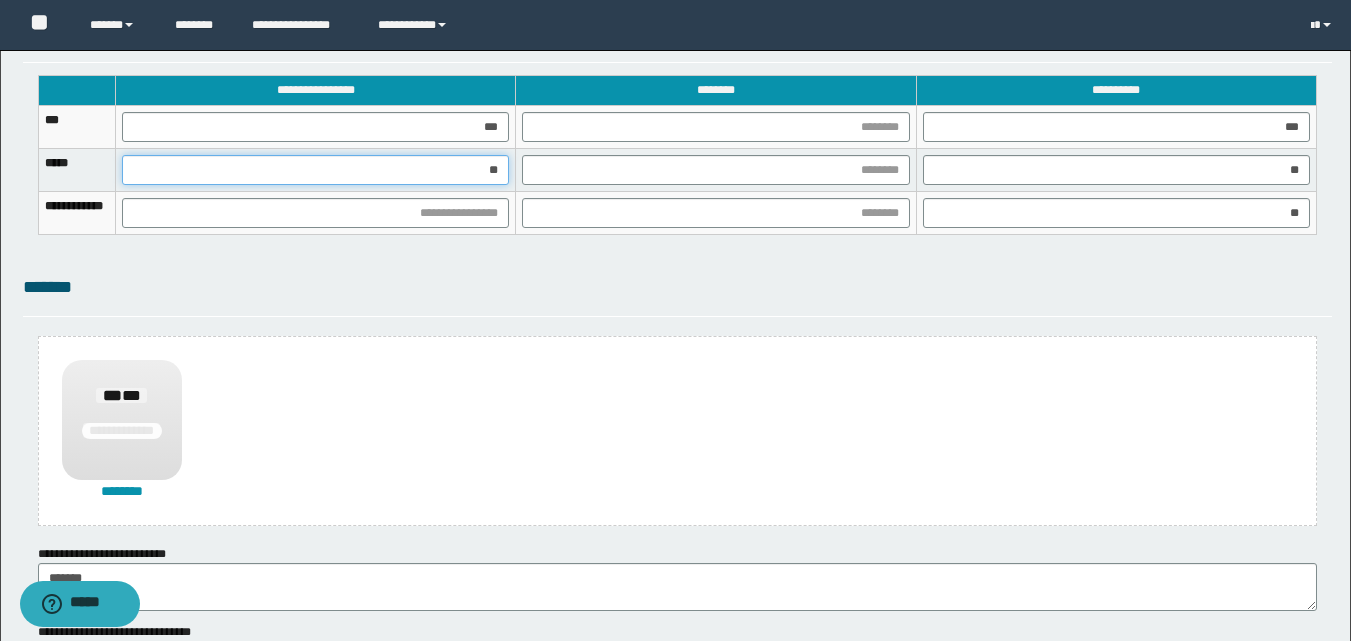 type on "***" 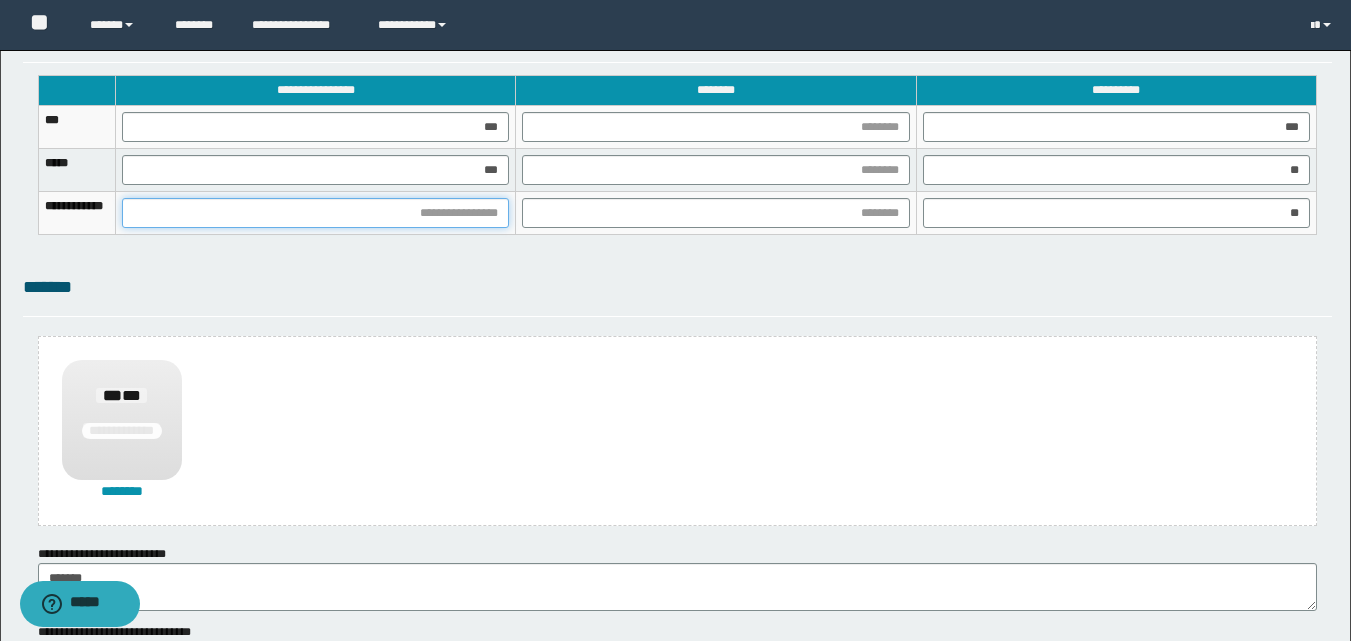 click at bounding box center (315, 213) 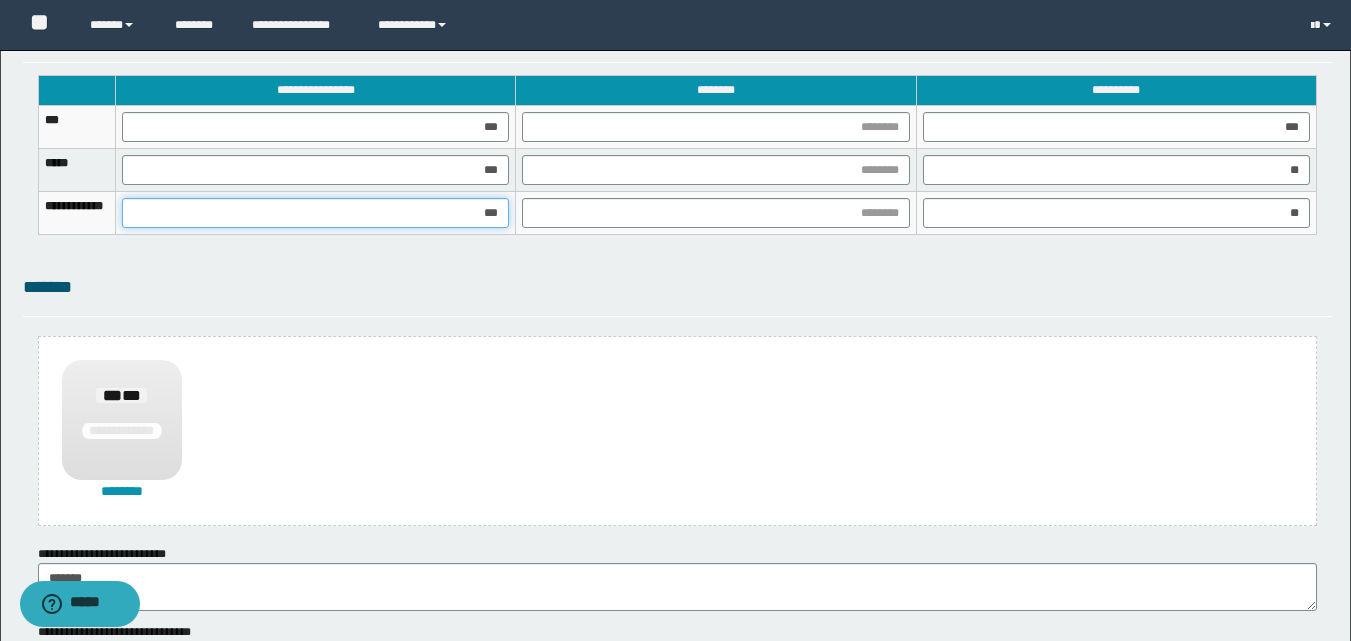 type on "****" 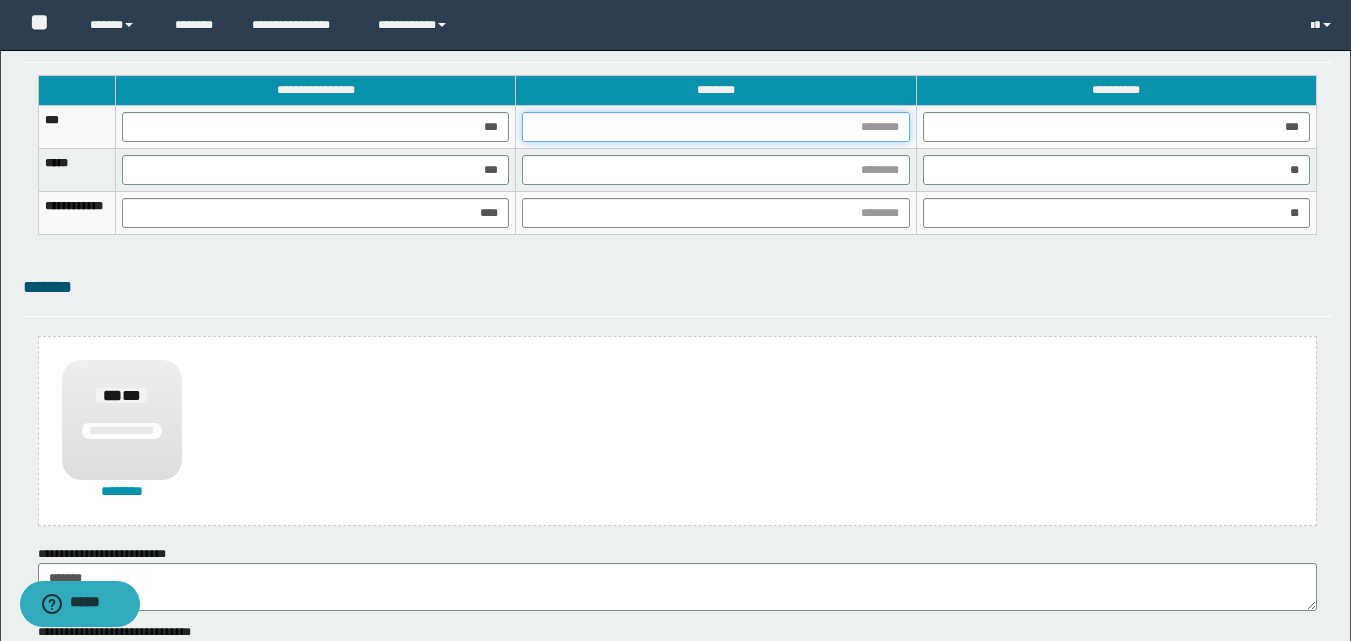 click at bounding box center [715, 127] 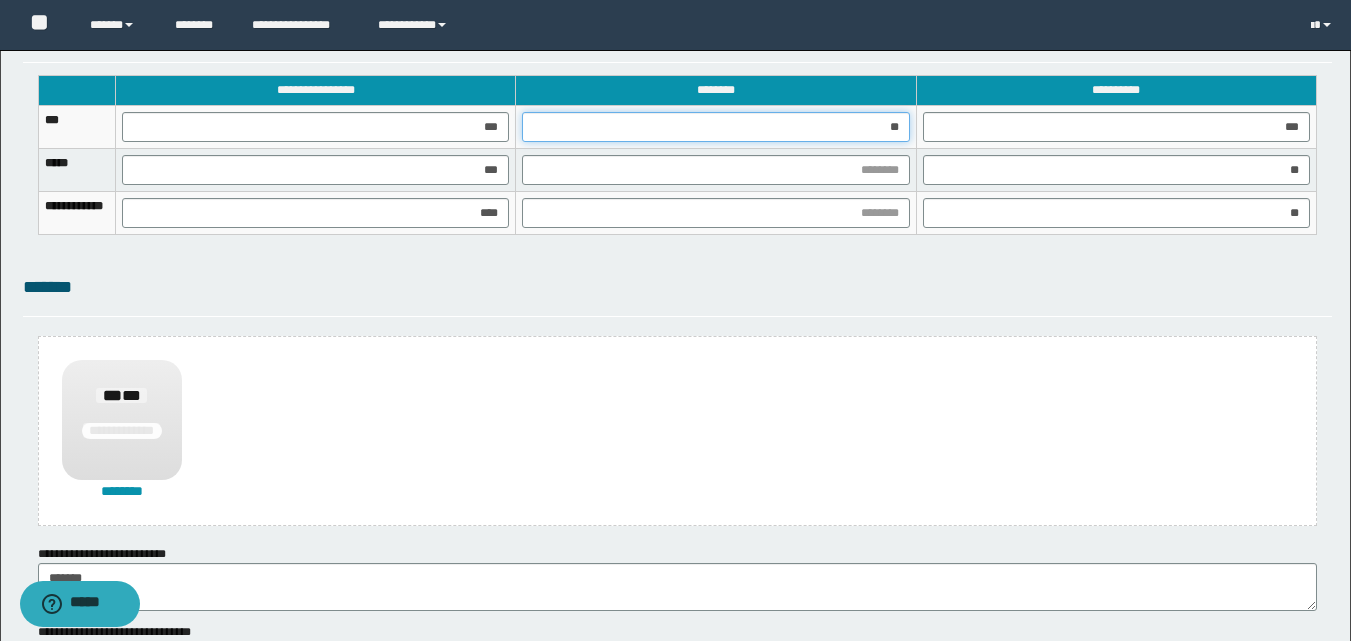 type on "***" 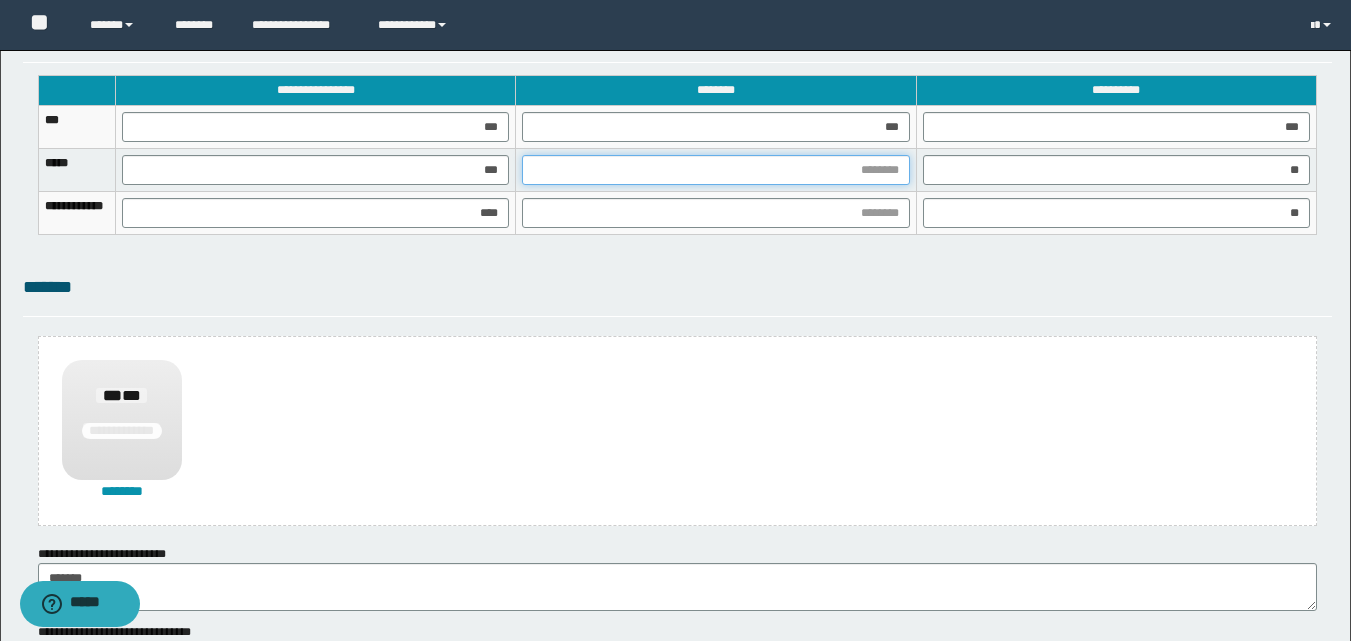 click at bounding box center [715, 170] 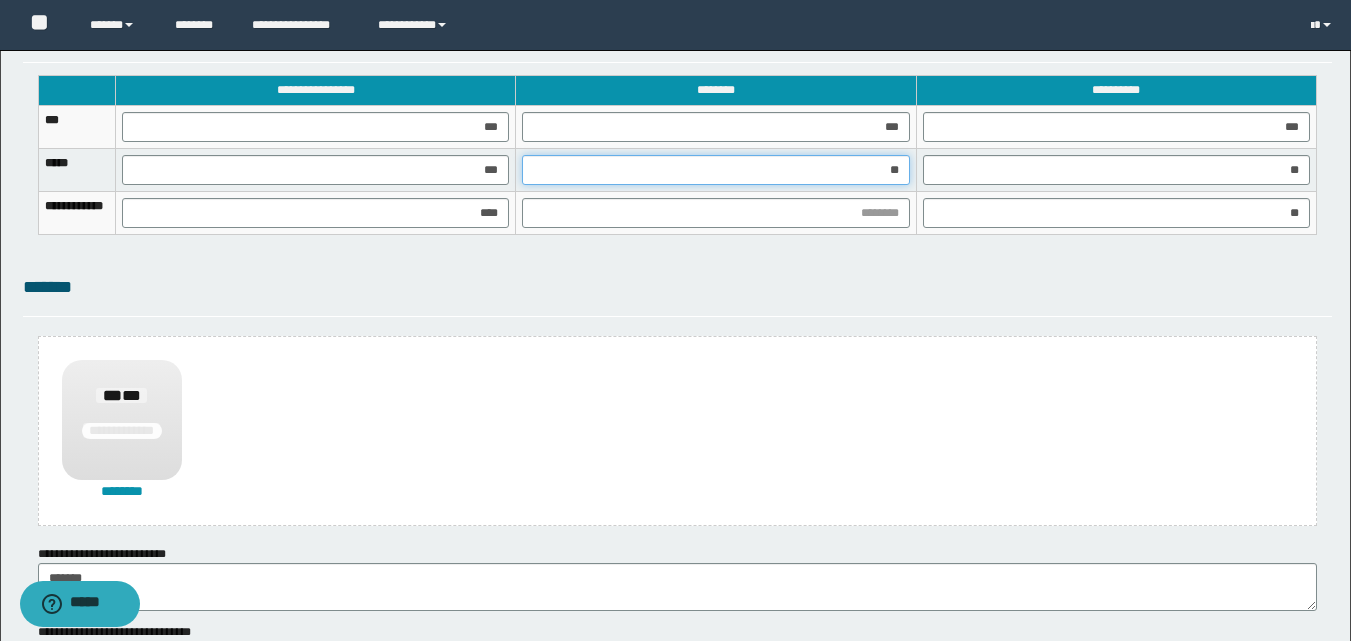 type on "***" 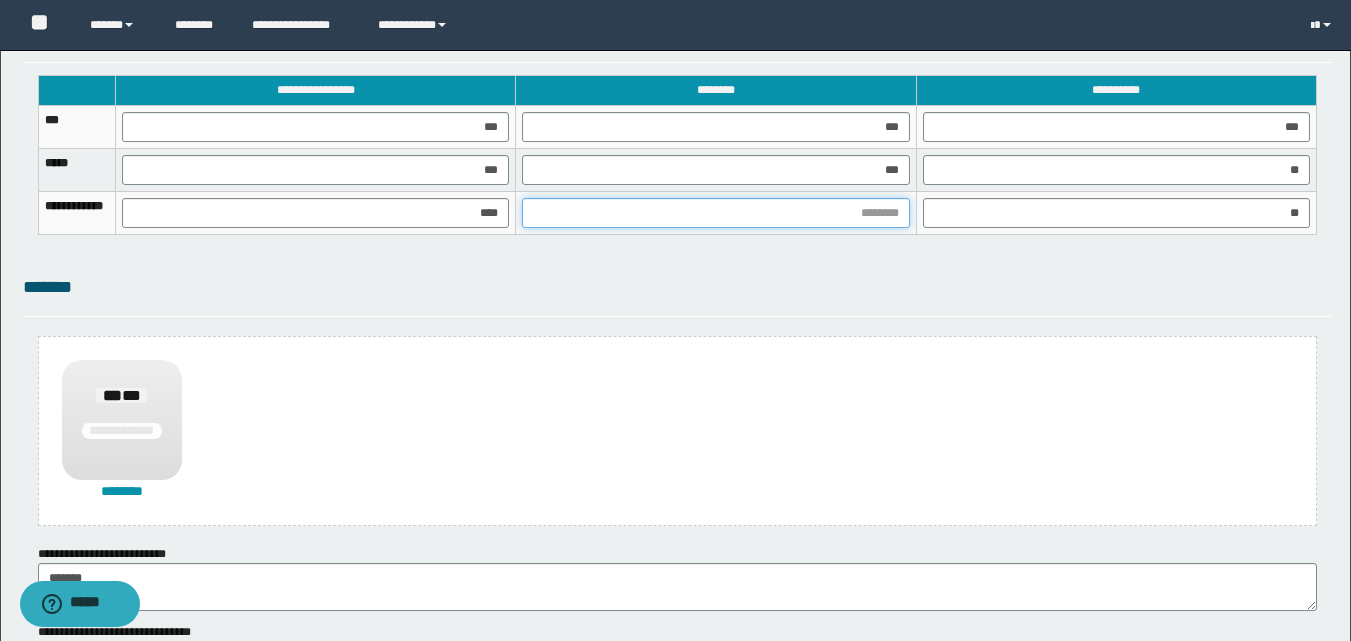 click at bounding box center (715, 213) 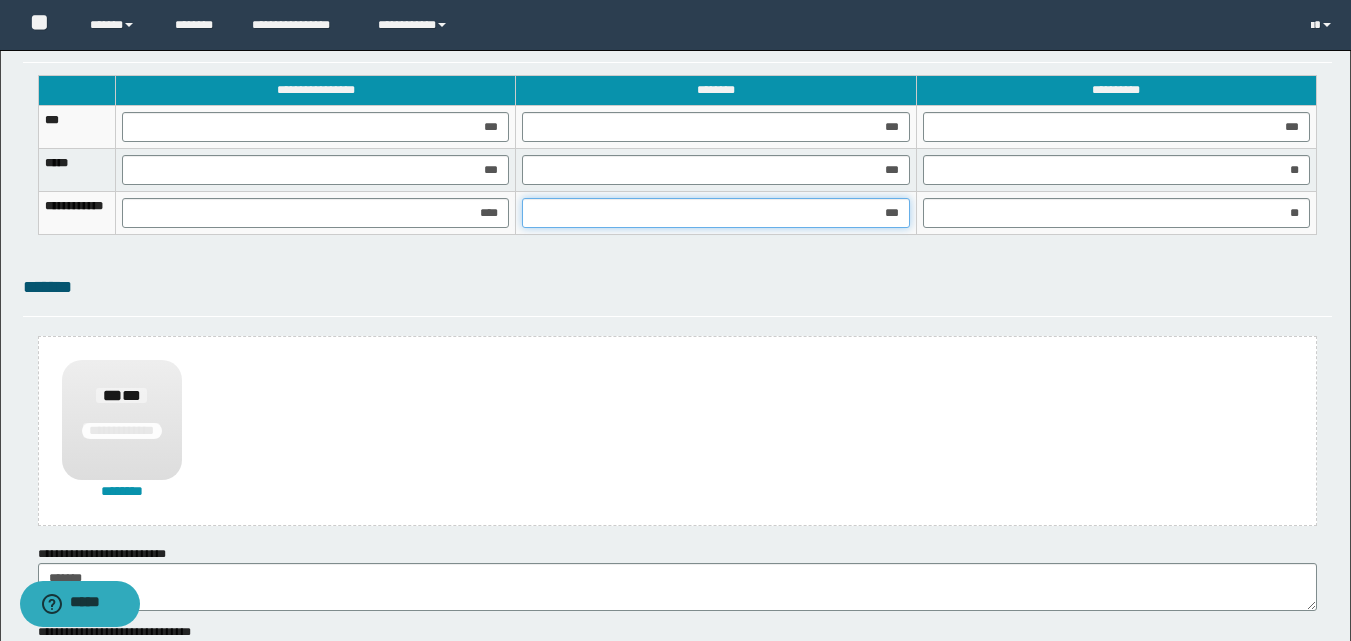 type on "****" 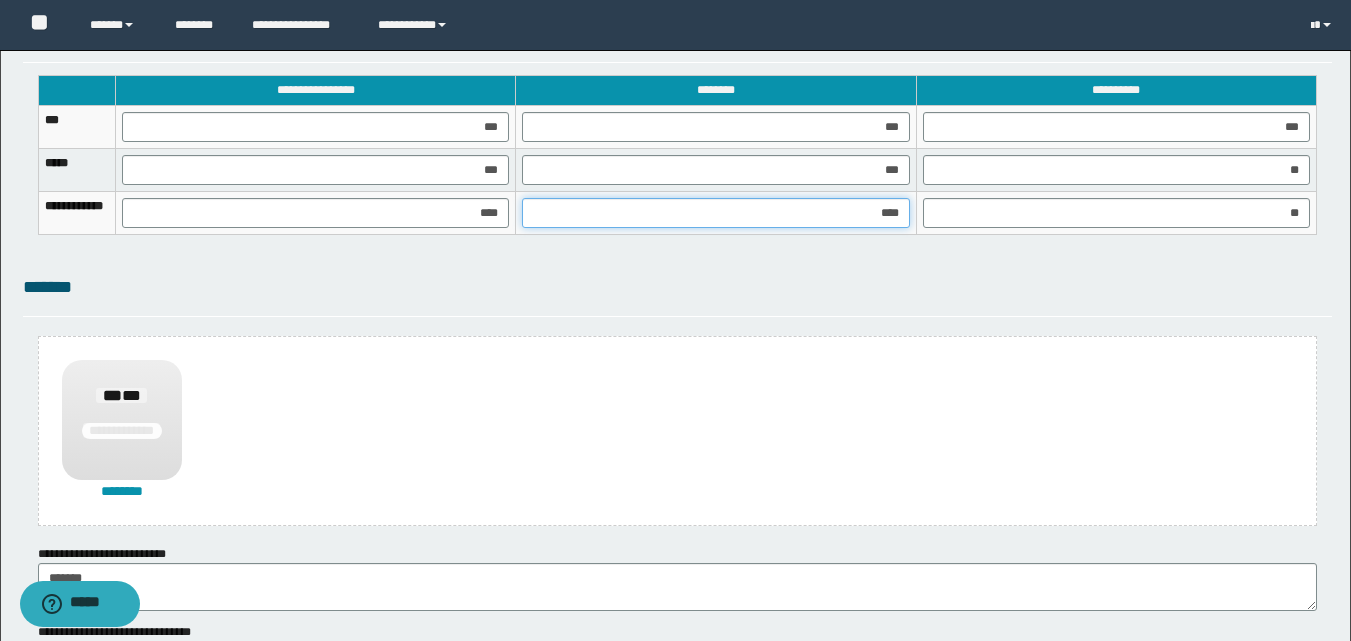 scroll, scrollTop: 1489, scrollLeft: 0, axis: vertical 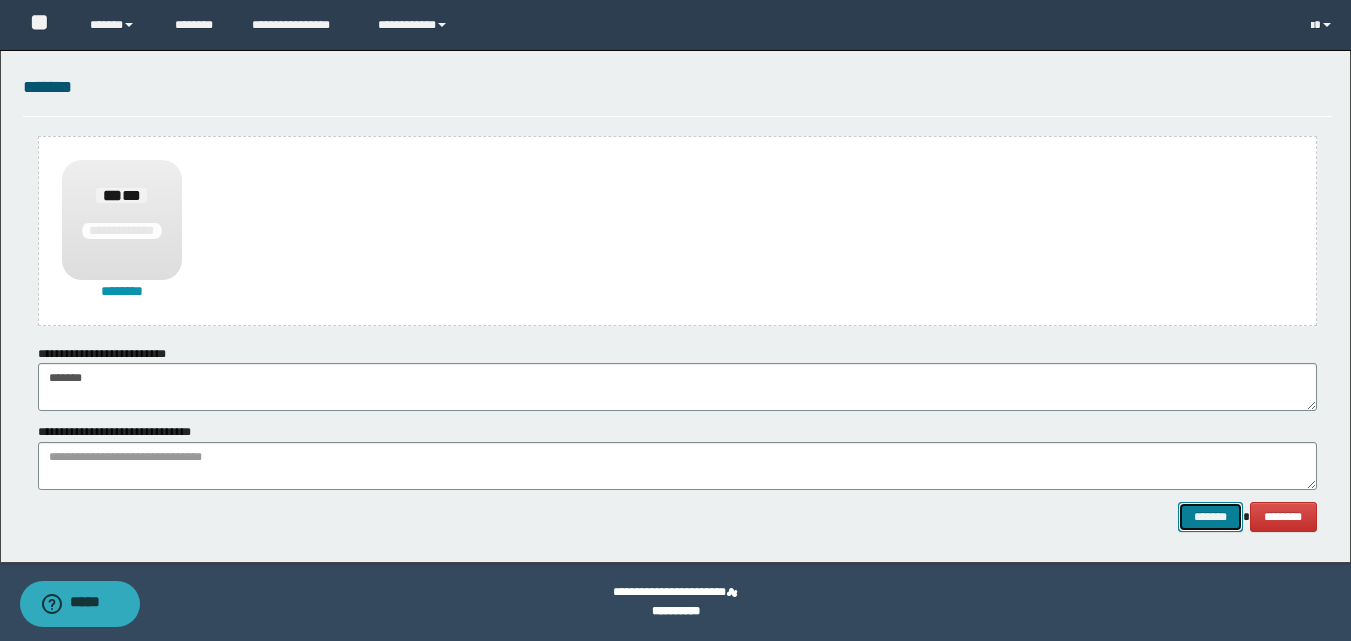 click on "*******" at bounding box center (1210, 517) 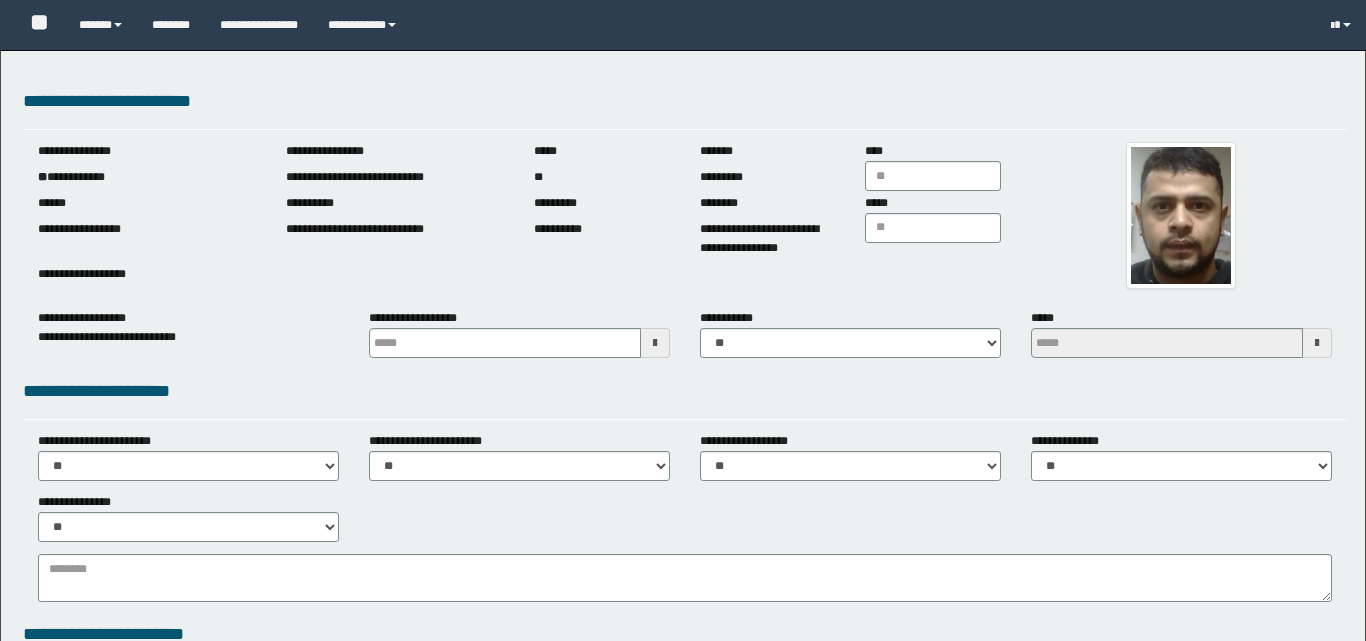 type 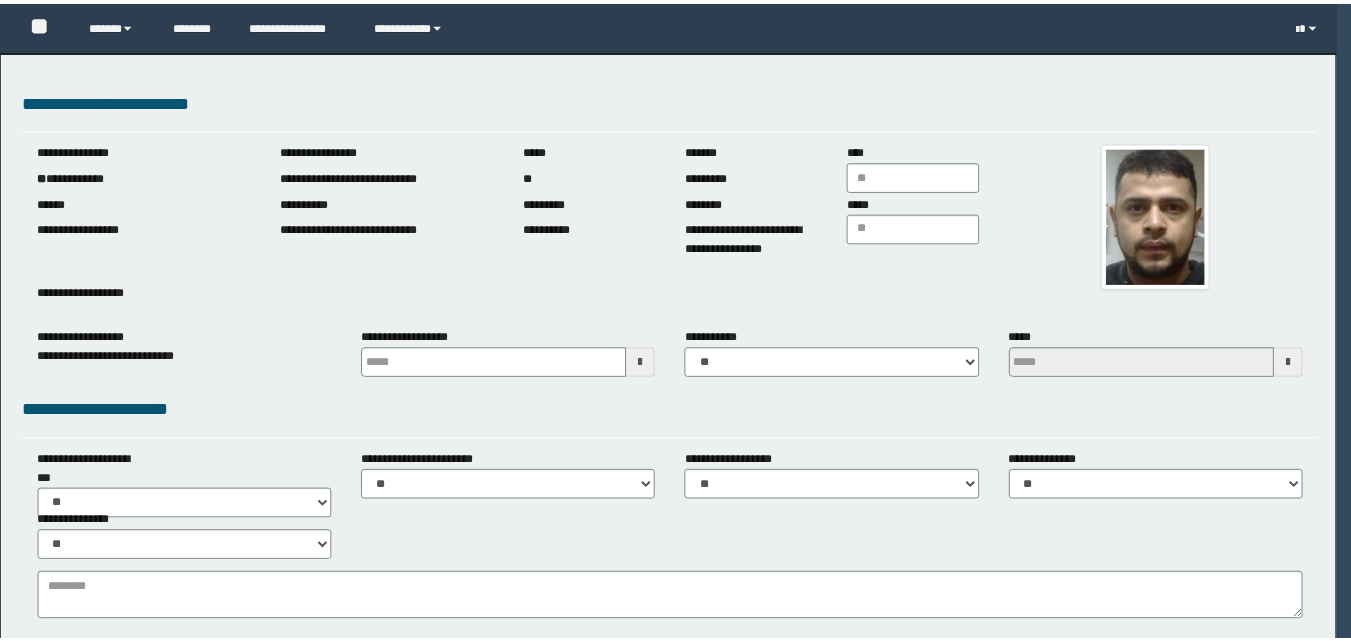 scroll, scrollTop: 0, scrollLeft: 0, axis: both 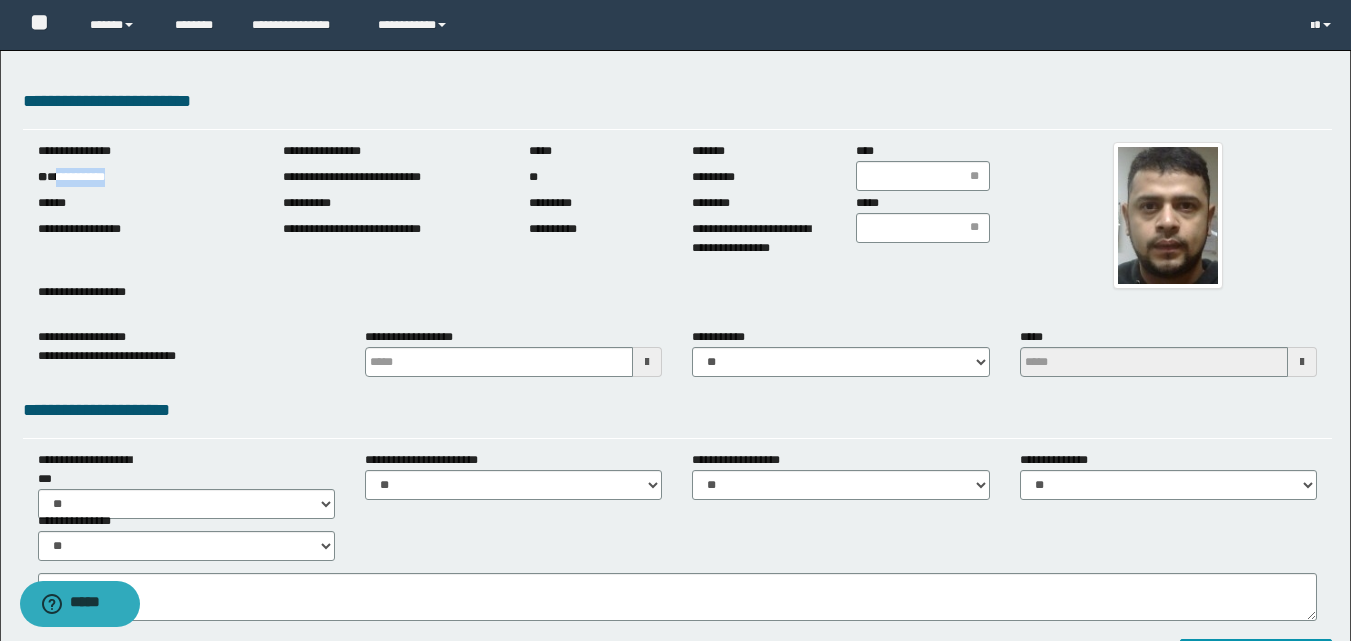 drag, startPoint x: 109, startPoint y: 179, endPoint x: 197, endPoint y: 122, distance: 104.84751 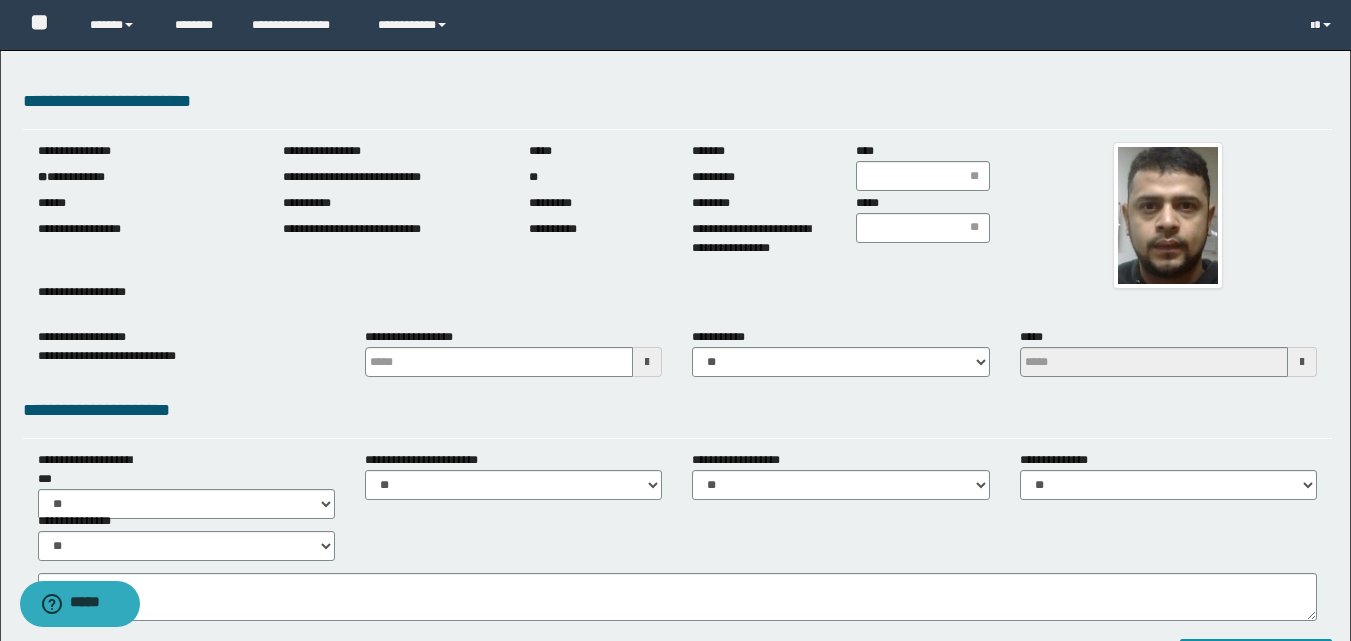 click at bounding box center [647, 362] 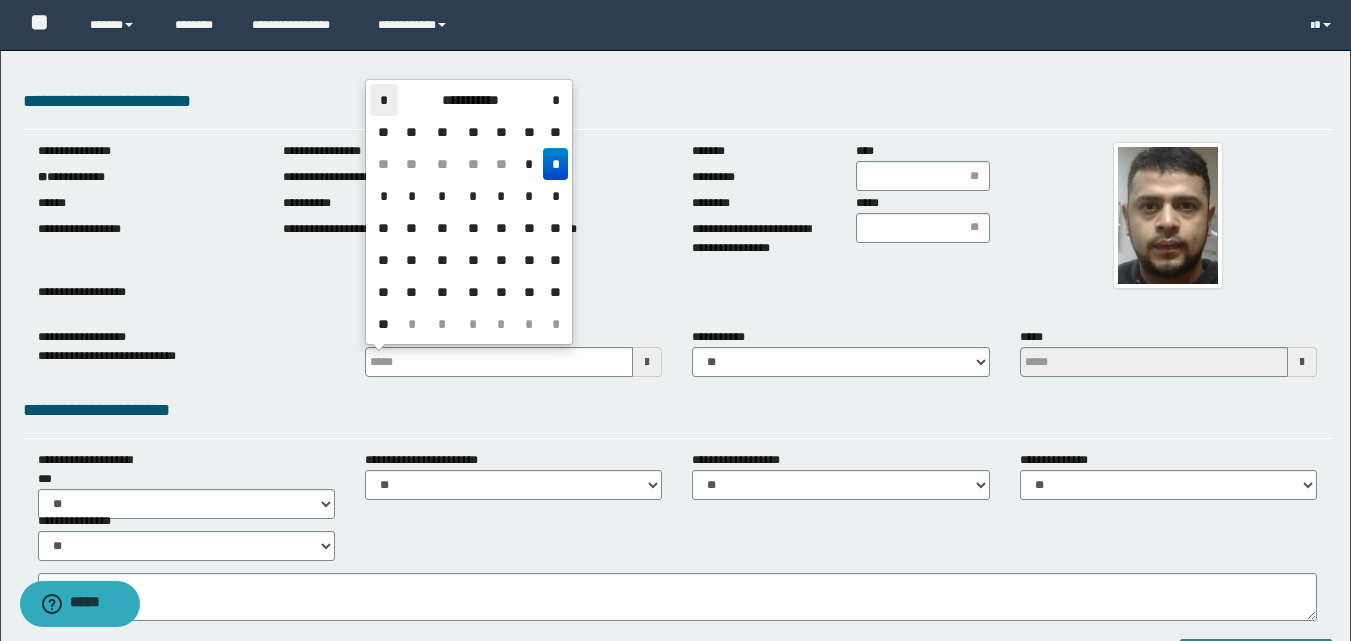 click on "*" at bounding box center (384, 100) 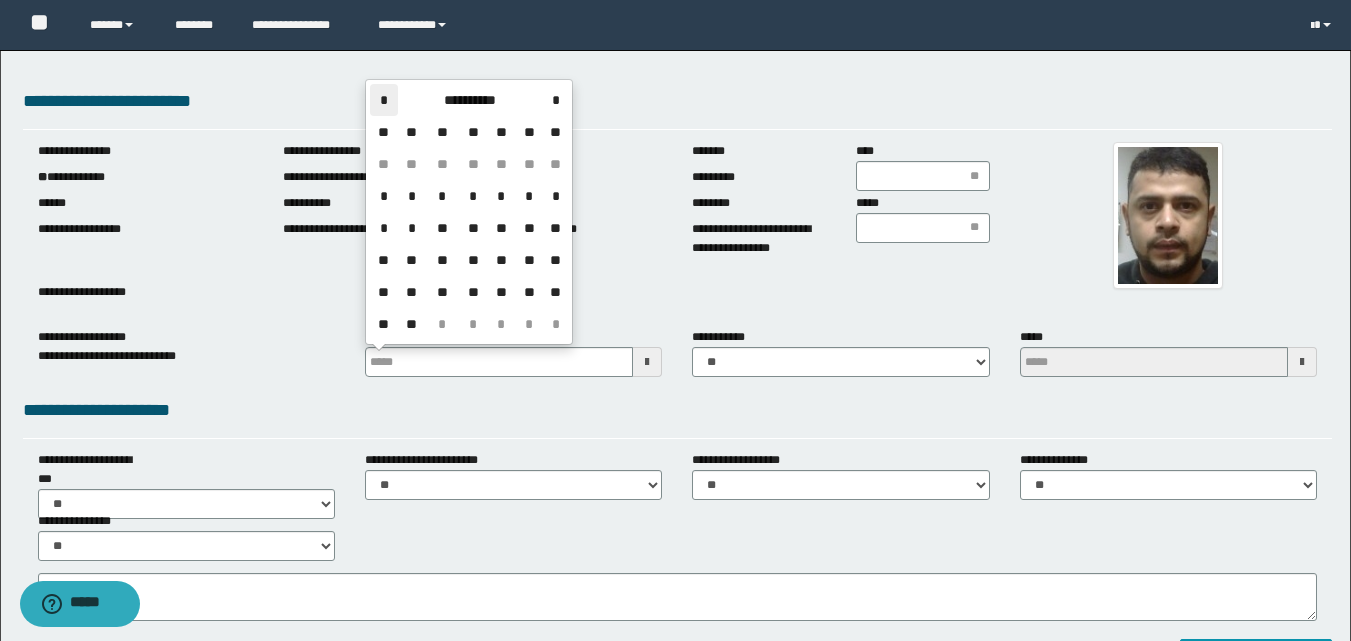 click on "*" at bounding box center (384, 100) 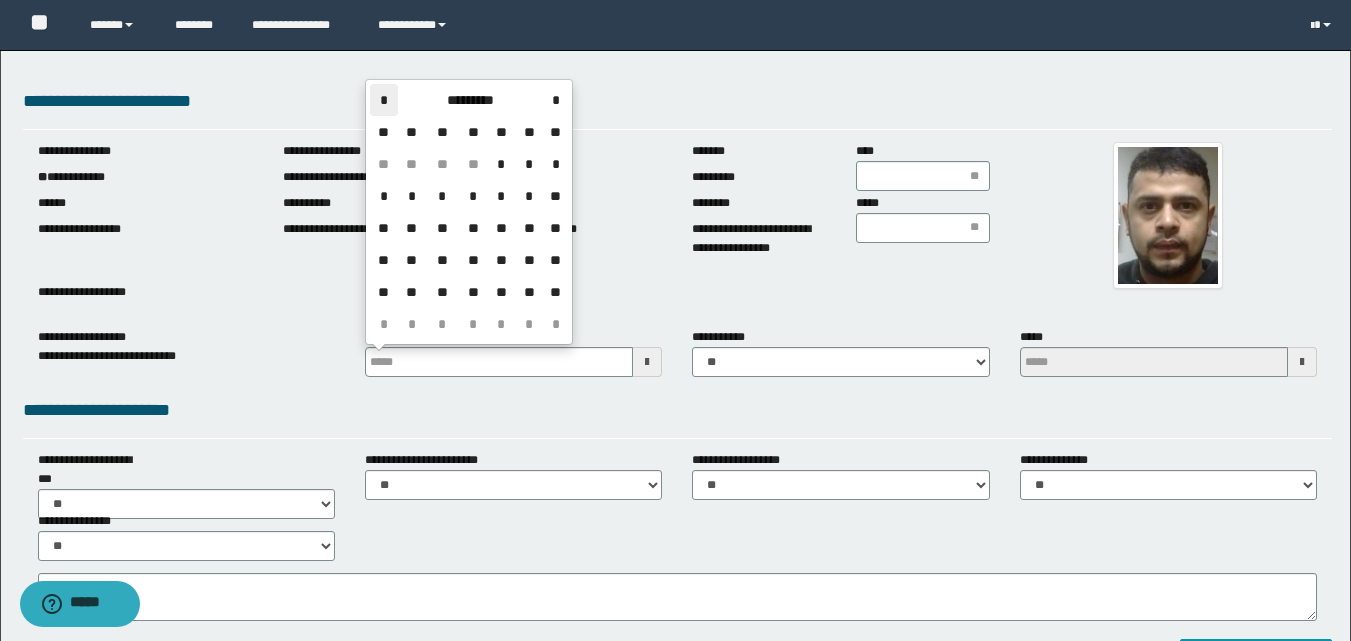 click on "*" at bounding box center (384, 100) 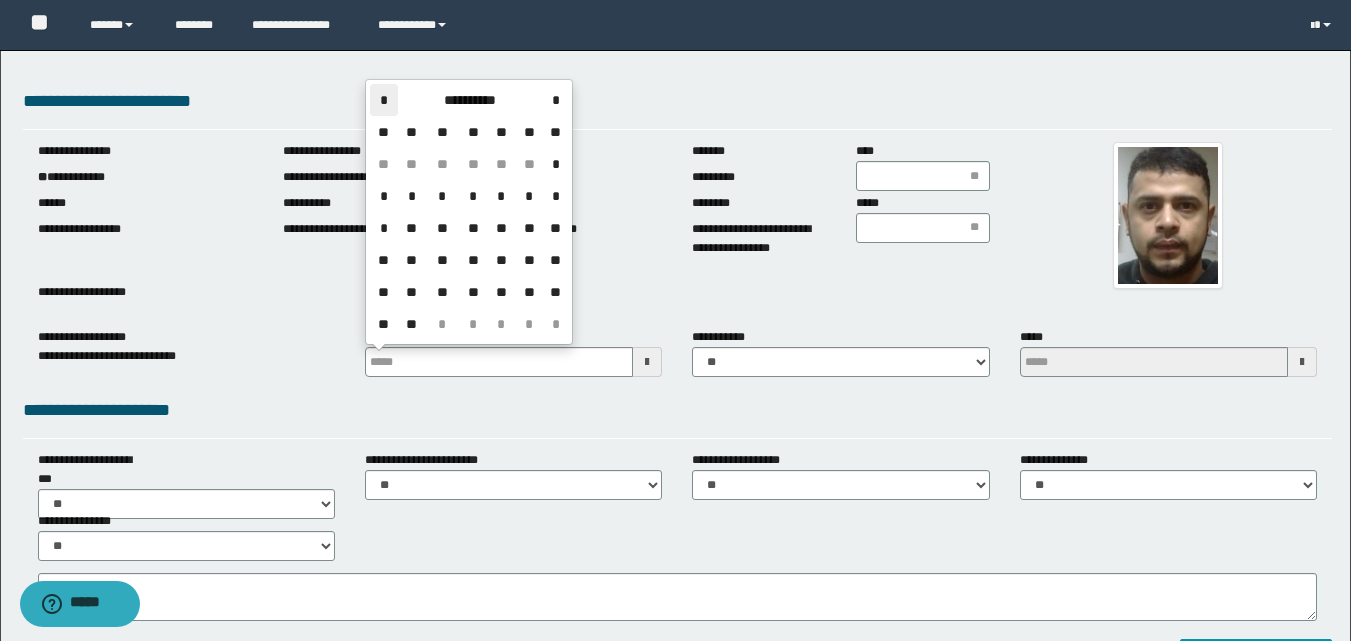 click on "*" at bounding box center (384, 100) 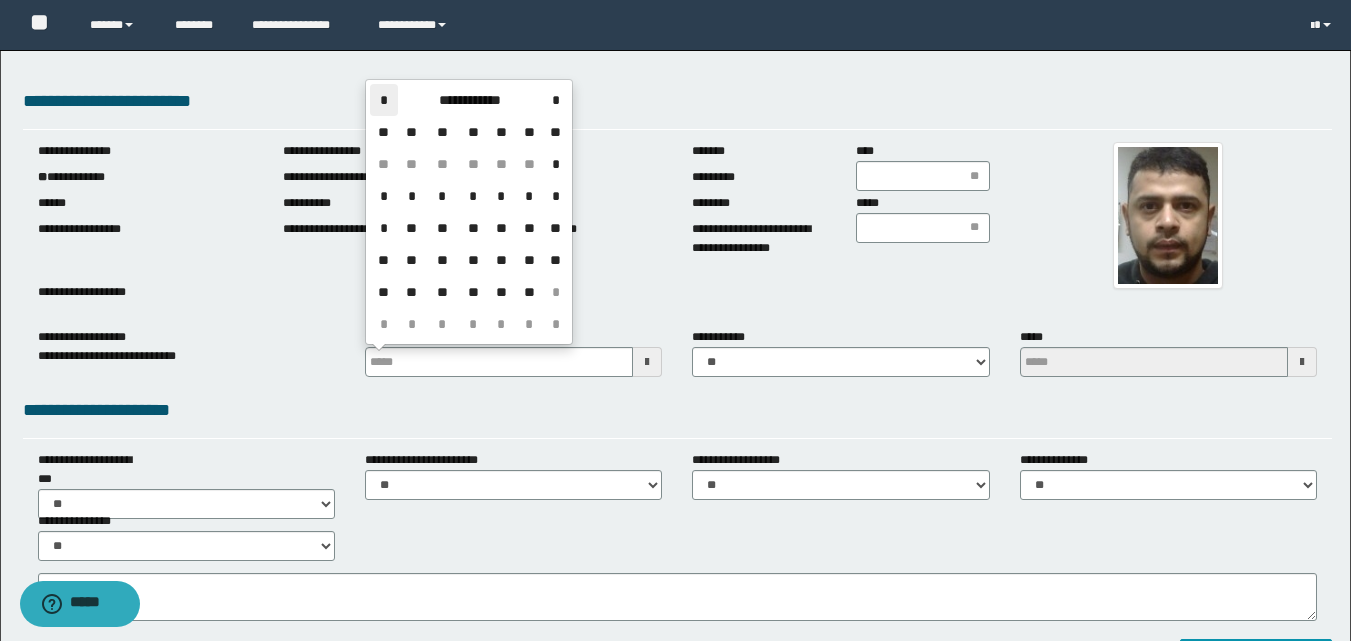 click on "*" at bounding box center (384, 100) 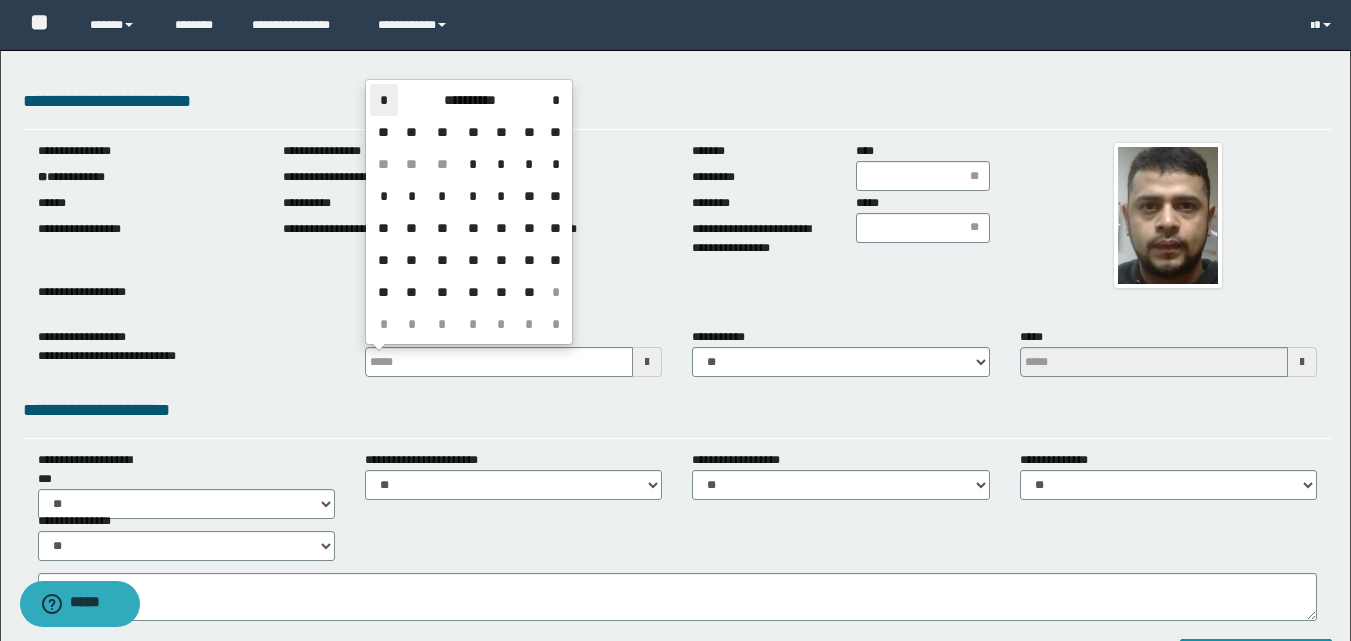 click on "*" at bounding box center [384, 100] 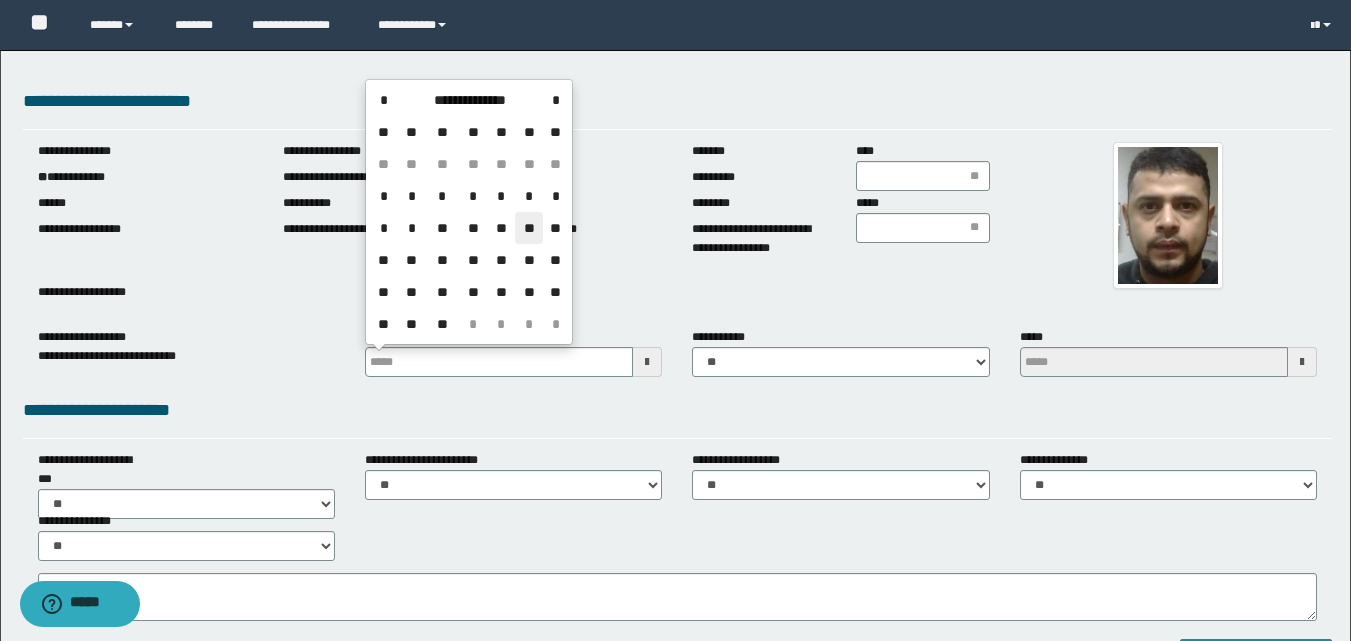 click on "**" at bounding box center [529, 228] 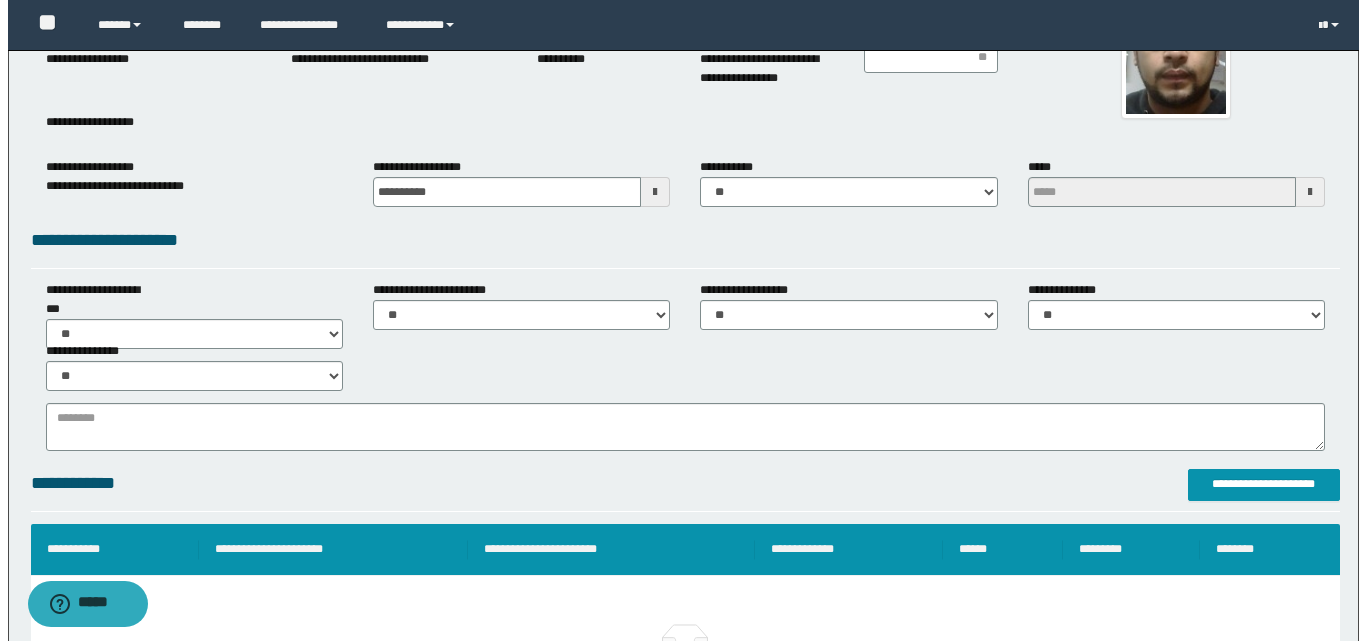 scroll, scrollTop: 500, scrollLeft: 0, axis: vertical 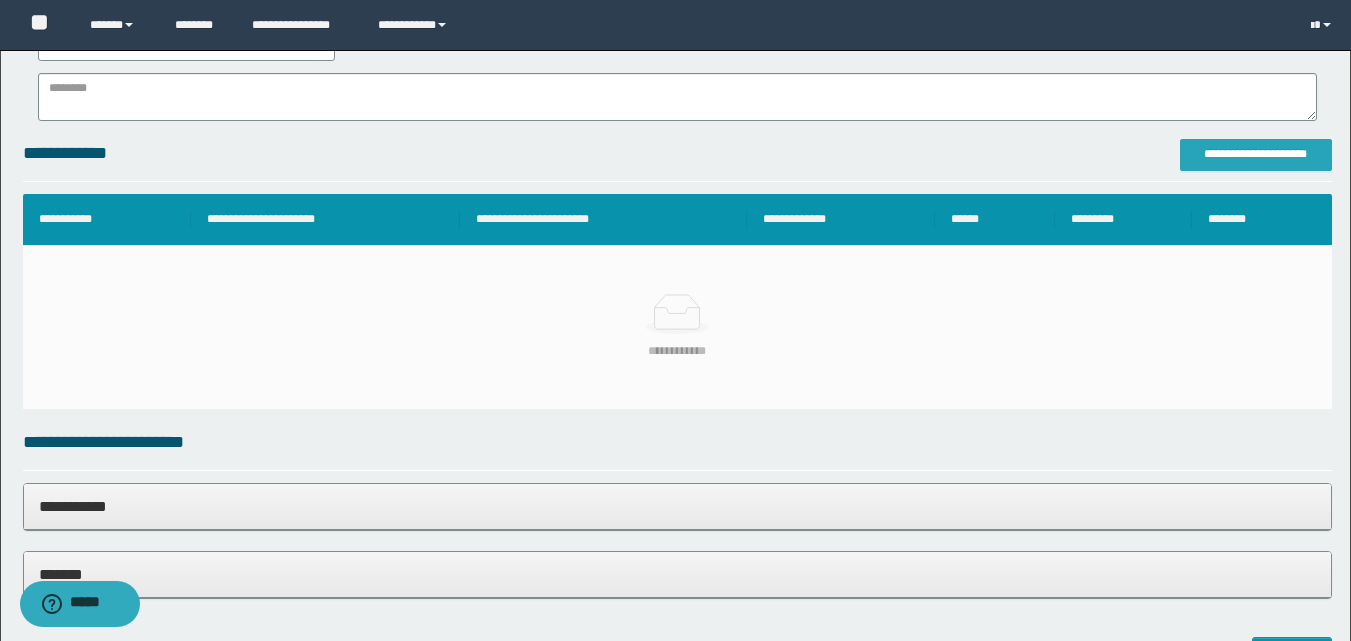 click on "**********" at bounding box center (1256, 154) 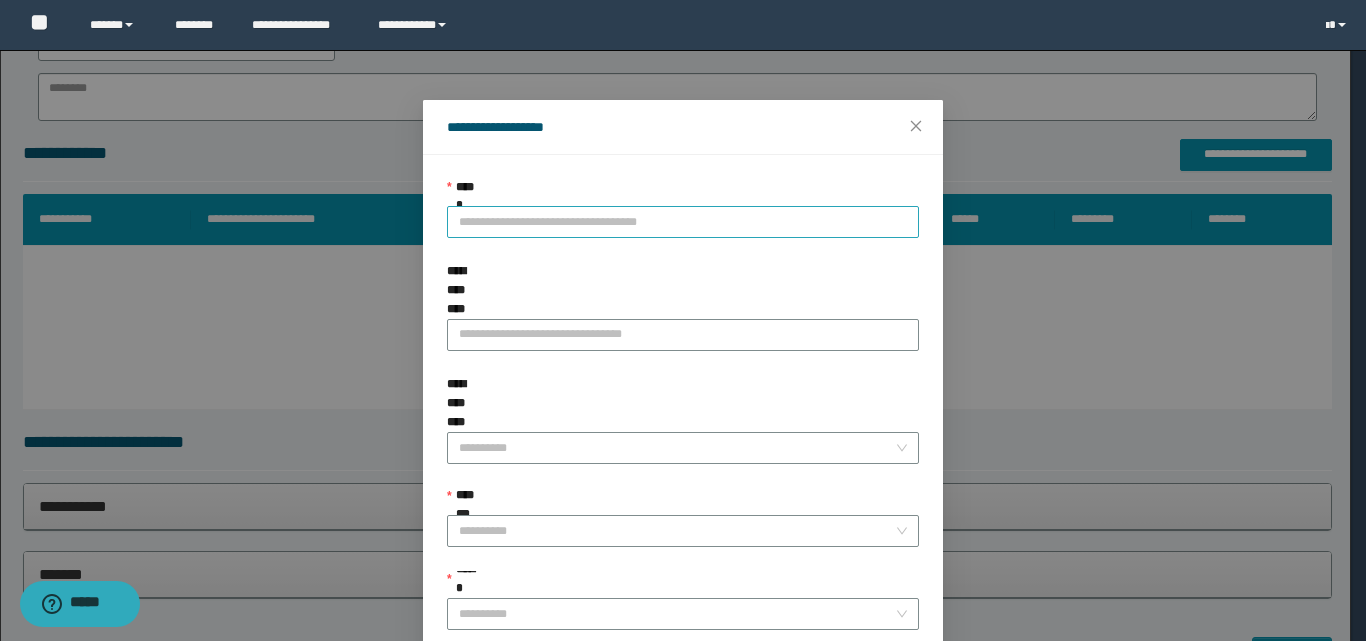 click on "**********" at bounding box center [683, 222] 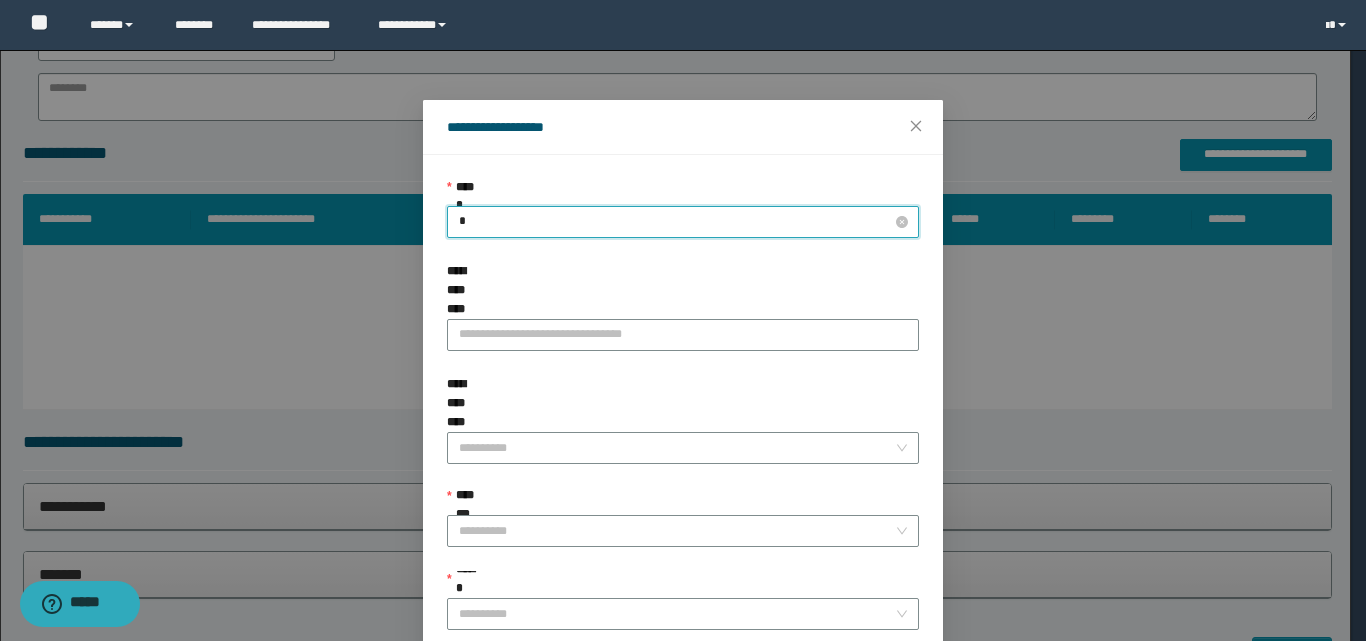 type on "**" 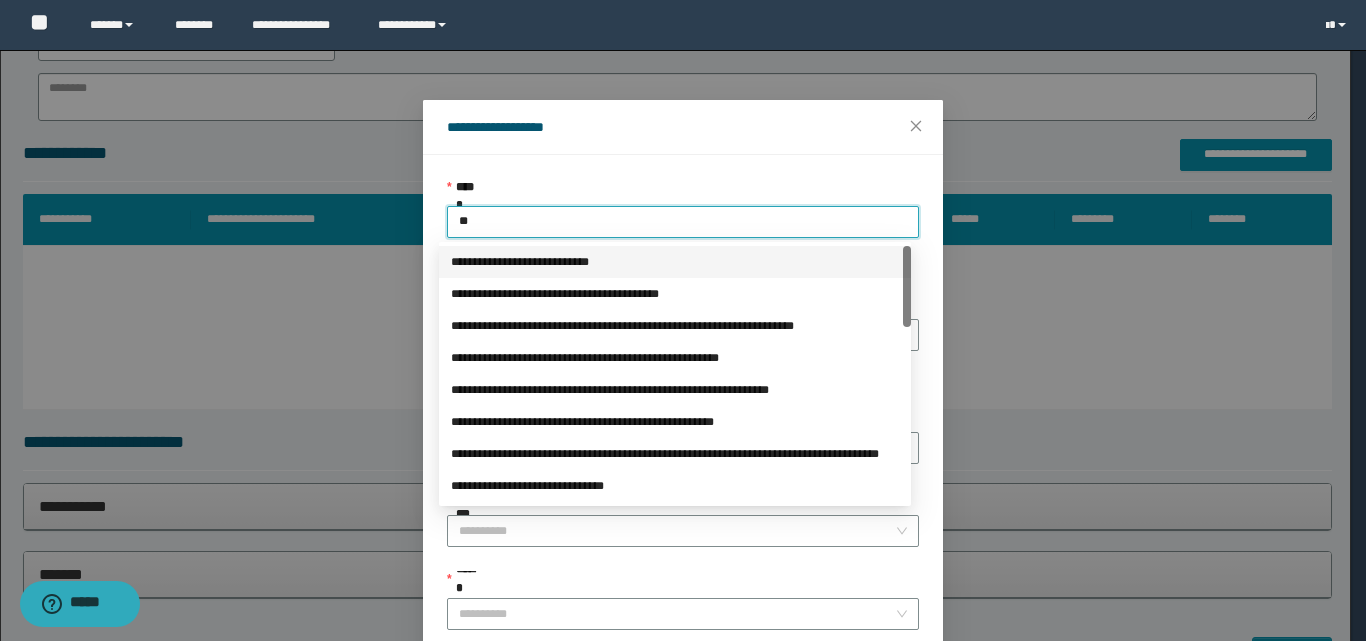 click on "**********" at bounding box center (675, 262) 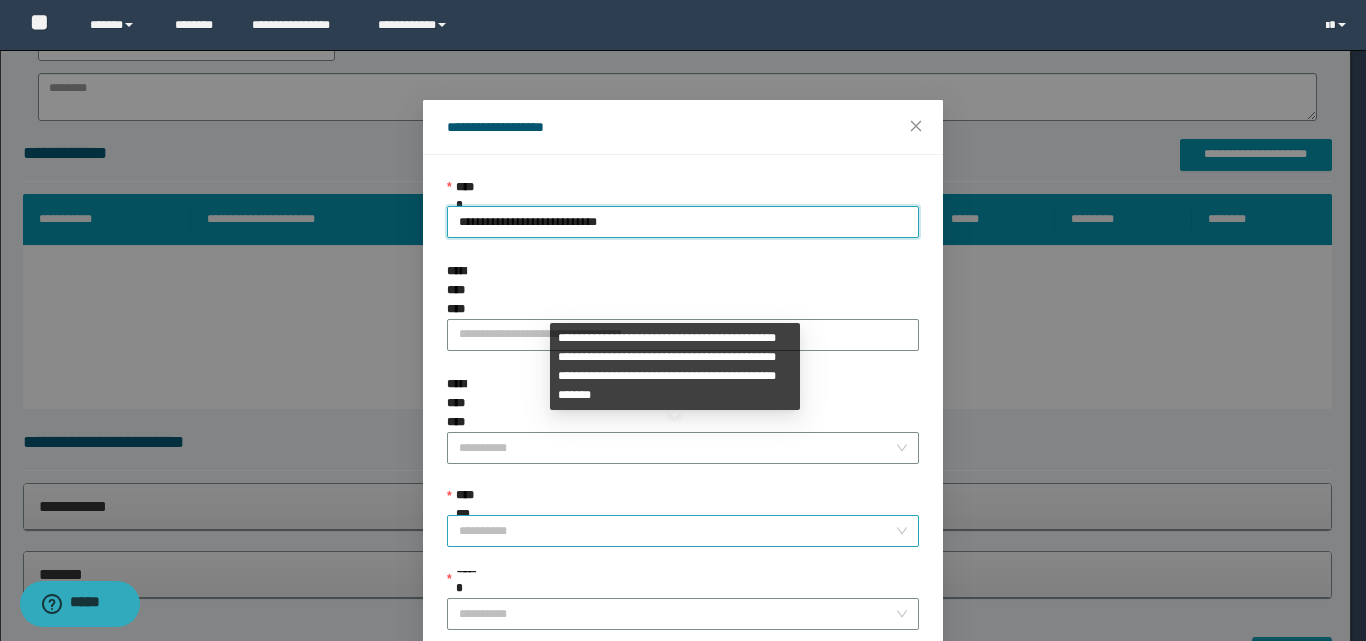 click on "**********" at bounding box center [677, 531] 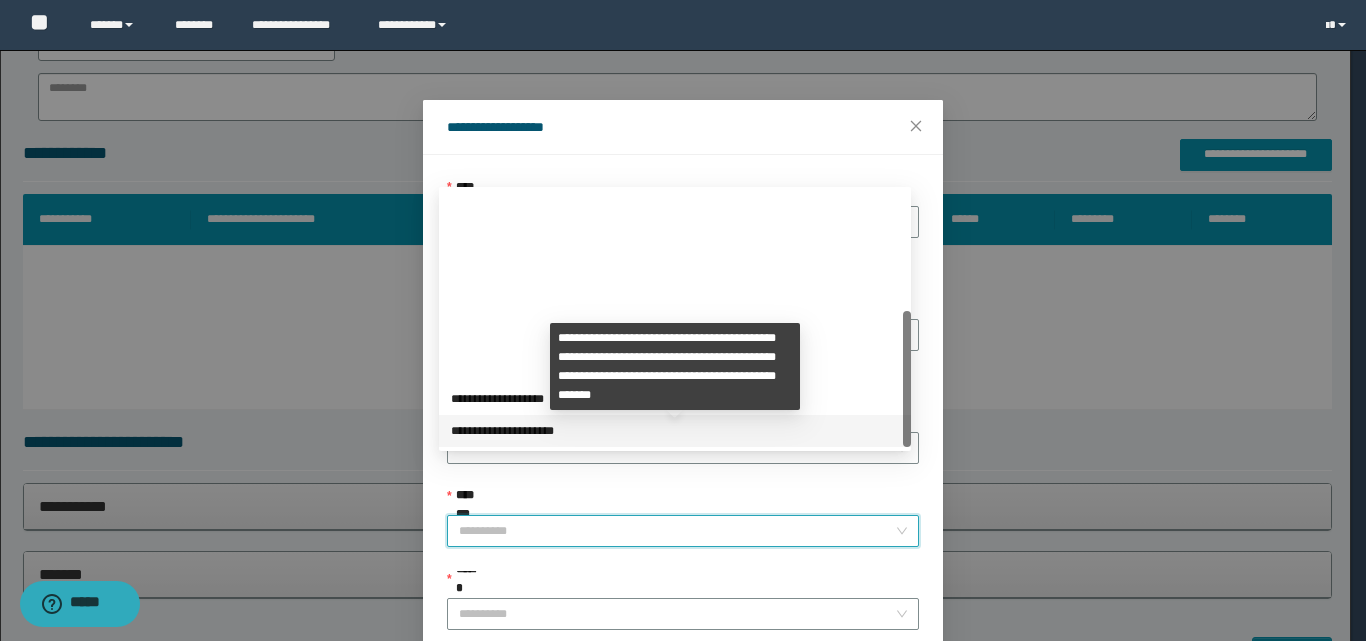 scroll, scrollTop: 224, scrollLeft: 0, axis: vertical 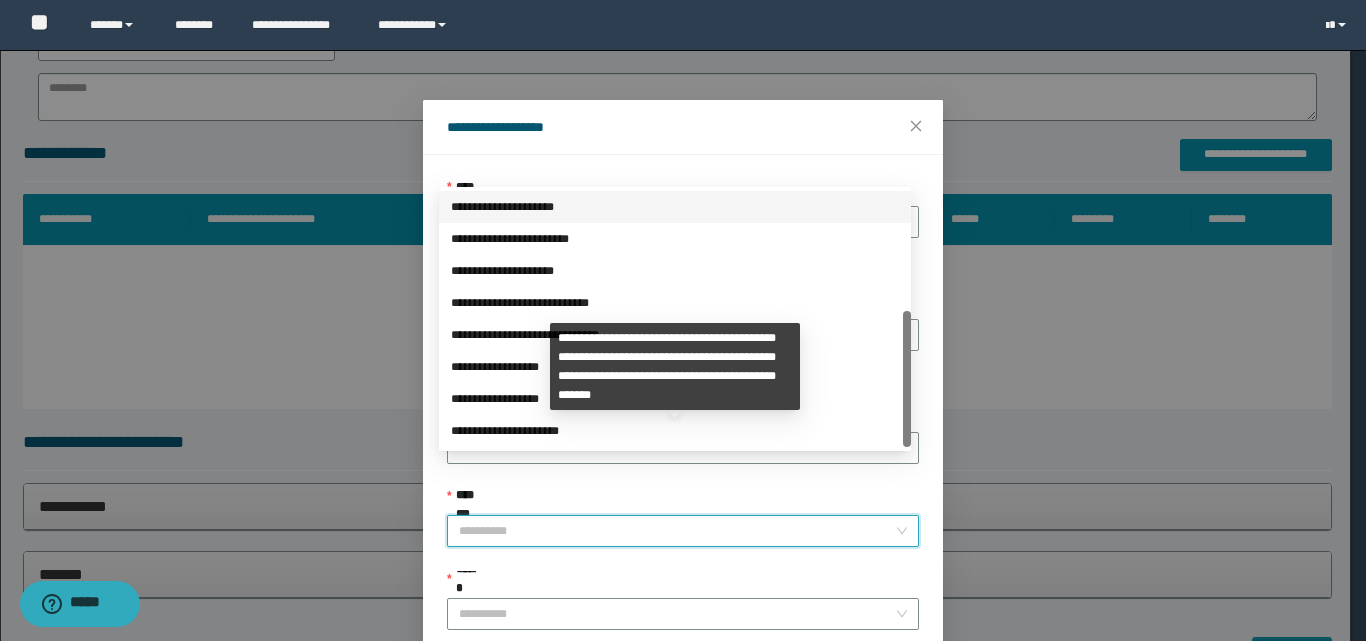 click on "**********" at bounding box center [675, 431] 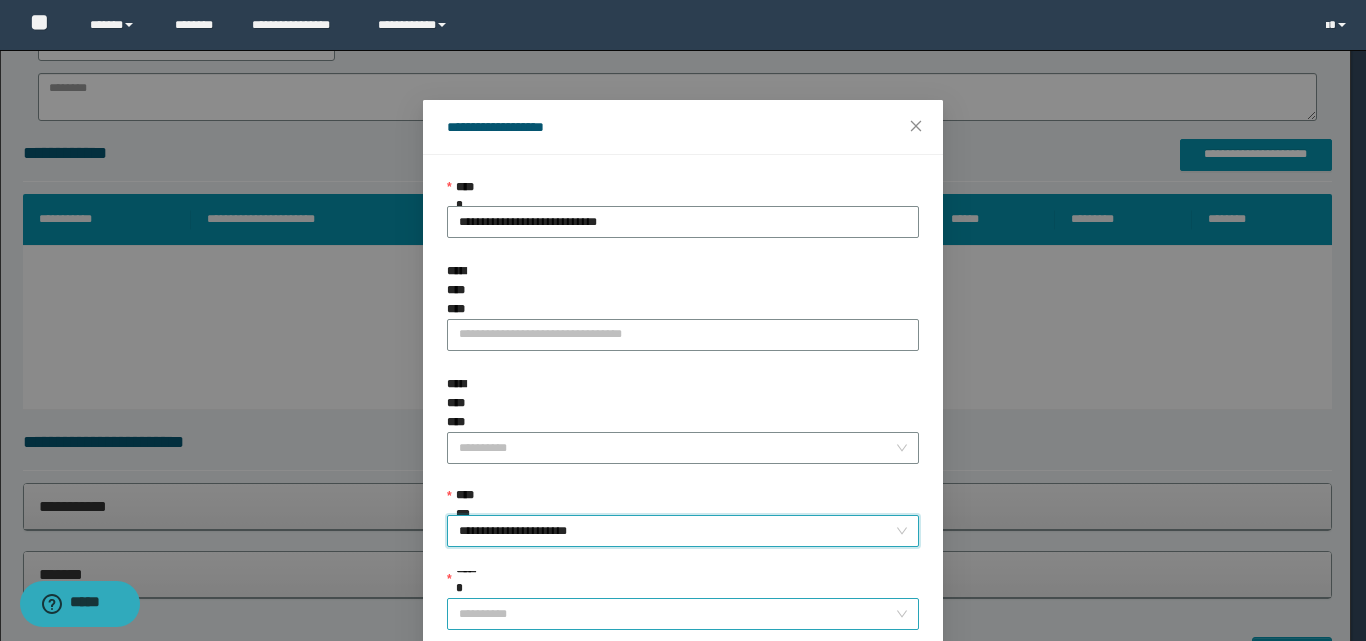 click on "******" at bounding box center [677, 614] 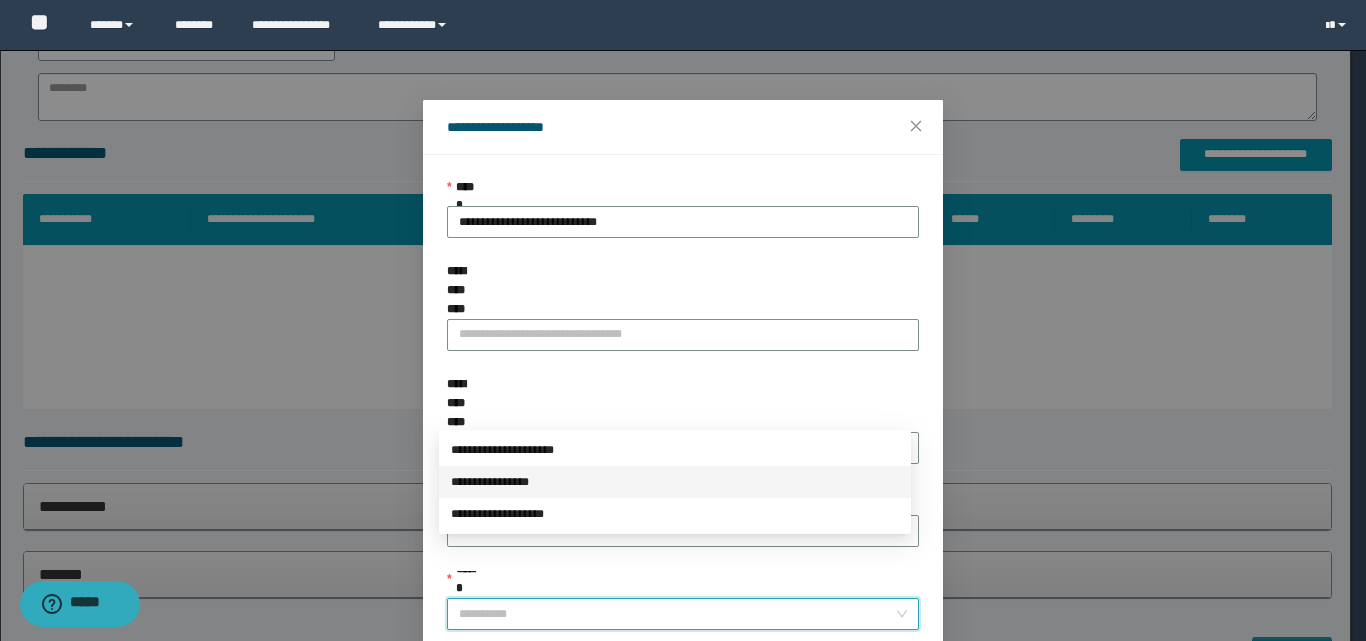 click on "**********" at bounding box center [675, 482] 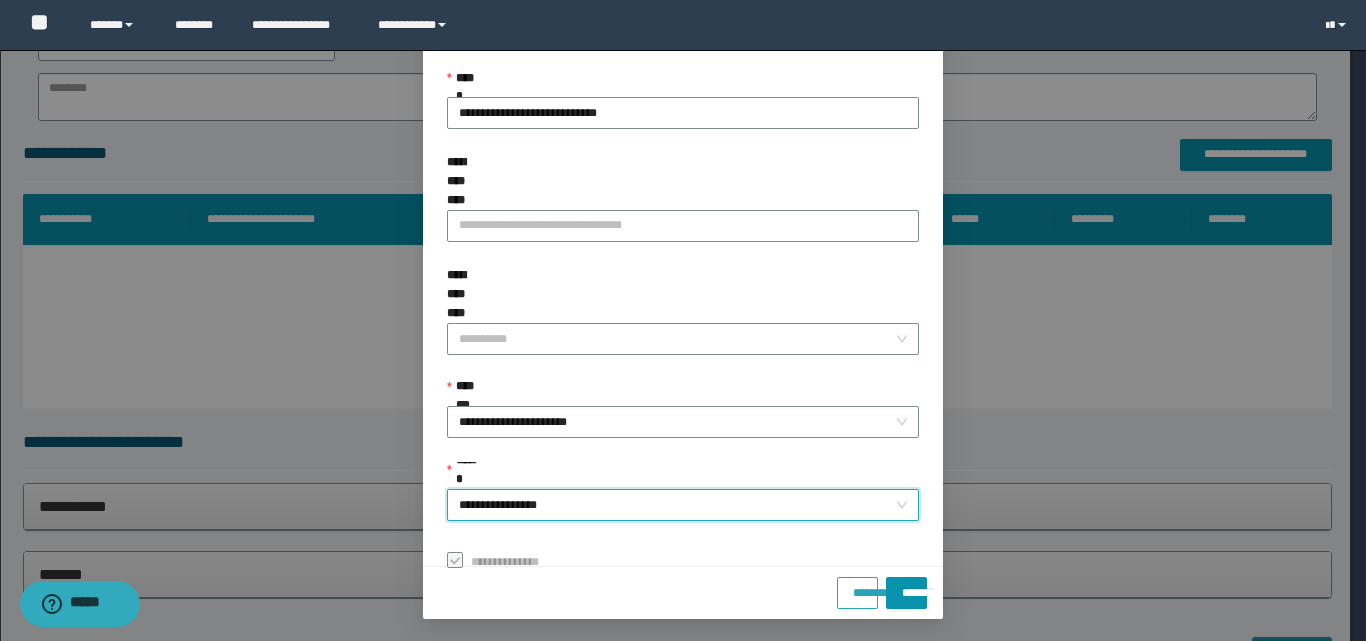 scroll, scrollTop: 111, scrollLeft: 0, axis: vertical 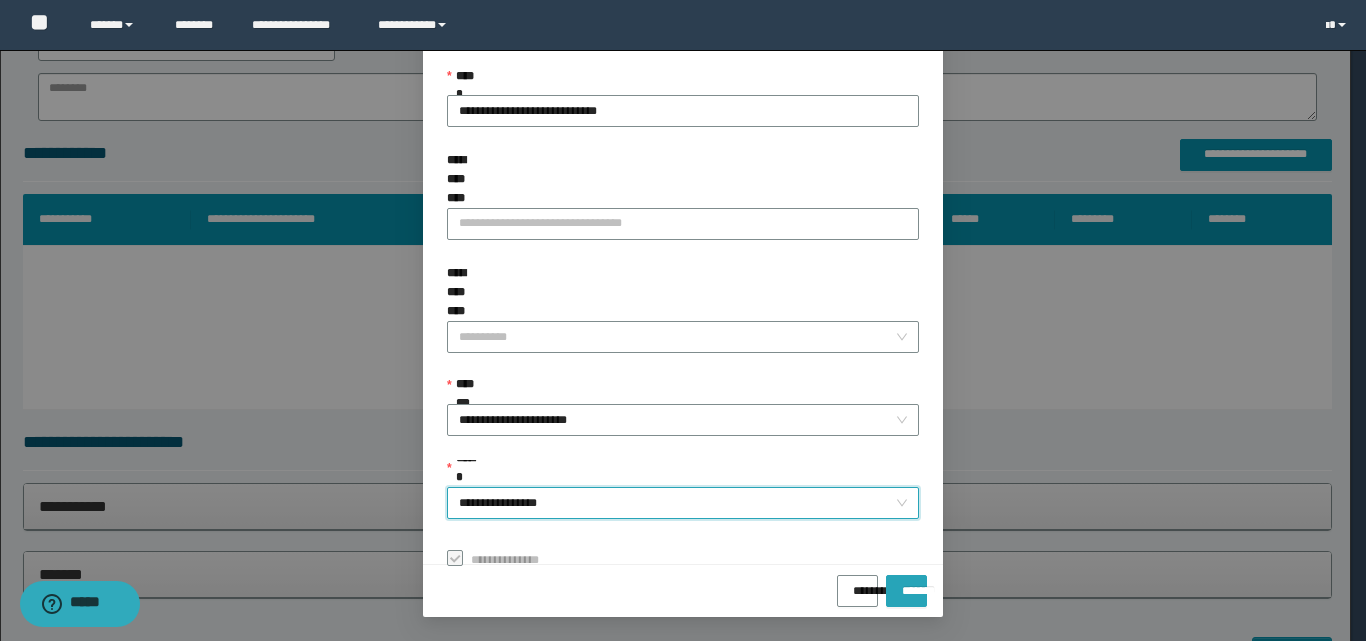 click on "*******" at bounding box center (906, 584) 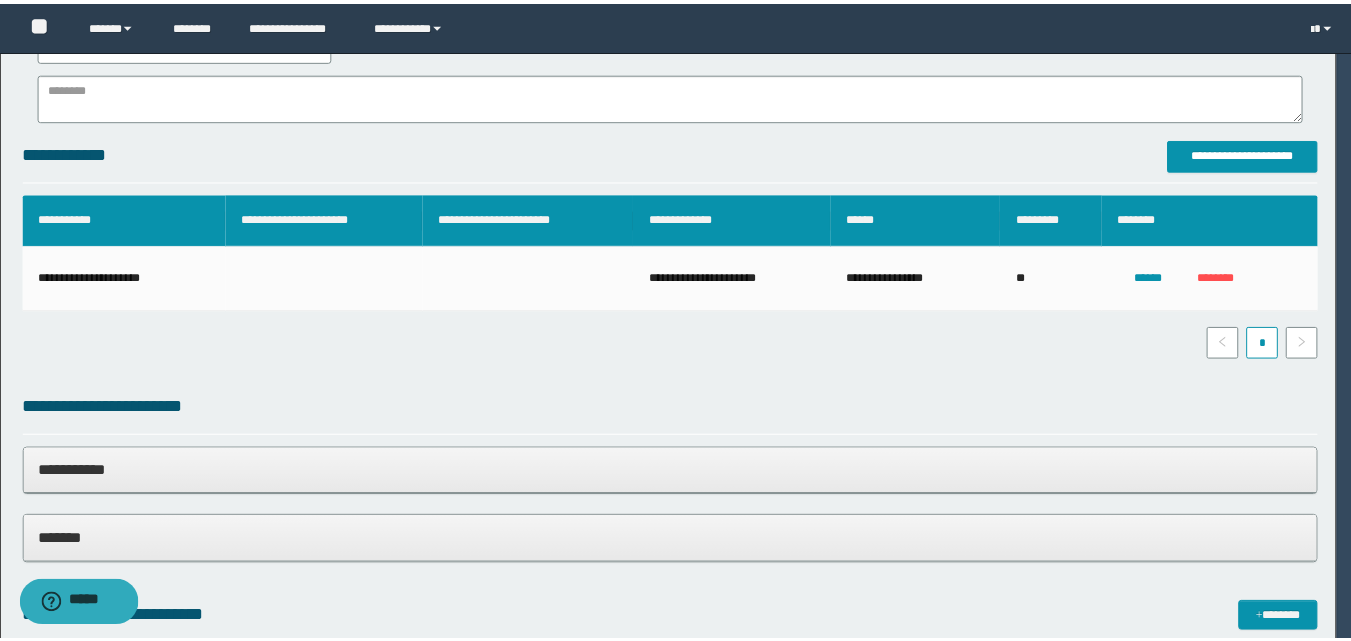 scroll, scrollTop: 64, scrollLeft: 0, axis: vertical 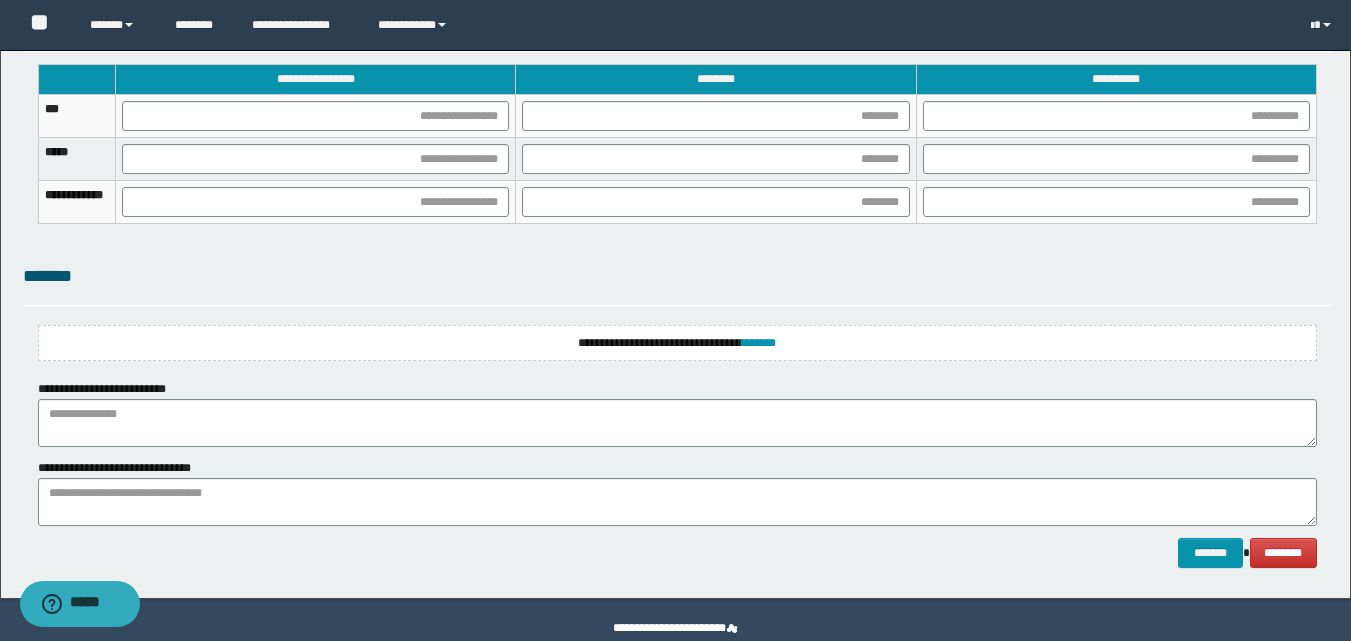 click on "**********" at bounding box center [677, 343] 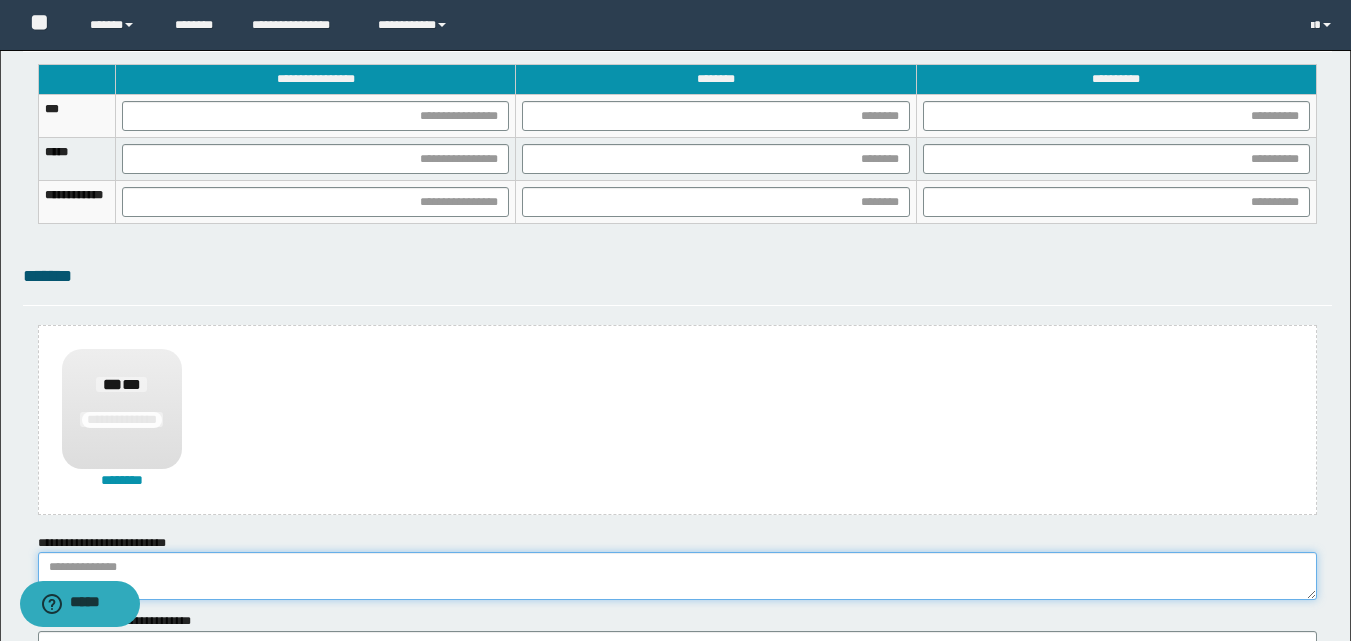 click at bounding box center (677, 576) 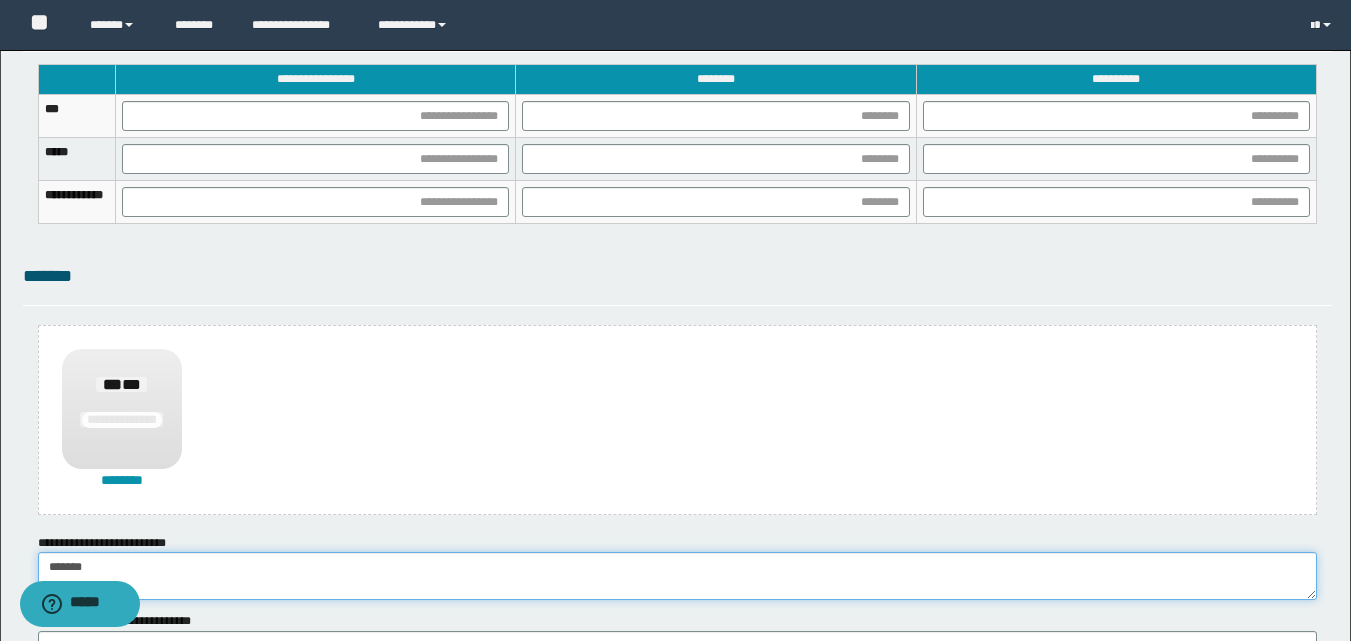 type on "******" 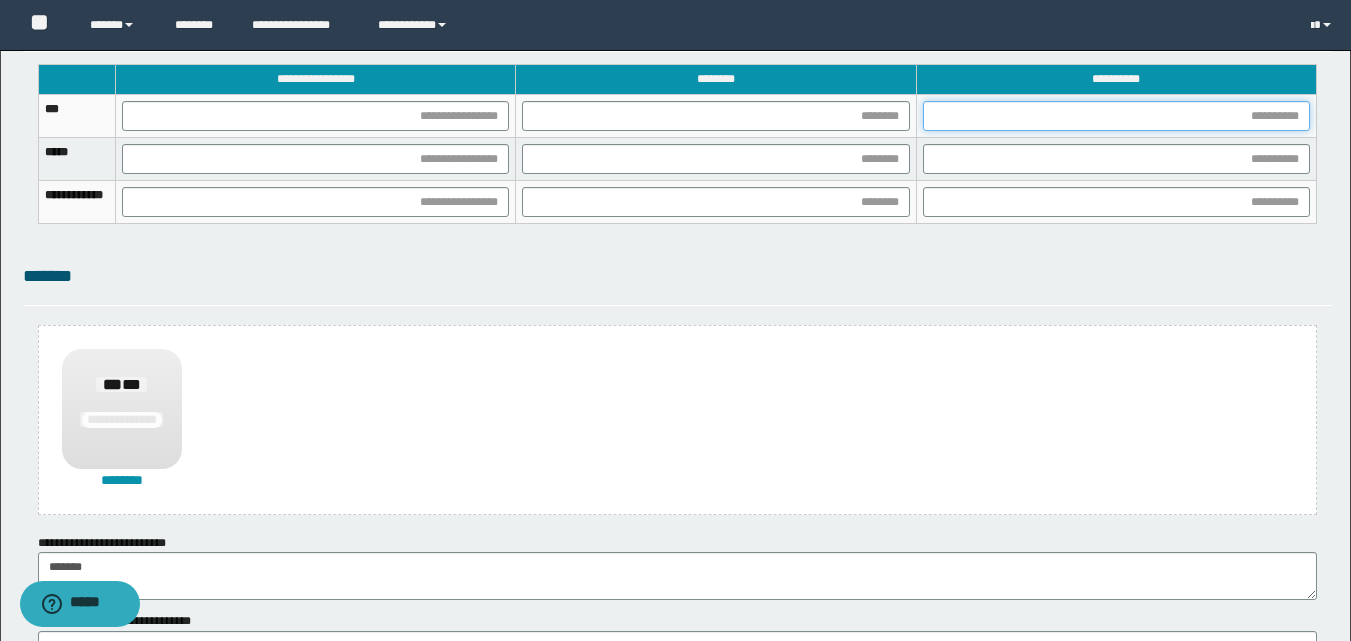 drag, startPoint x: 983, startPoint y: 119, endPoint x: 919, endPoint y: 186, distance: 92.65527 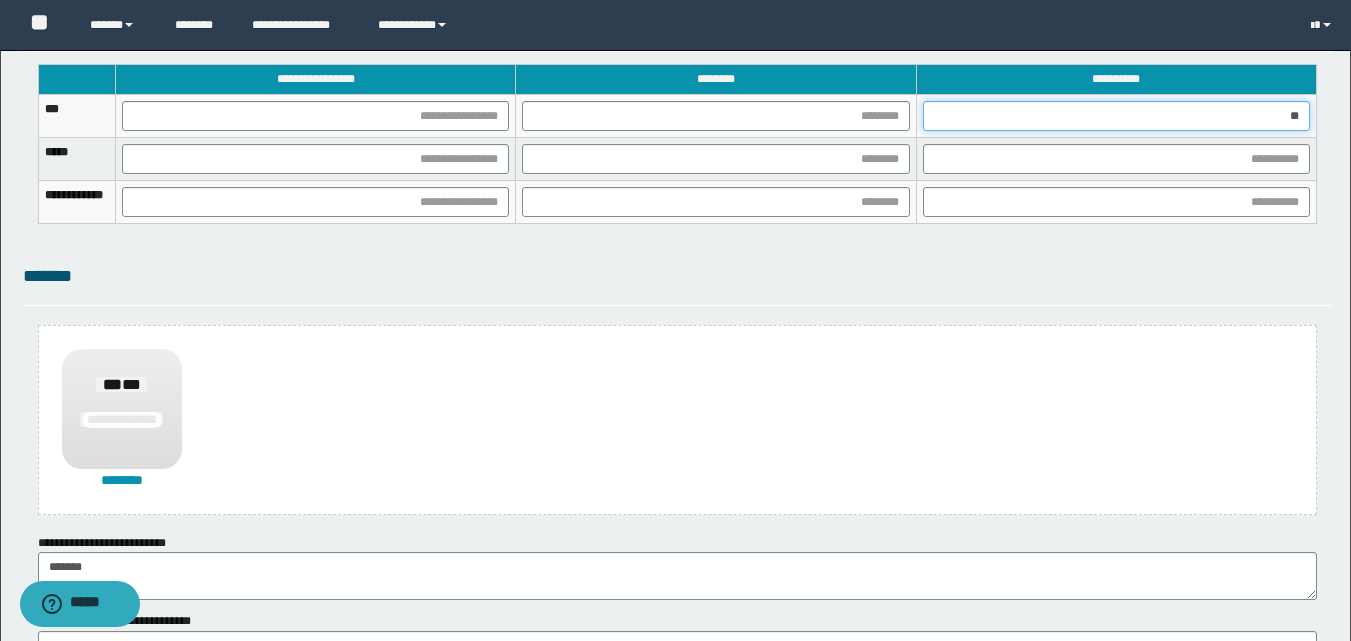 type on "***" 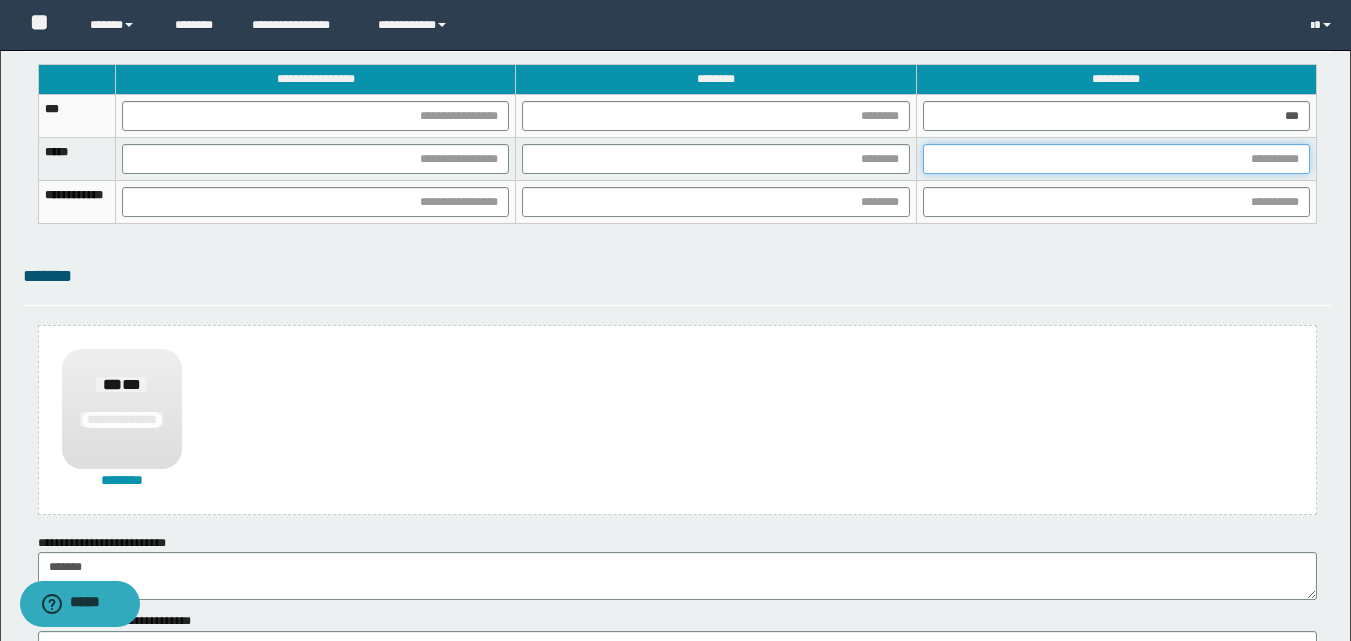 click at bounding box center [1116, 159] 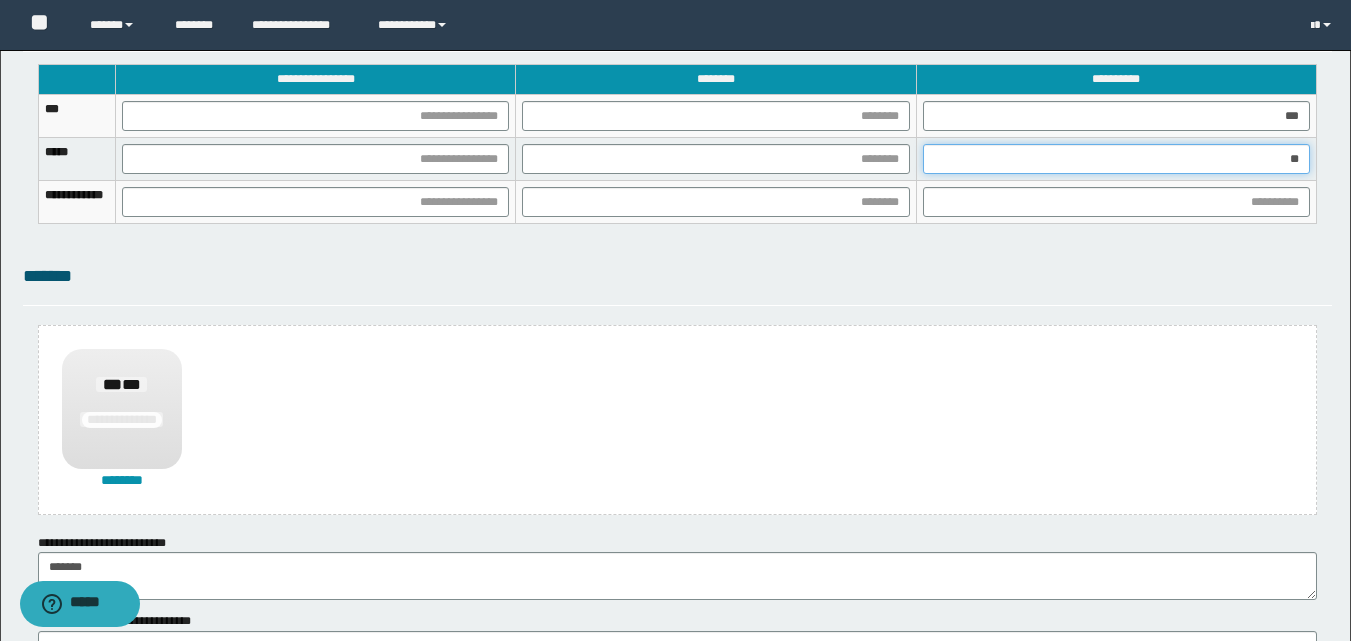 type on "***" 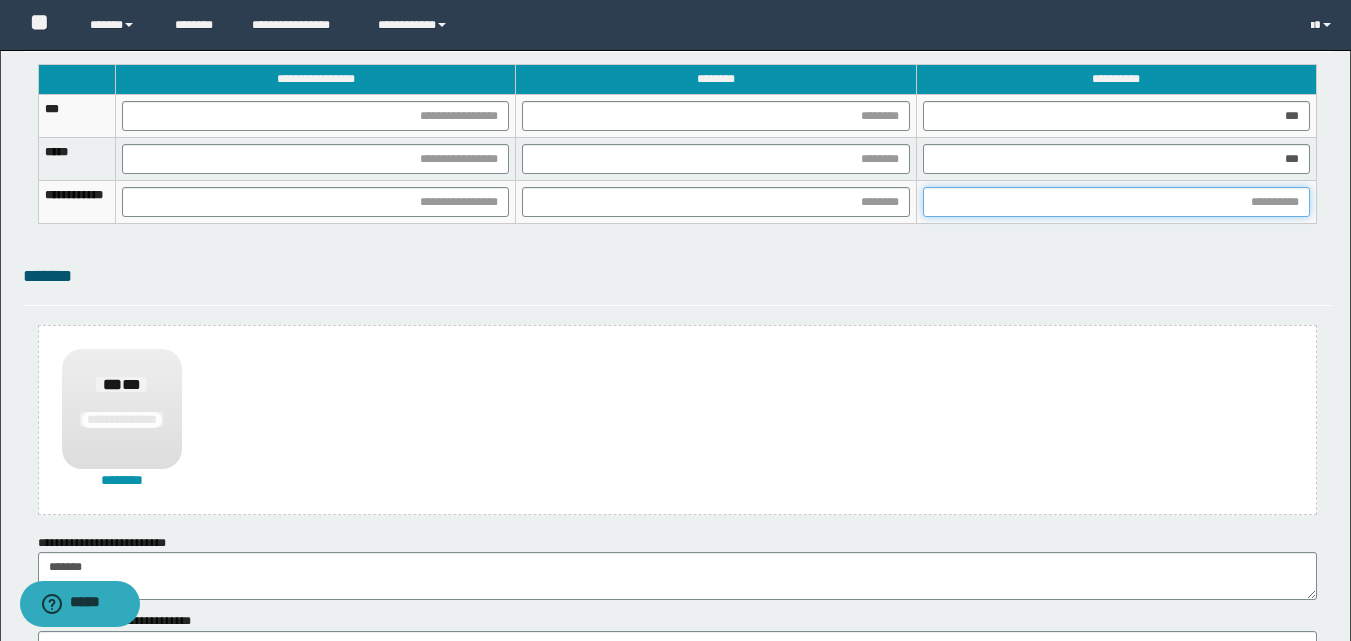 click at bounding box center (1116, 202) 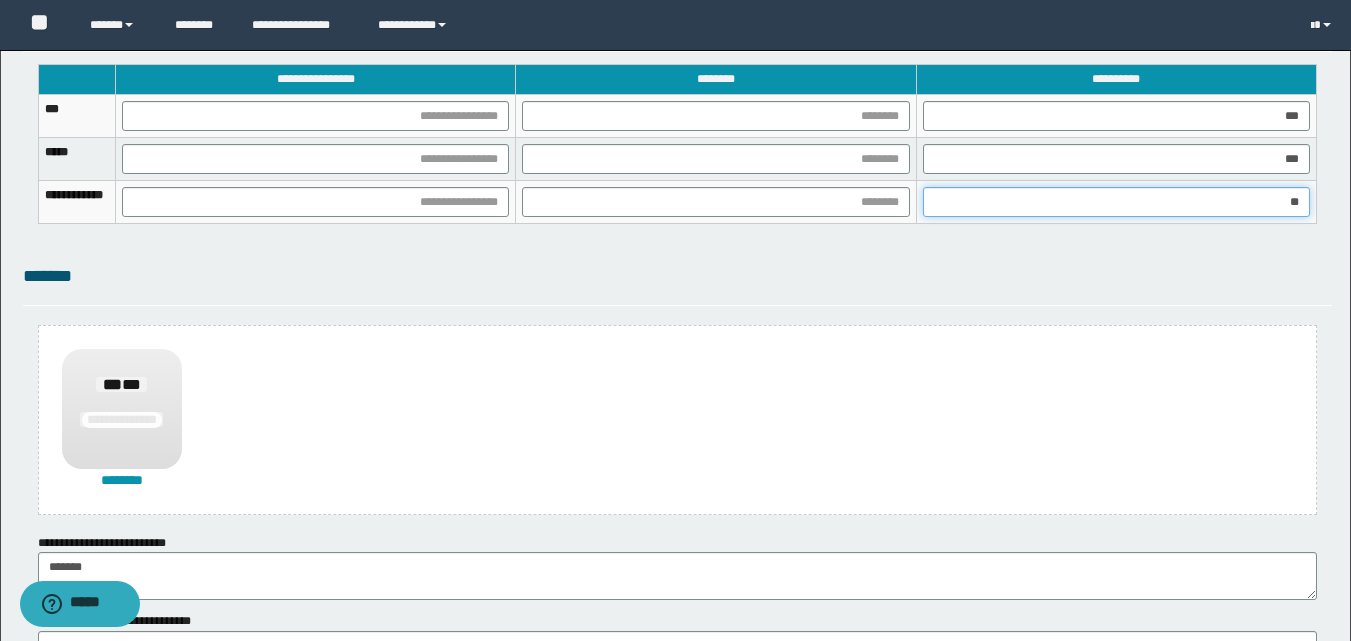 type on "***" 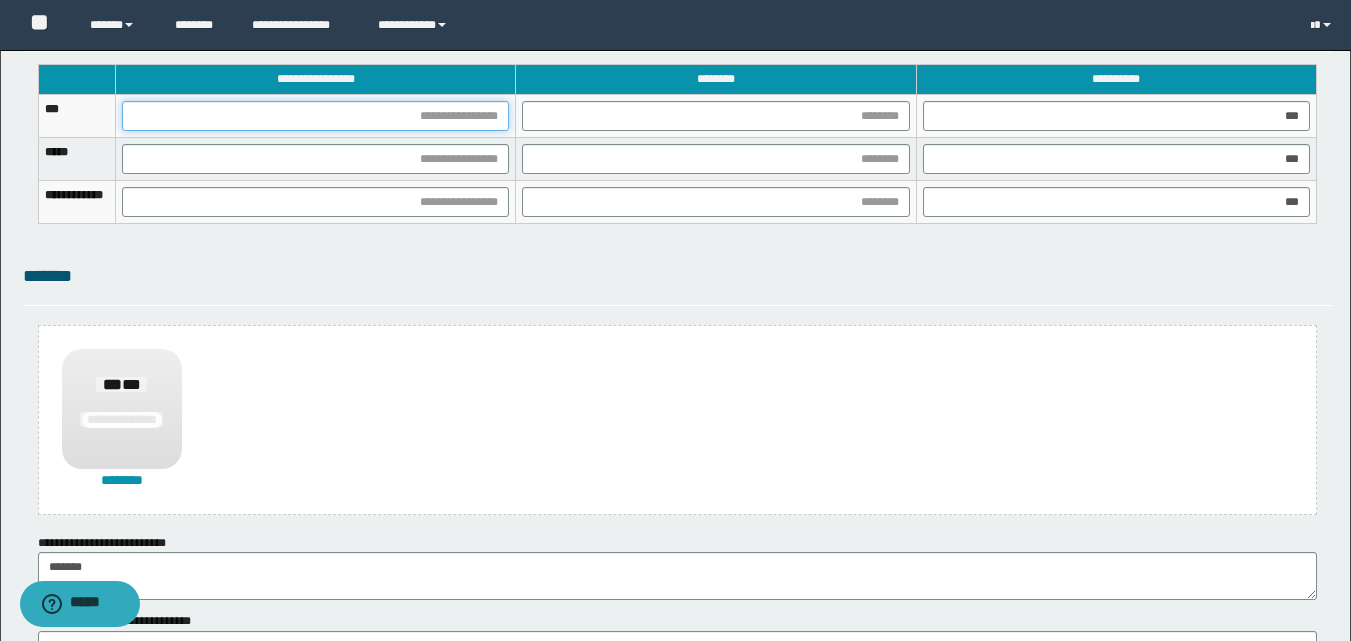 drag, startPoint x: 543, startPoint y: 112, endPoint x: 558, endPoint y: 118, distance: 16.155495 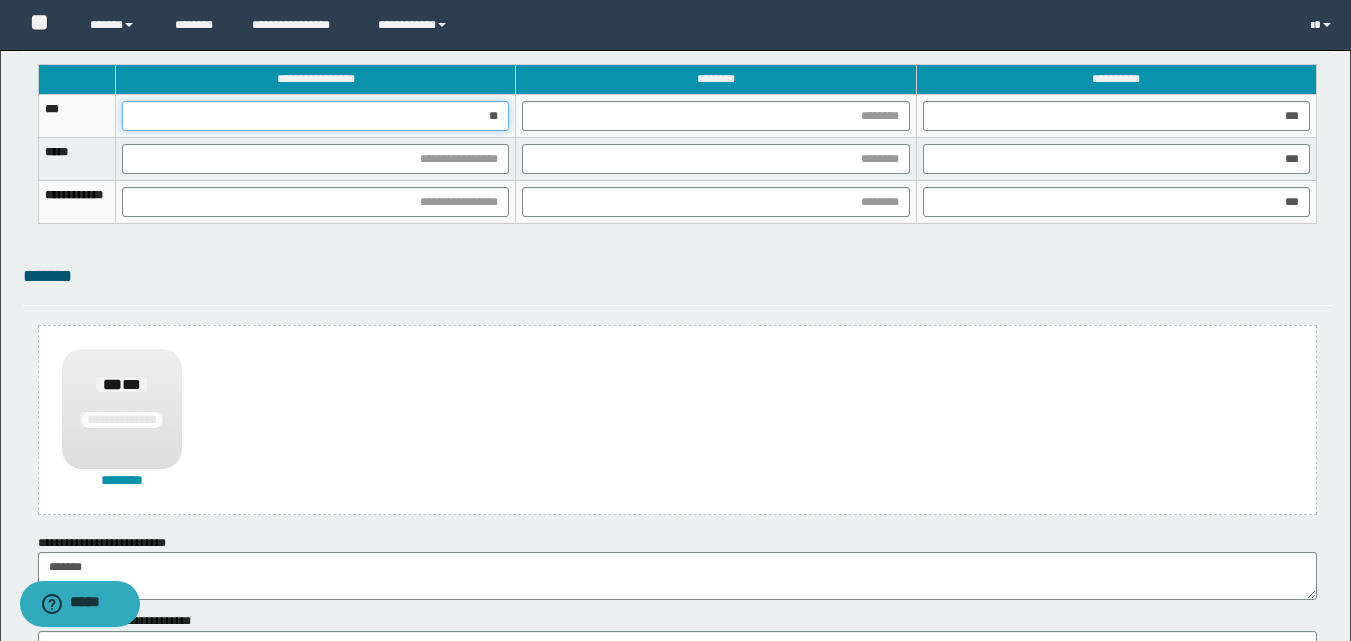 type on "***" 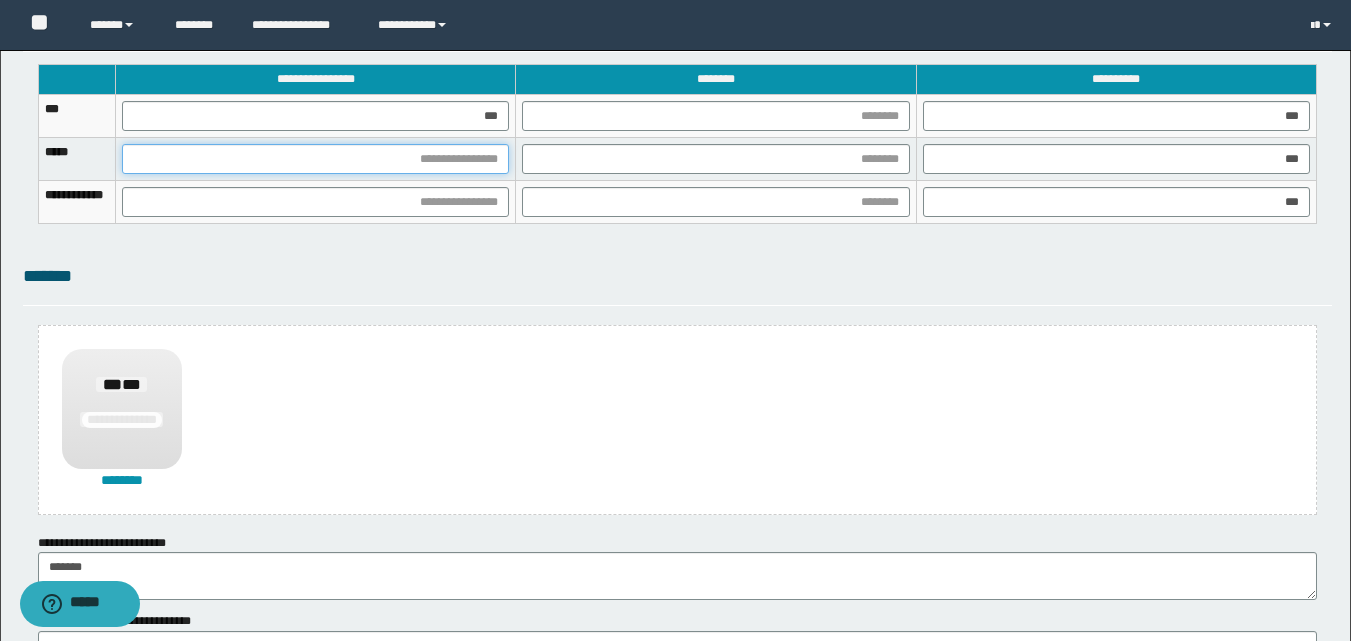 click at bounding box center (315, 159) 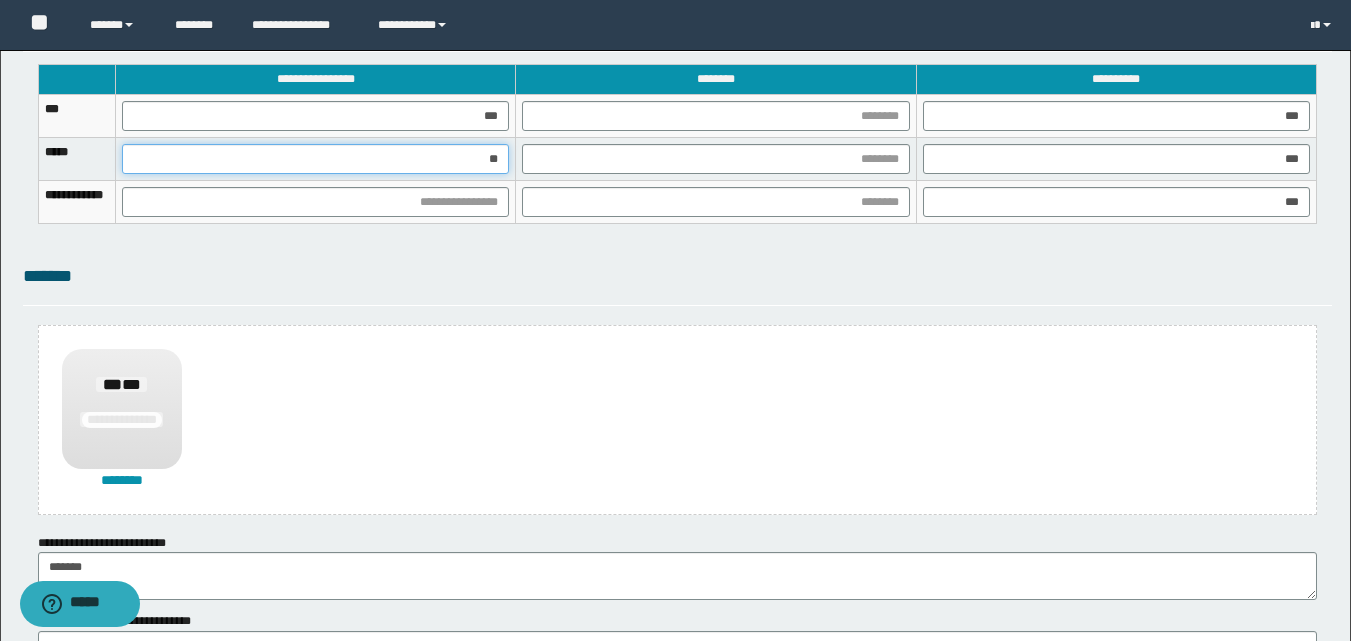 type on "***" 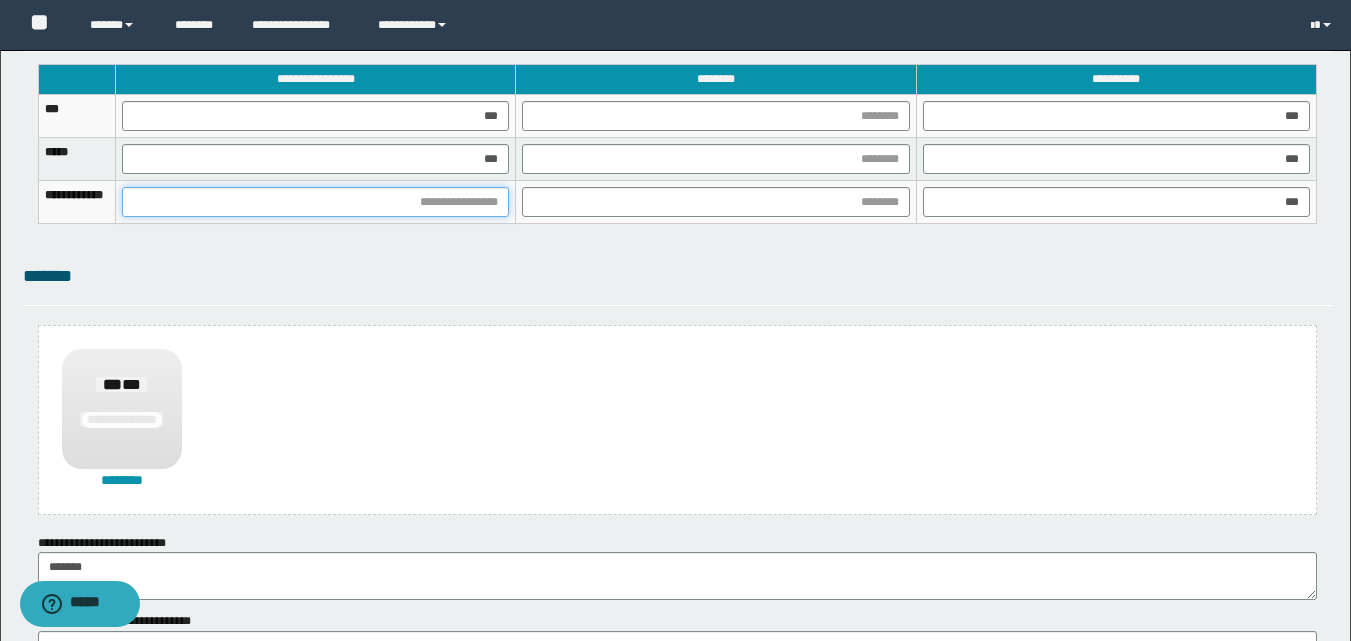 click at bounding box center [315, 202] 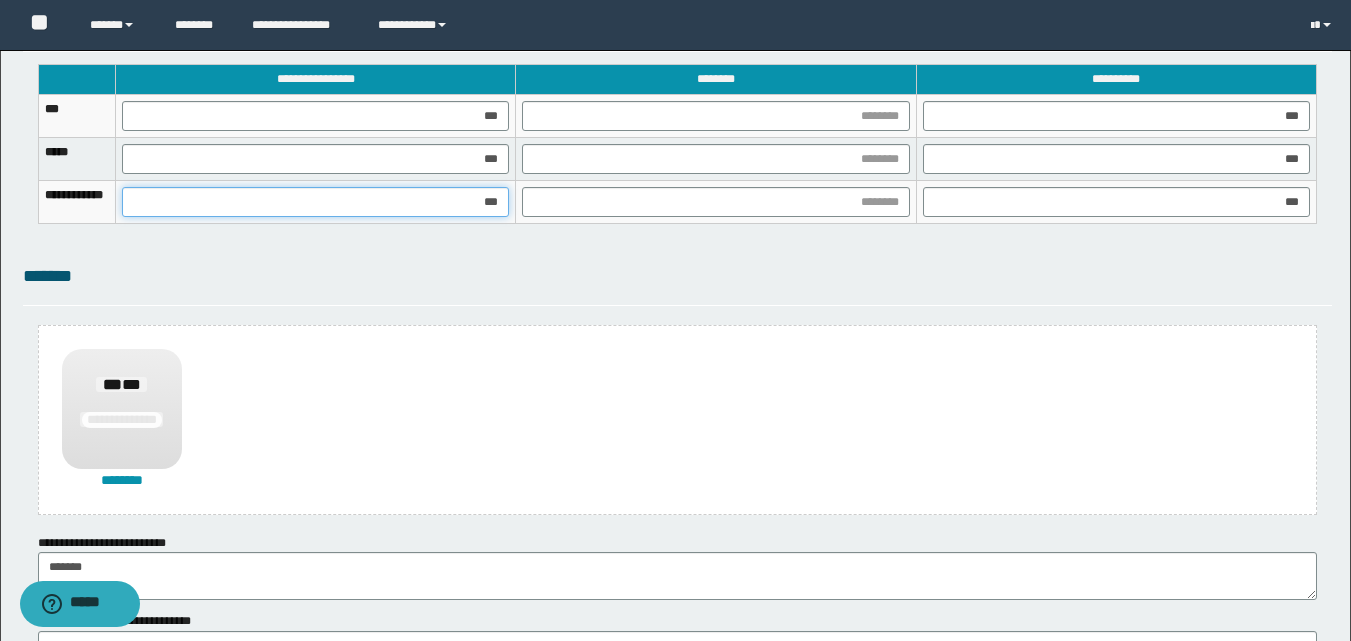 type on "****" 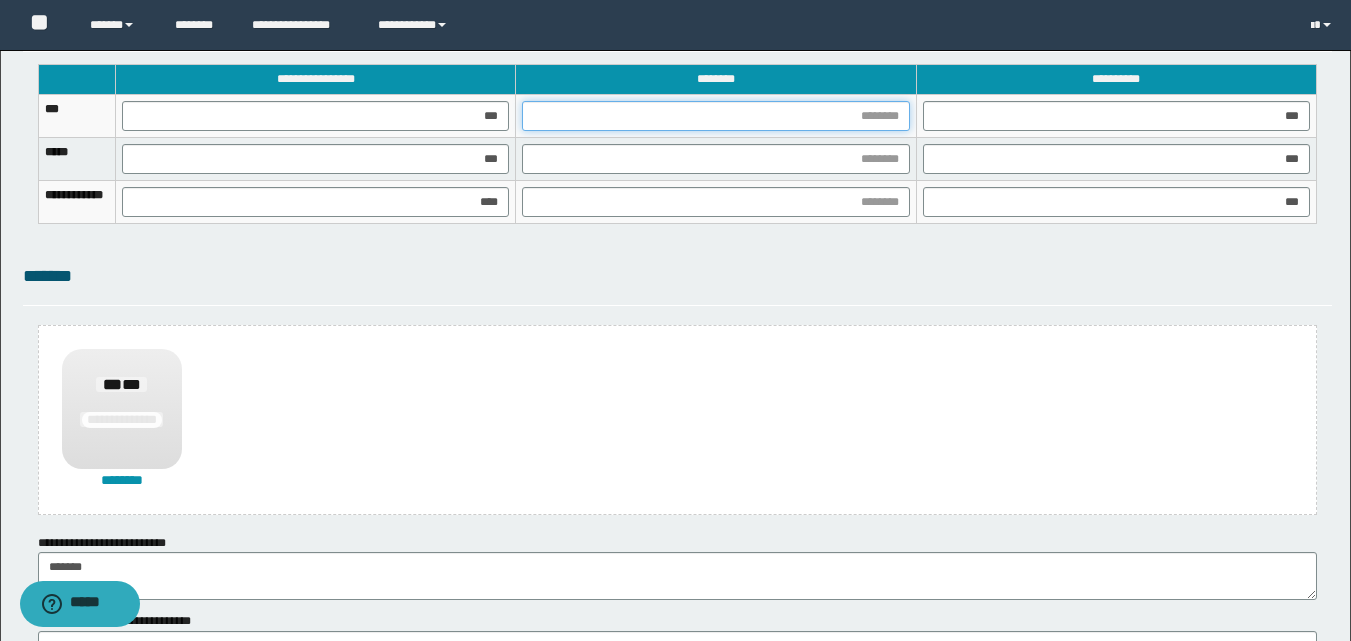click at bounding box center [715, 116] 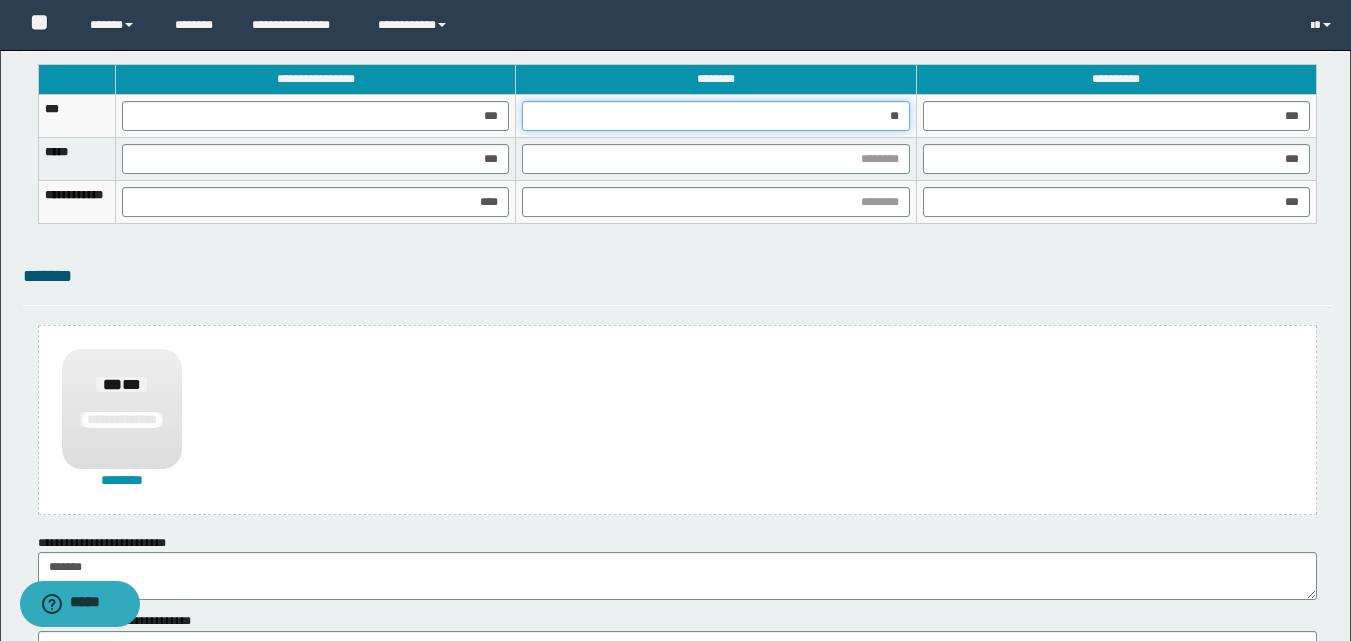 type on "***" 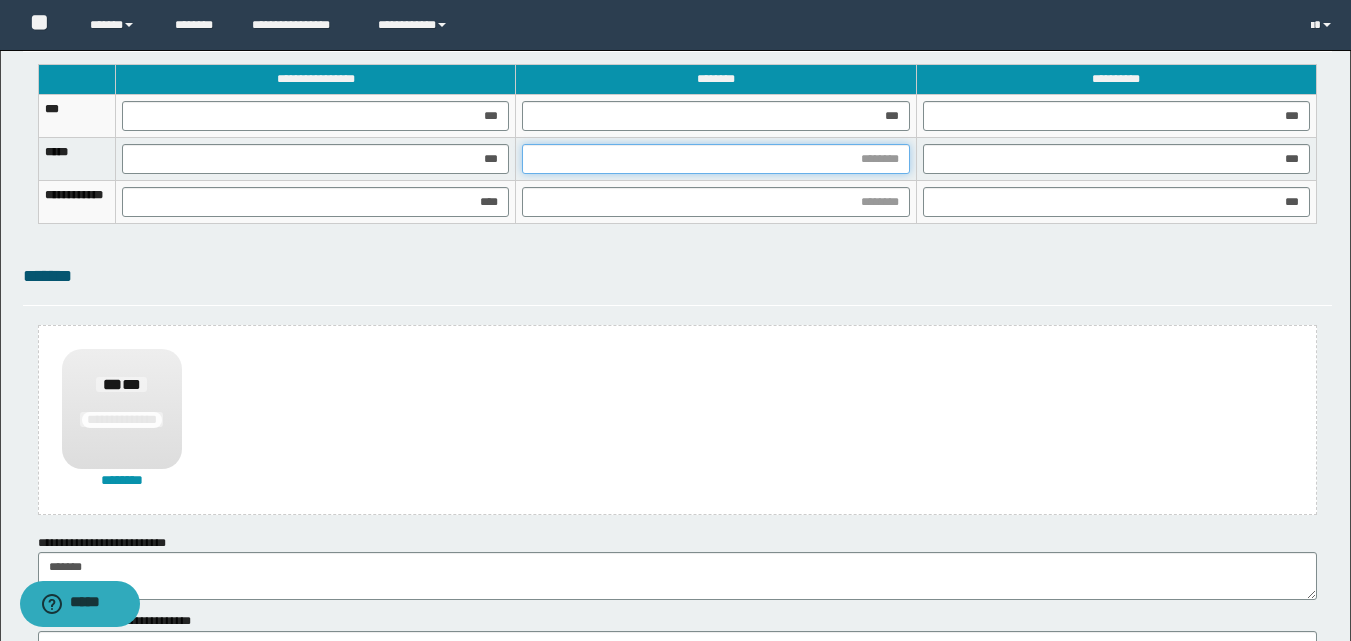 click at bounding box center [715, 159] 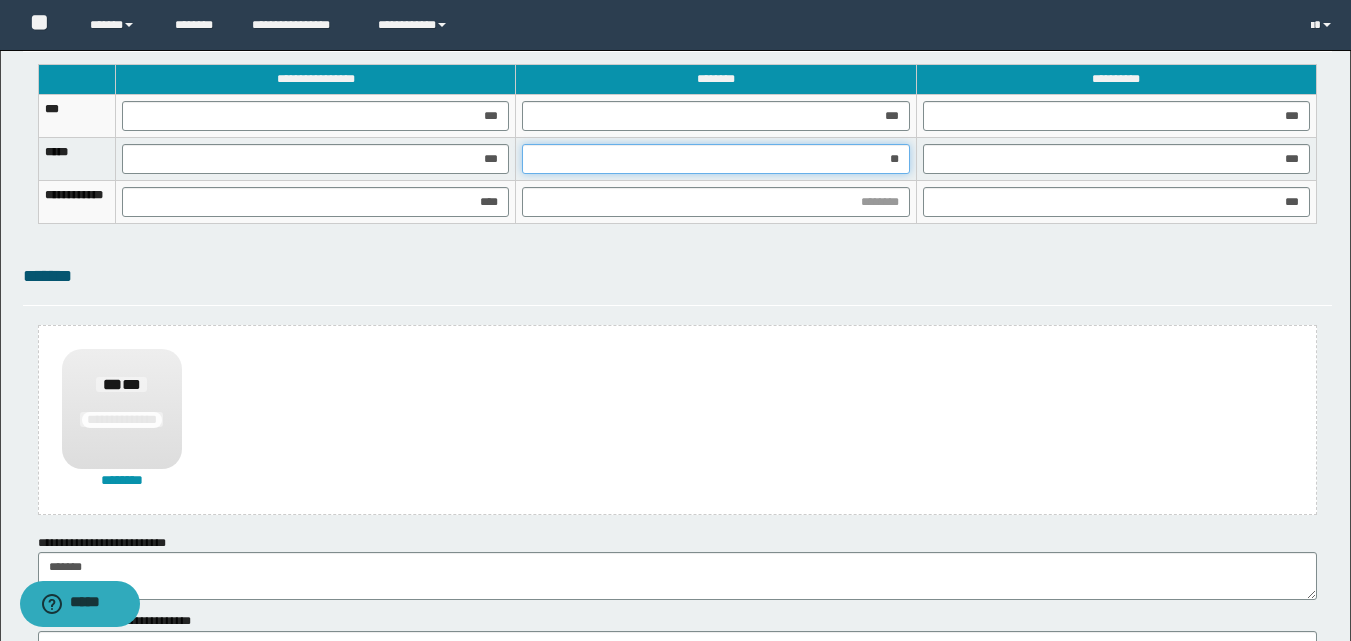 type on "***" 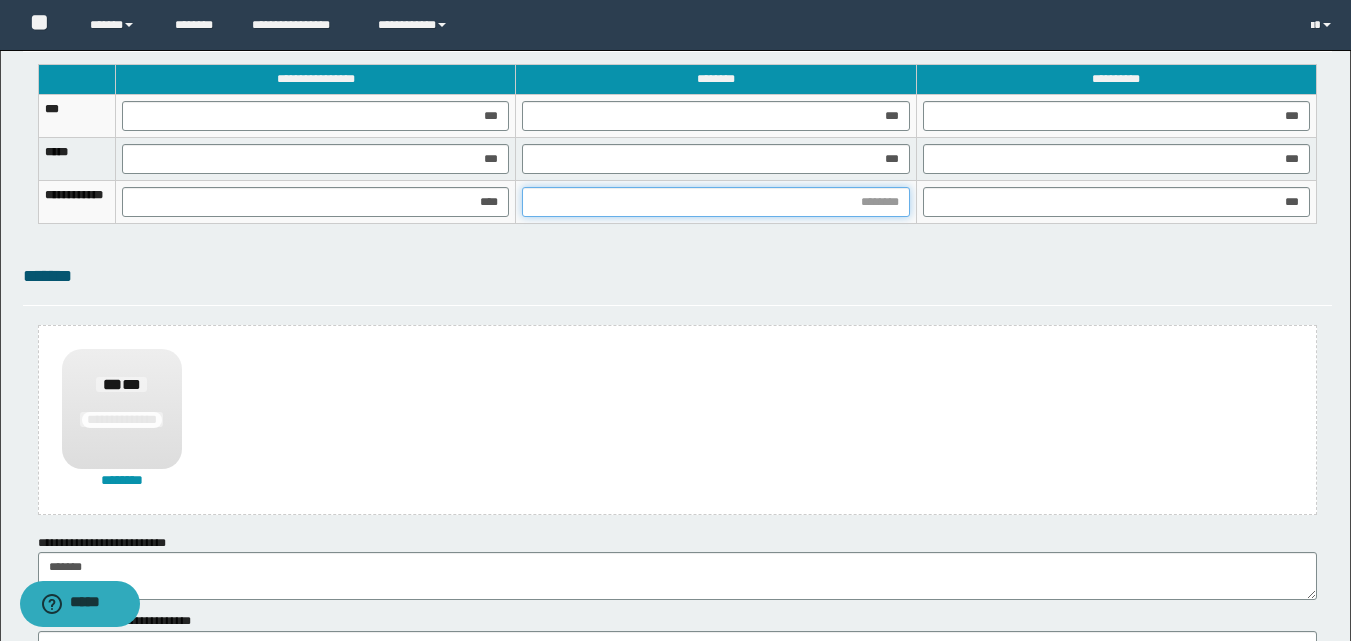 drag, startPoint x: 878, startPoint y: 201, endPoint x: 857, endPoint y: 243, distance: 46.957428 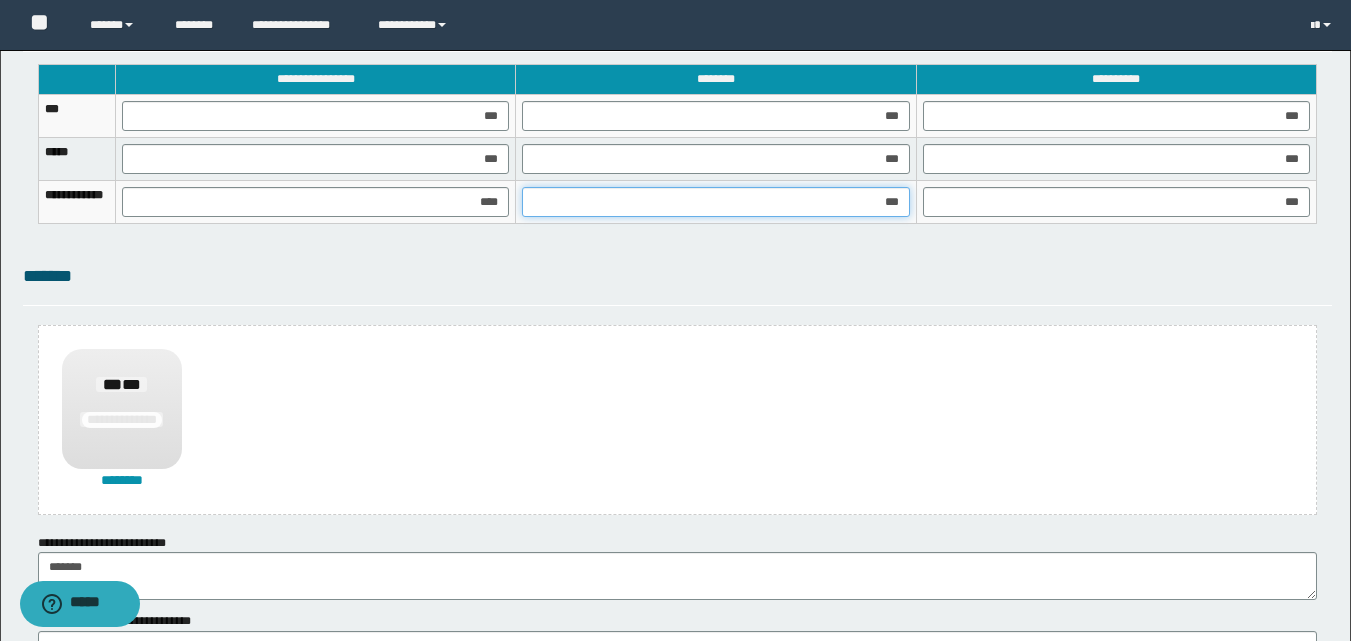 type on "****" 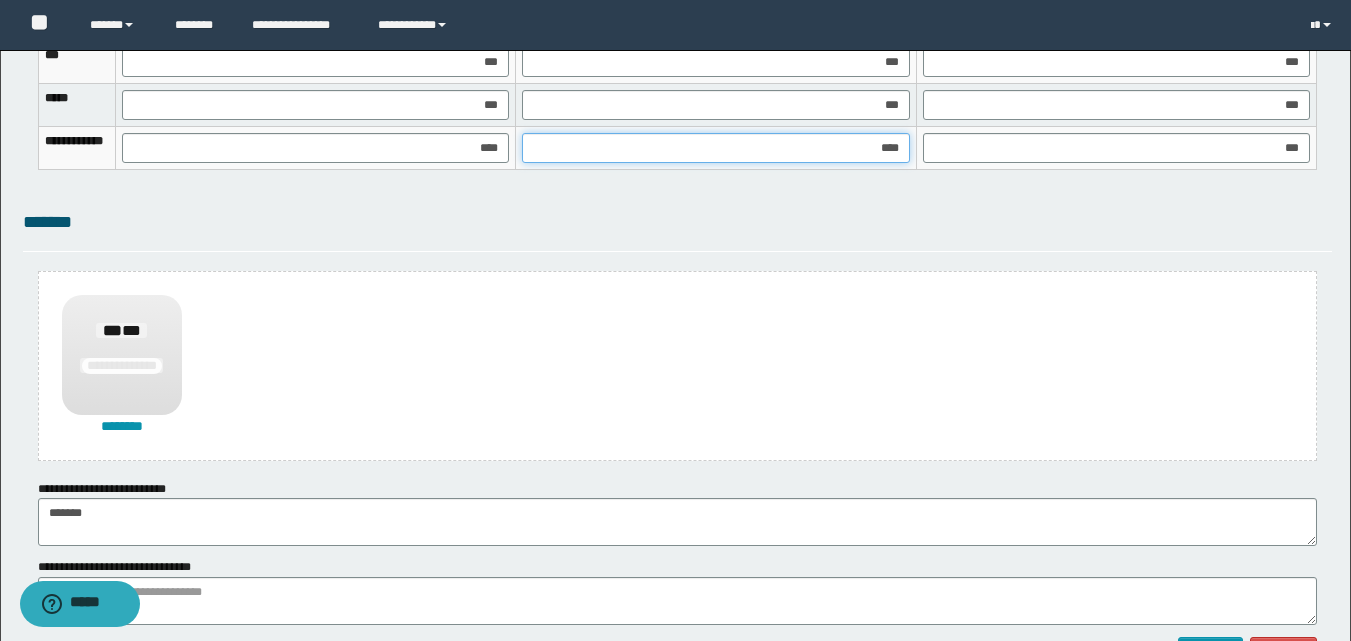 scroll, scrollTop: 1489, scrollLeft: 0, axis: vertical 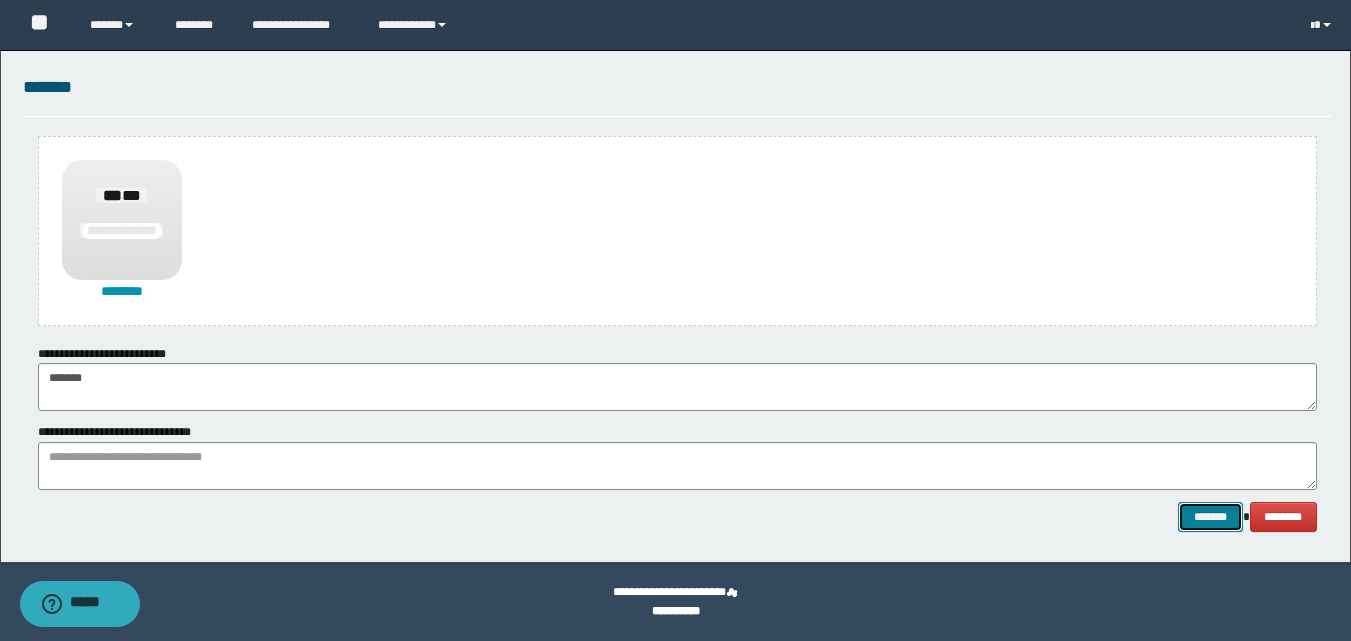 click on "*******" at bounding box center (1210, 517) 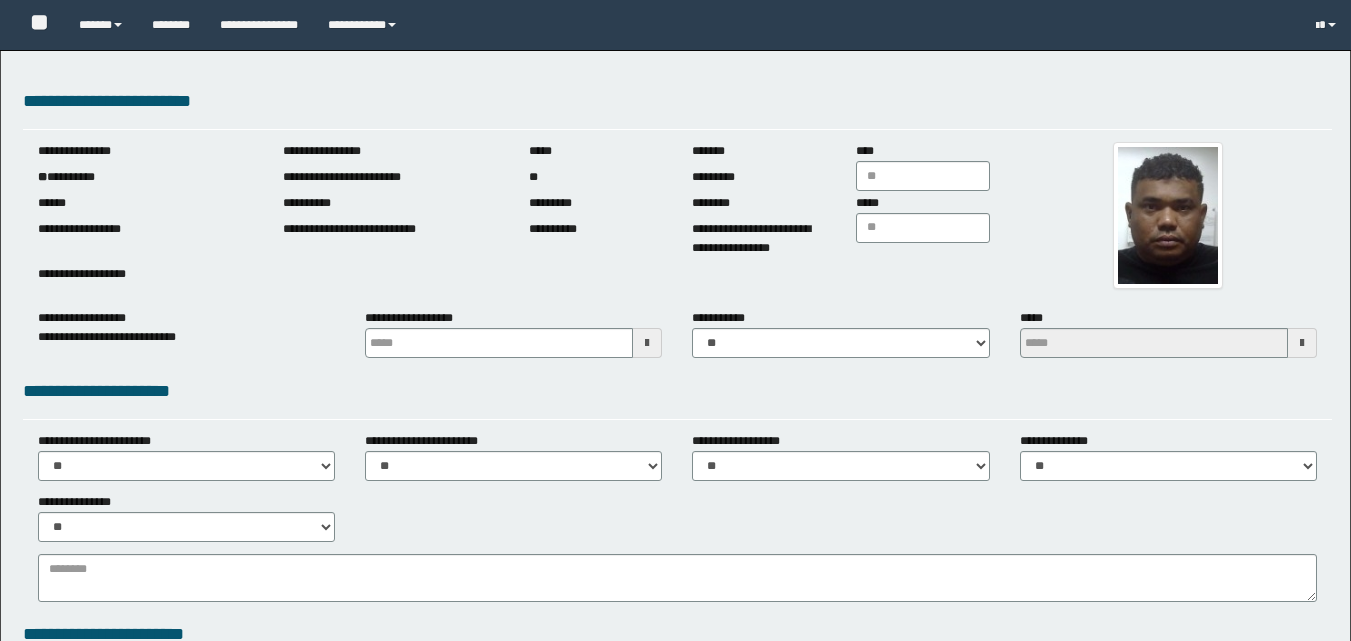 type 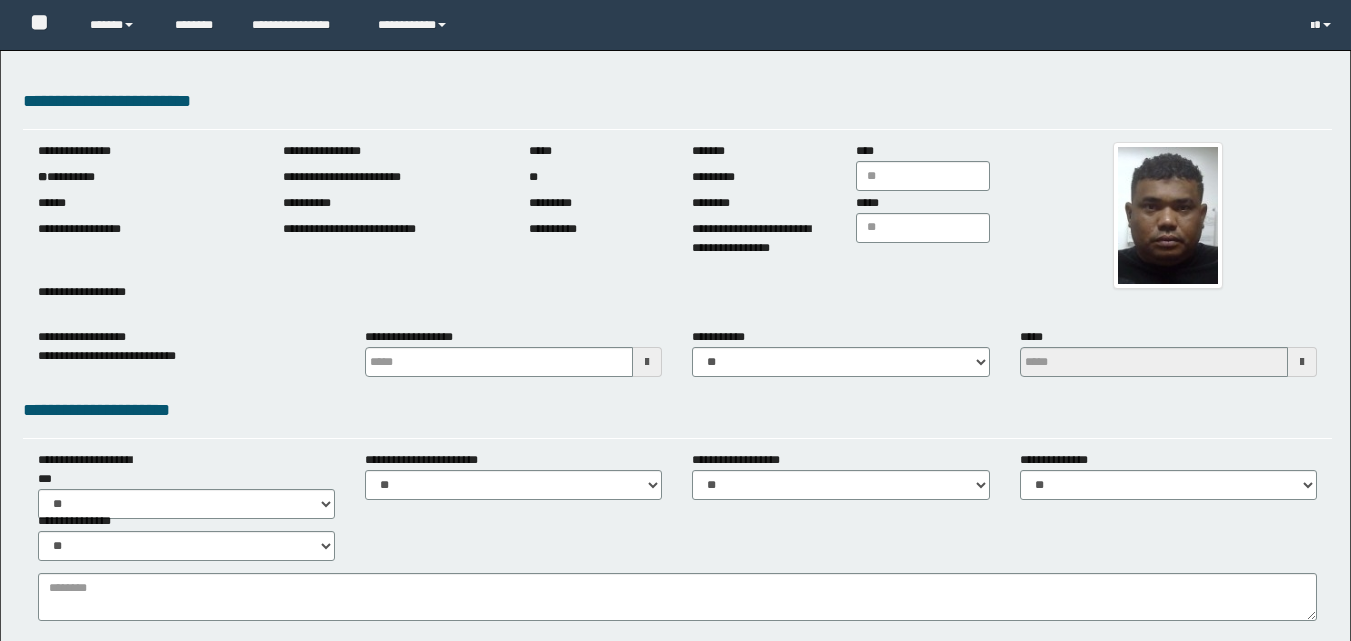 scroll, scrollTop: 0, scrollLeft: 0, axis: both 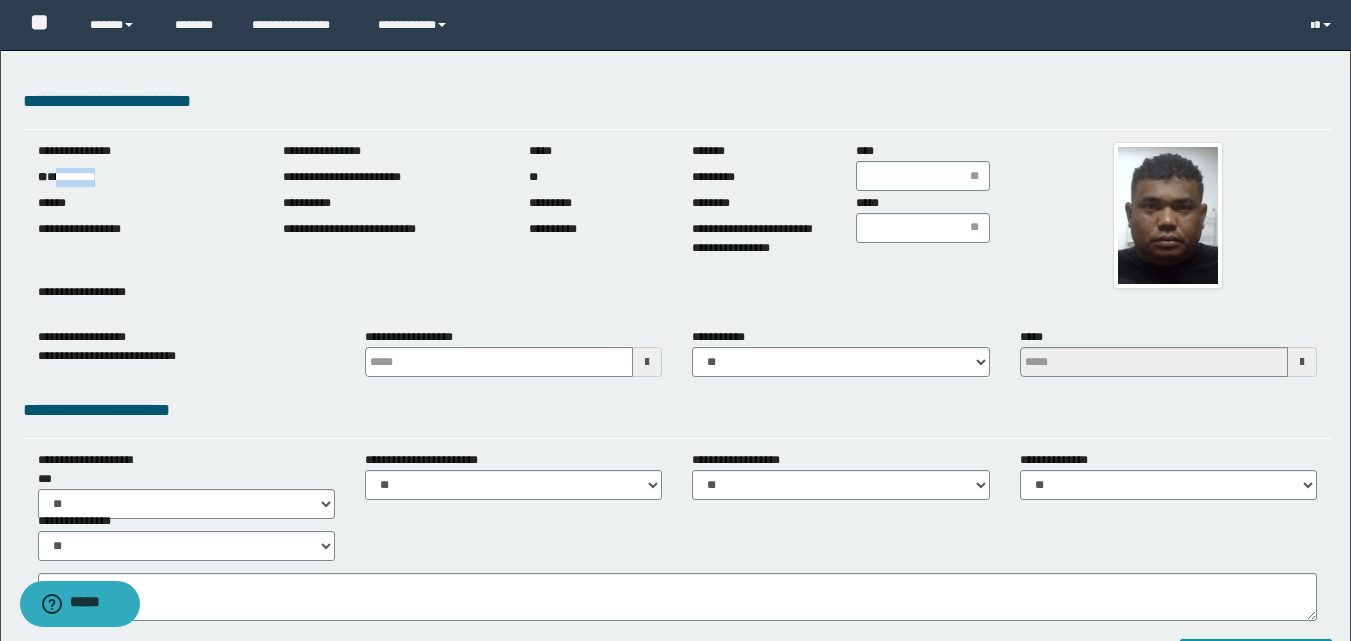 drag, startPoint x: 61, startPoint y: 182, endPoint x: 137, endPoint y: 177, distance: 76.1643 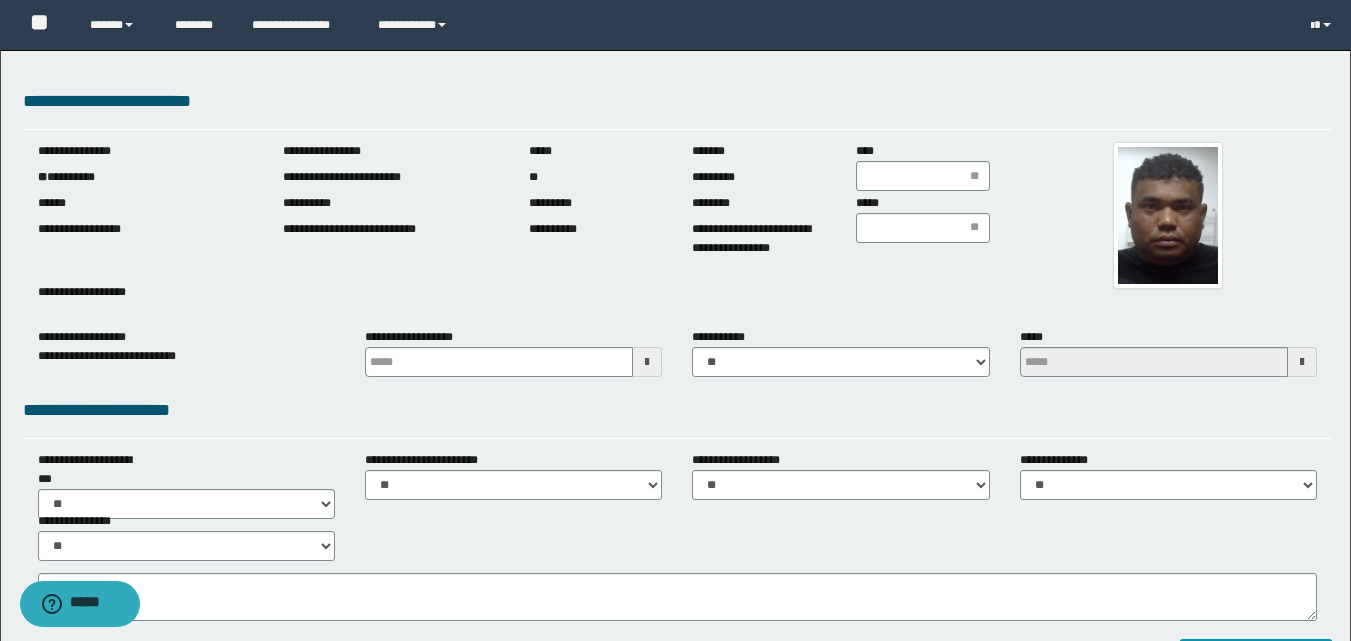 click at bounding box center [647, 362] 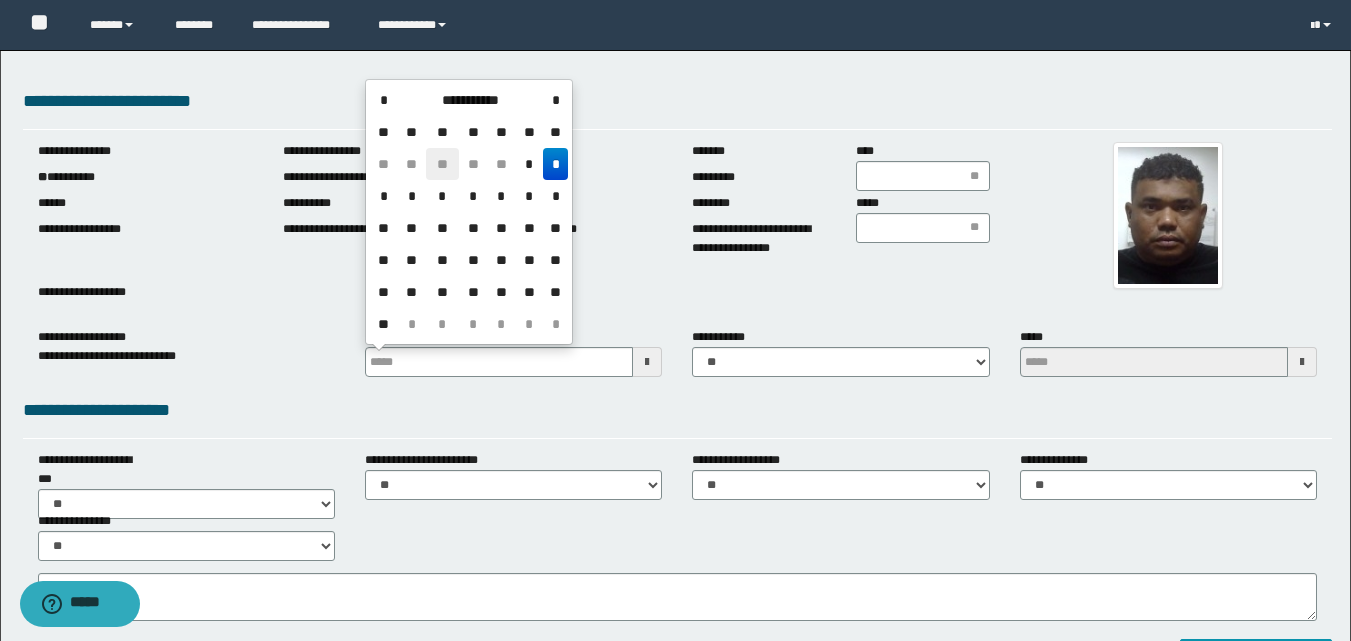 click on "**" at bounding box center [442, 164] 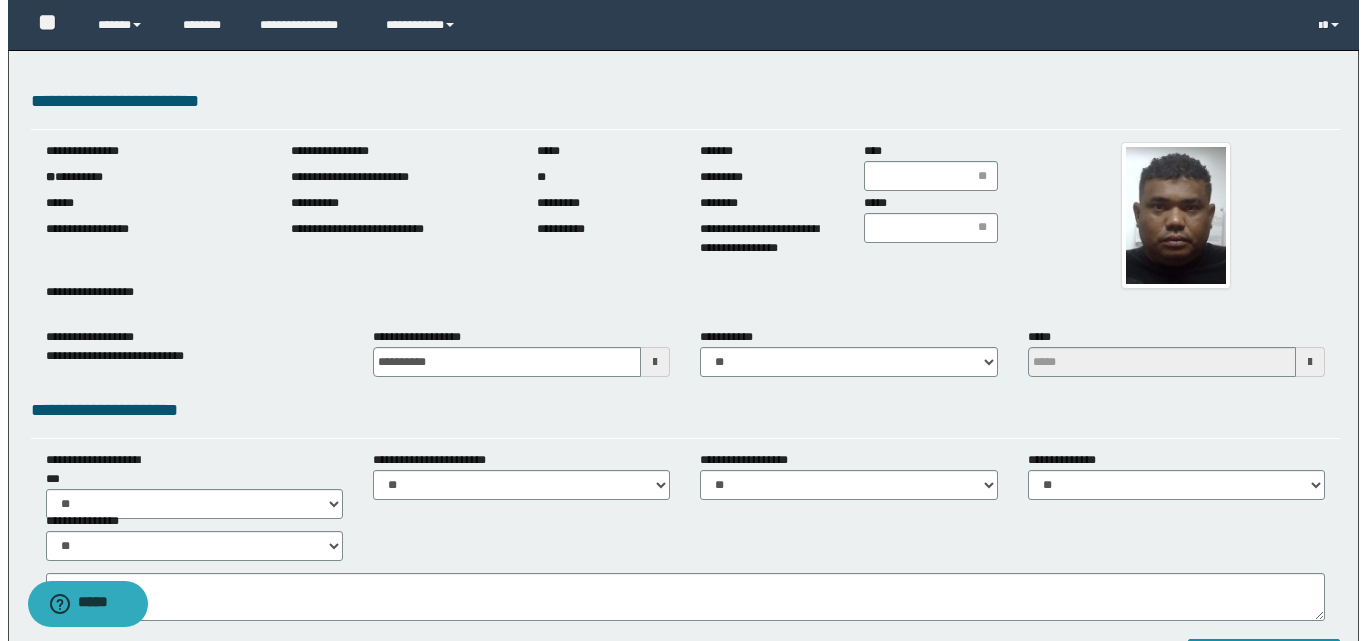 scroll, scrollTop: 500, scrollLeft: 0, axis: vertical 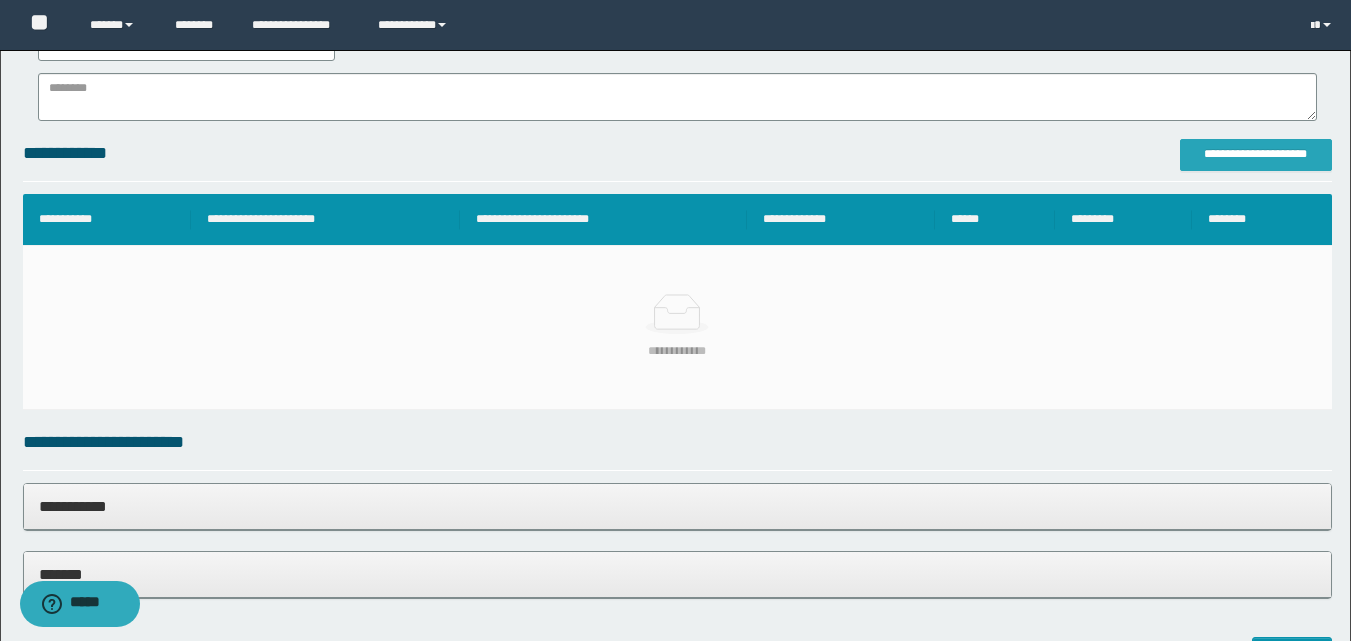 click on "**********" at bounding box center [1256, 154] 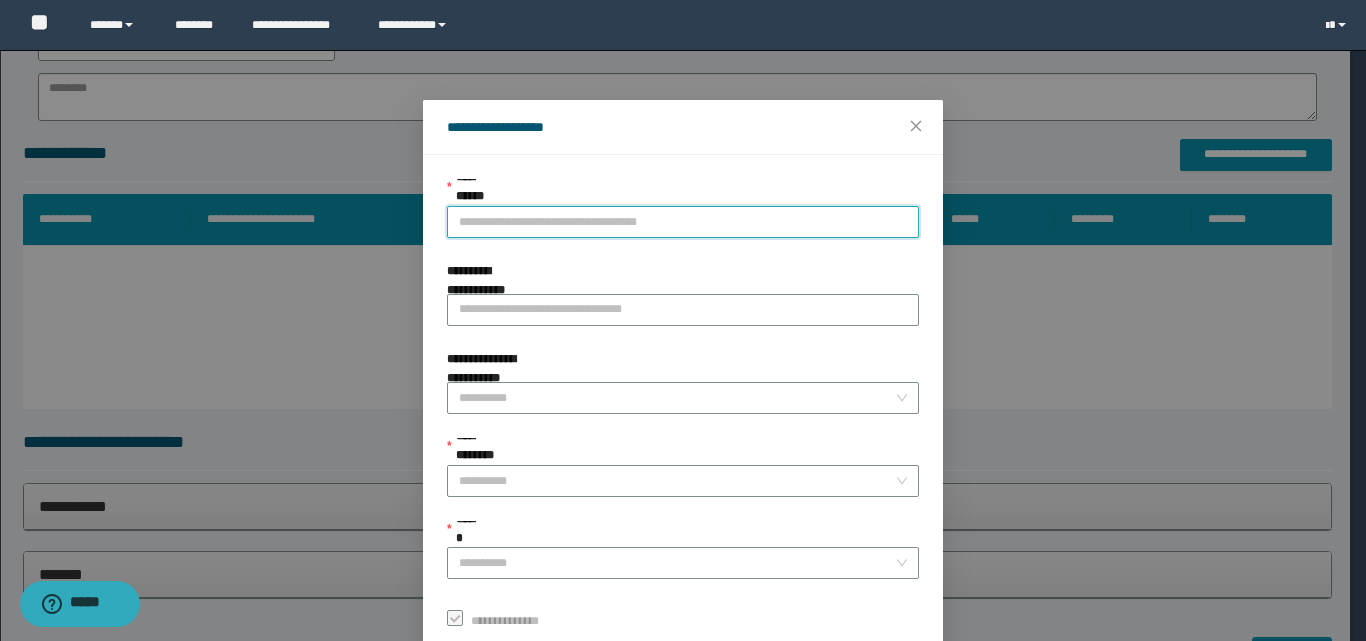 click on "**********" at bounding box center (683, 222) 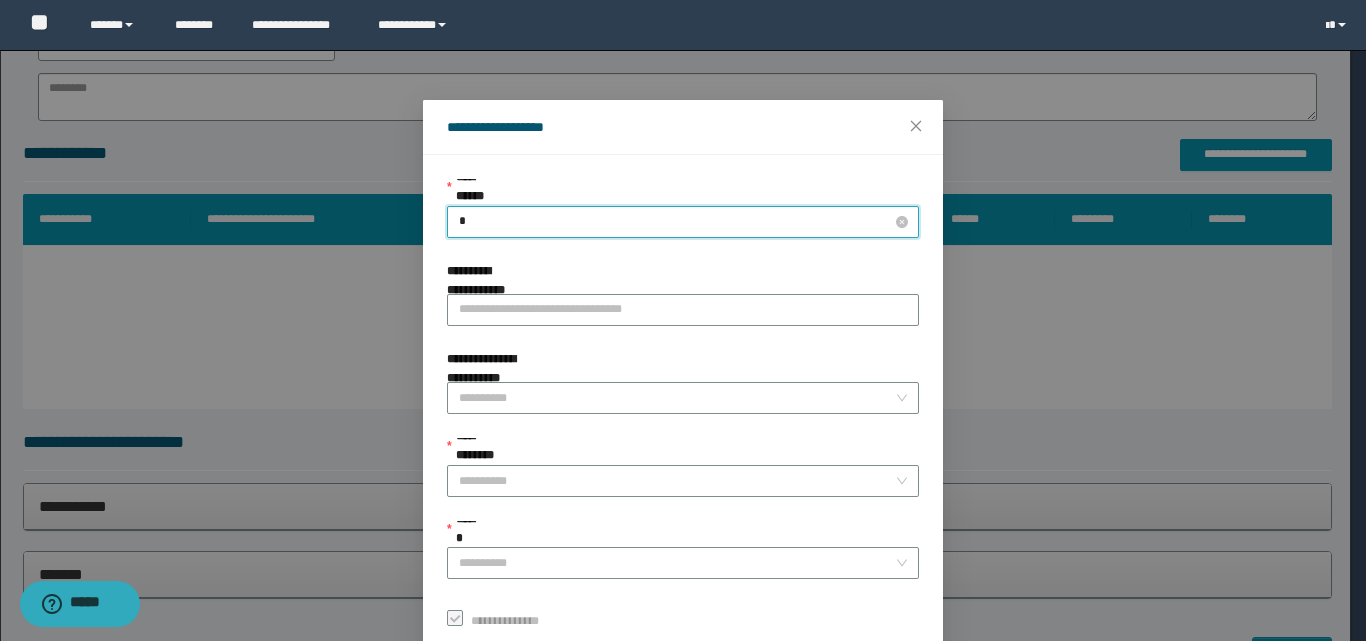 type on "**" 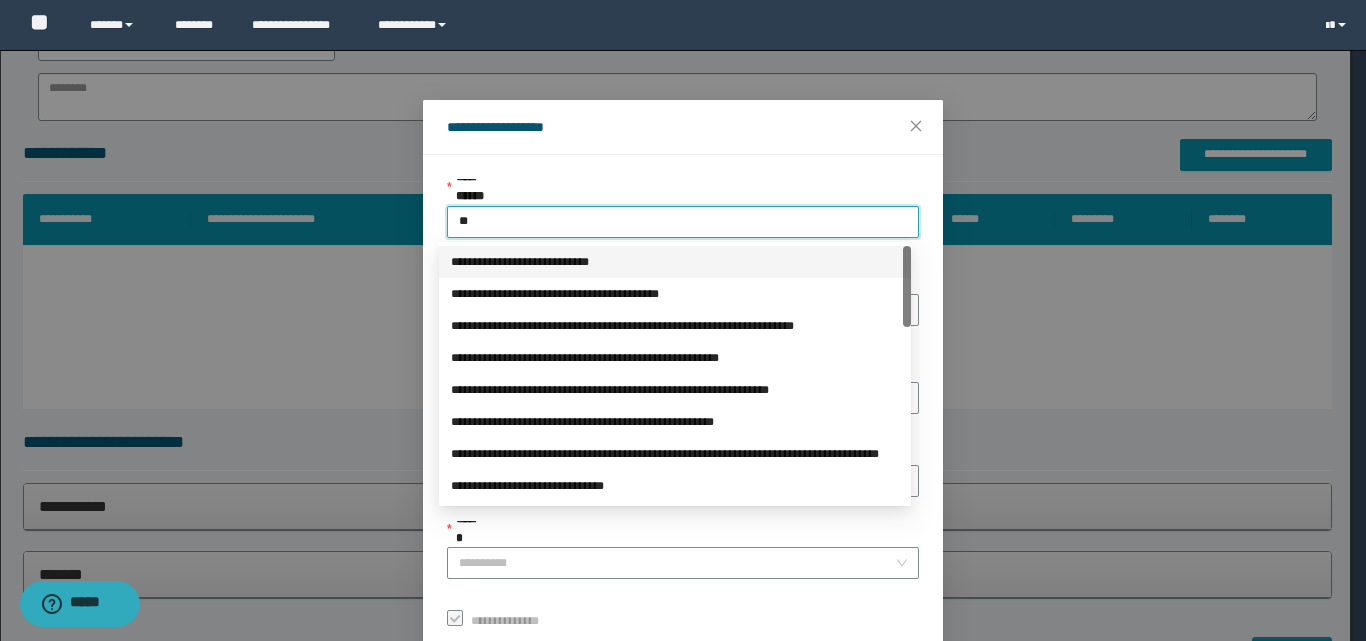 click on "**********" at bounding box center [675, 262] 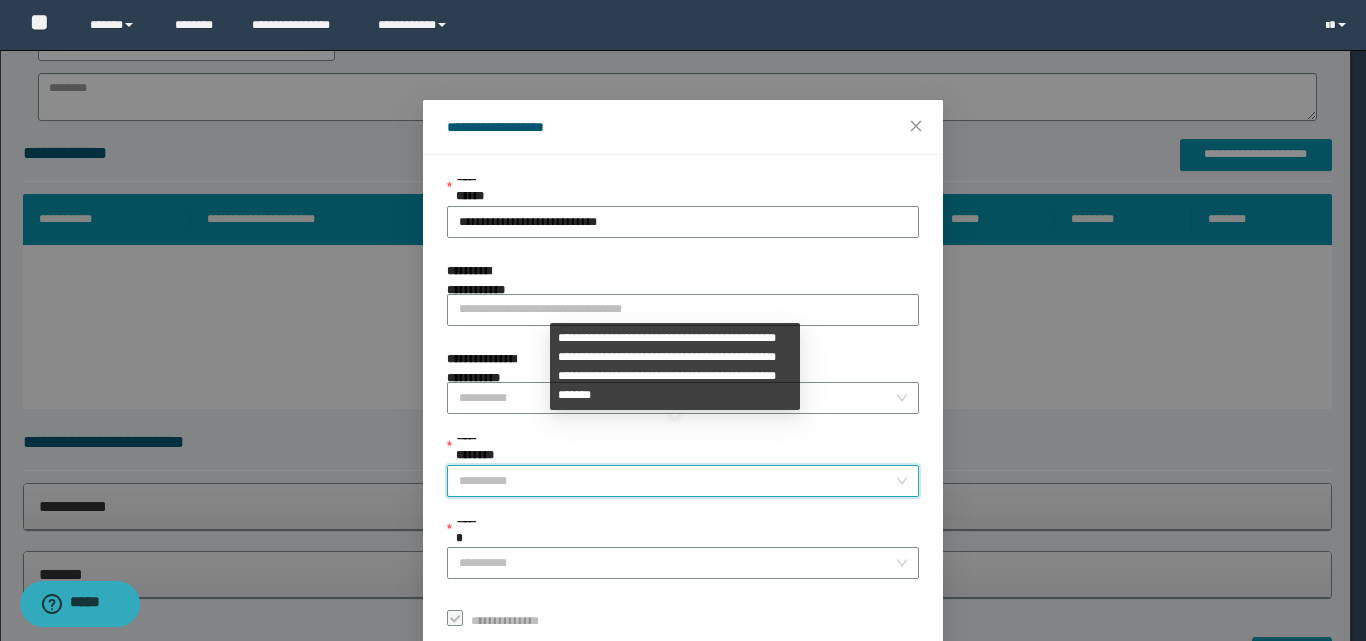 click on "**********" at bounding box center [677, 481] 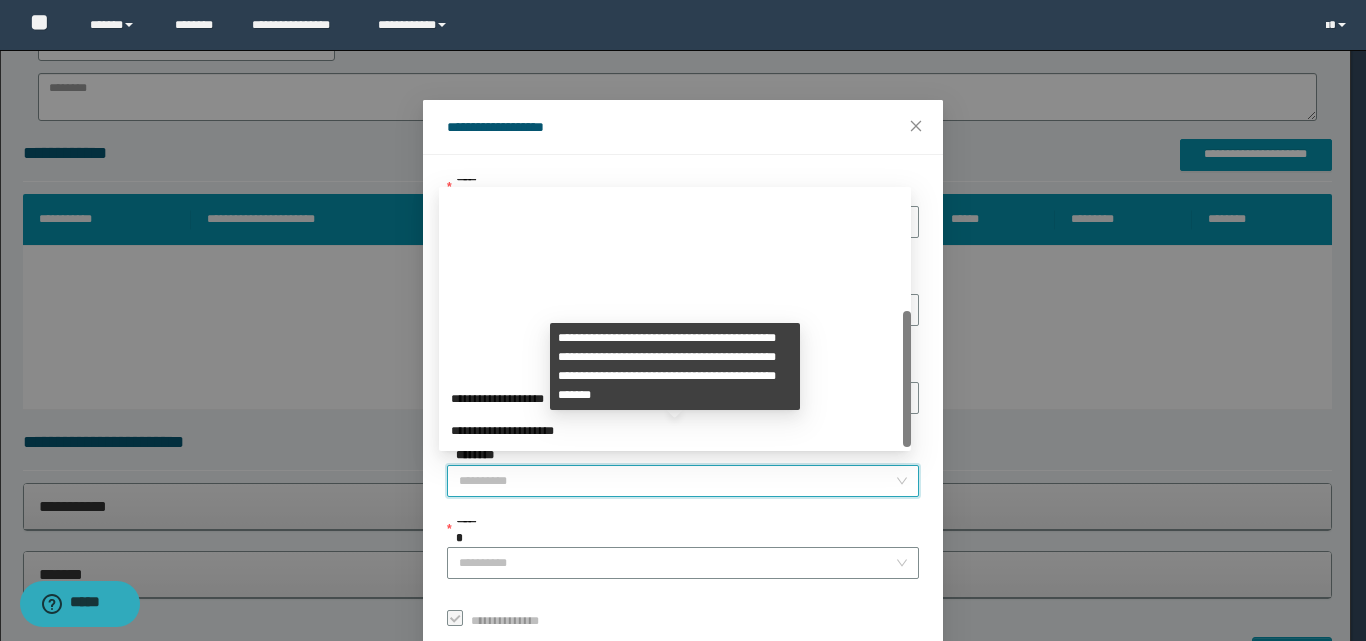 scroll, scrollTop: 224, scrollLeft: 0, axis: vertical 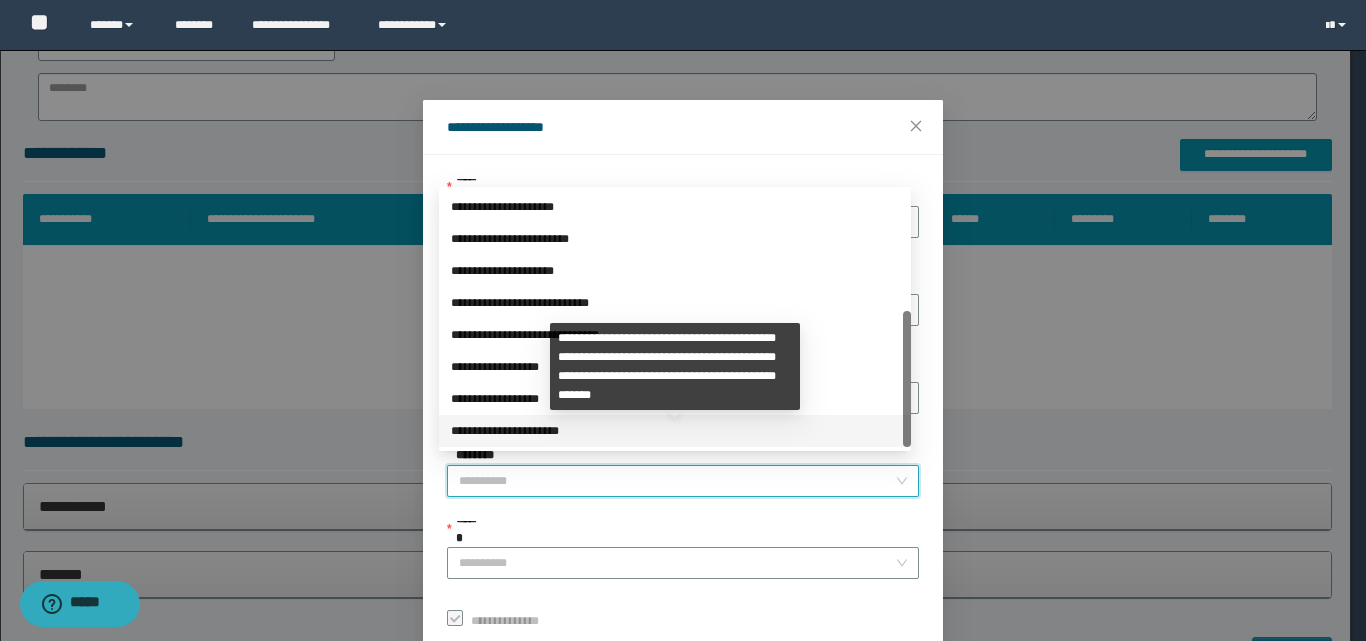click on "**********" at bounding box center (675, 431) 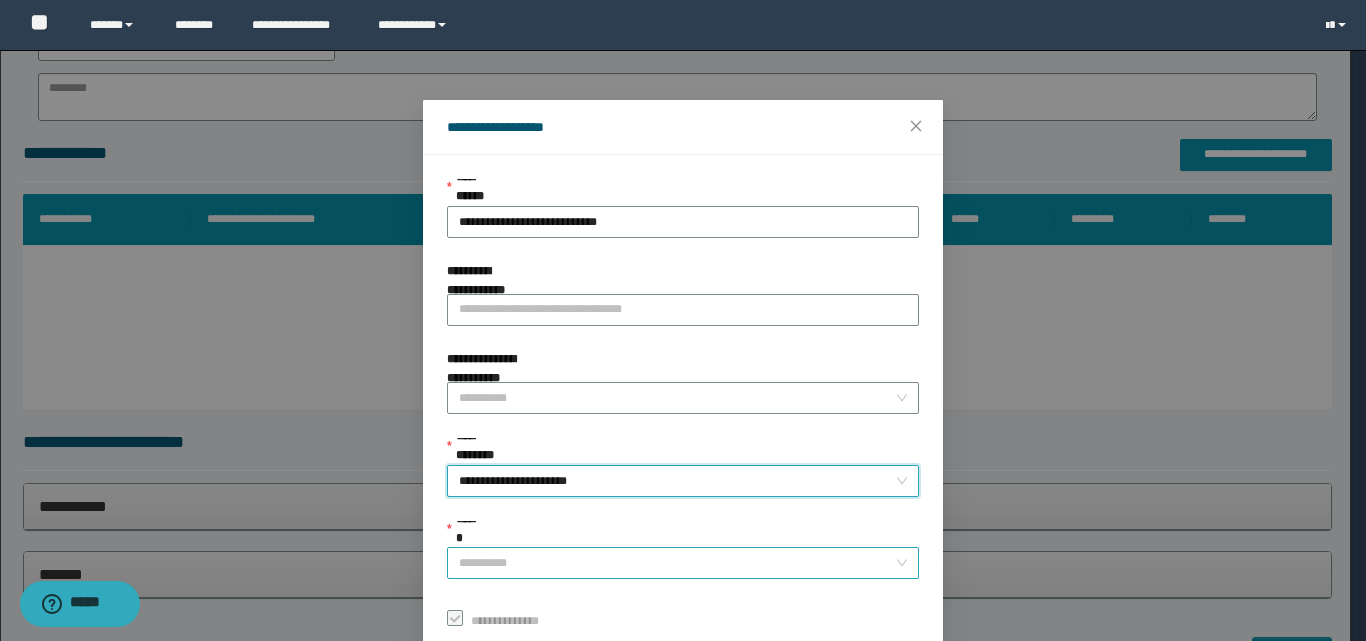 click on "******" at bounding box center (677, 563) 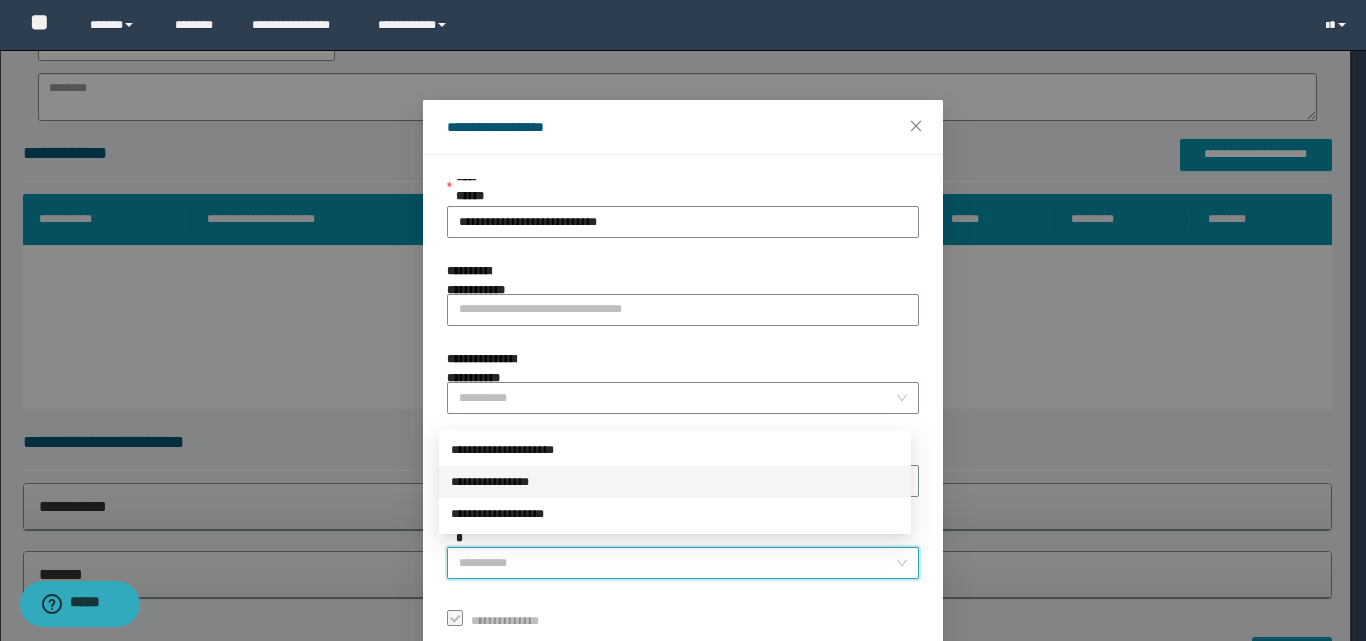 click on "**********" at bounding box center [675, 482] 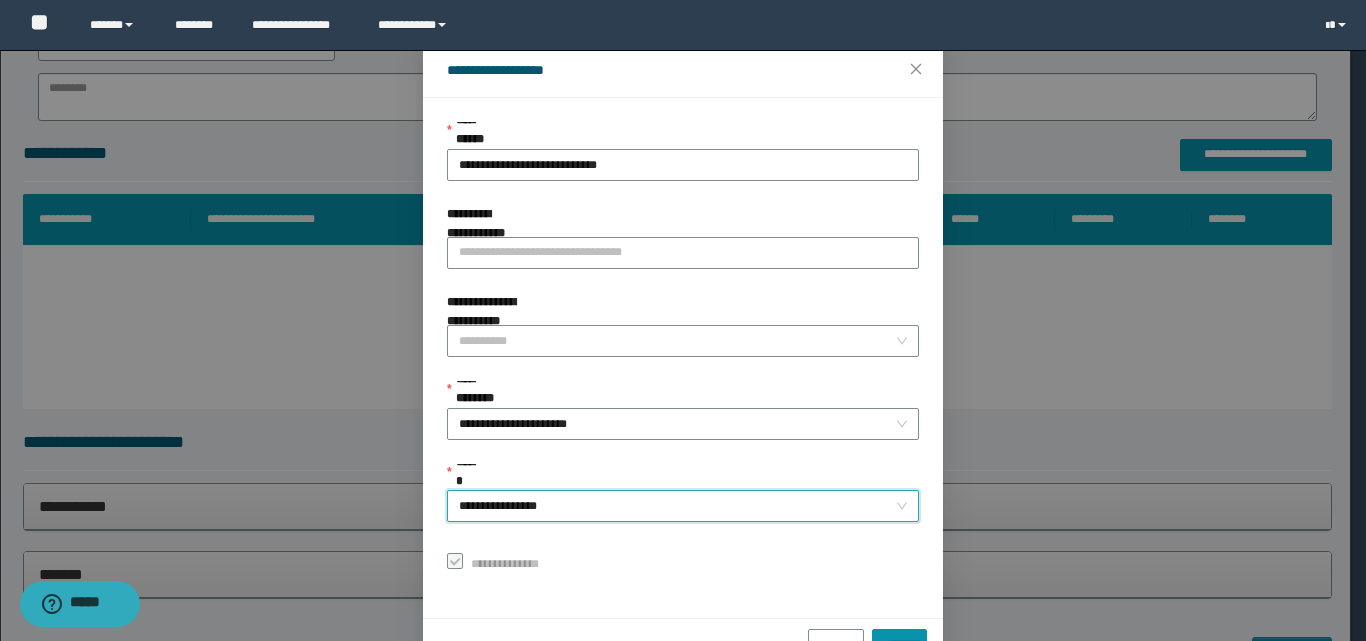 scroll, scrollTop: 111, scrollLeft: 0, axis: vertical 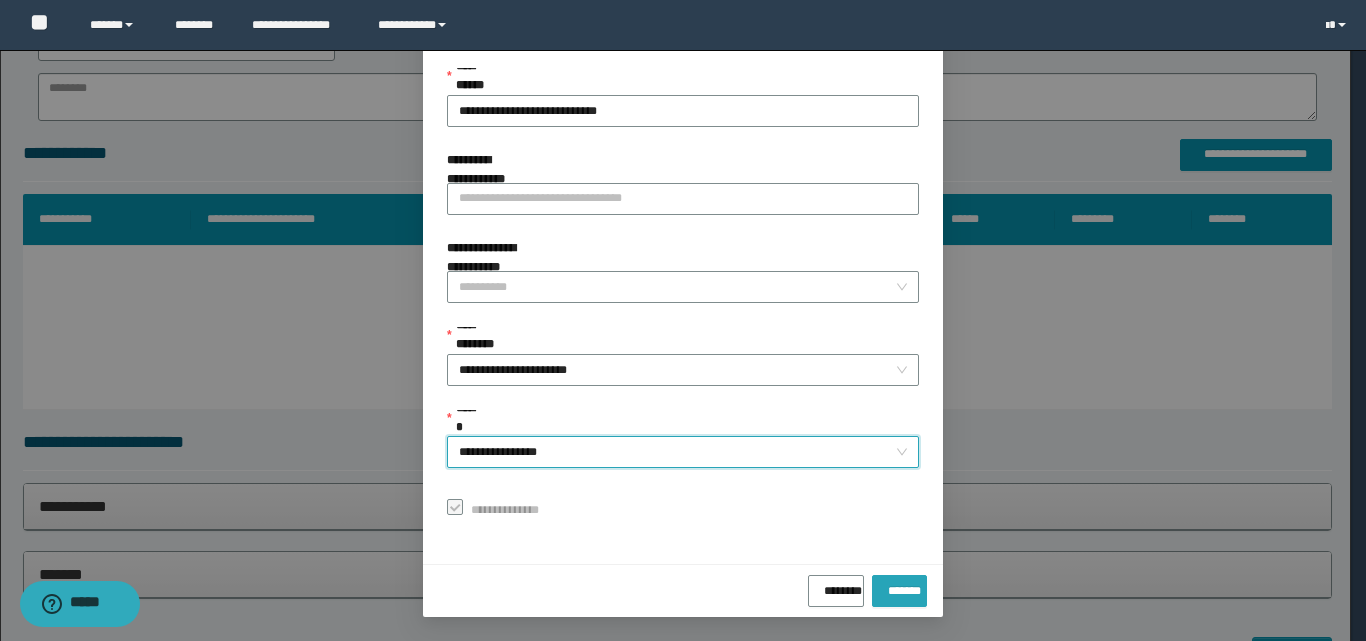 click on "*******" at bounding box center (899, 587) 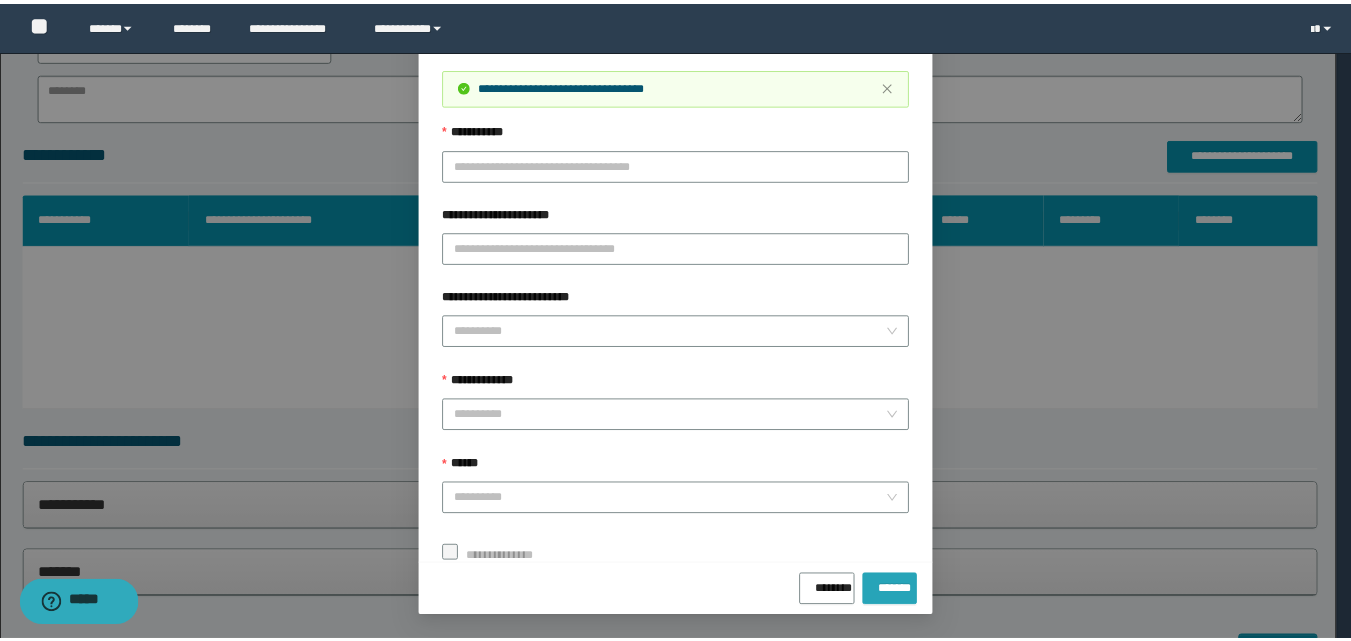 scroll, scrollTop: 64, scrollLeft: 0, axis: vertical 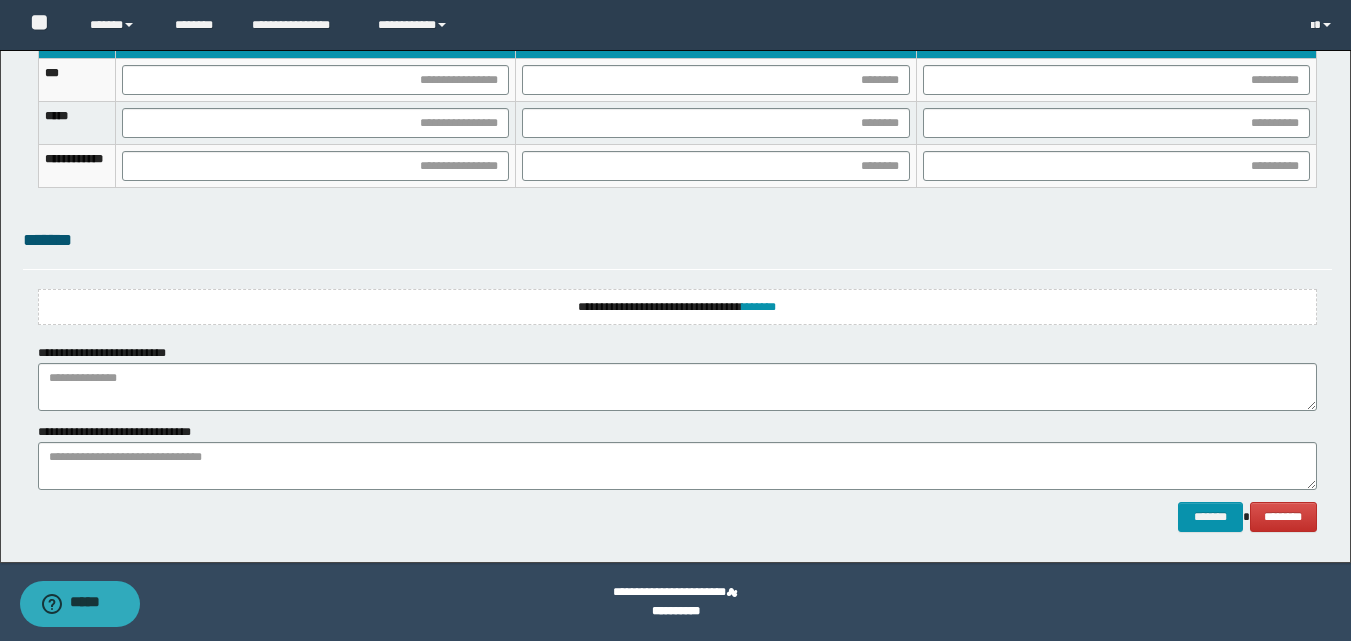 click on "**********" at bounding box center (677, 307) 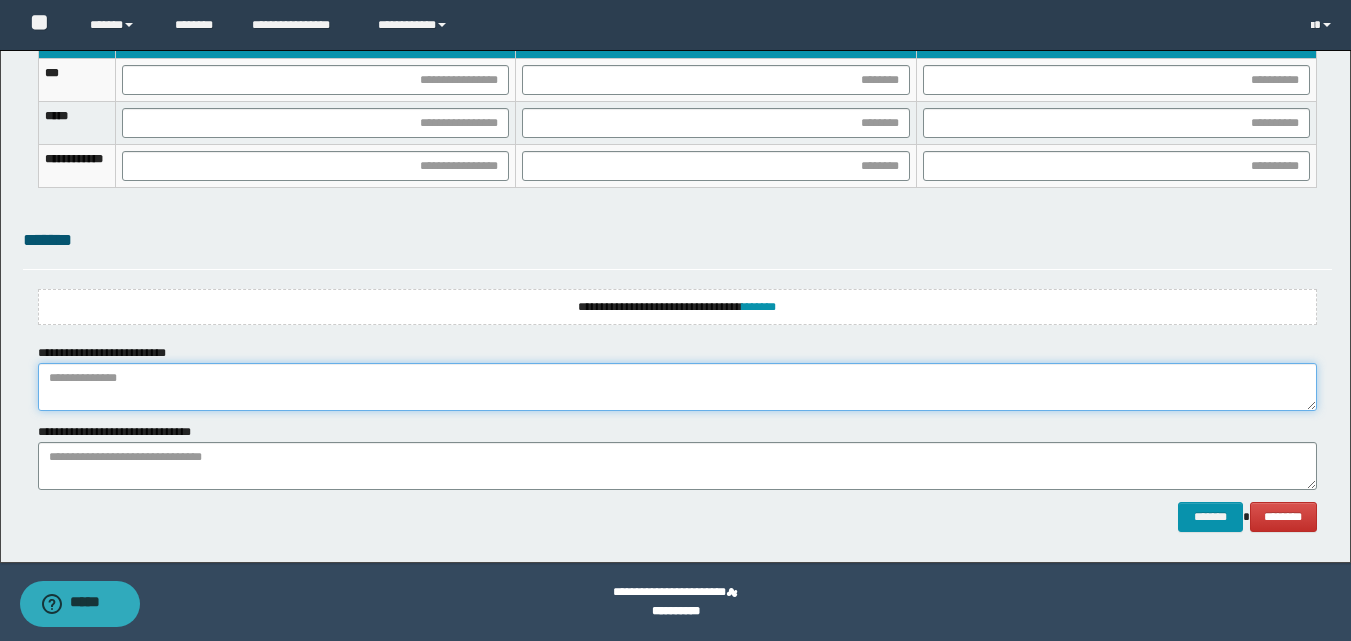 click at bounding box center (677, 387) 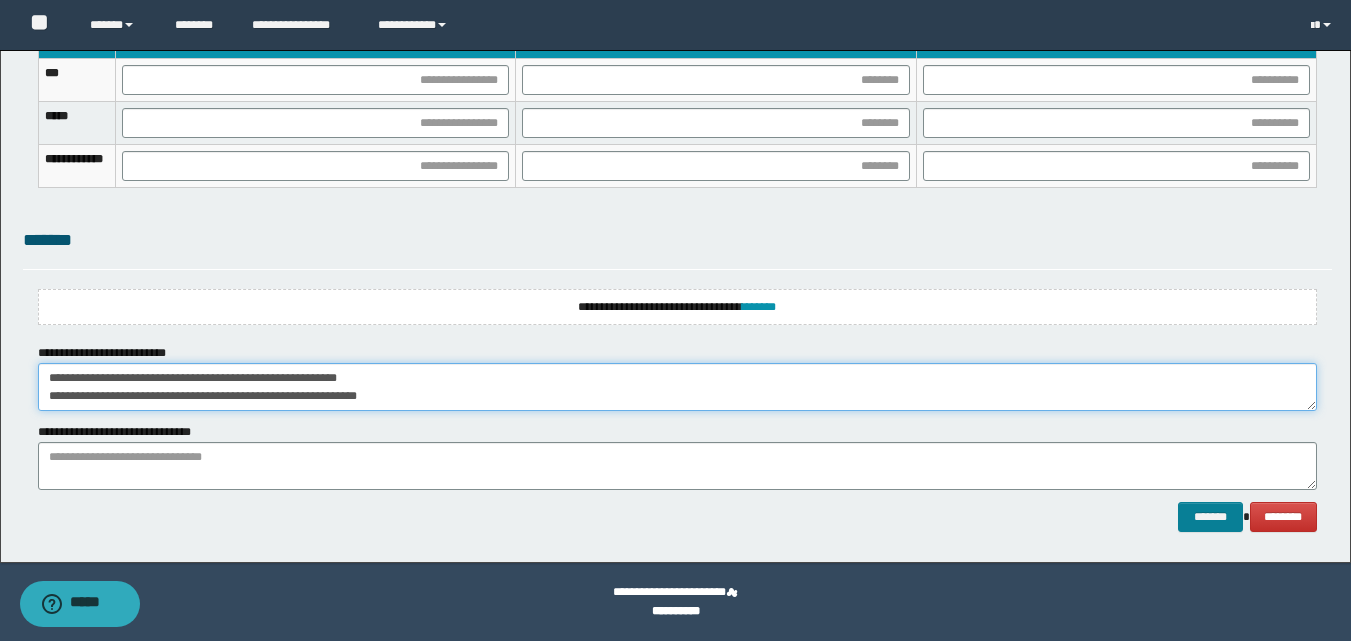 type on "**********" 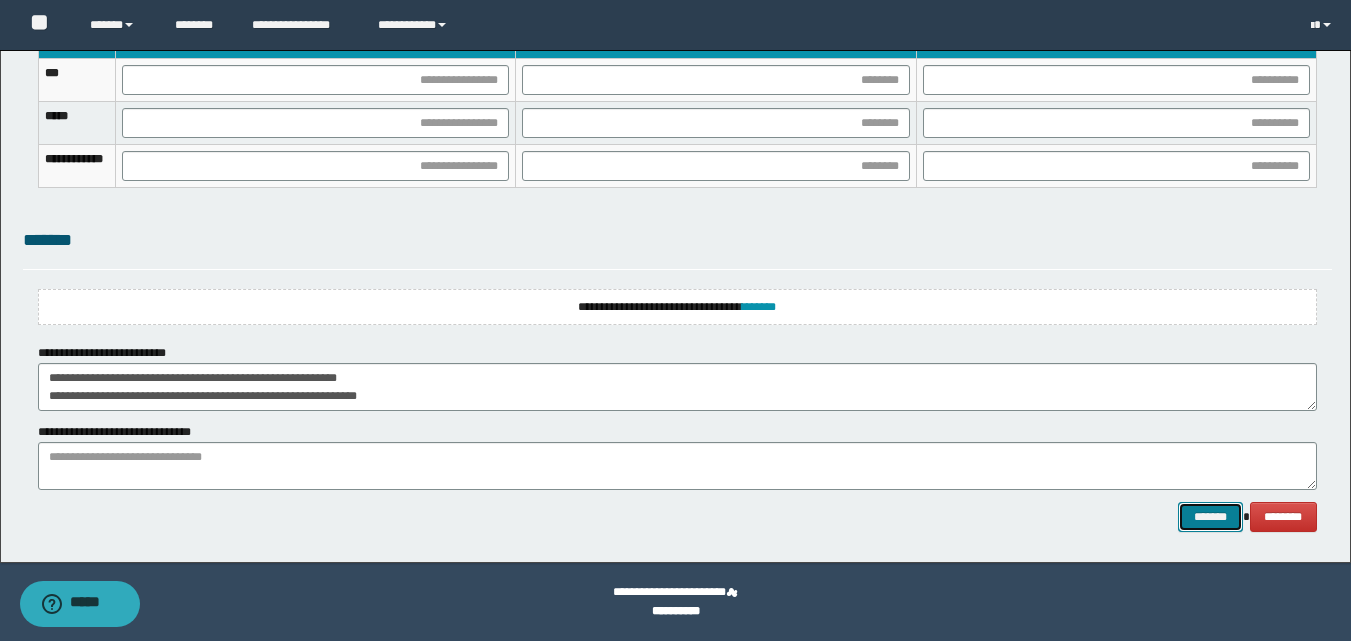 click on "*******" at bounding box center (1210, 517) 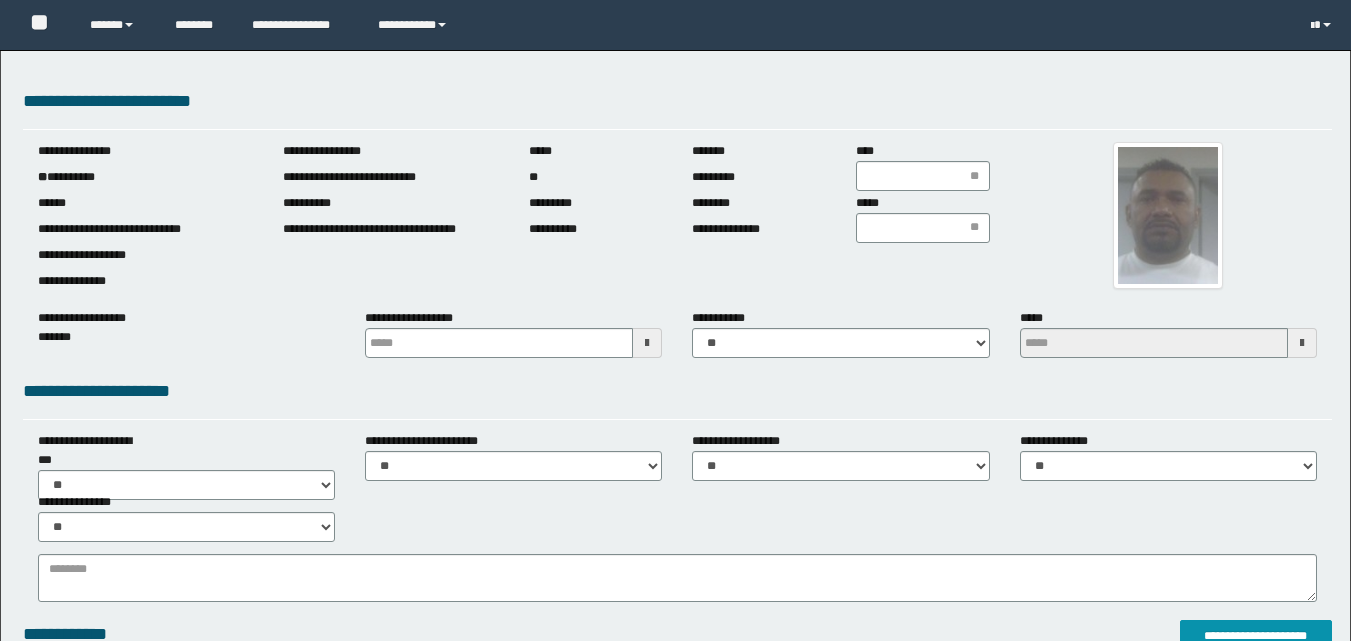 scroll, scrollTop: 0, scrollLeft: 0, axis: both 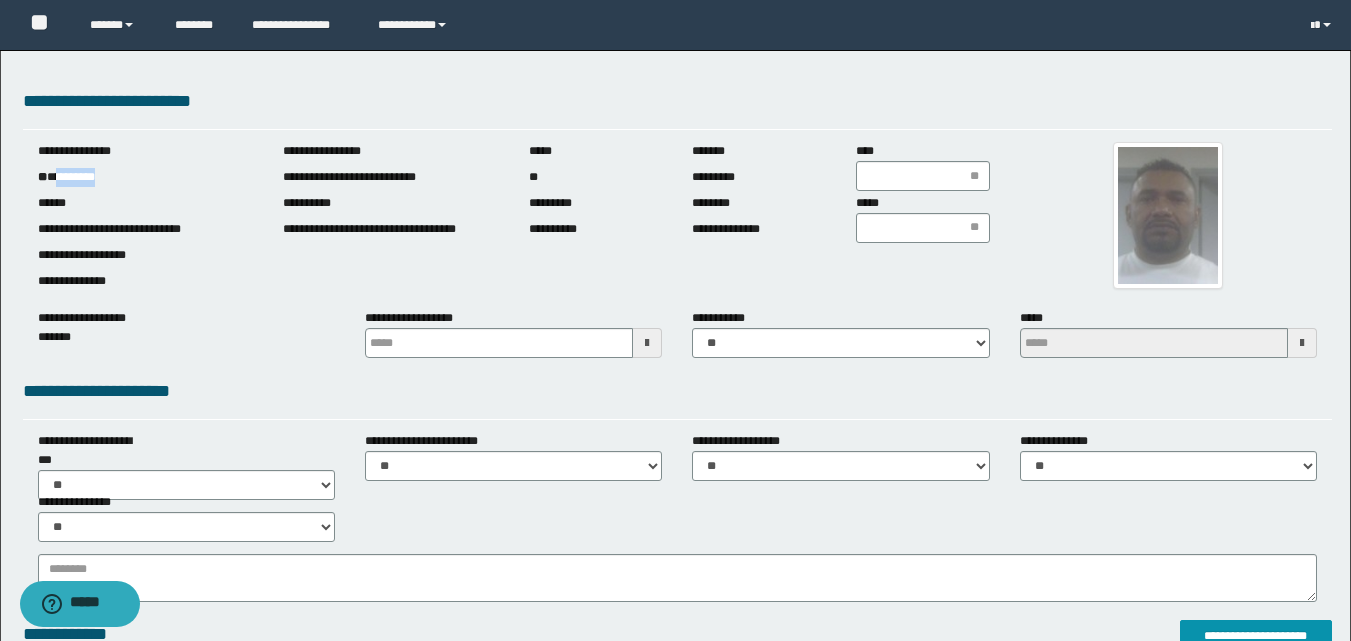 drag, startPoint x: 61, startPoint y: 175, endPoint x: 178, endPoint y: 180, distance: 117.10679 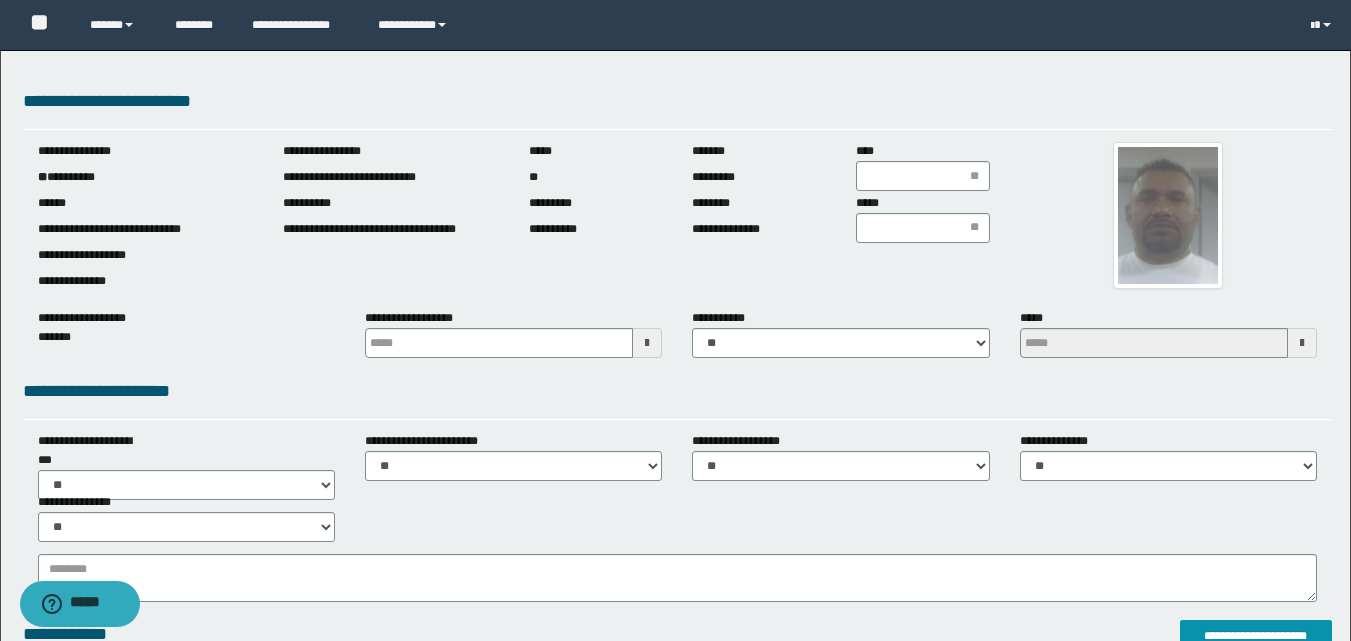 click at bounding box center [647, 343] 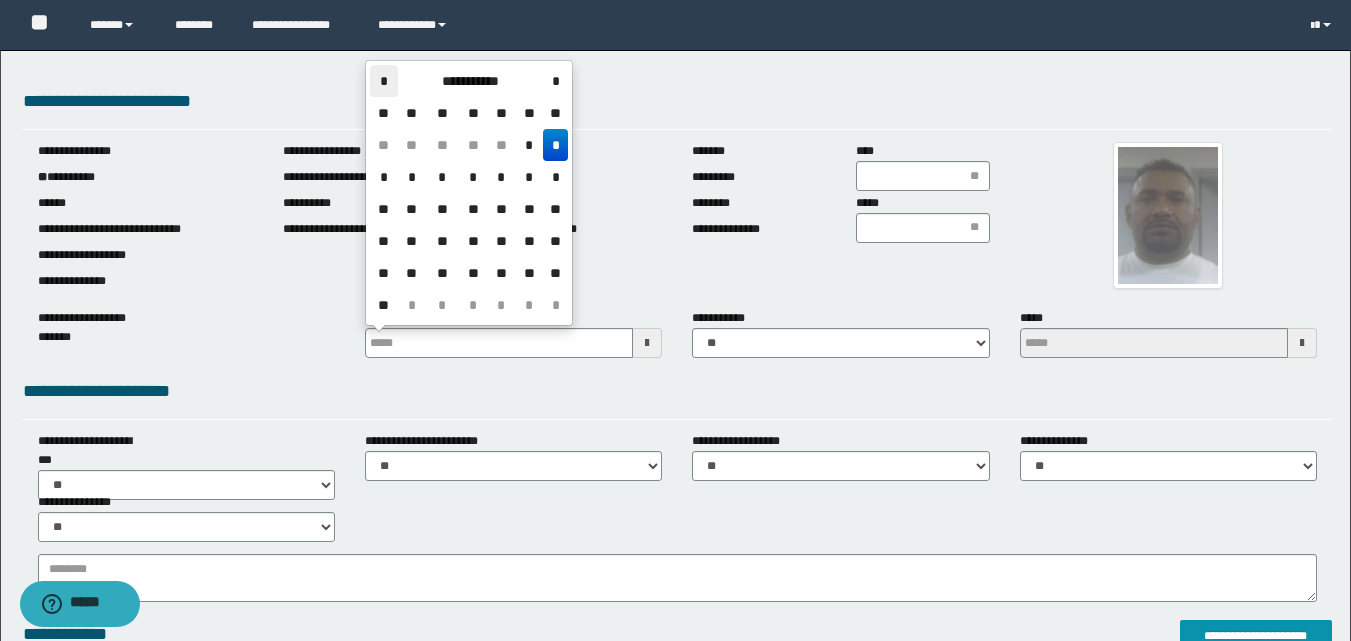 click on "*" at bounding box center [384, 81] 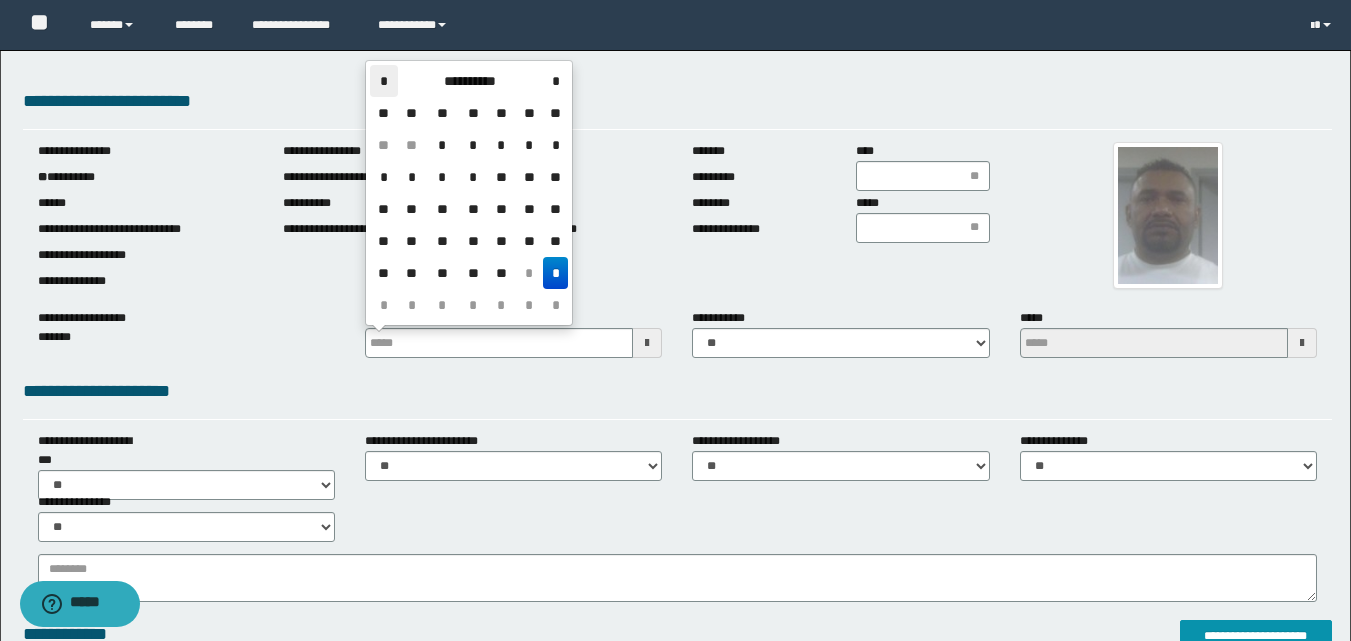 click on "*" at bounding box center [384, 81] 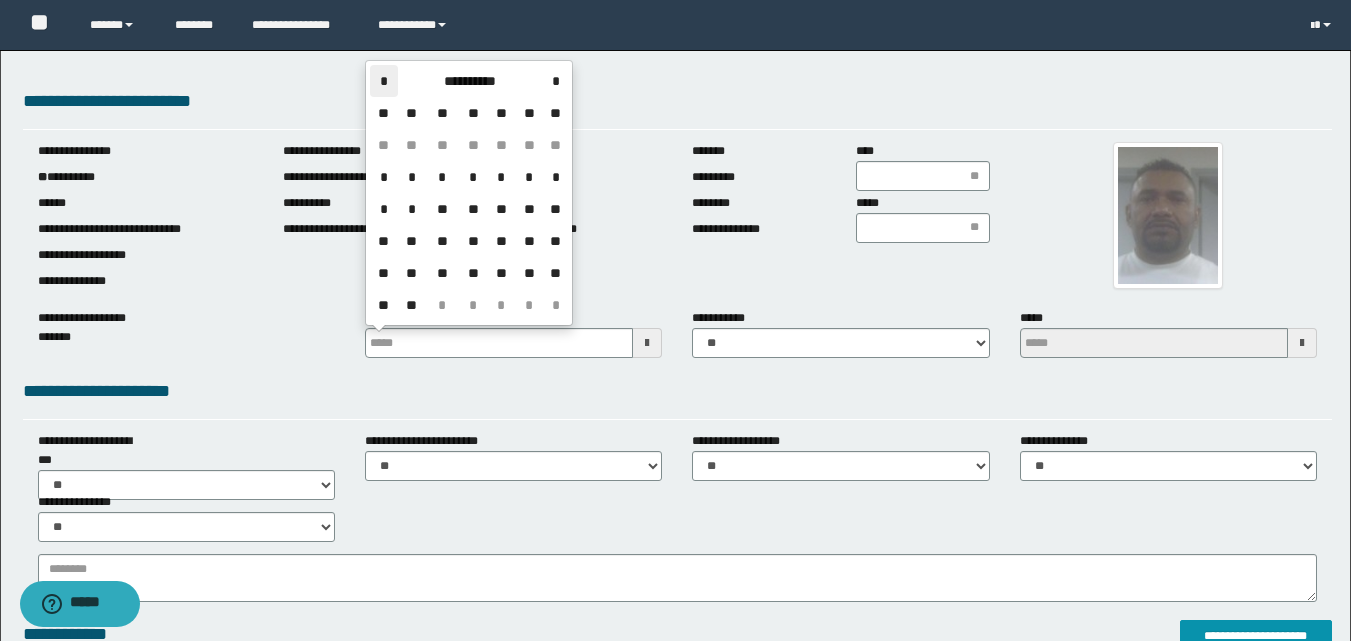 click on "*" at bounding box center (384, 81) 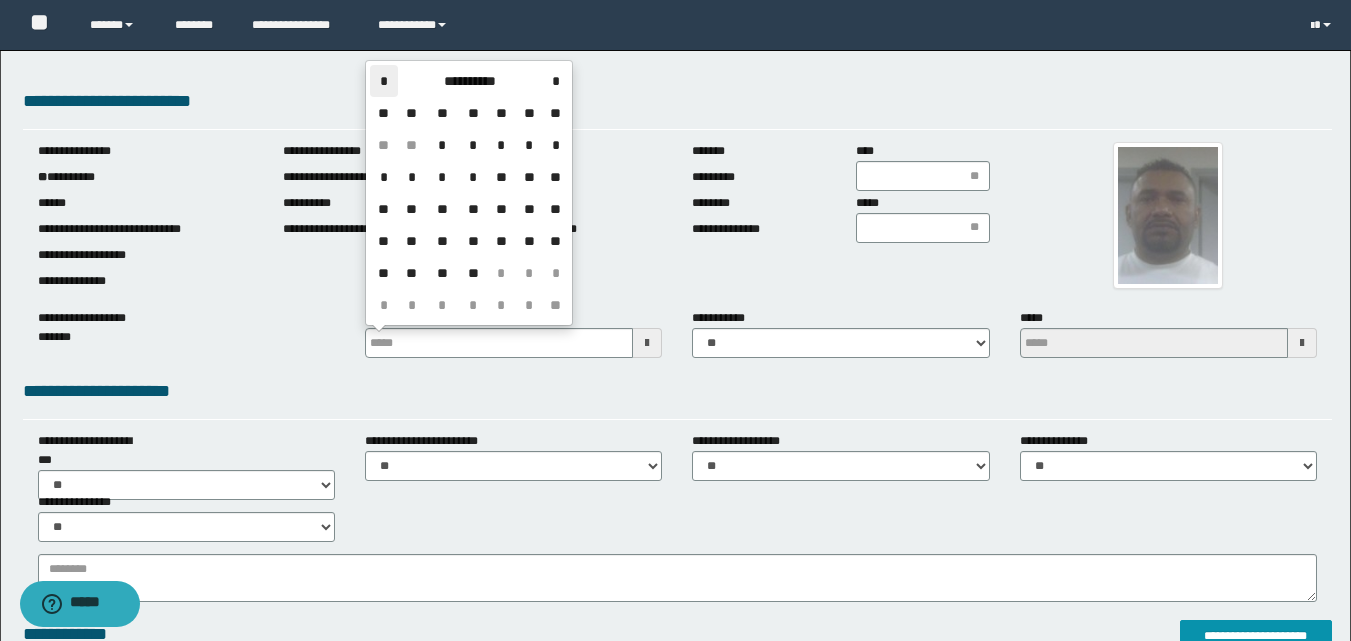 click on "*" at bounding box center [384, 81] 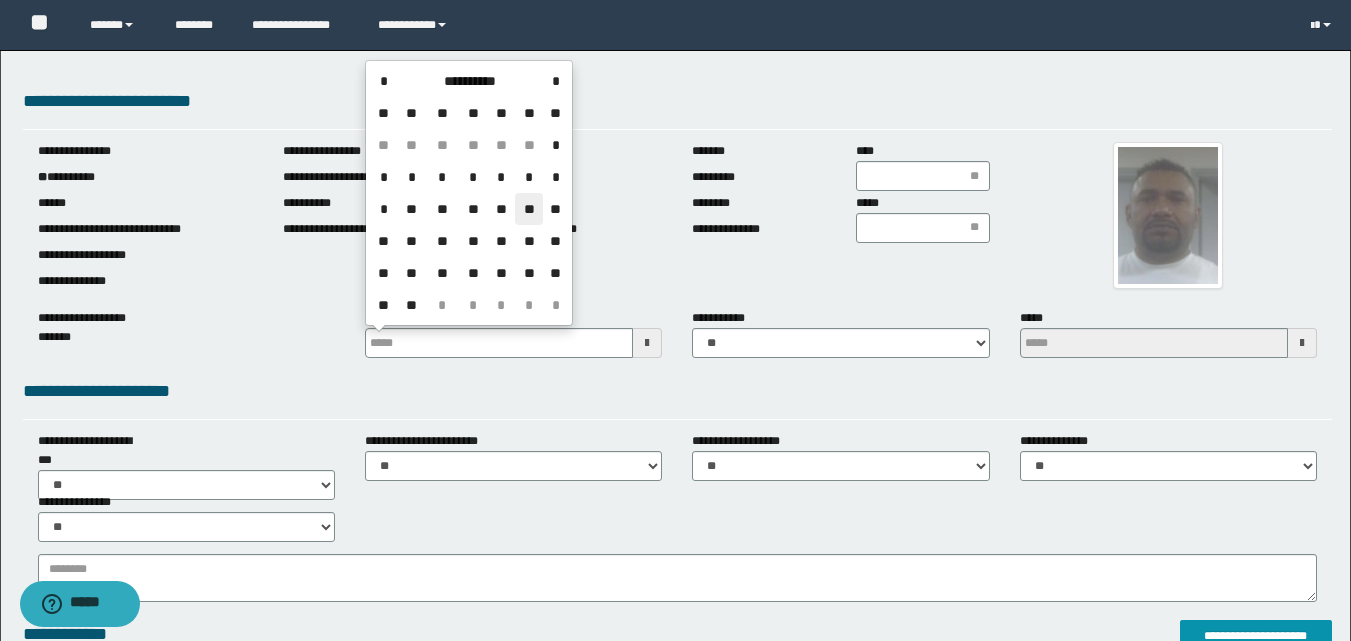 click on "**" at bounding box center [529, 209] 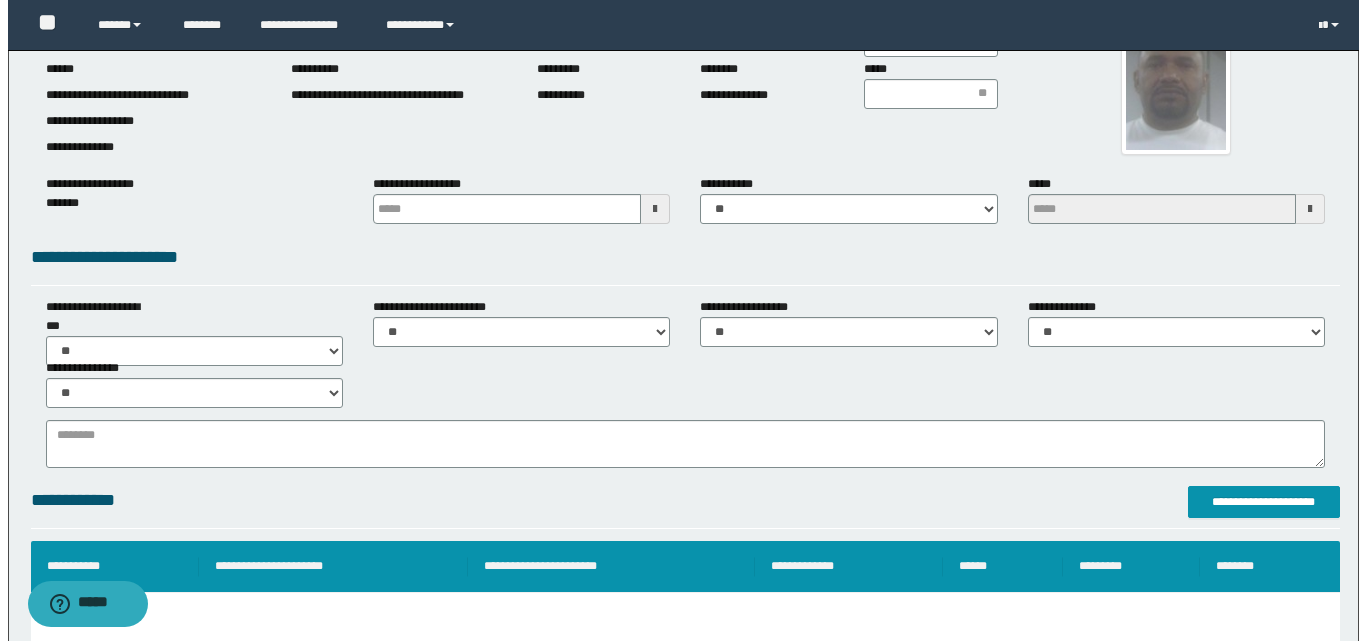 scroll, scrollTop: 400, scrollLeft: 0, axis: vertical 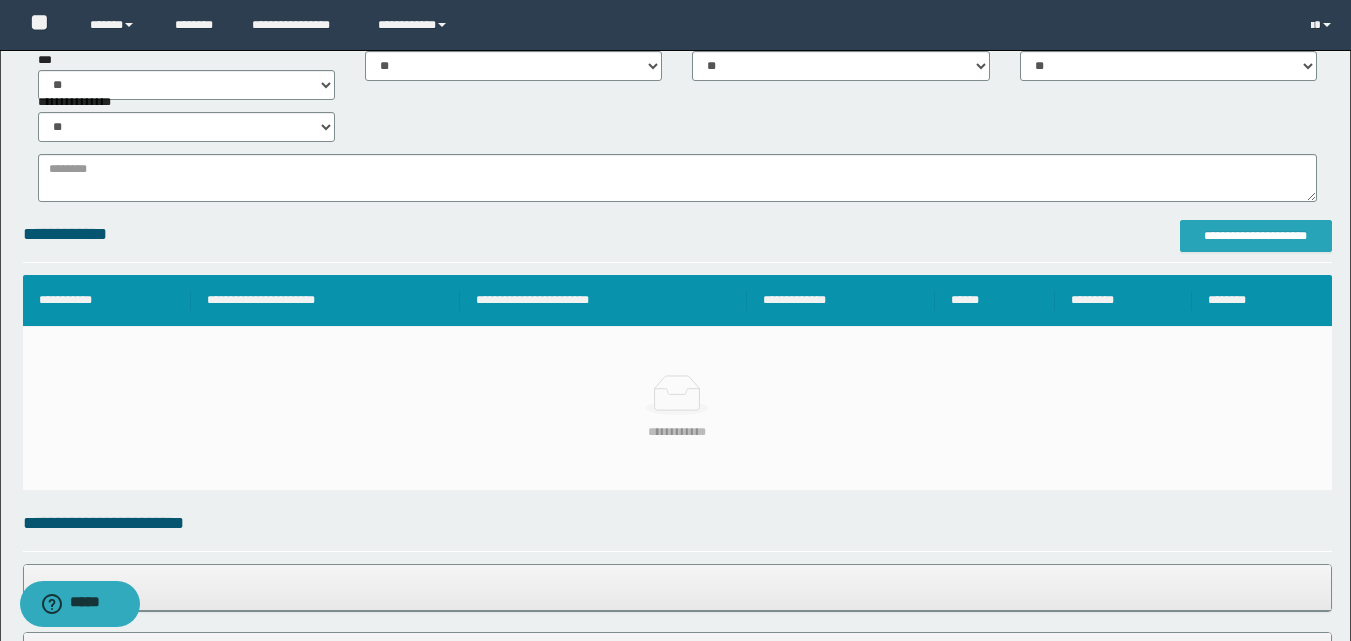 click on "**********" at bounding box center (1256, 236) 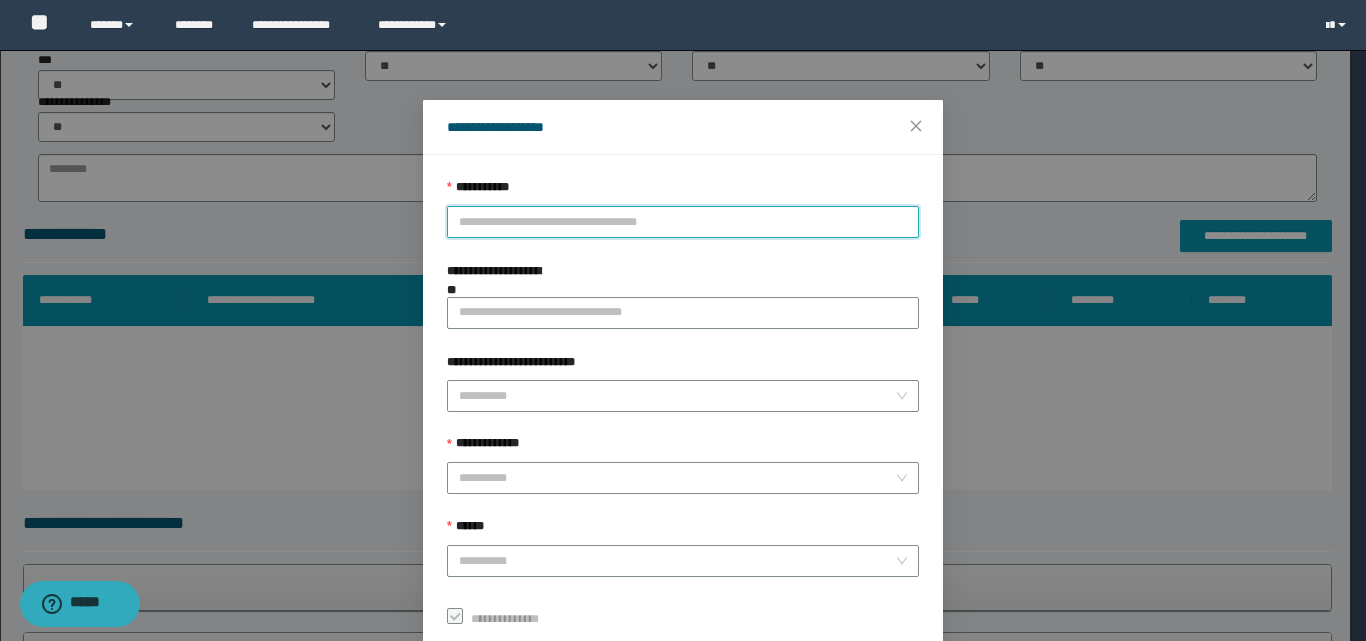 click on "**********" at bounding box center [683, 222] 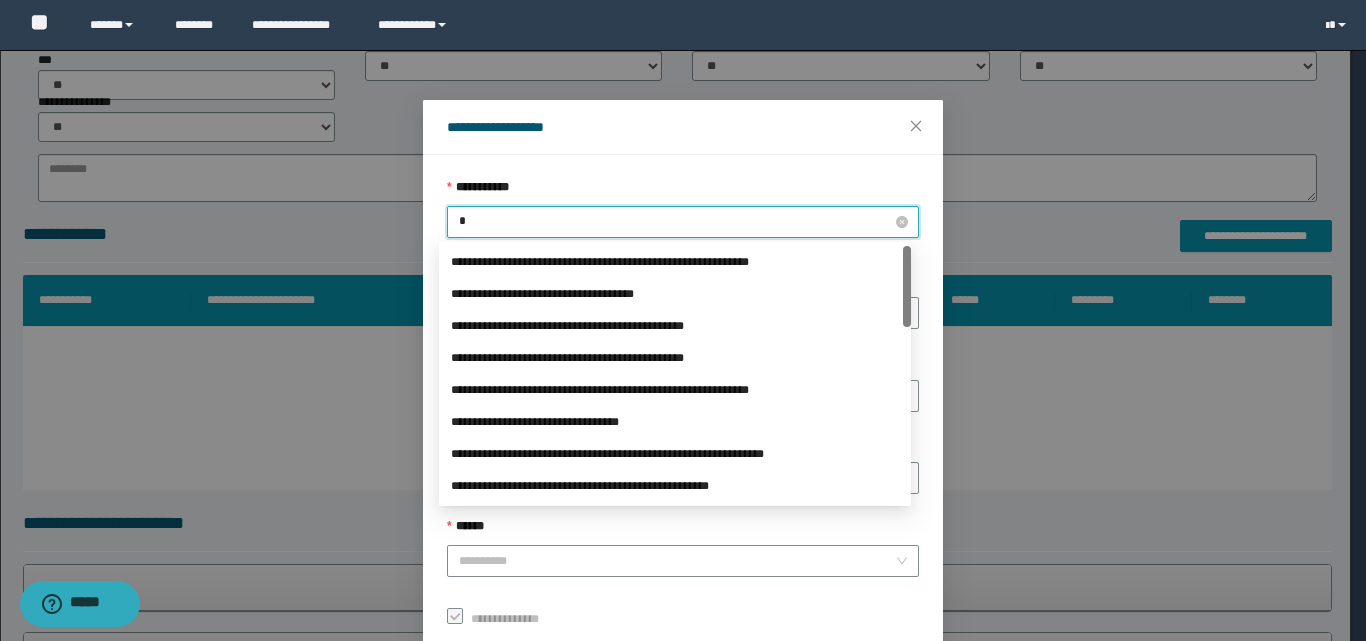 type on "**" 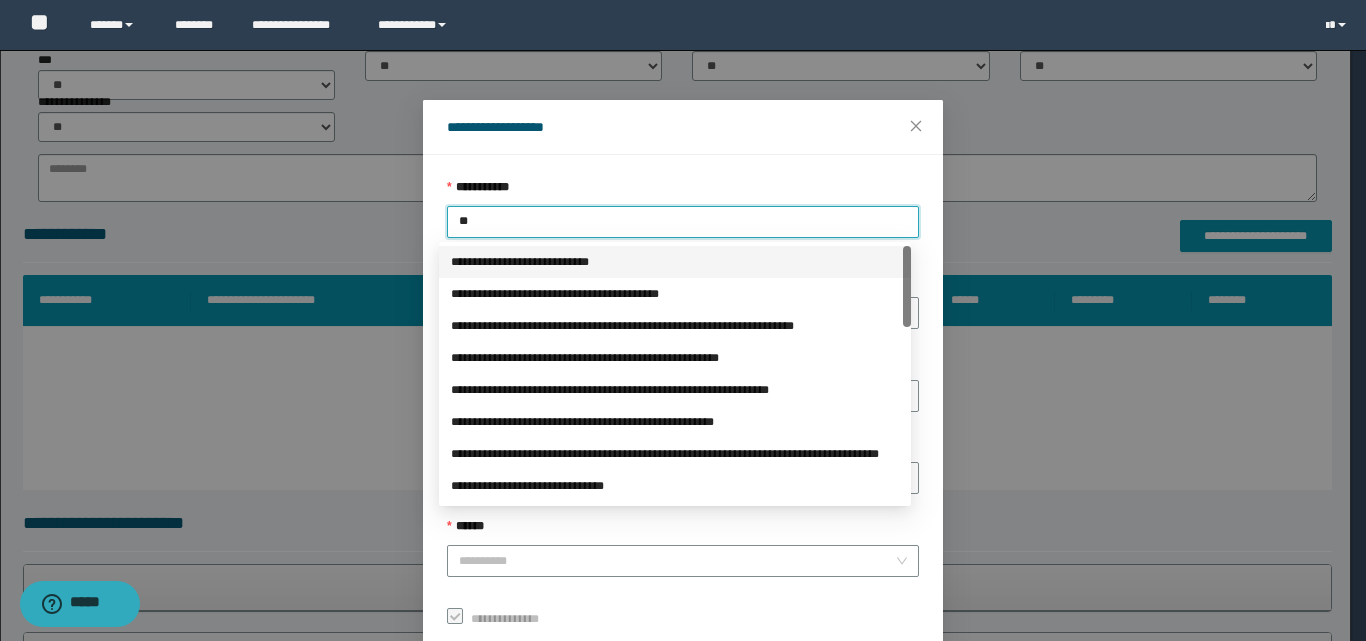 click on "**********" at bounding box center (675, 262) 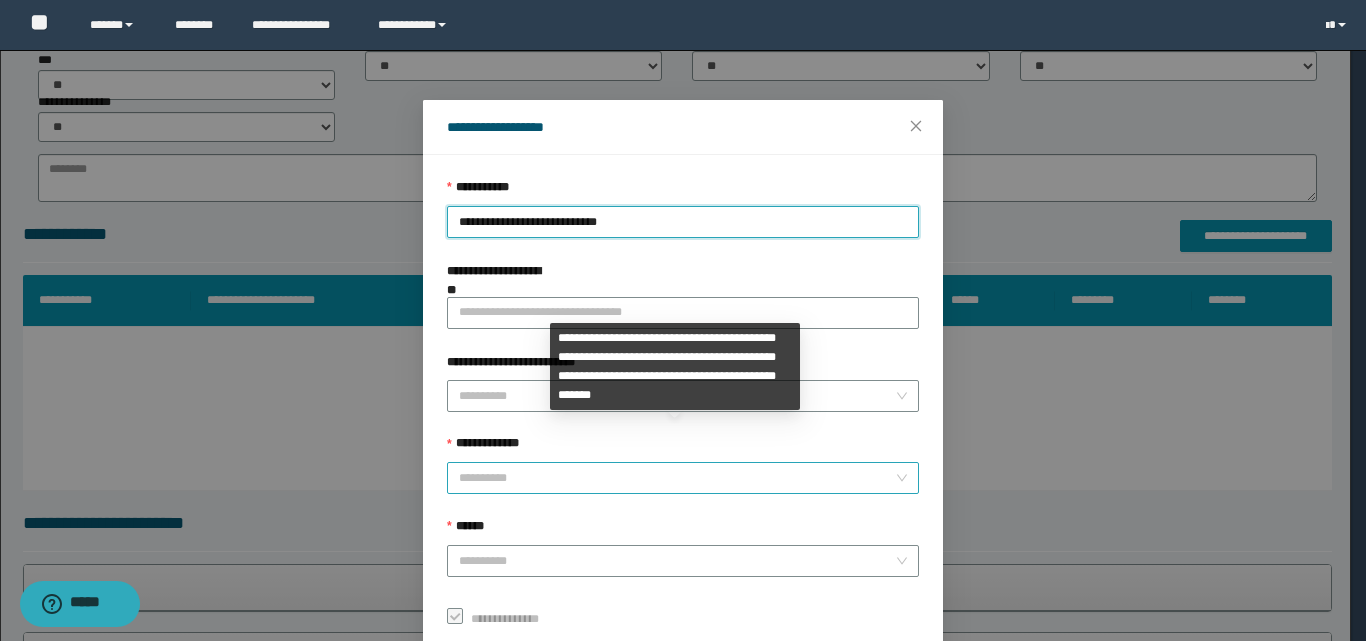 click on "**********" at bounding box center [677, 478] 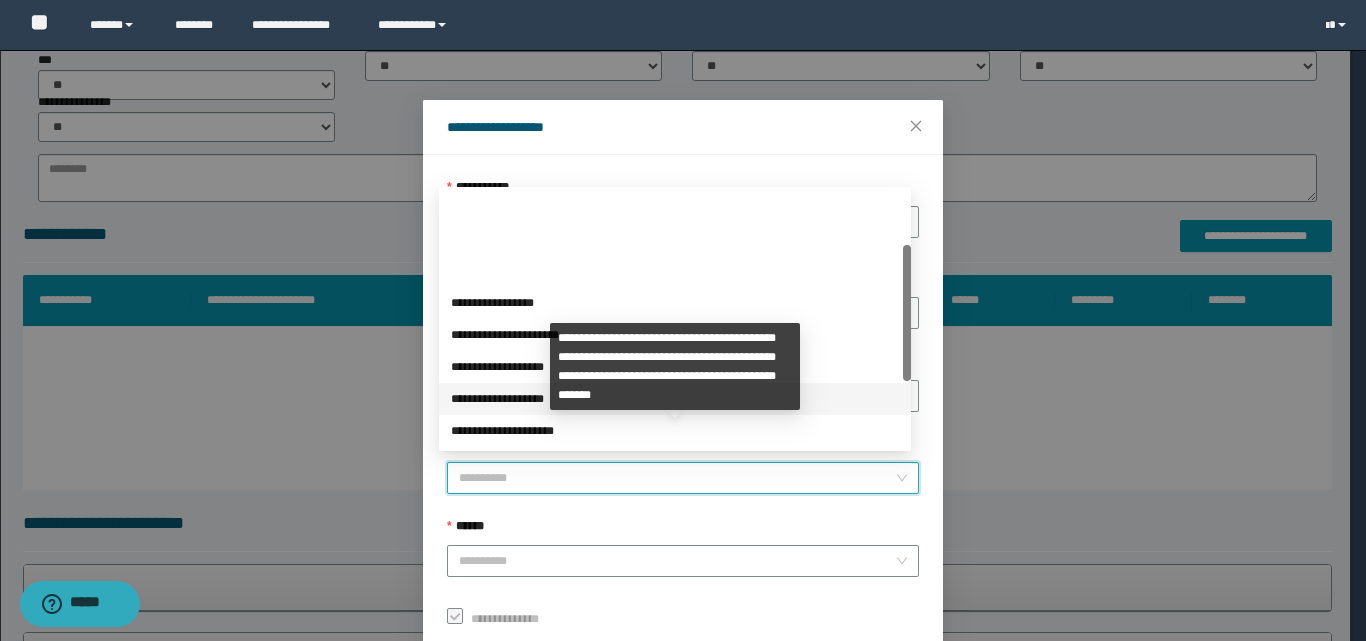 scroll, scrollTop: 224, scrollLeft: 0, axis: vertical 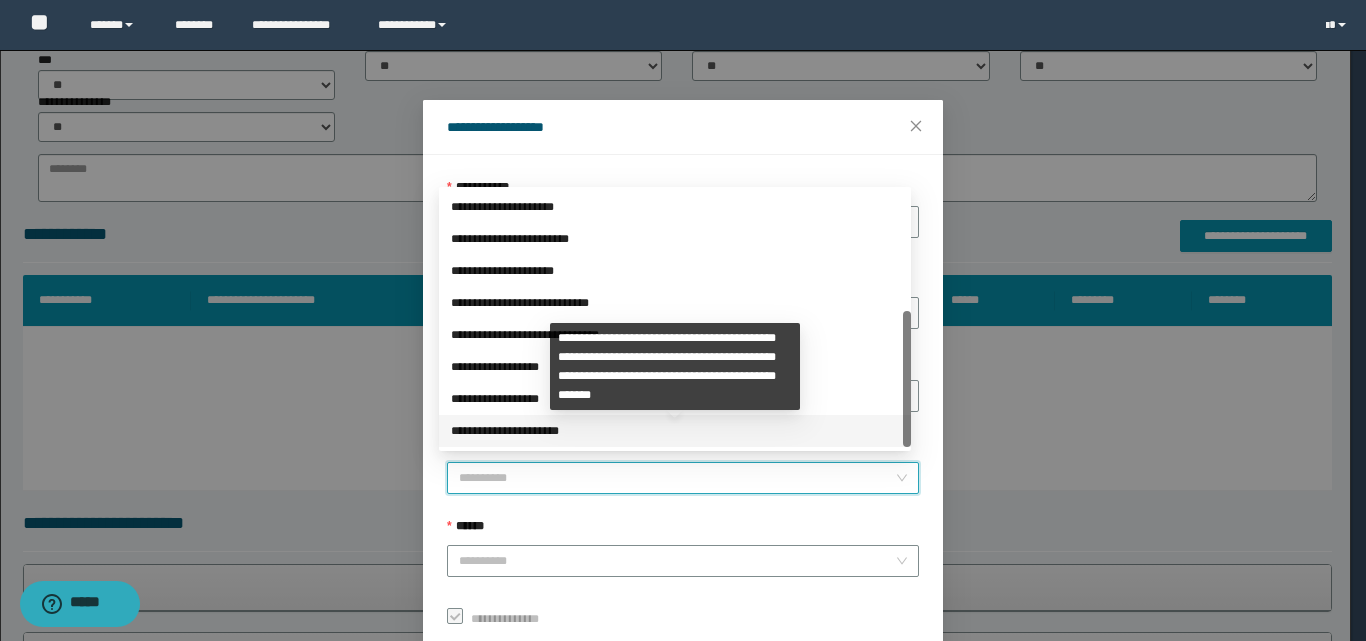 click on "**********" at bounding box center [675, 431] 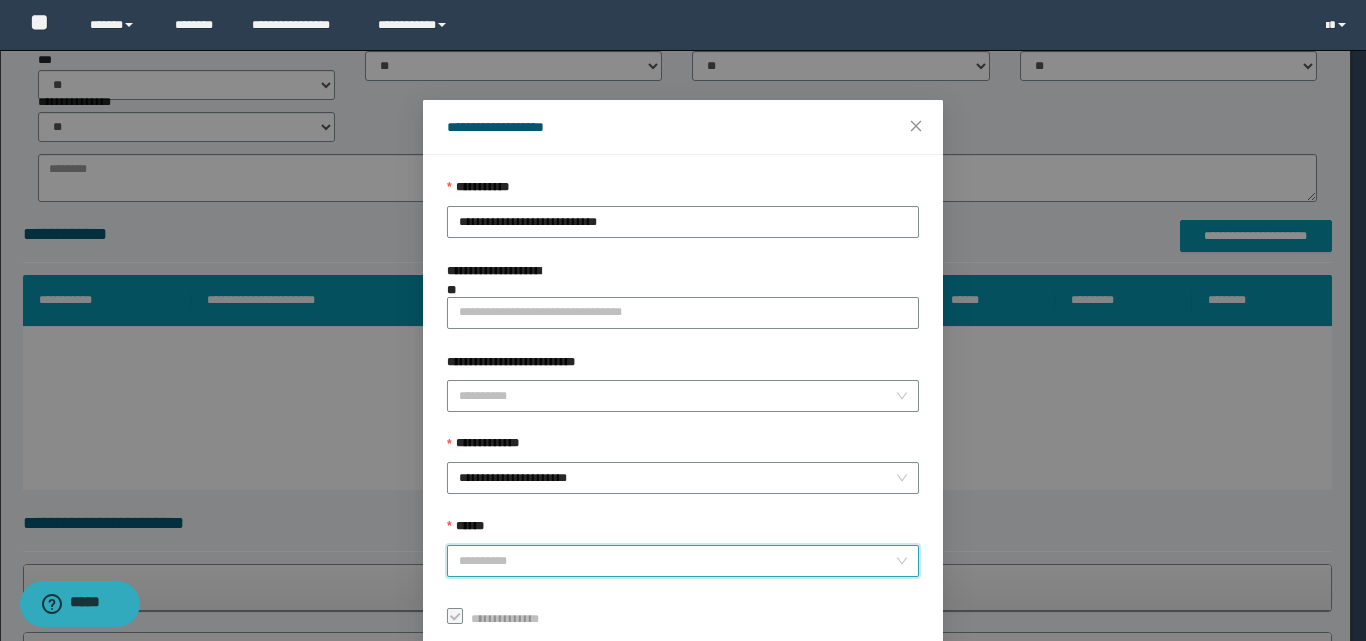 click on "******" at bounding box center [677, 561] 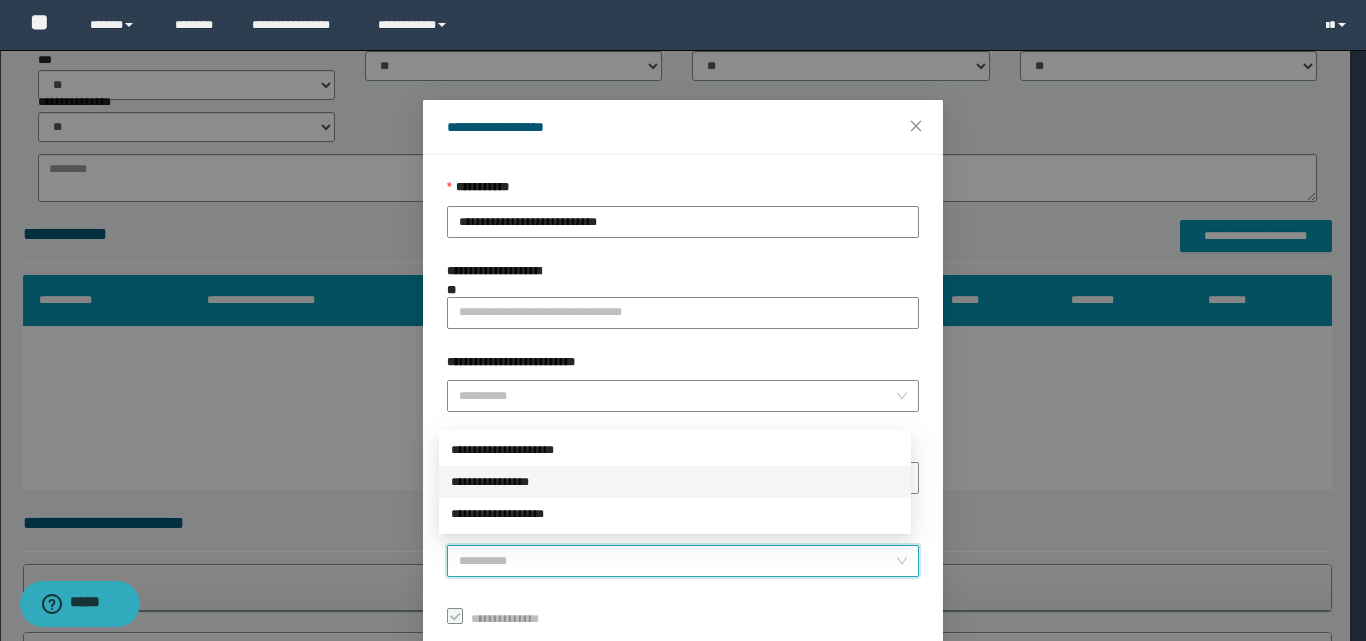click on "**********" at bounding box center (675, 482) 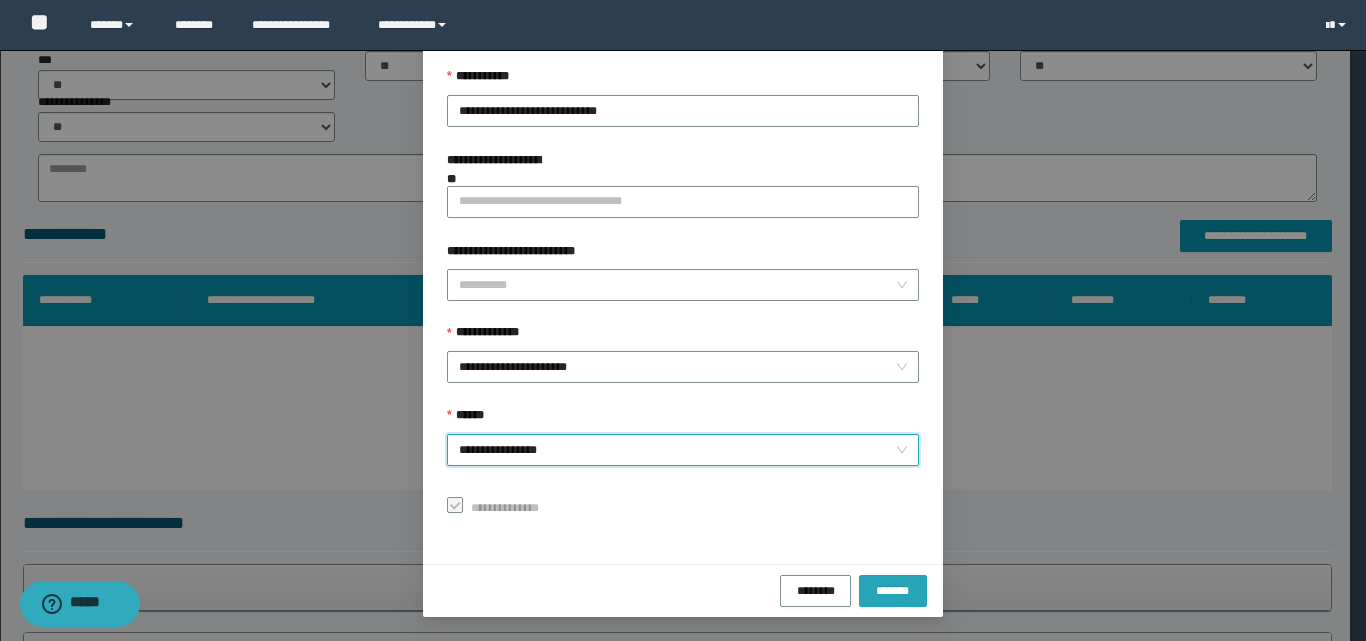 click on "*******" at bounding box center [893, 590] 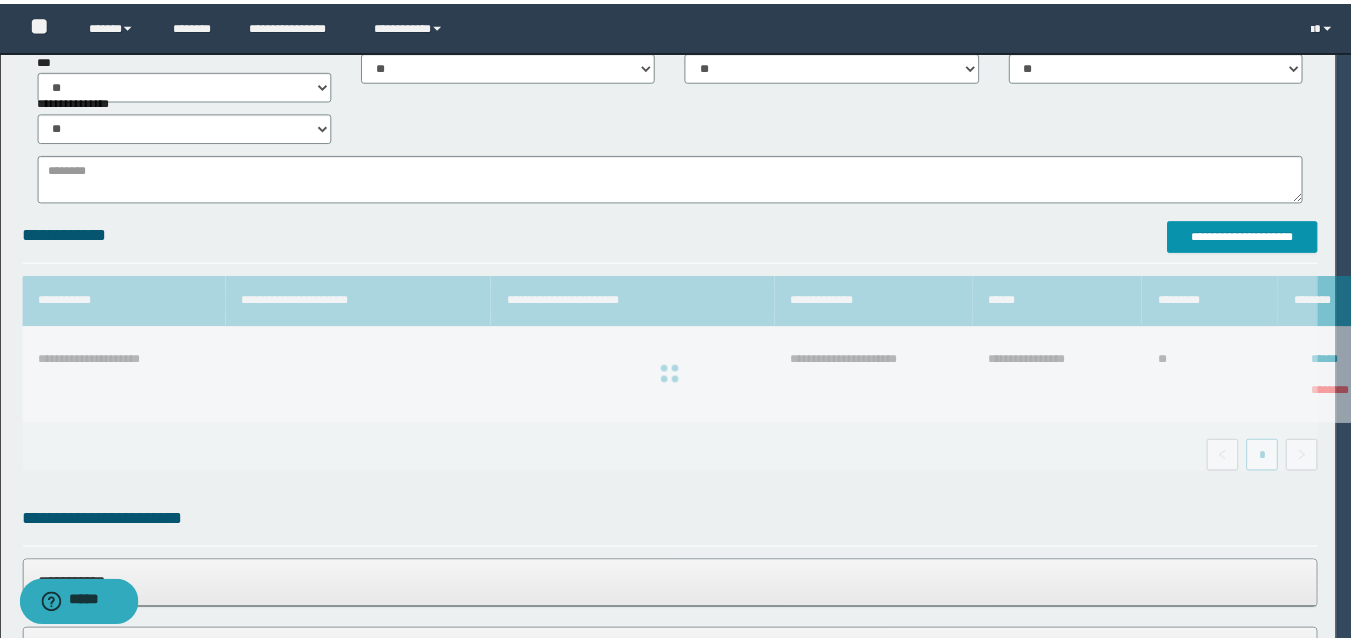 scroll, scrollTop: 64, scrollLeft: 0, axis: vertical 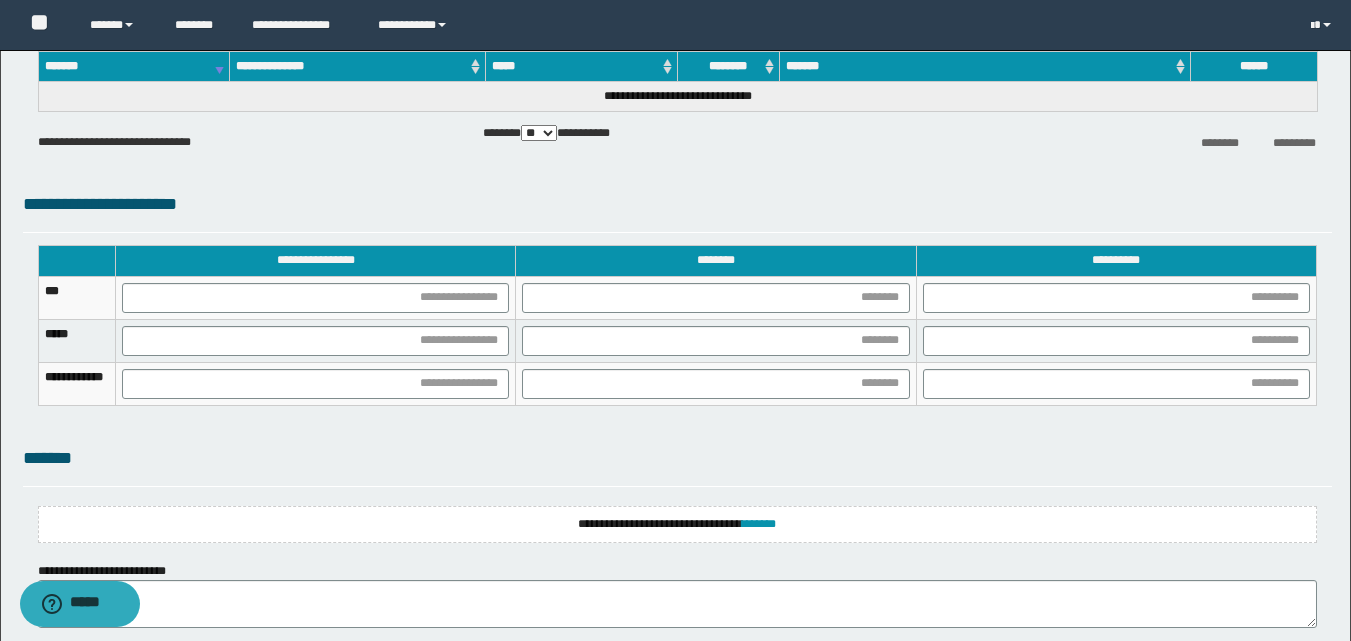 click on "**********" at bounding box center (677, 524) 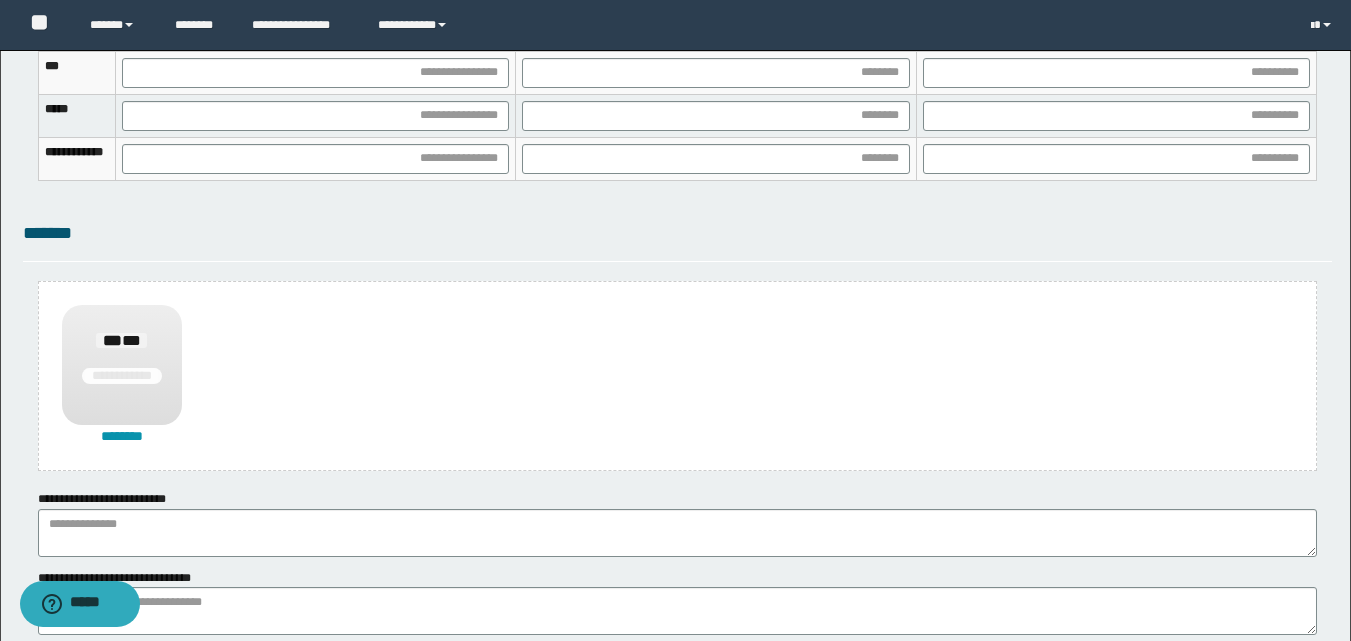 scroll, scrollTop: 1470, scrollLeft: 0, axis: vertical 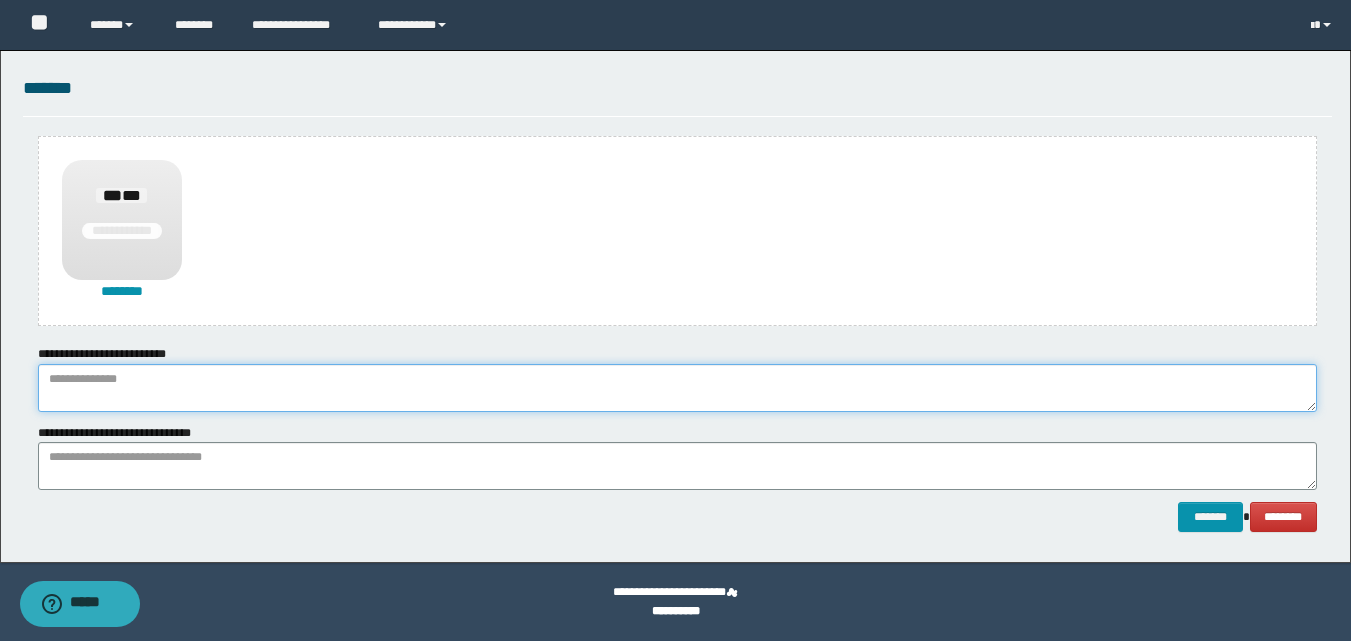 click at bounding box center (677, 388) 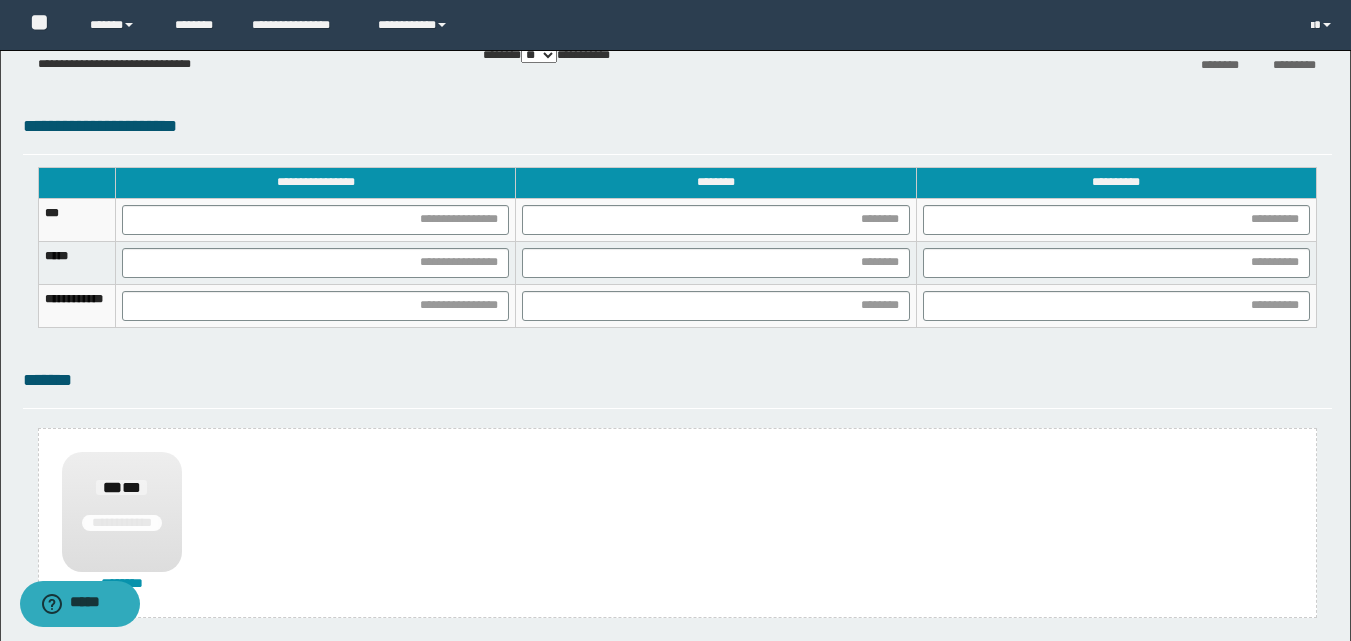 scroll, scrollTop: 1170, scrollLeft: 0, axis: vertical 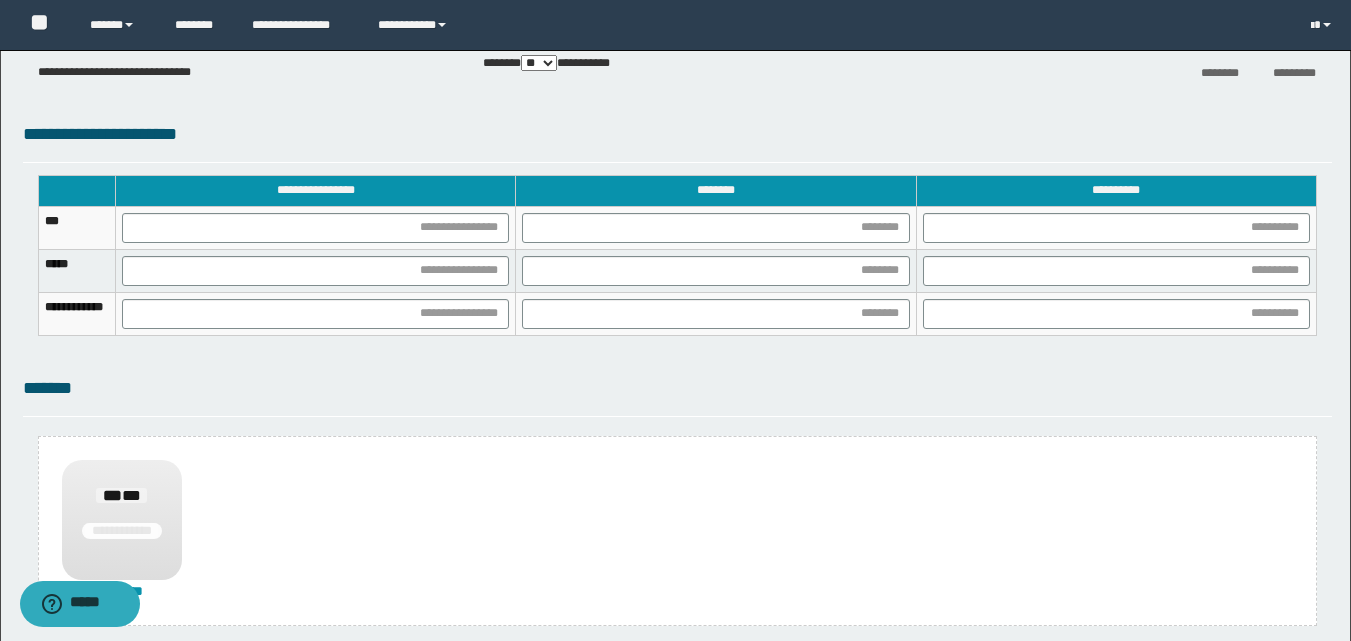 type on "******" 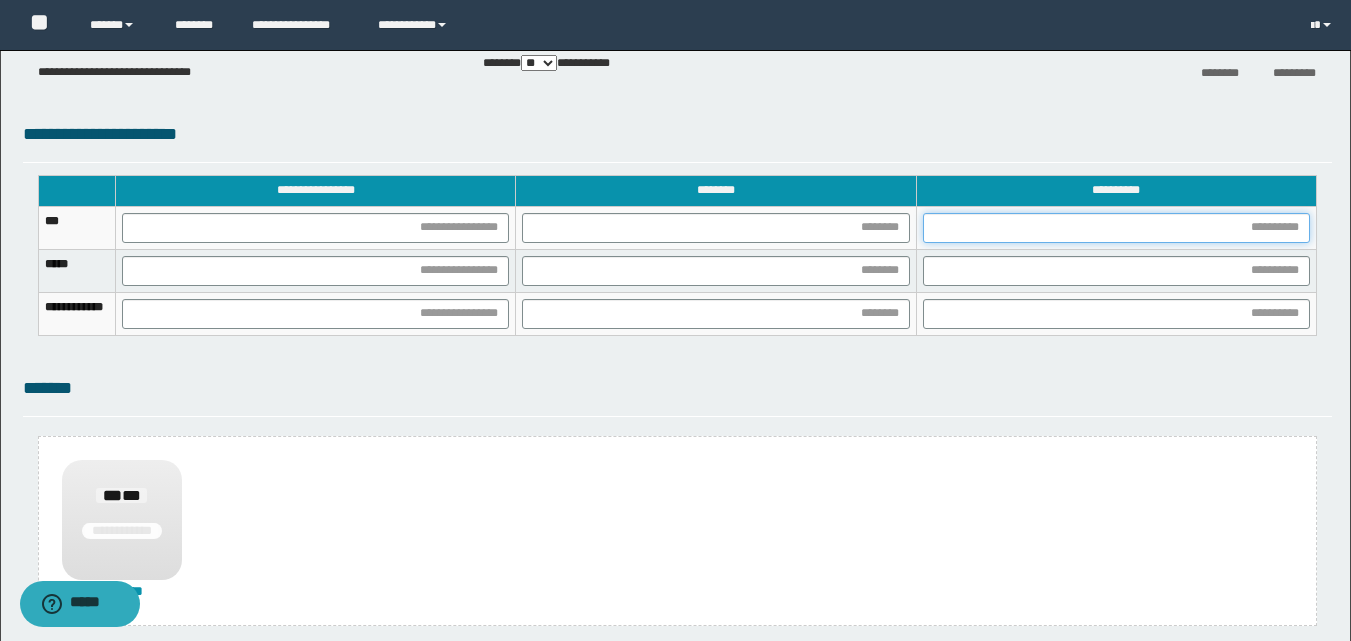 drag, startPoint x: 1002, startPoint y: 231, endPoint x: 871, endPoint y: 303, distance: 149.48244 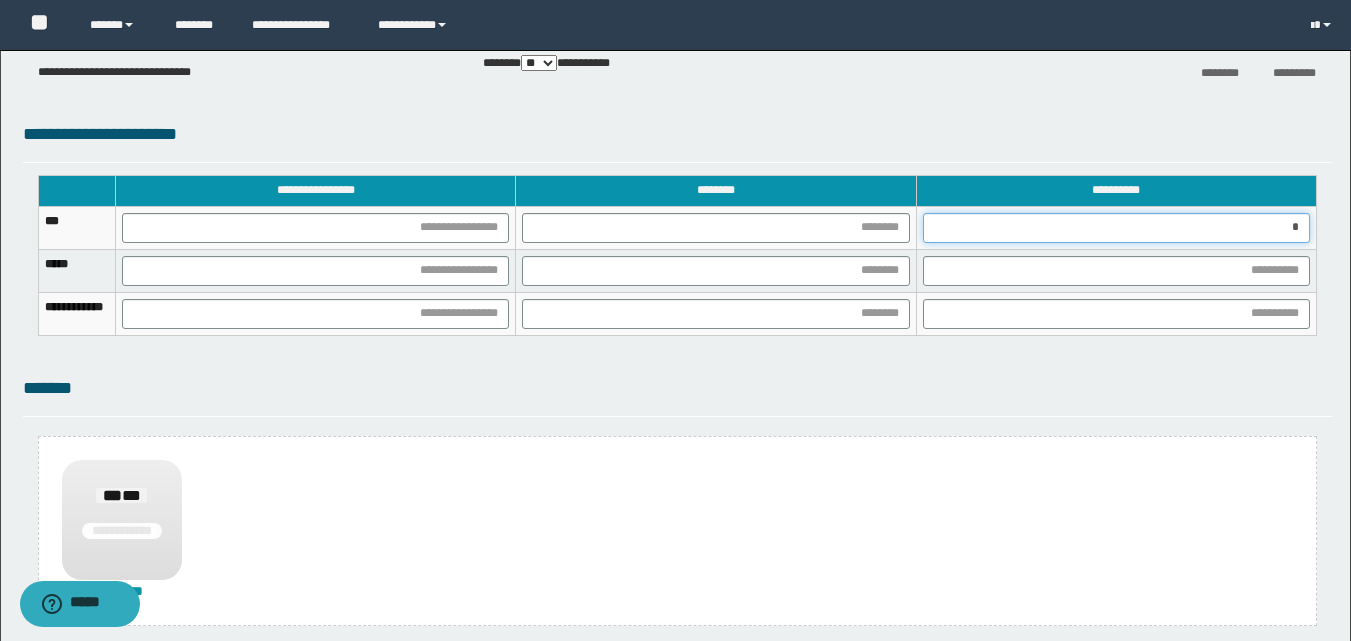 type on "**" 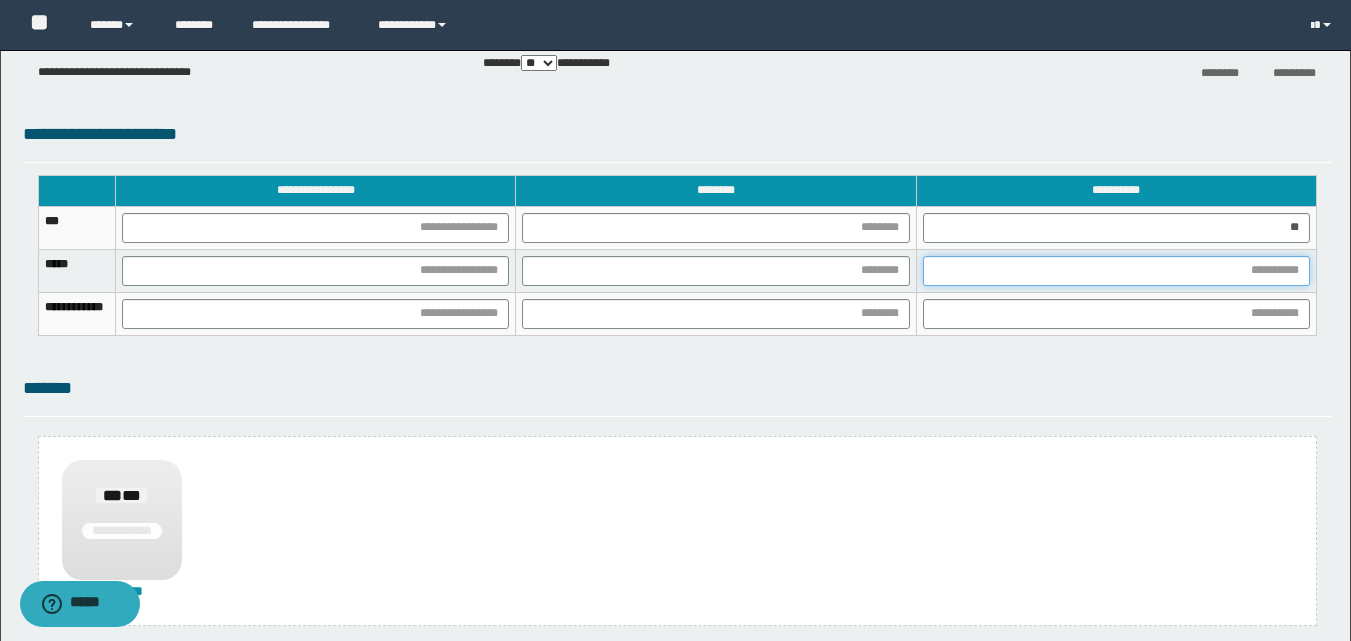 click at bounding box center (1116, 271) 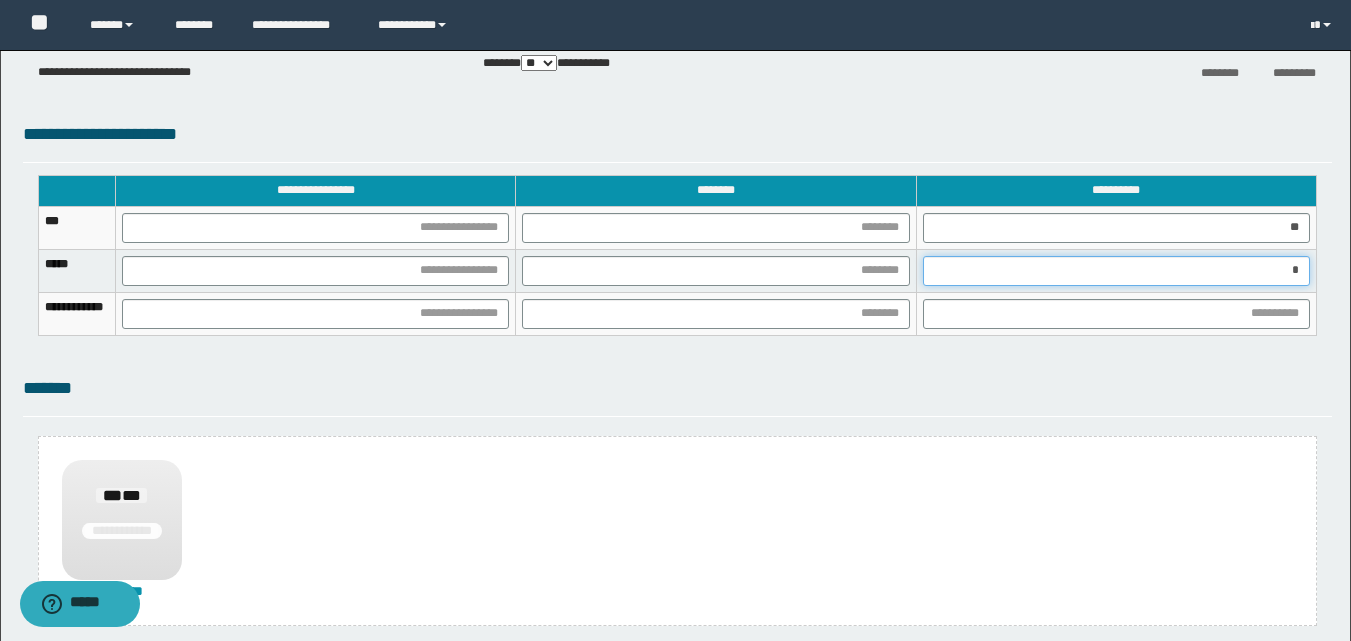 type on "**" 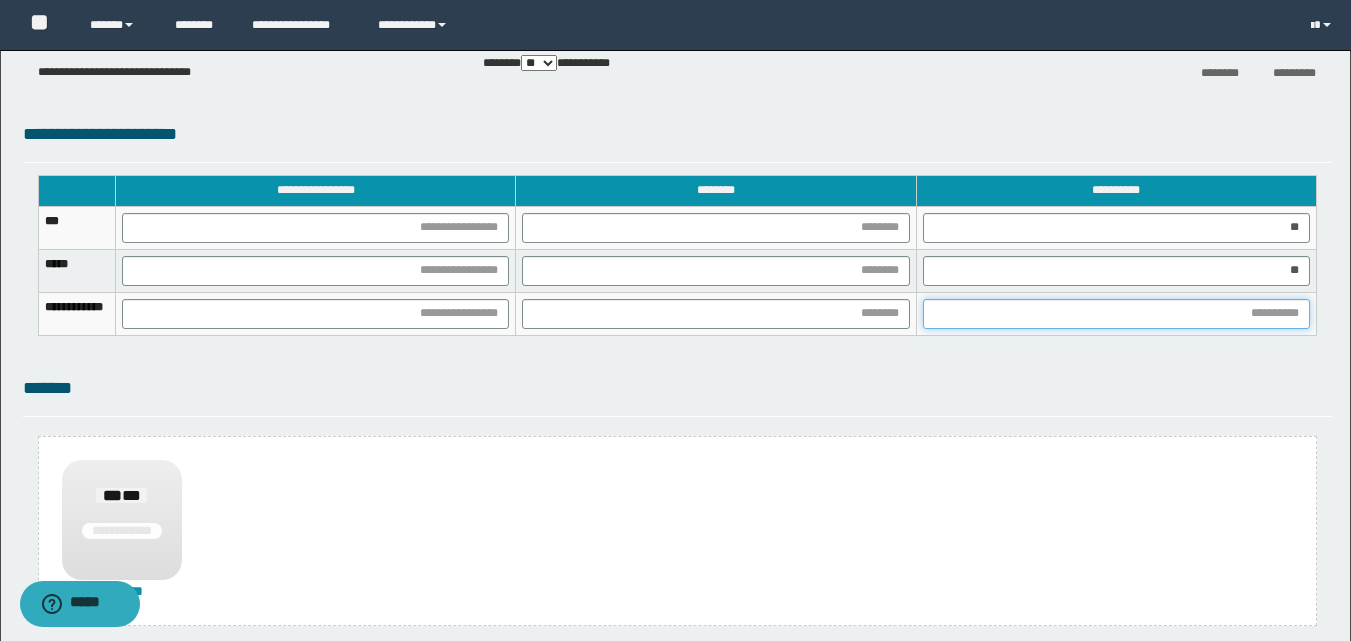 drag, startPoint x: 1288, startPoint y: 319, endPoint x: 1263, endPoint y: 329, distance: 26.925823 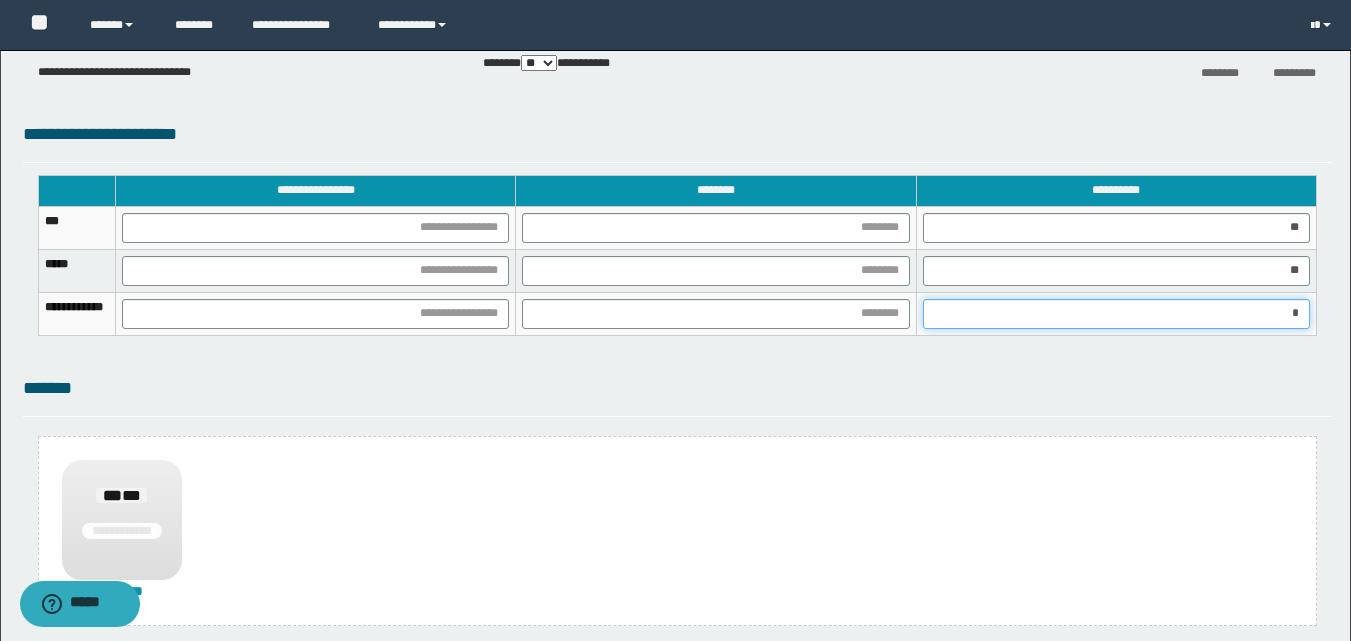 type on "**" 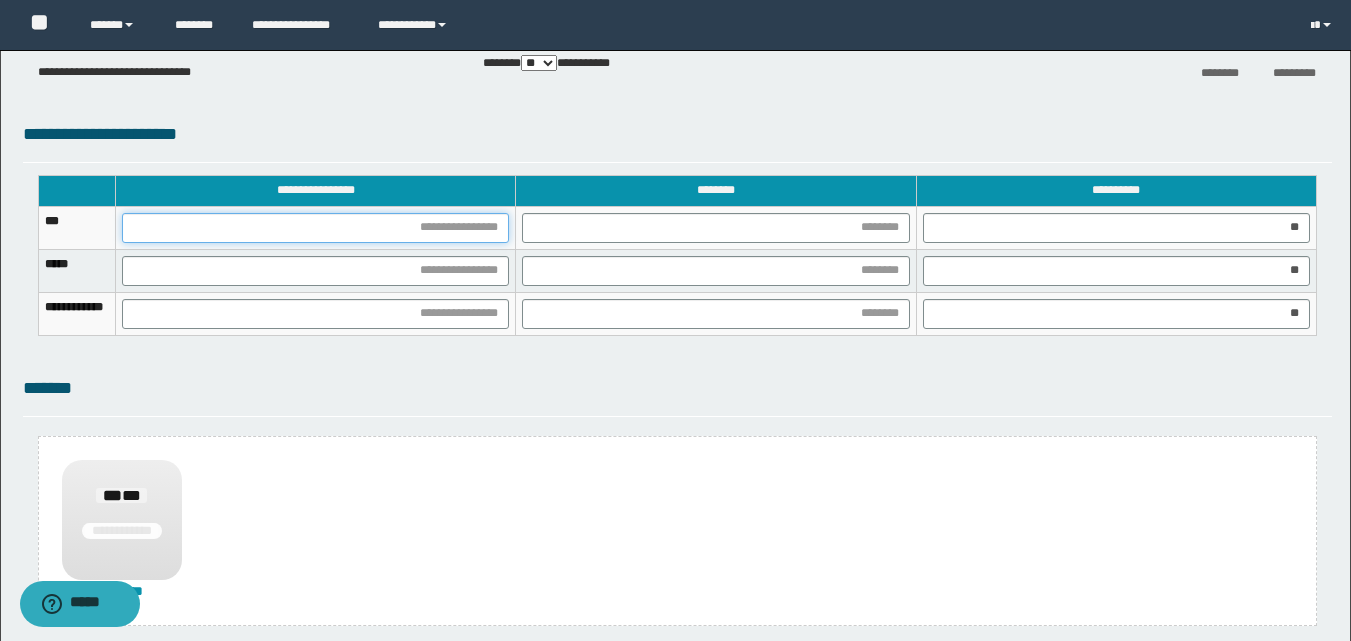 drag, startPoint x: 552, startPoint y: 225, endPoint x: 575, endPoint y: 305, distance: 83.240616 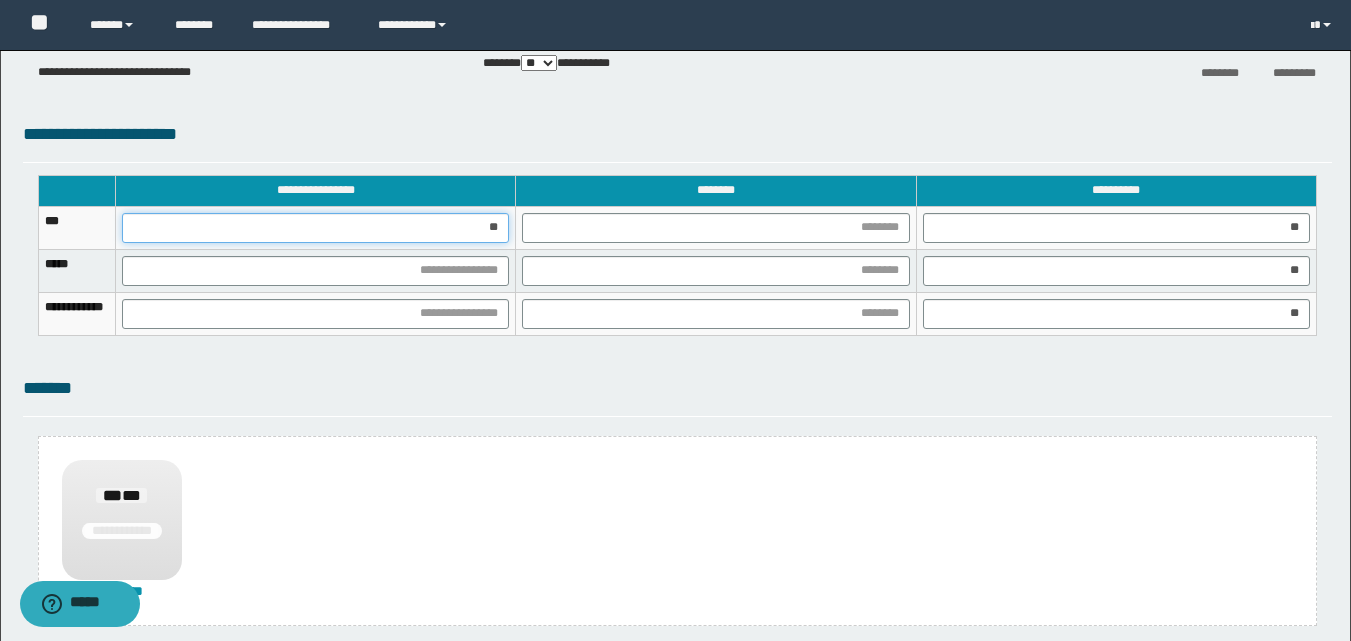 type on "***" 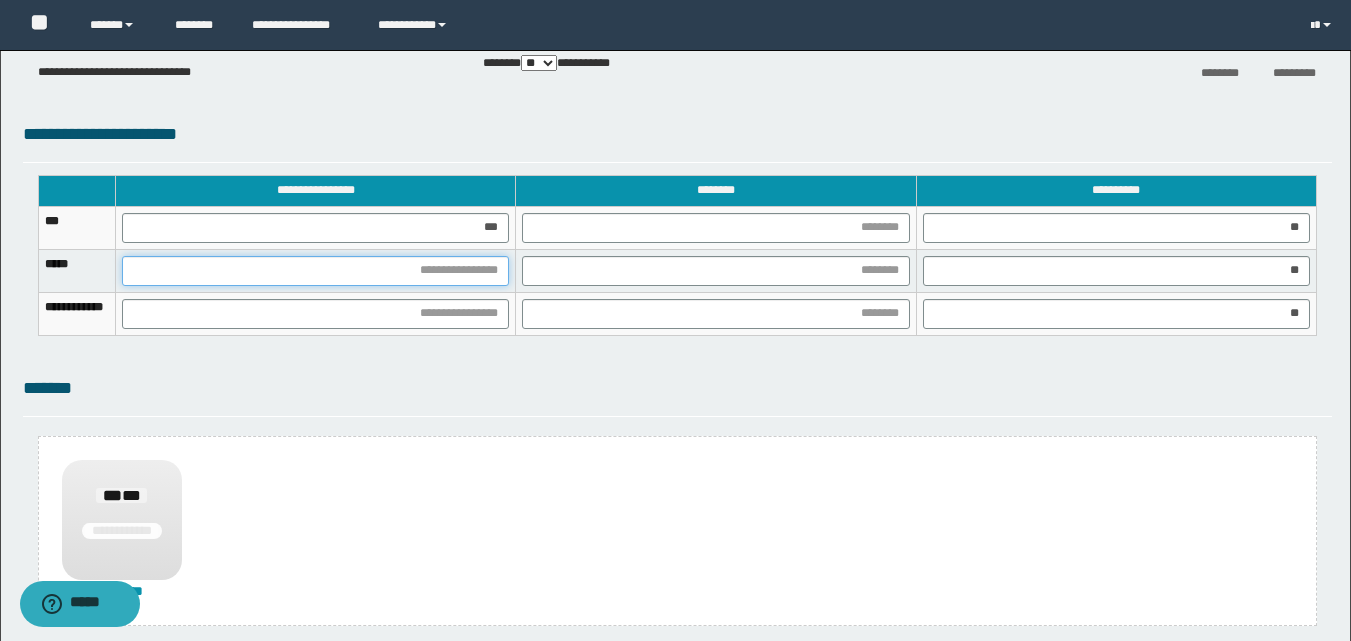 drag, startPoint x: 536, startPoint y: 278, endPoint x: 566, endPoint y: 343, distance: 71.5891 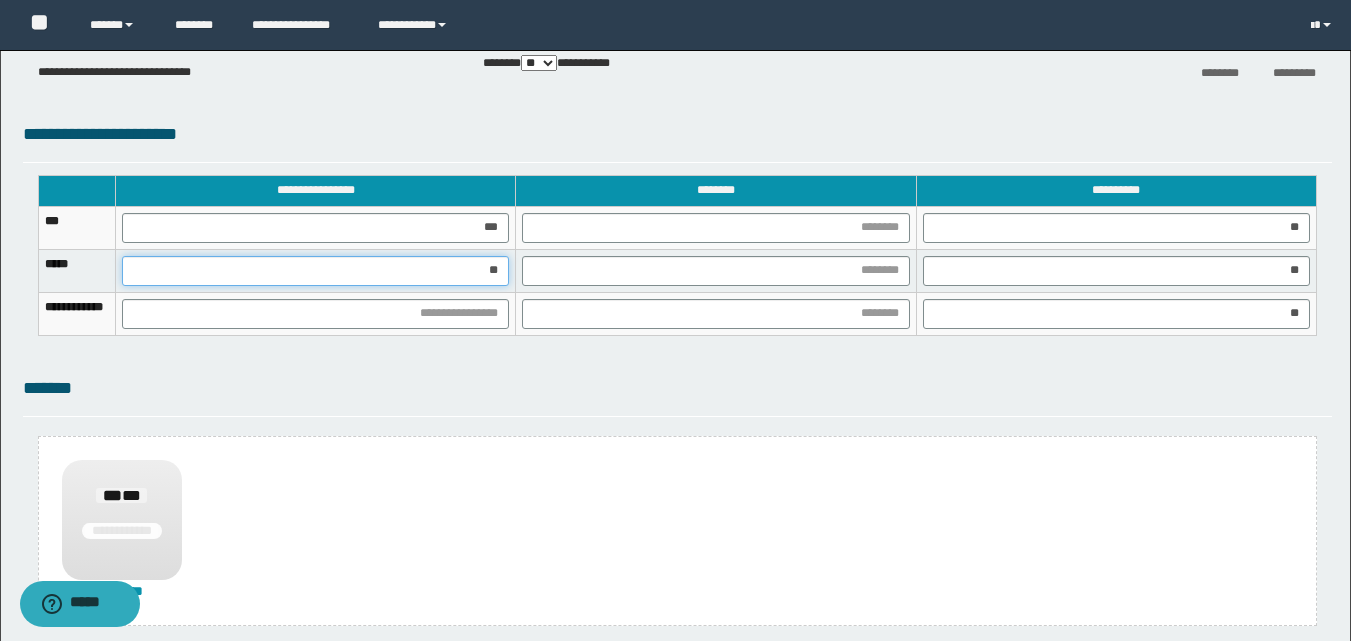 type on "***" 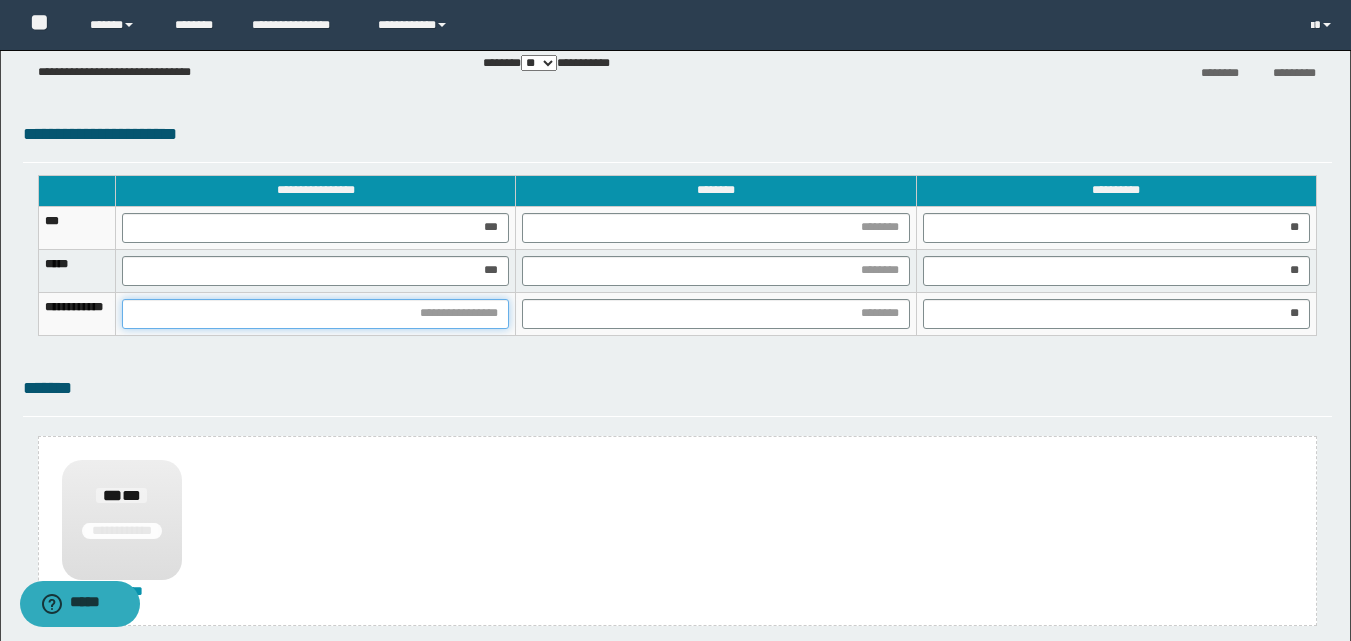 drag, startPoint x: 567, startPoint y: 316, endPoint x: 587, endPoint y: 408, distance: 94.14882 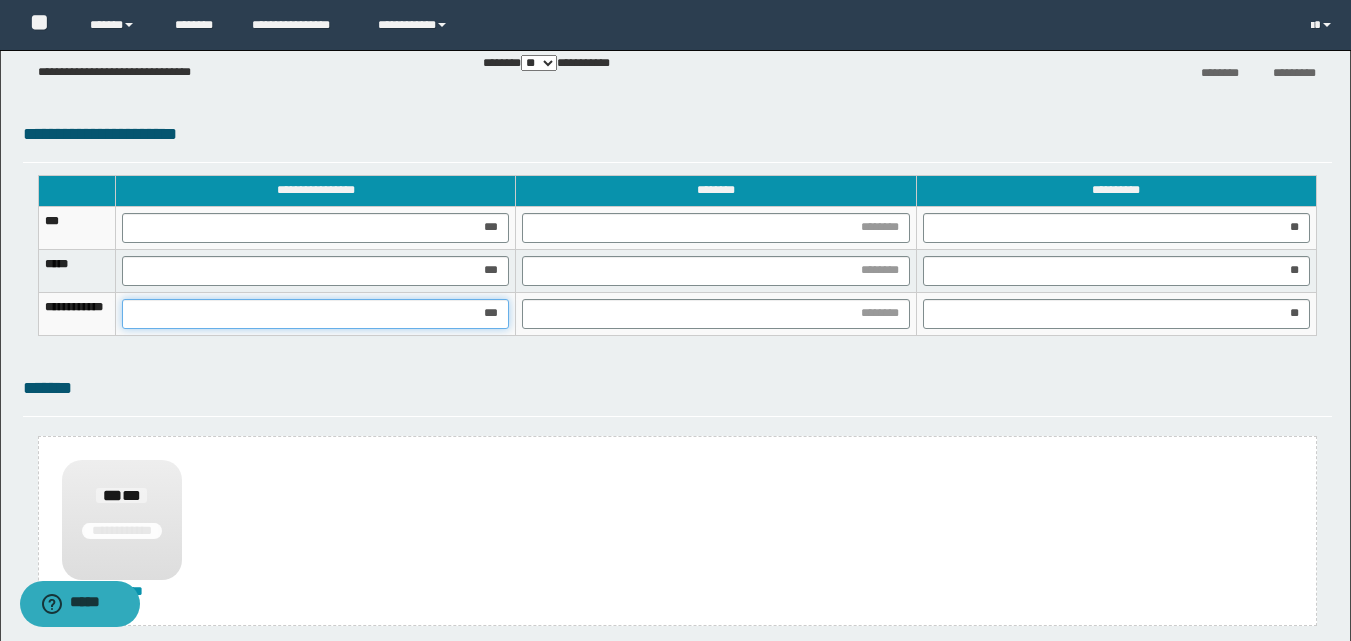 type on "****" 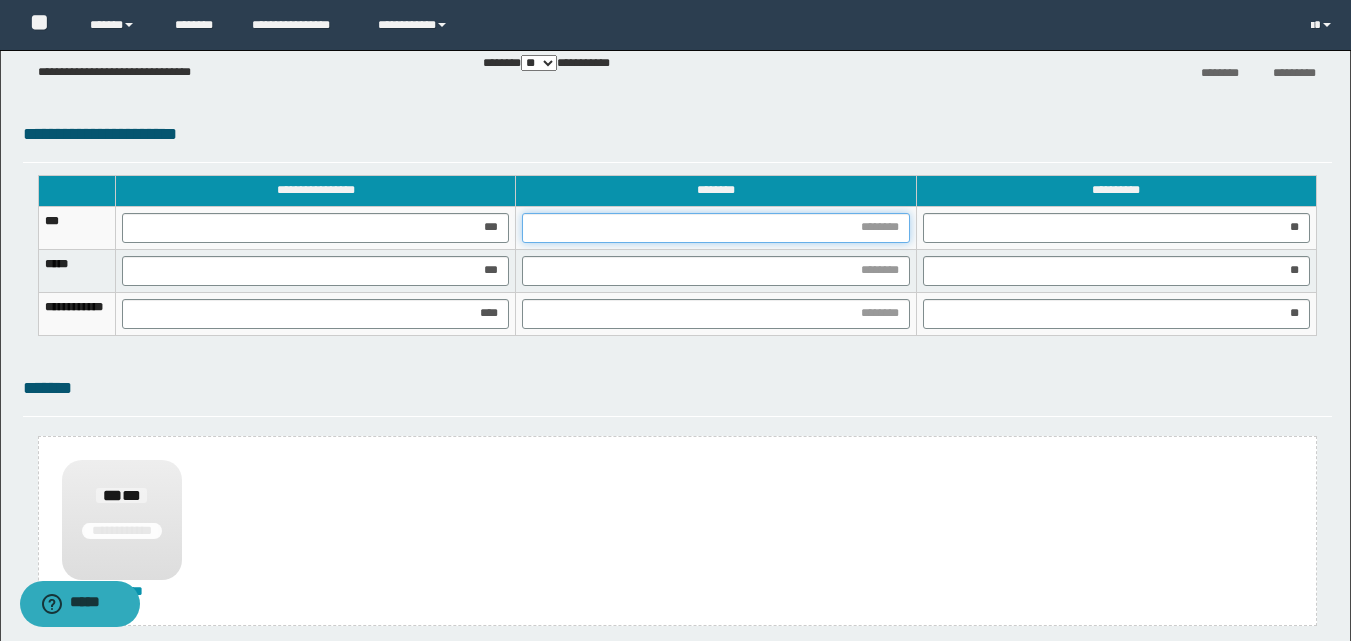 drag, startPoint x: 861, startPoint y: 235, endPoint x: 849, endPoint y: 246, distance: 16.27882 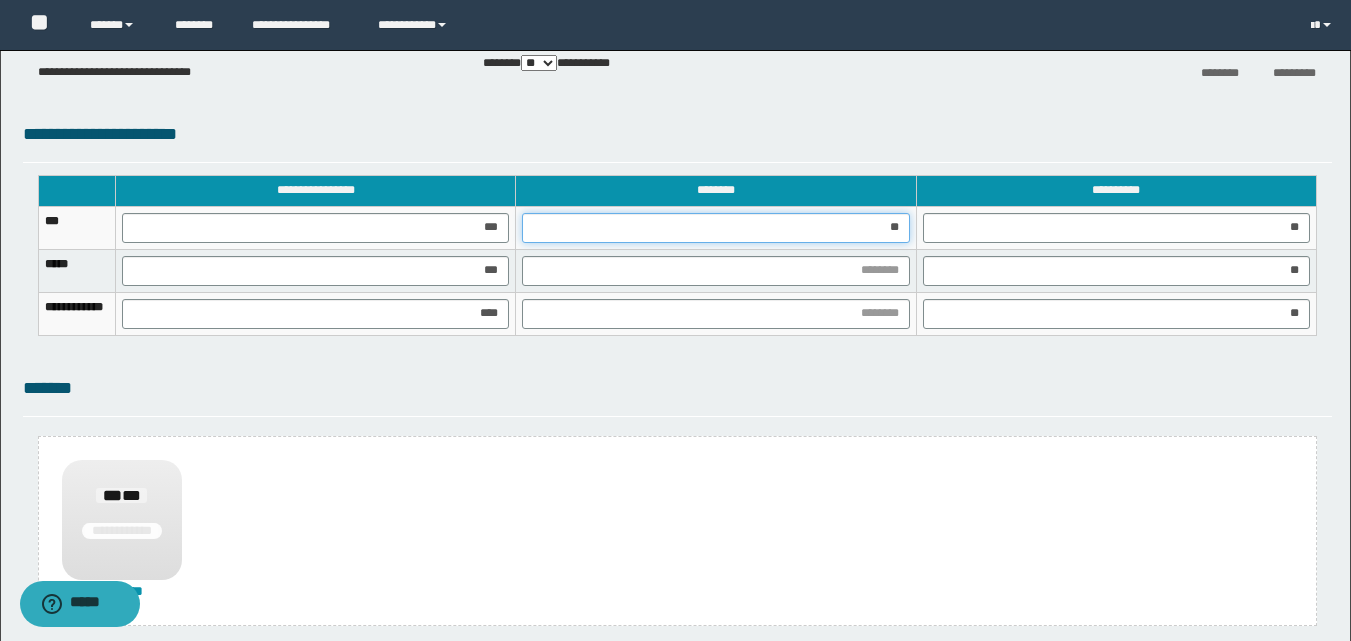 type on "***" 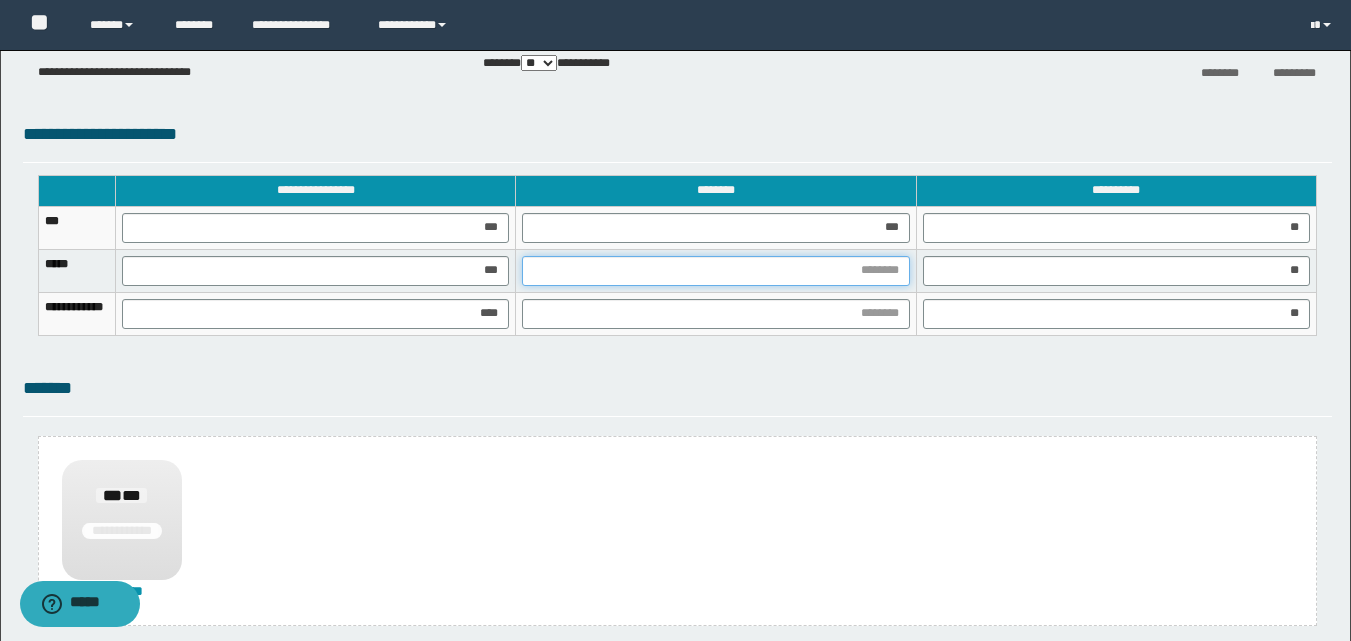 drag, startPoint x: 825, startPoint y: 264, endPoint x: 819, endPoint y: 274, distance: 11.661903 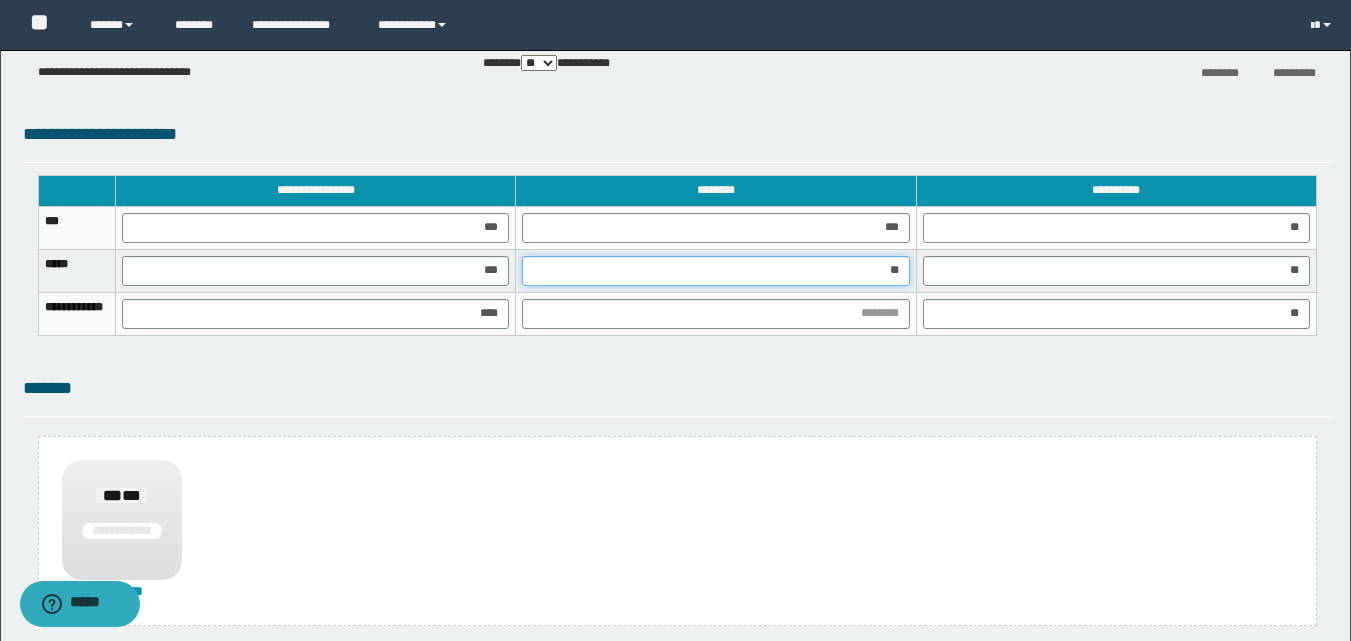 type on "***" 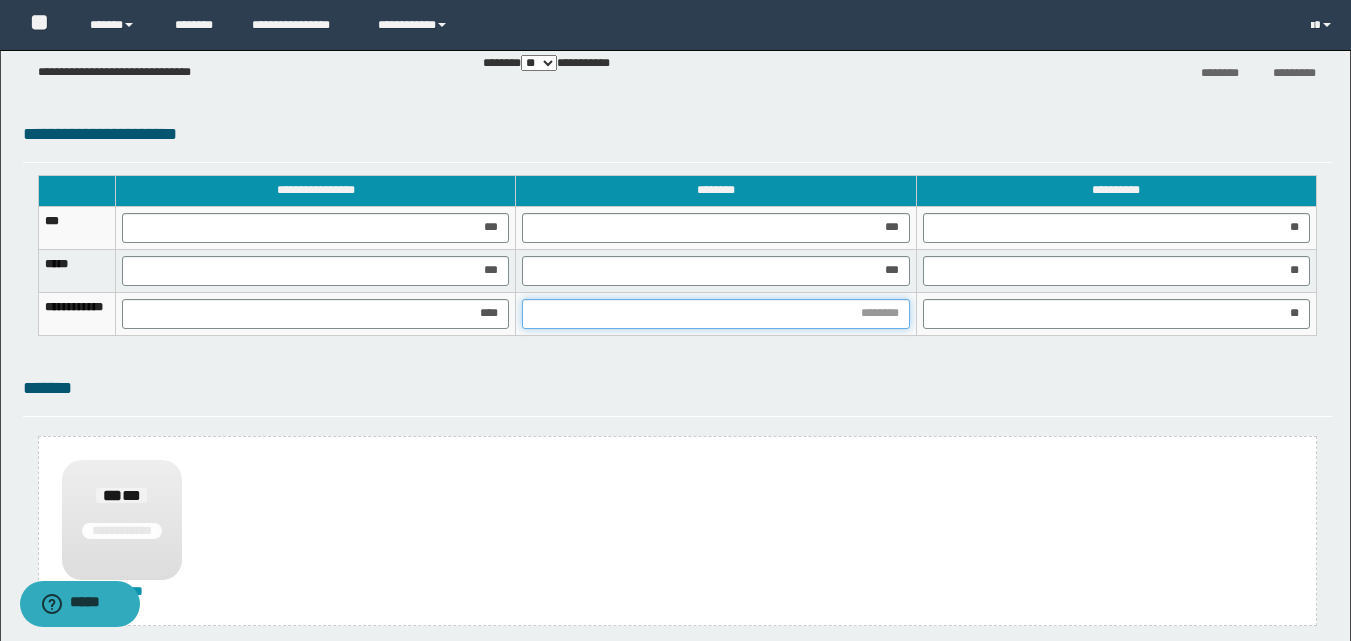 drag, startPoint x: 823, startPoint y: 311, endPoint x: 815, endPoint y: 327, distance: 17.888544 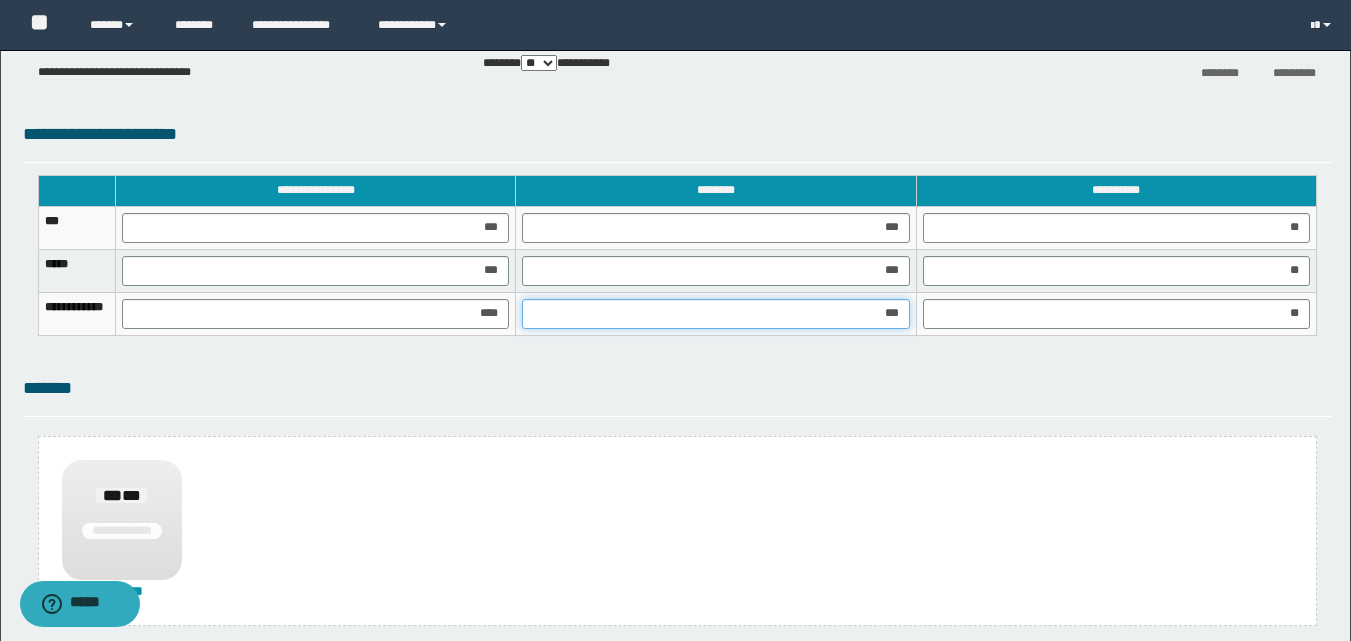 type on "****" 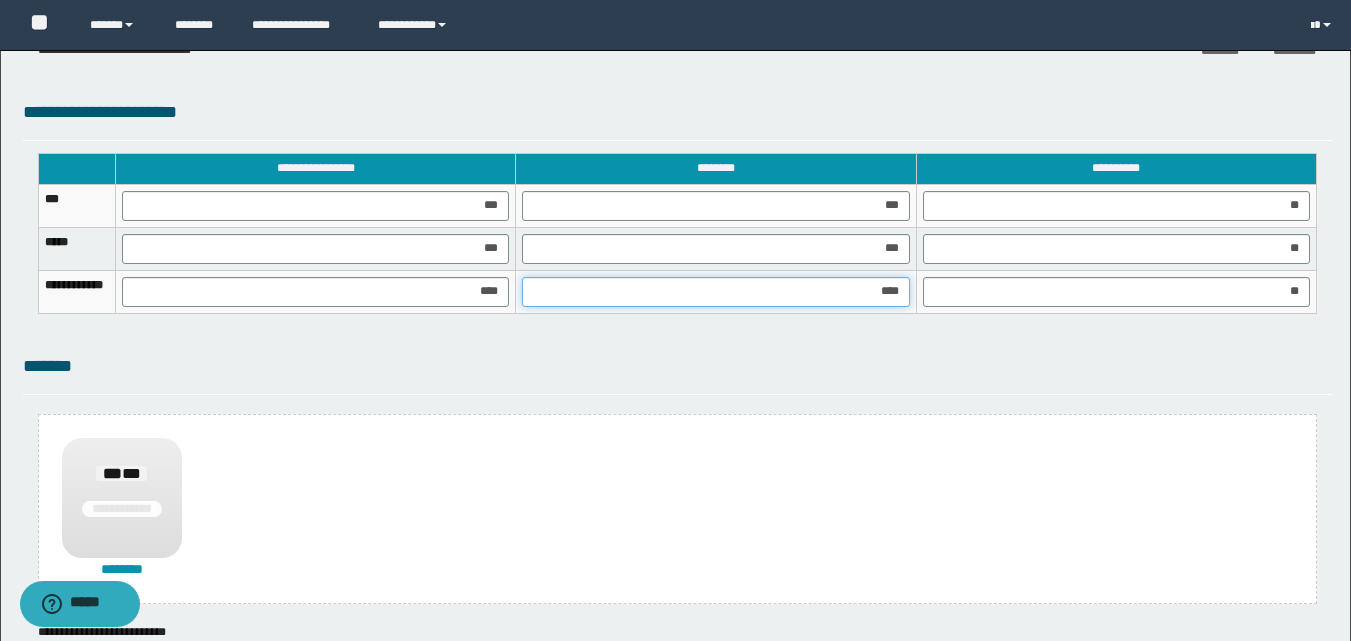 scroll, scrollTop: 1470, scrollLeft: 0, axis: vertical 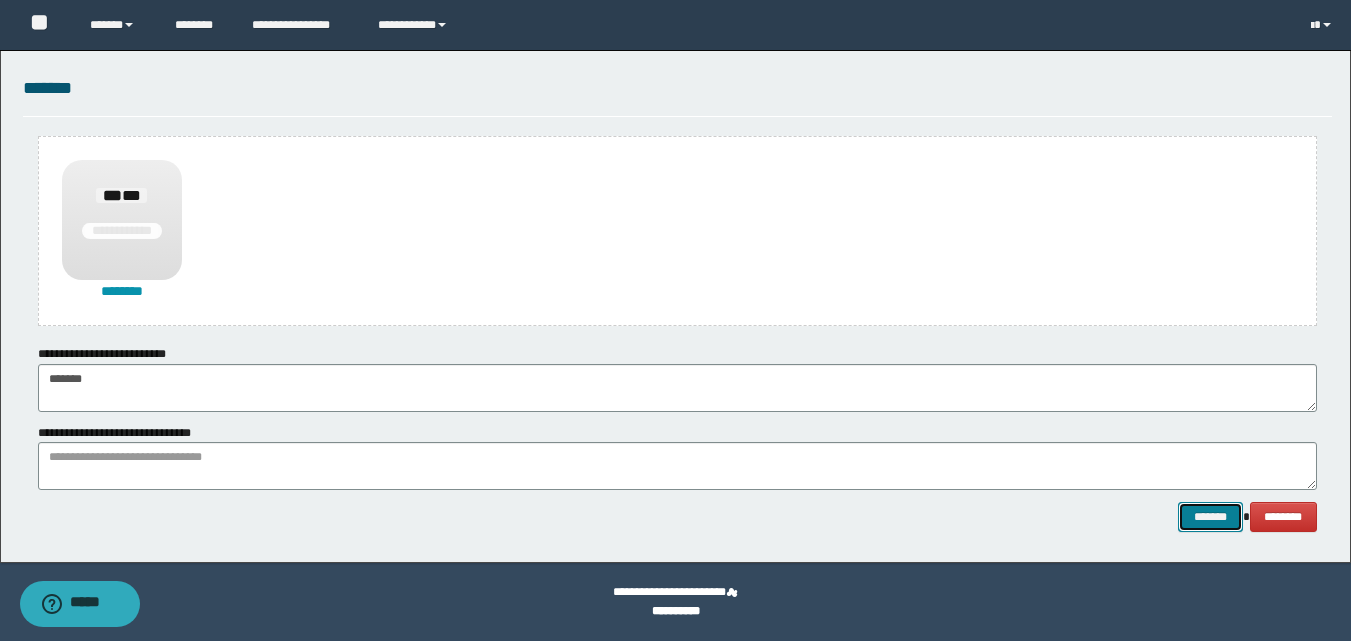 click on "*******" at bounding box center (1210, 517) 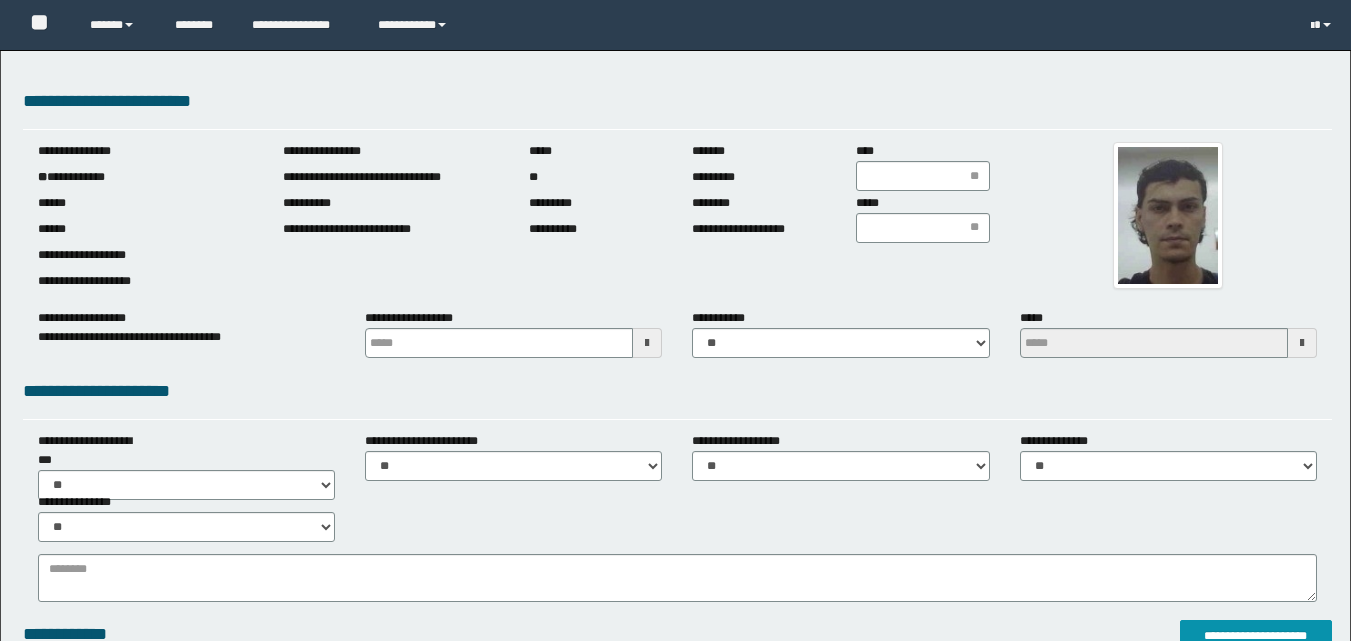 scroll, scrollTop: 0, scrollLeft: 0, axis: both 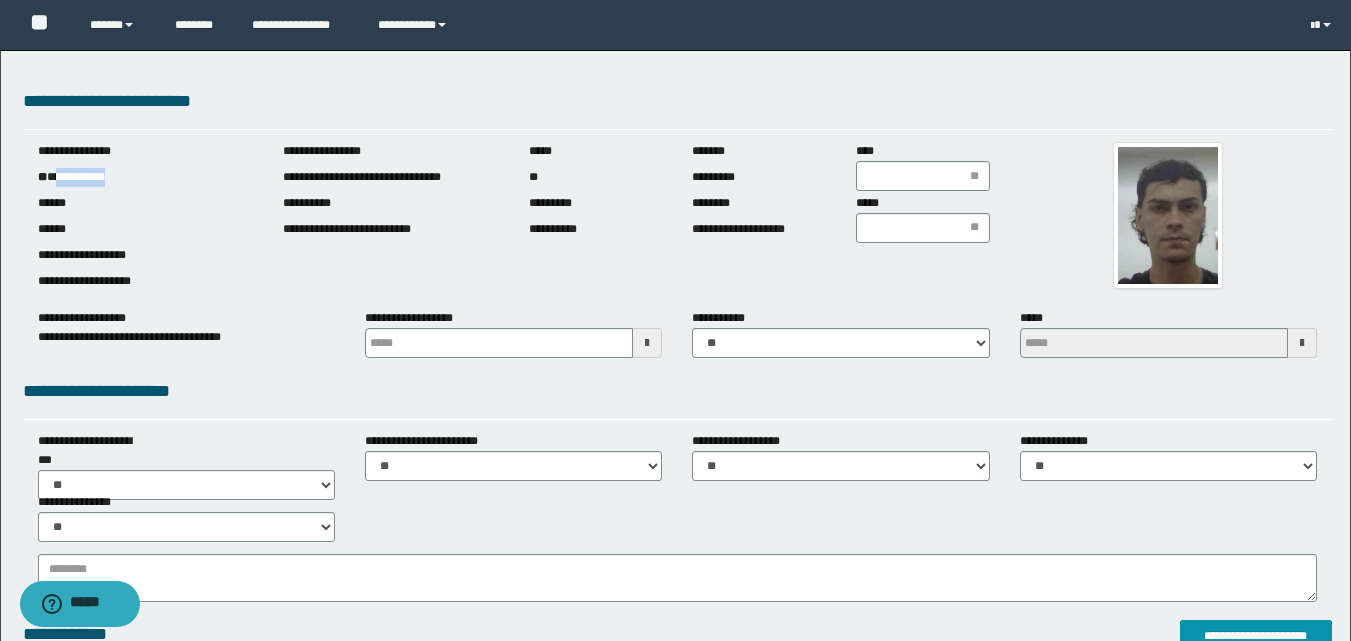 drag, startPoint x: 60, startPoint y: 179, endPoint x: 156, endPoint y: 184, distance: 96.13012 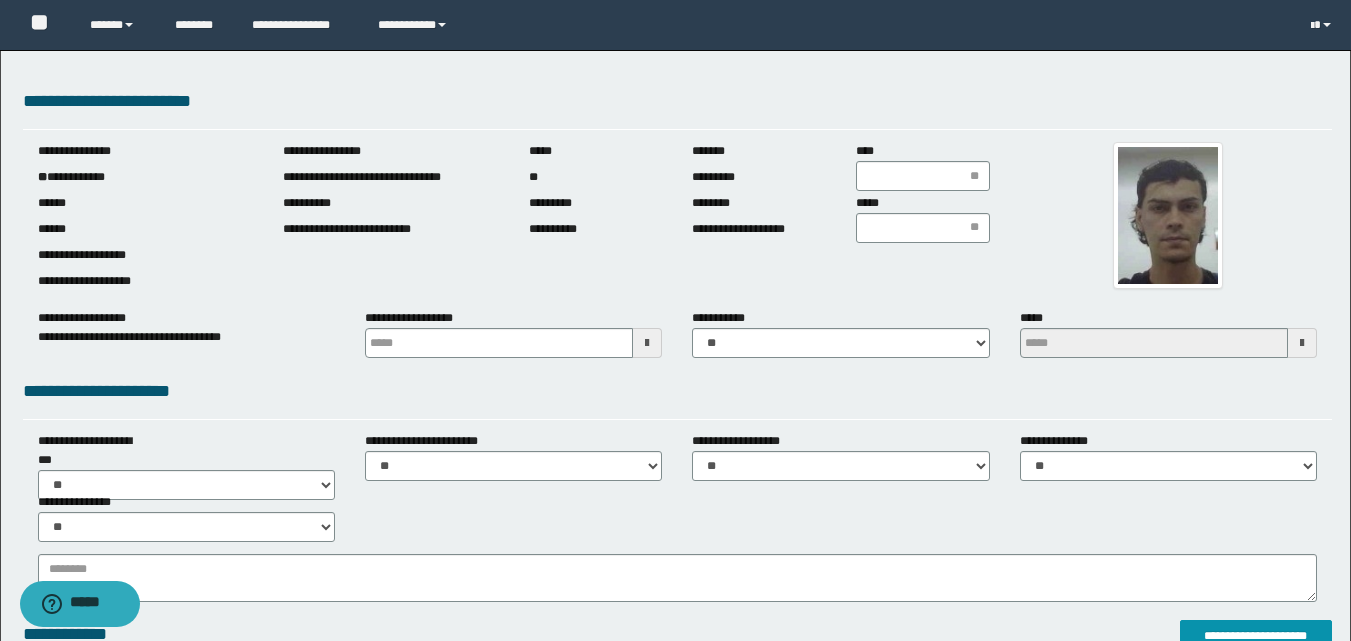 click at bounding box center [647, 343] 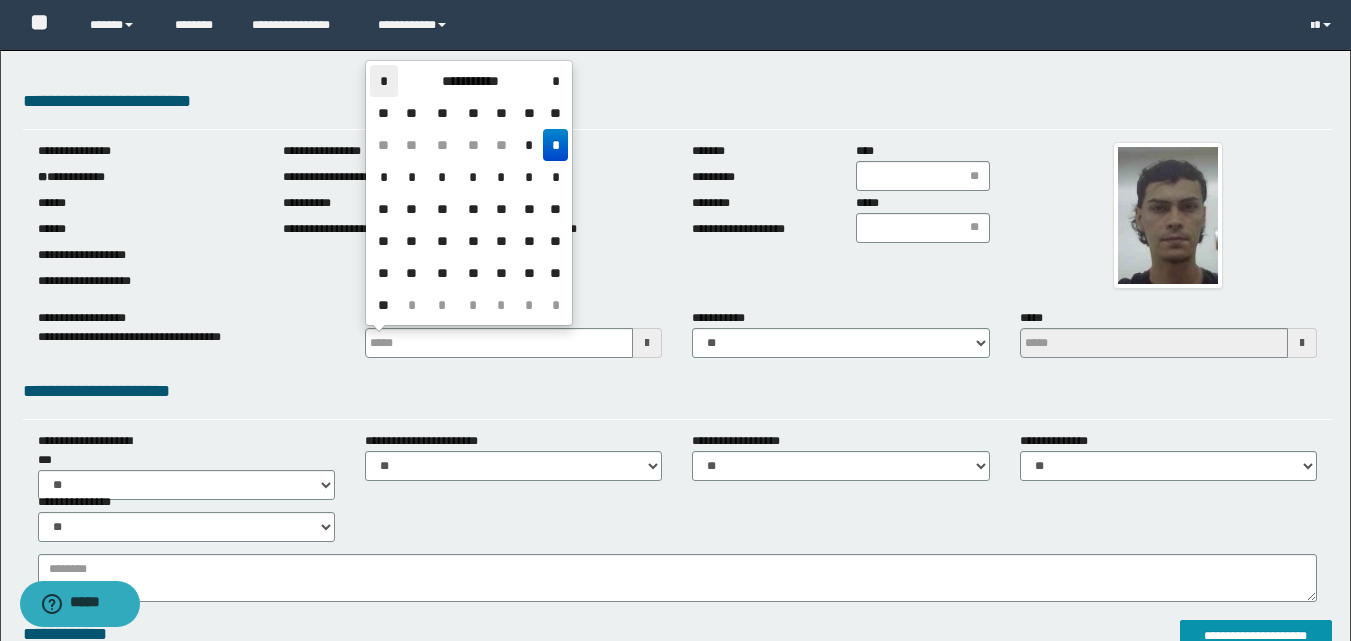 click on "*" at bounding box center (384, 81) 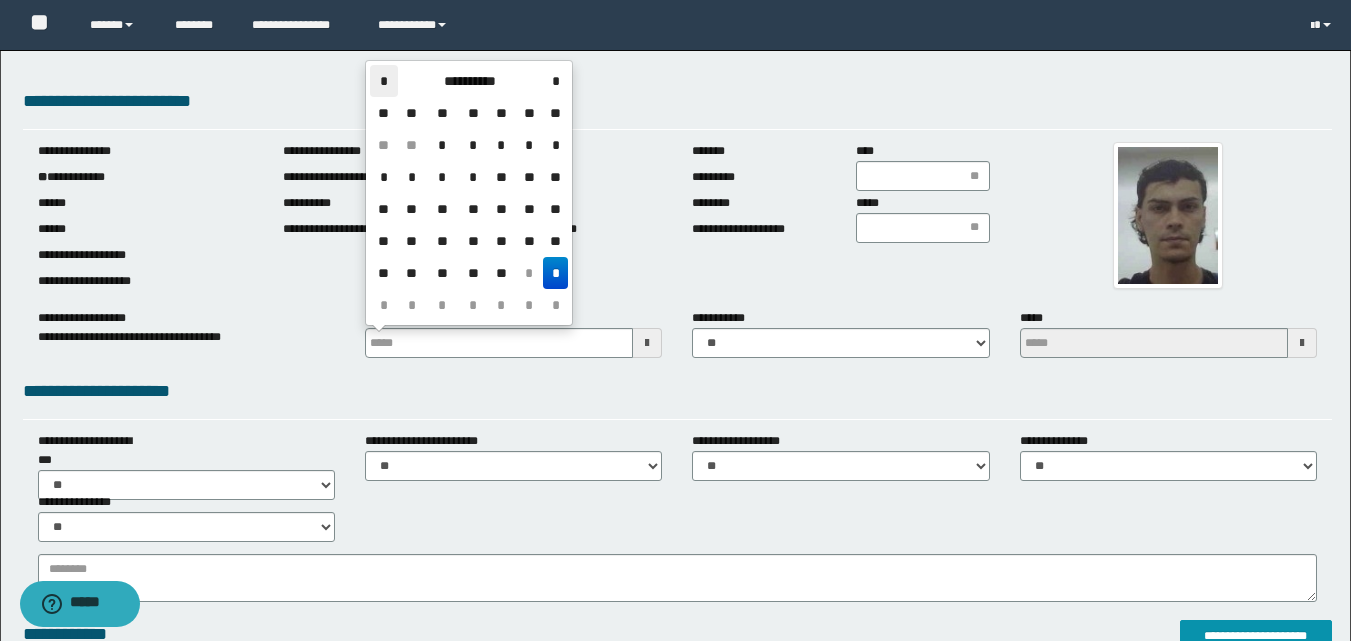 click on "*" at bounding box center (384, 81) 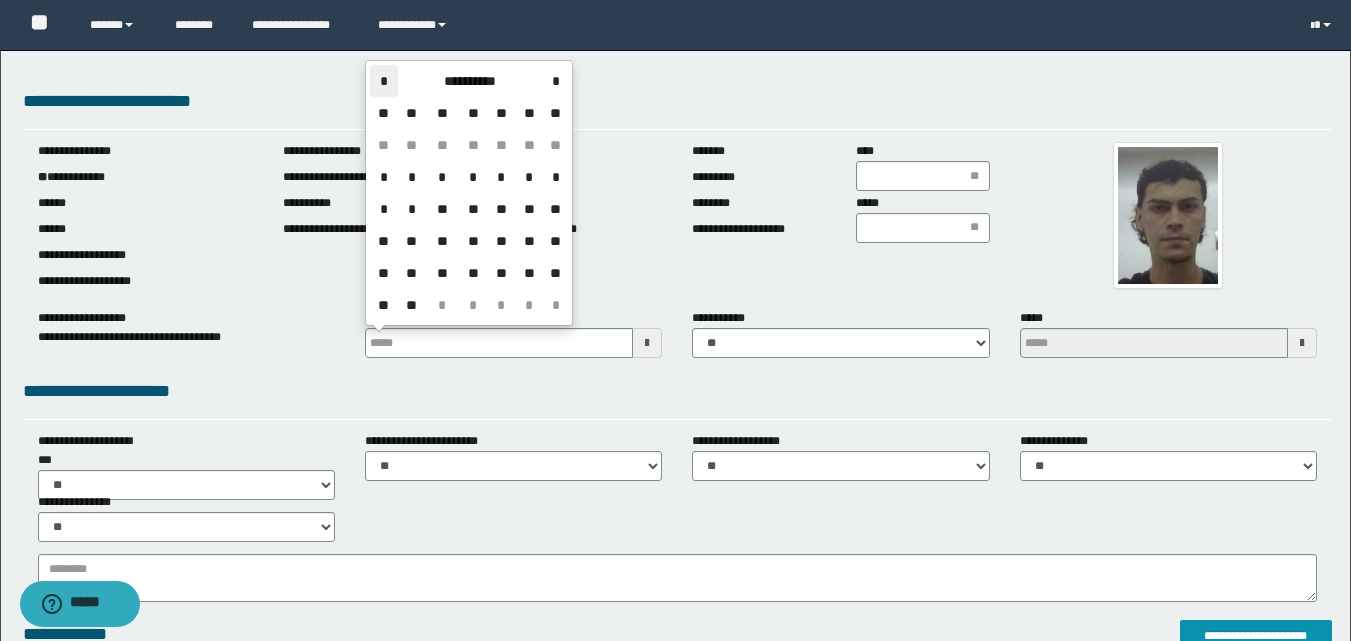 click on "*" at bounding box center (384, 81) 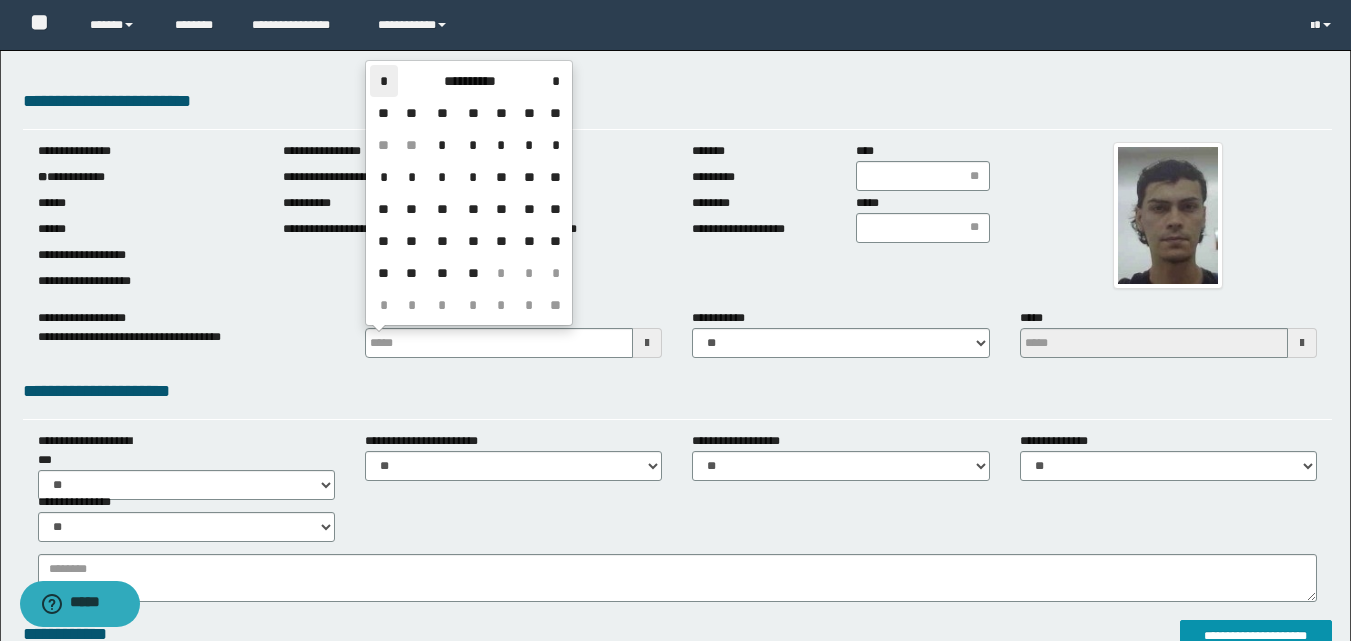 click on "*" at bounding box center (384, 81) 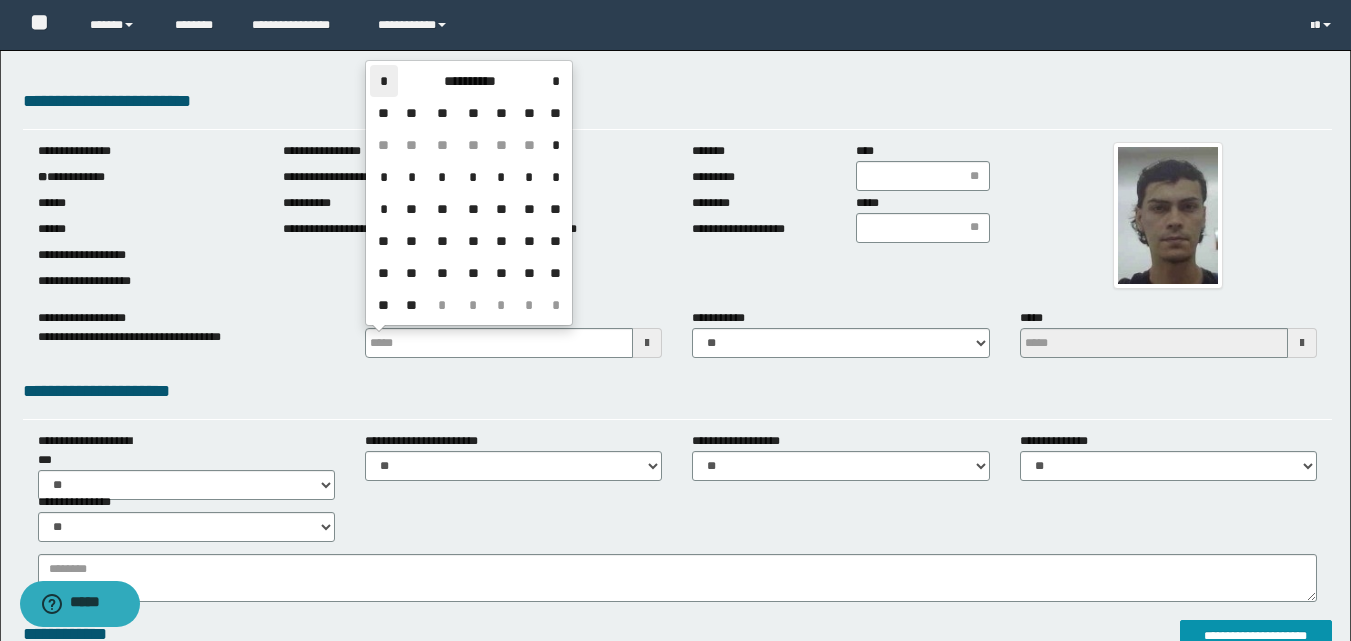 click on "*" at bounding box center [384, 81] 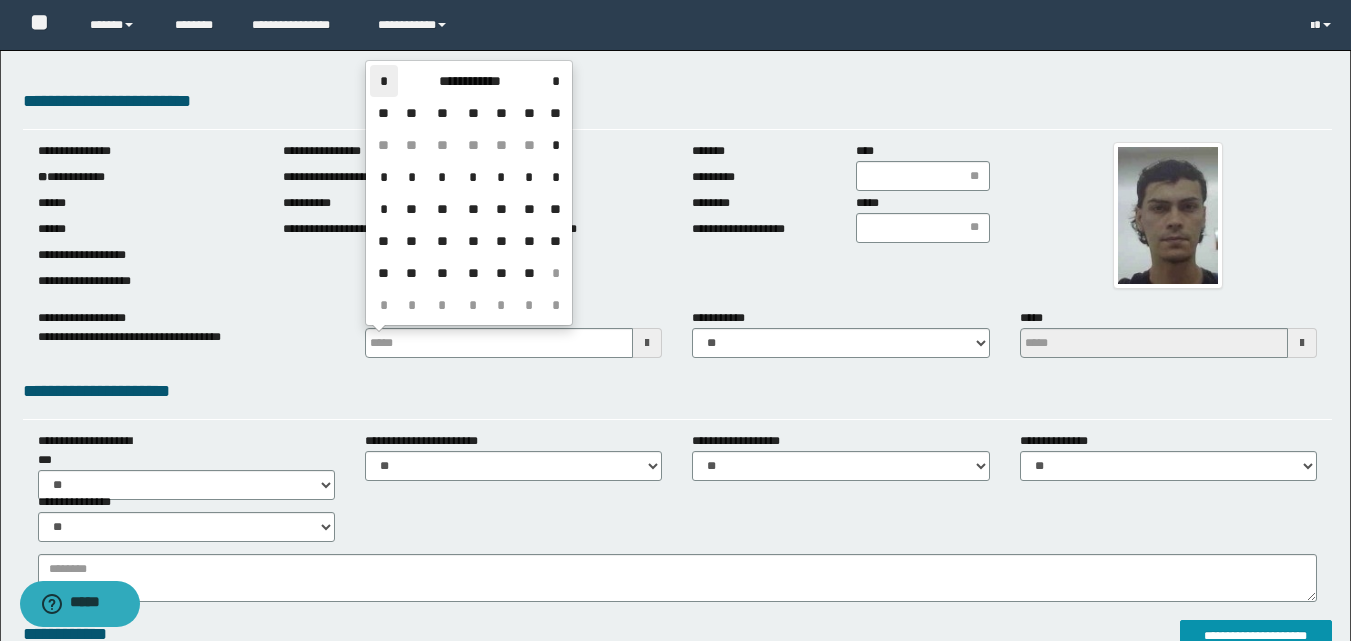 click on "*" at bounding box center (384, 81) 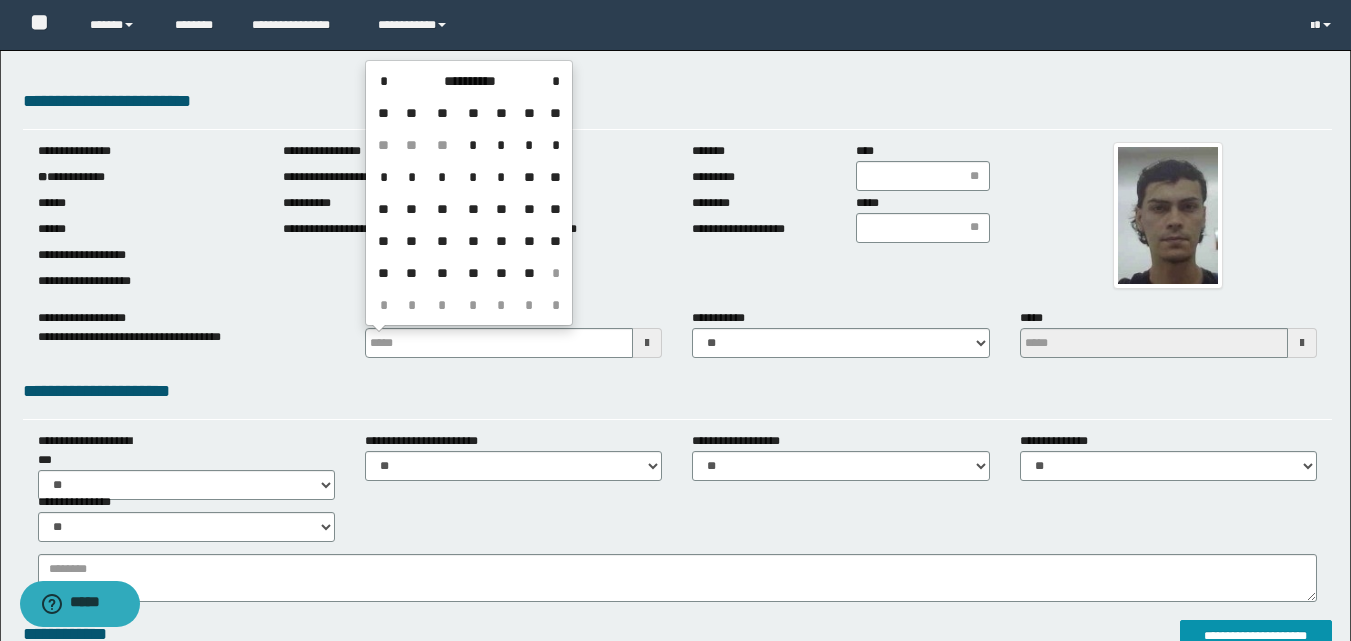click on "**" at bounding box center (529, 209) 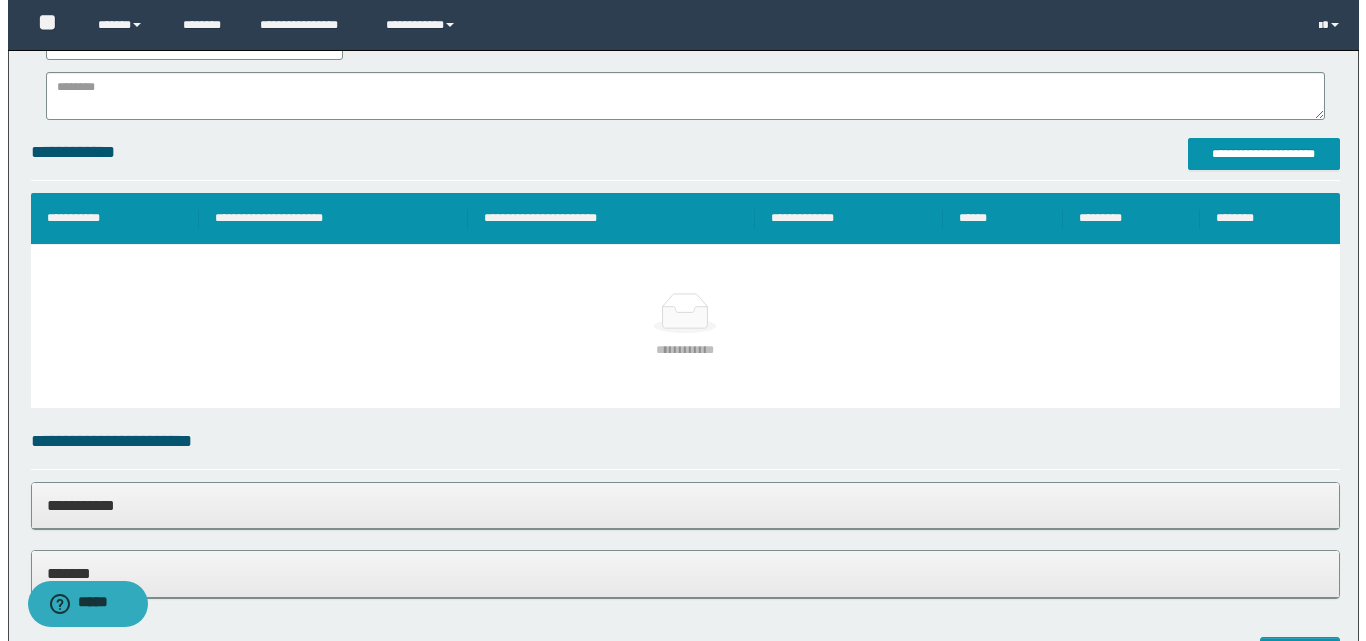 scroll, scrollTop: 500, scrollLeft: 0, axis: vertical 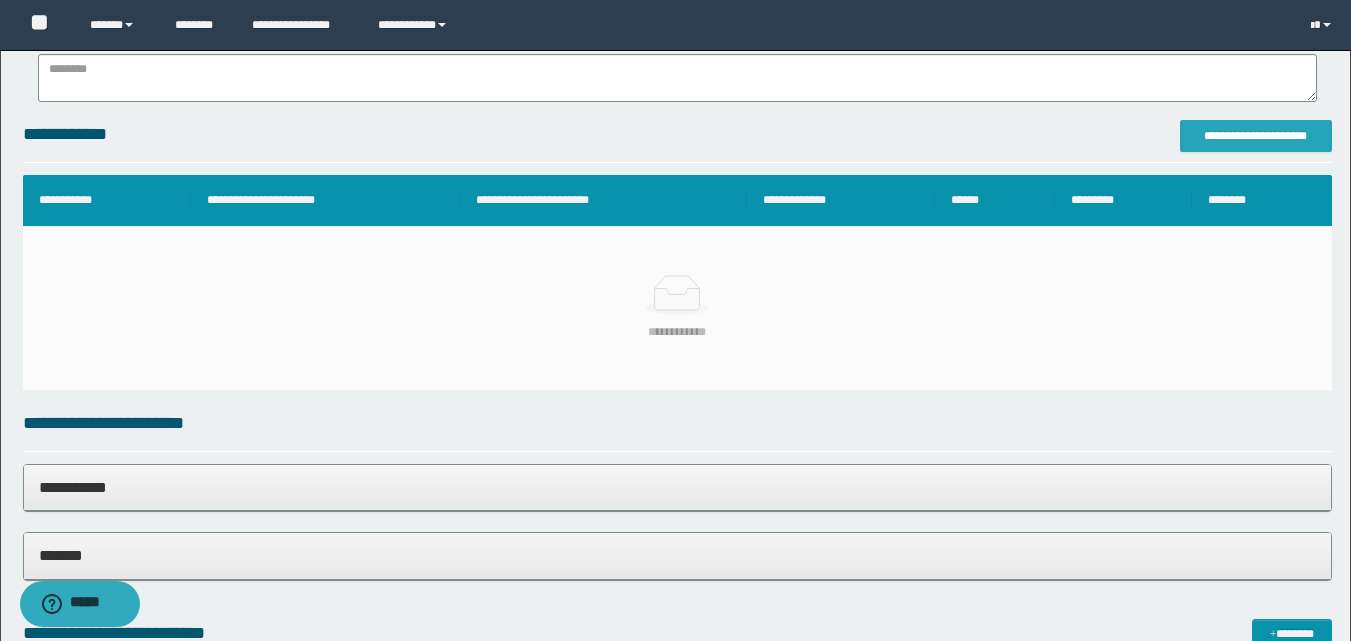click on "**********" at bounding box center (1256, 136) 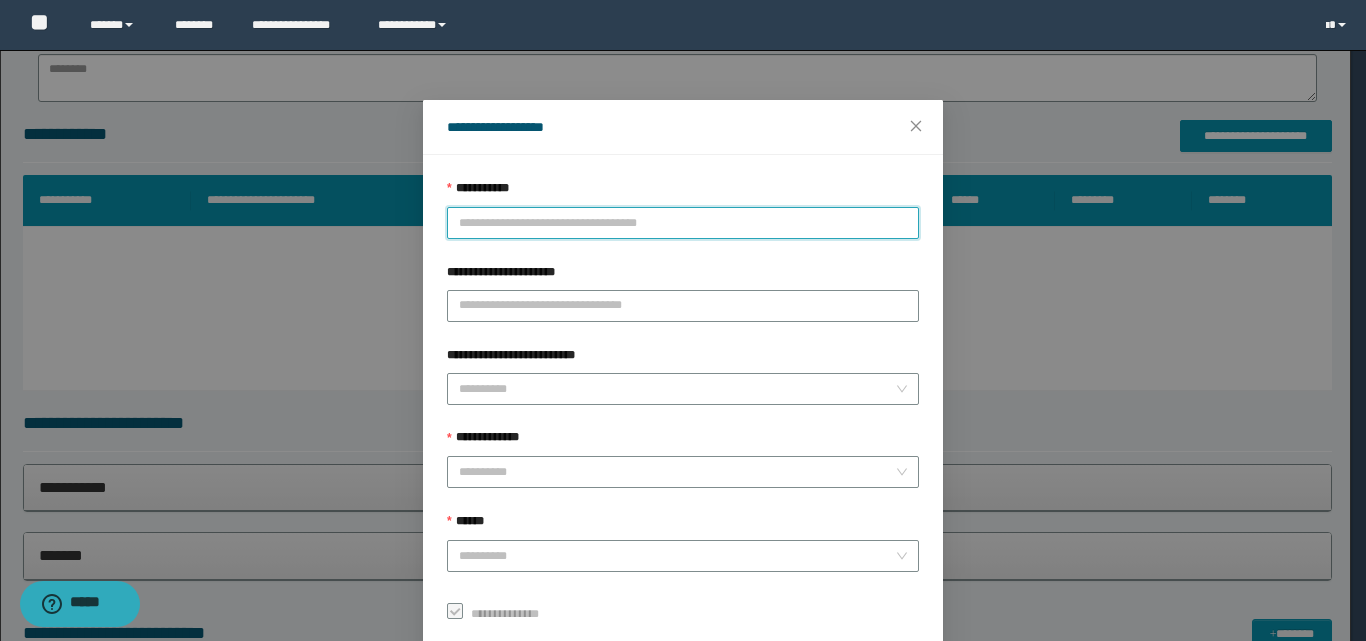 click on "**********" at bounding box center [683, 223] 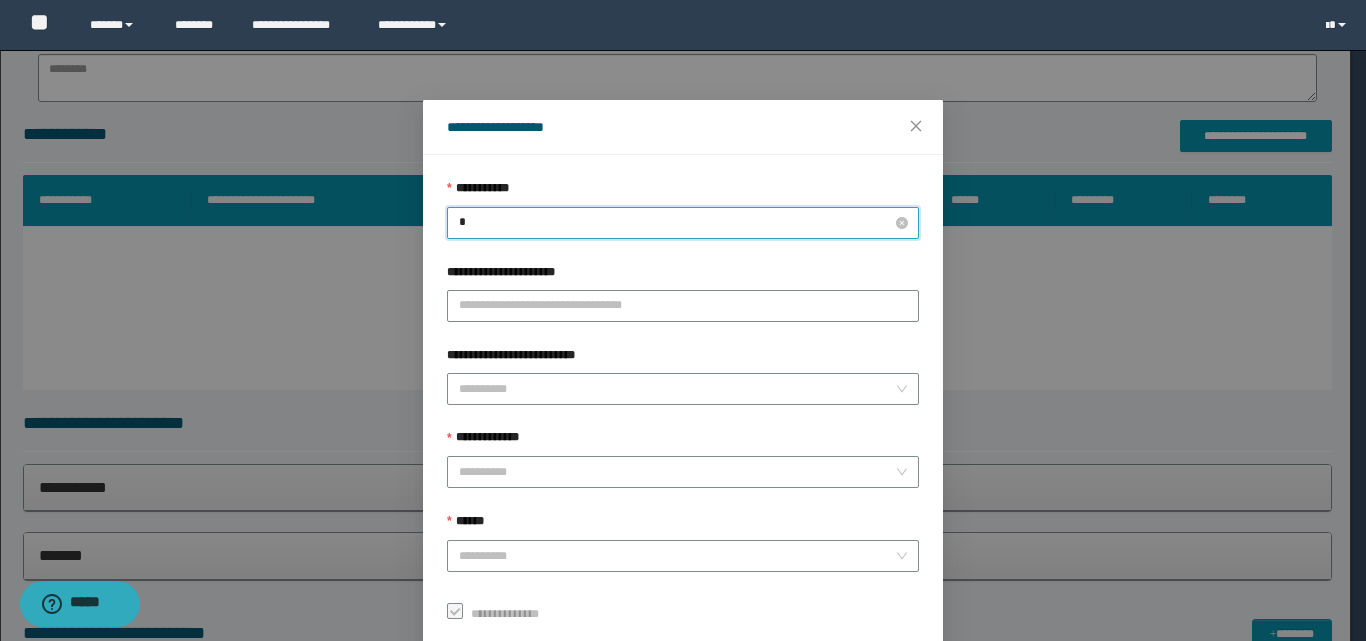 type on "**" 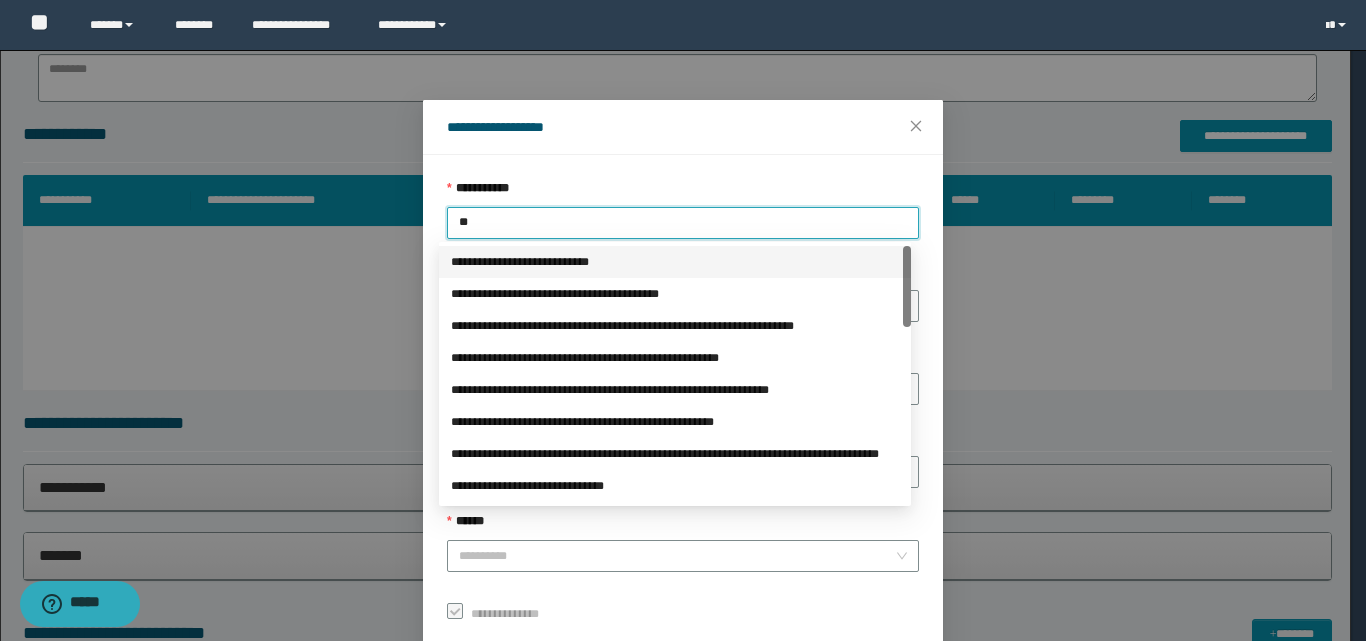 click on "**********" at bounding box center (675, 262) 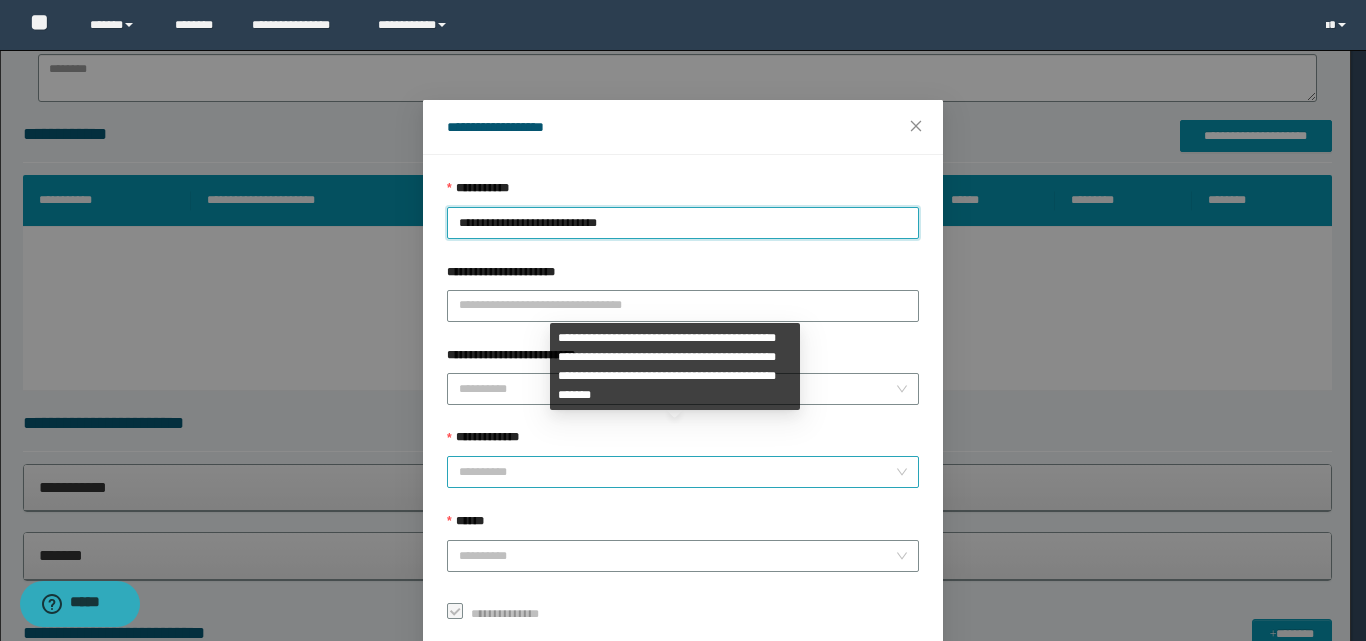 click on "**********" at bounding box center (677, 472) 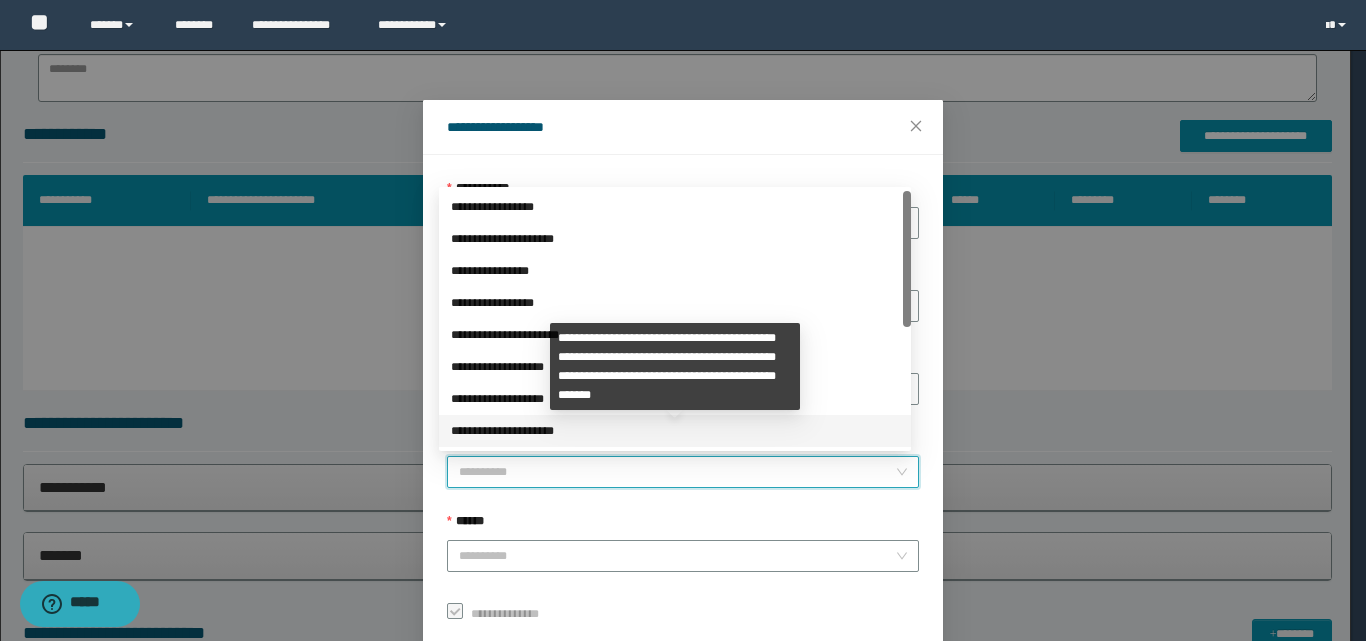 scroll, scrollTop: 224, scrollLeft: 0, axis: vertical 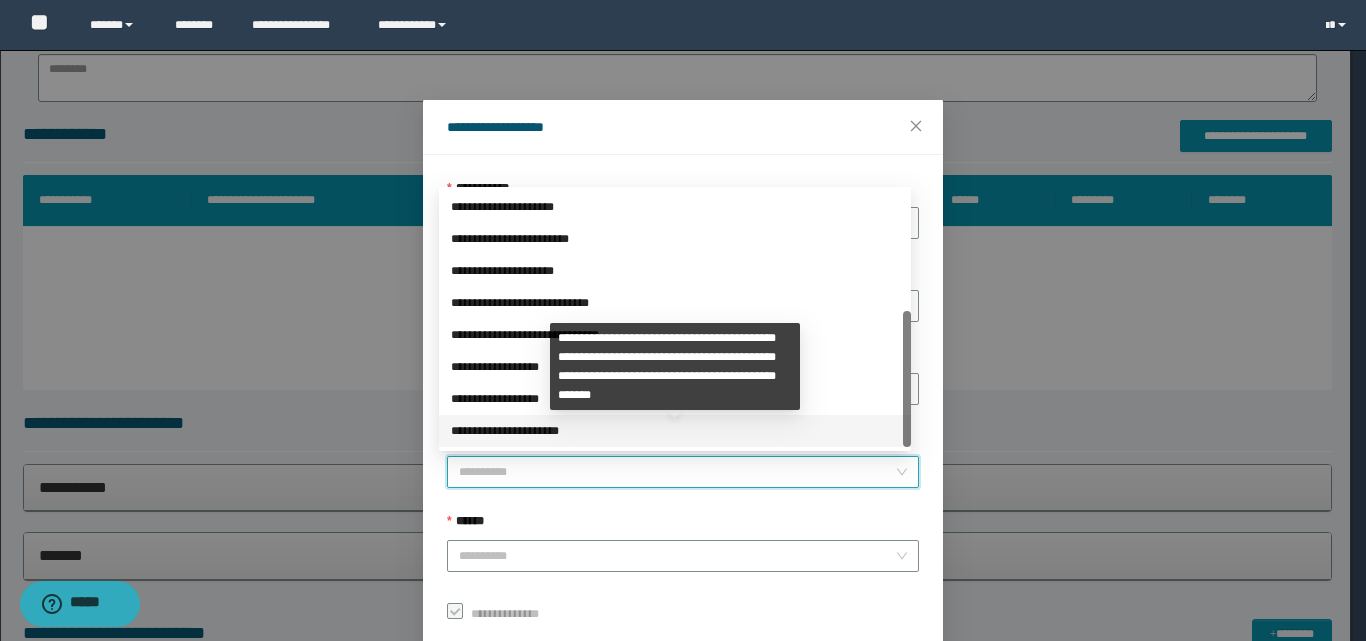 click on "**********" at bounding box center [675, 431] 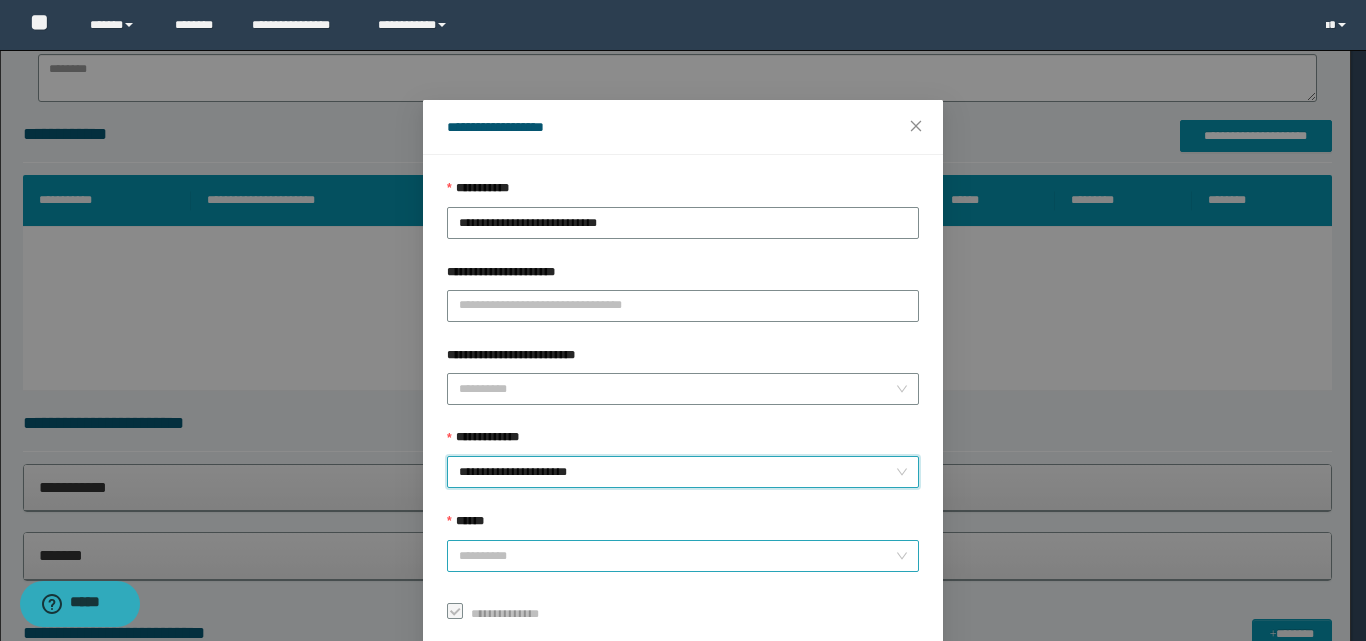 click on "******" at bounding box center (677, 556) 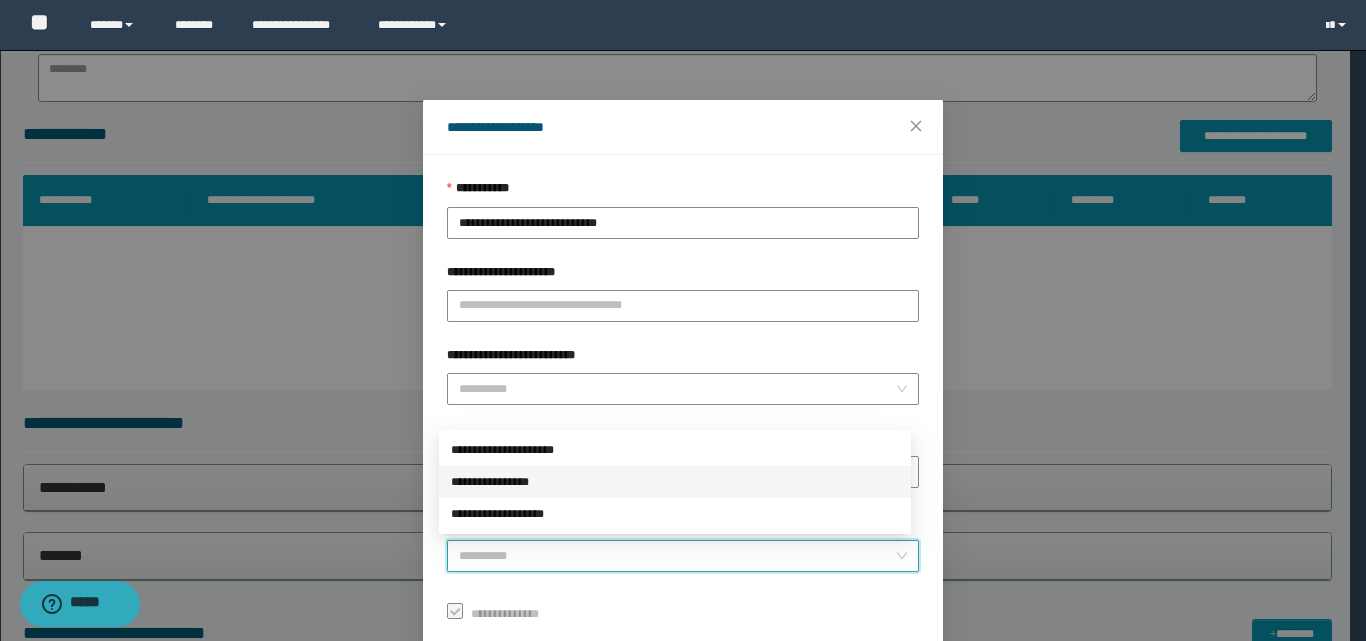 click on "**********" at bounding box center (675, 482) 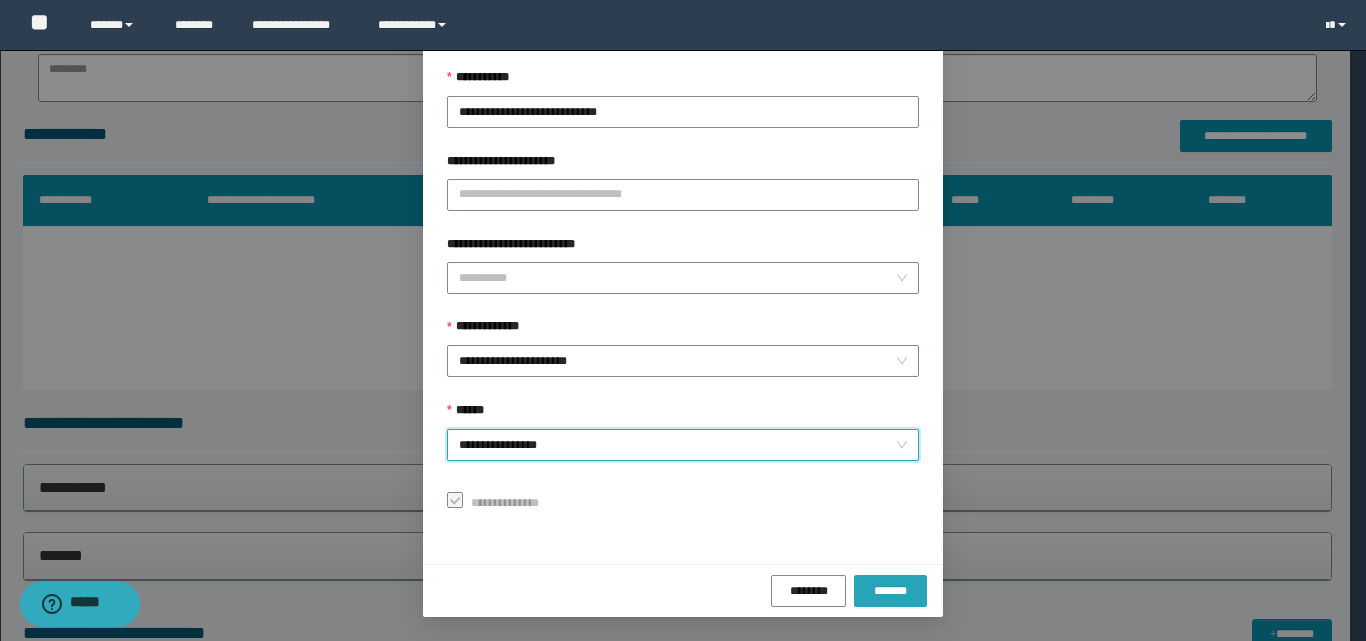 click on "*******" at bounding box center (890, 591) 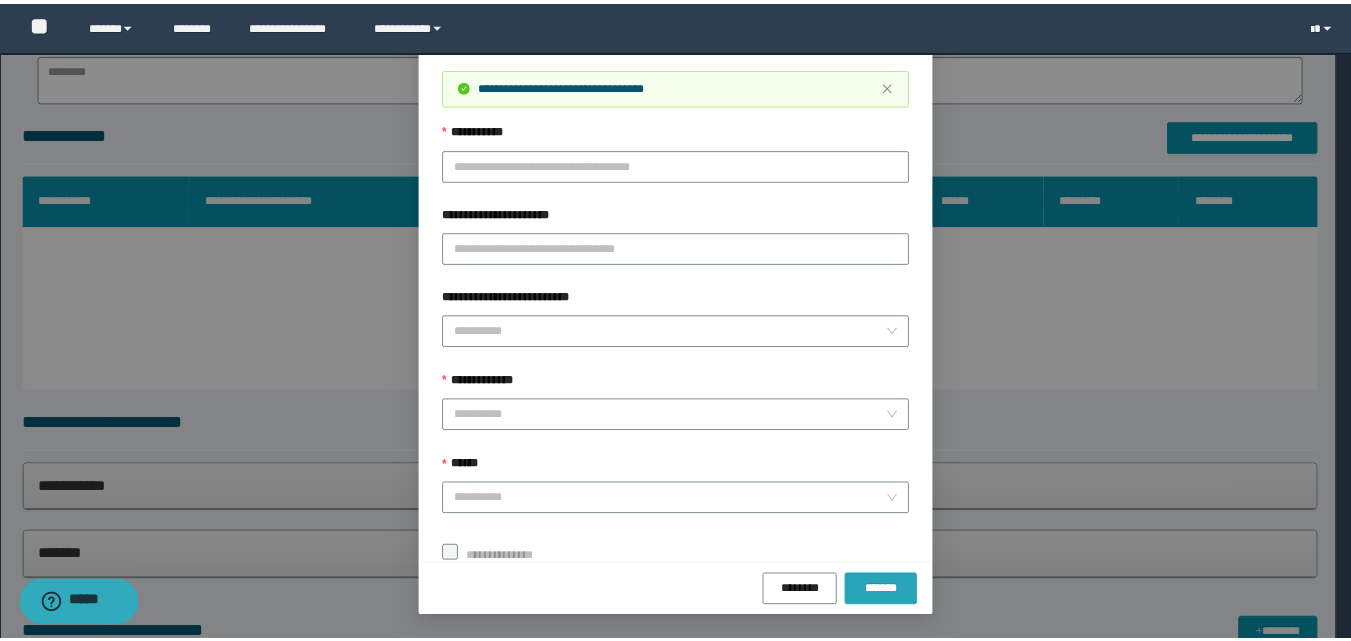 scroll, scrollTop: 64, scrollLeft: 0, axis: vertical 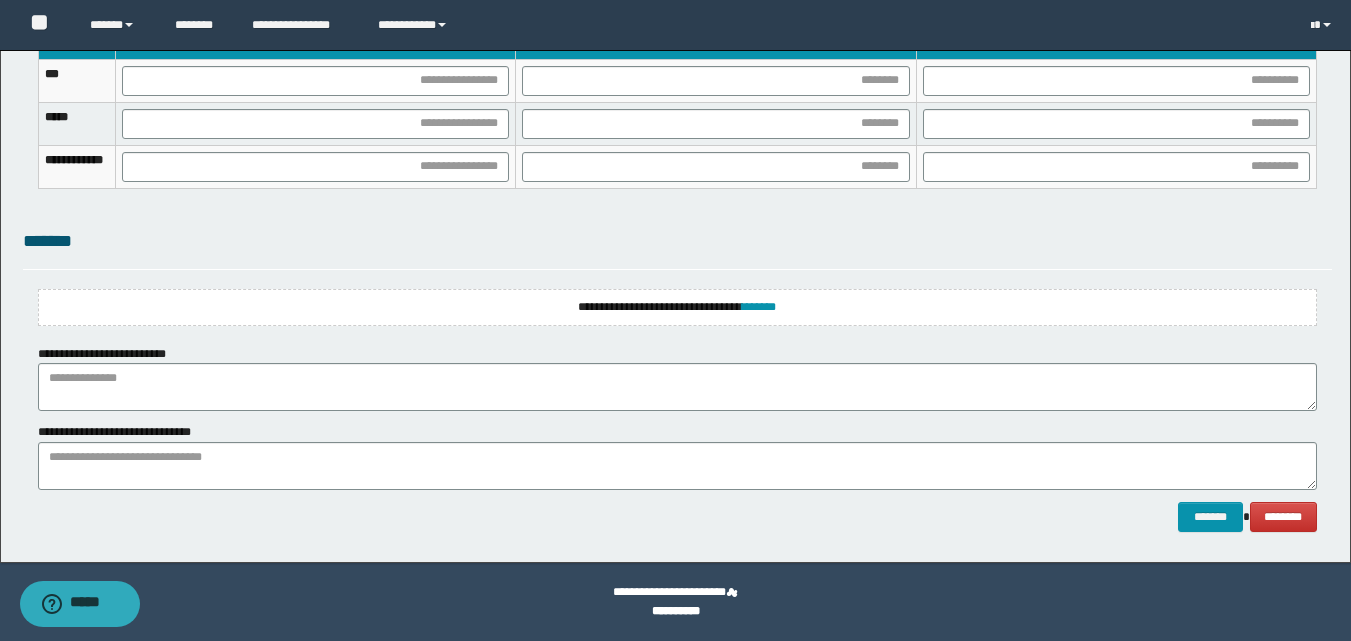 click on "**********" at bounding box center (677, 307) 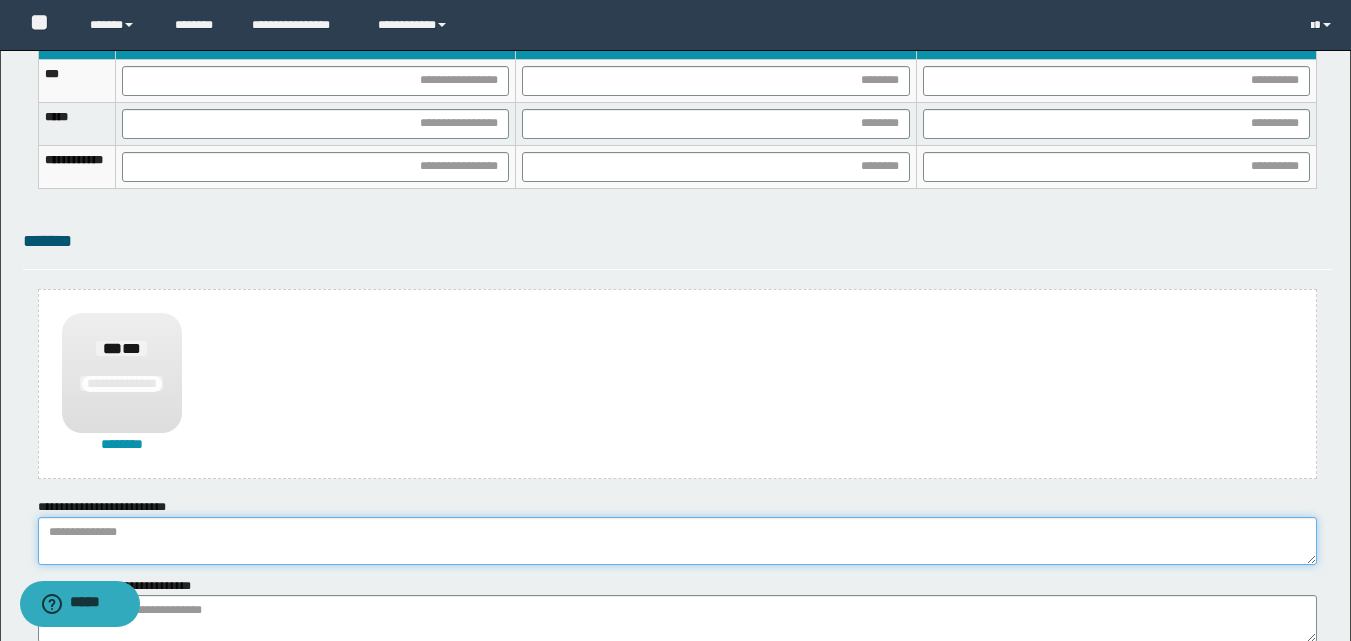 click at bounding box center [677, 541] 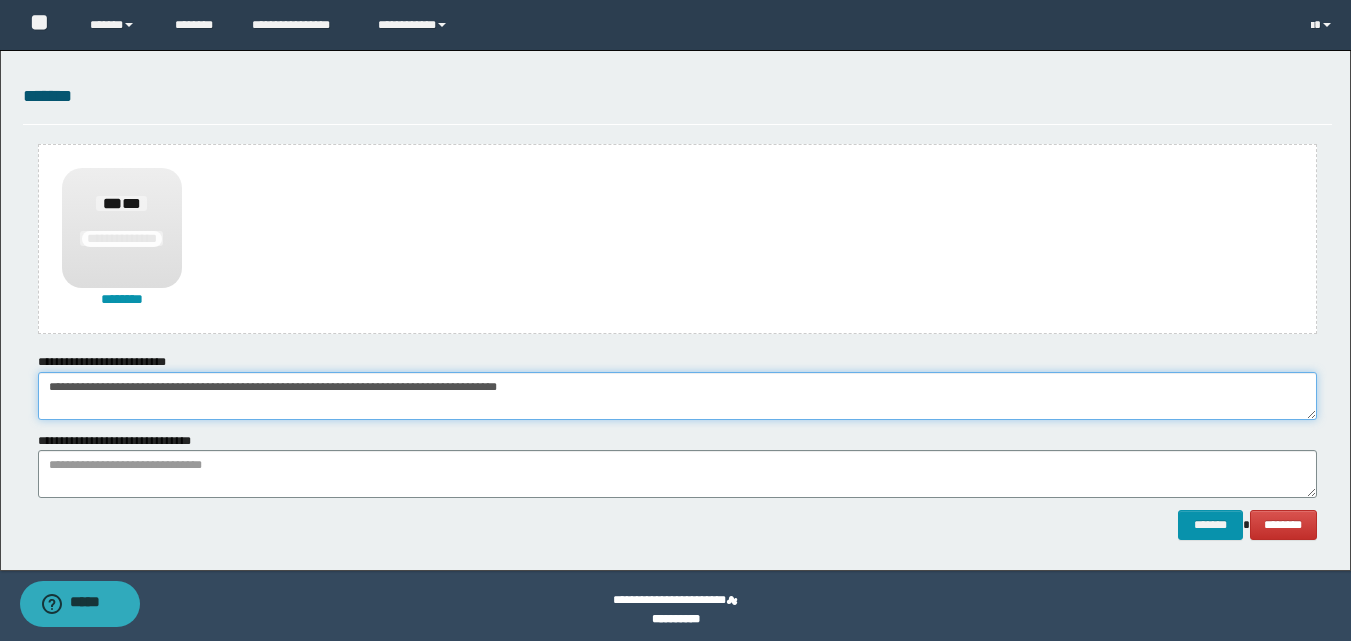 scroll, scrollTop: 1470, scrollLeft: 0, axis: vertical 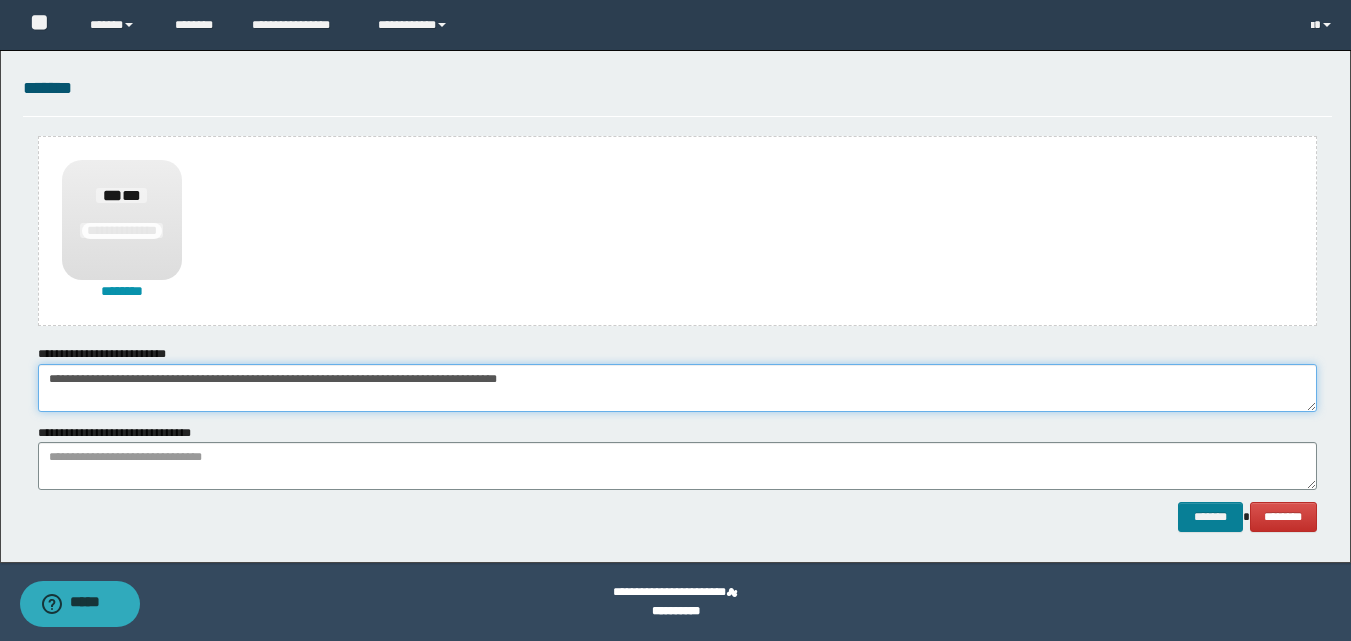 type on "**********" 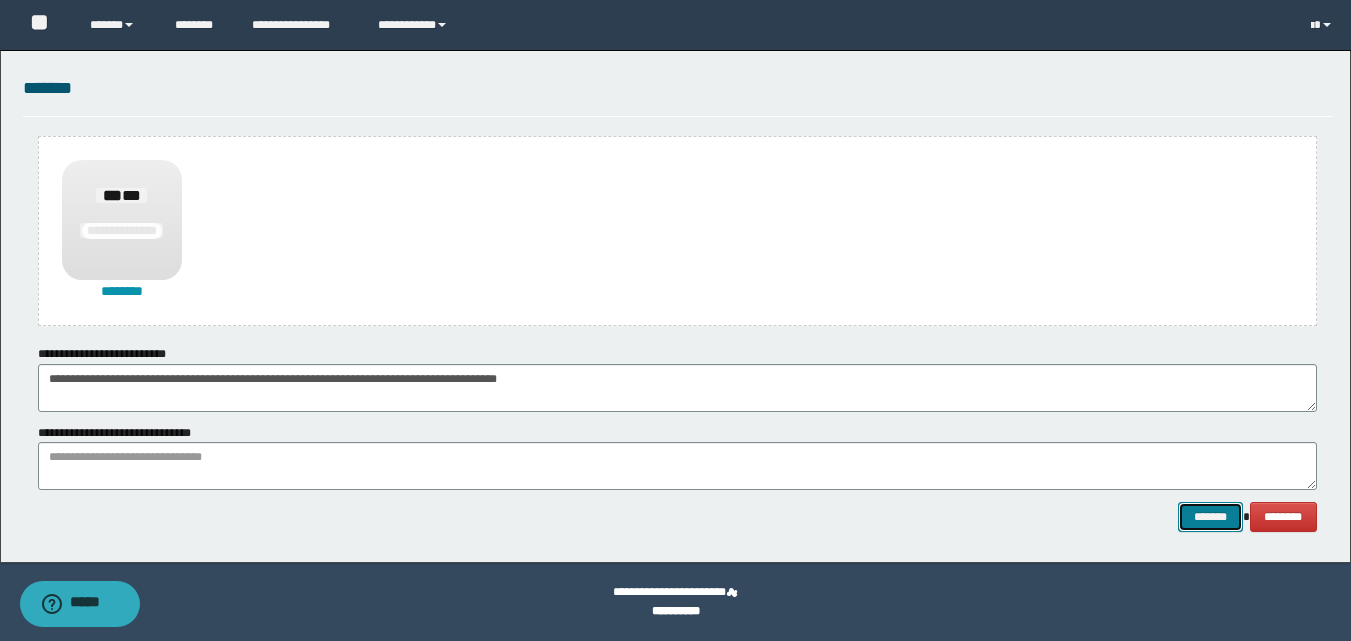click on "*******" at bounding box center [1210, 517] 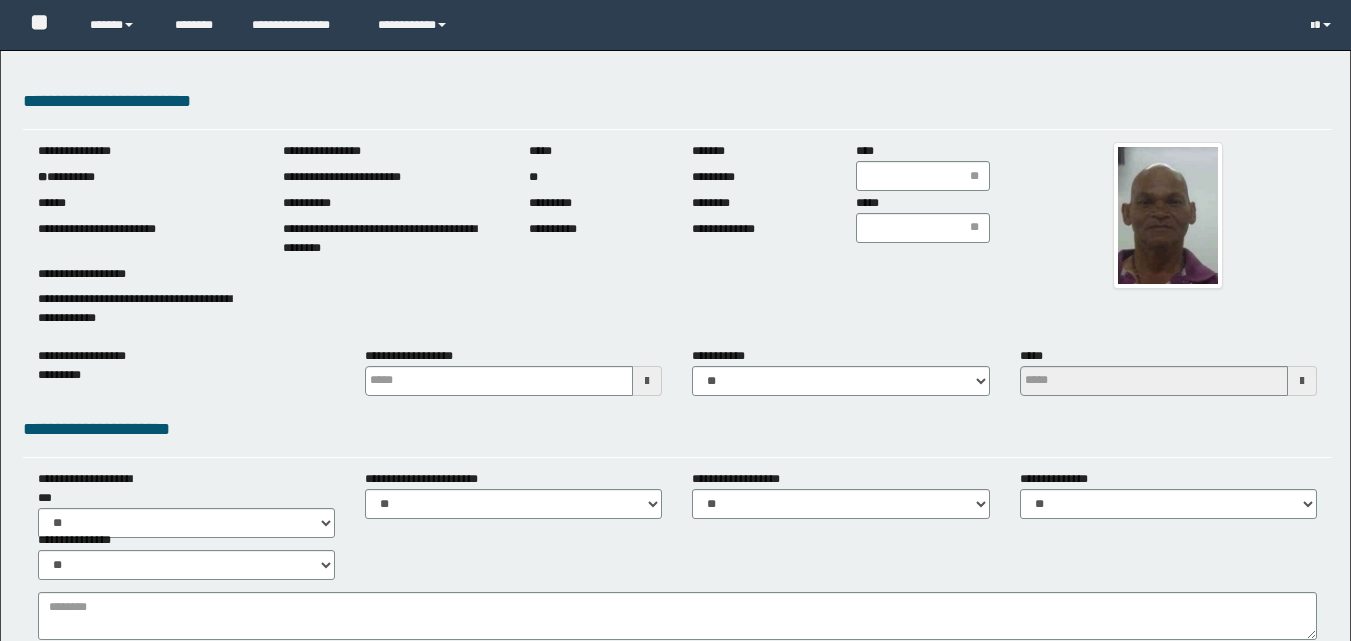 scroll, scrollTop: 0, scrollLeft: 0, axis: both 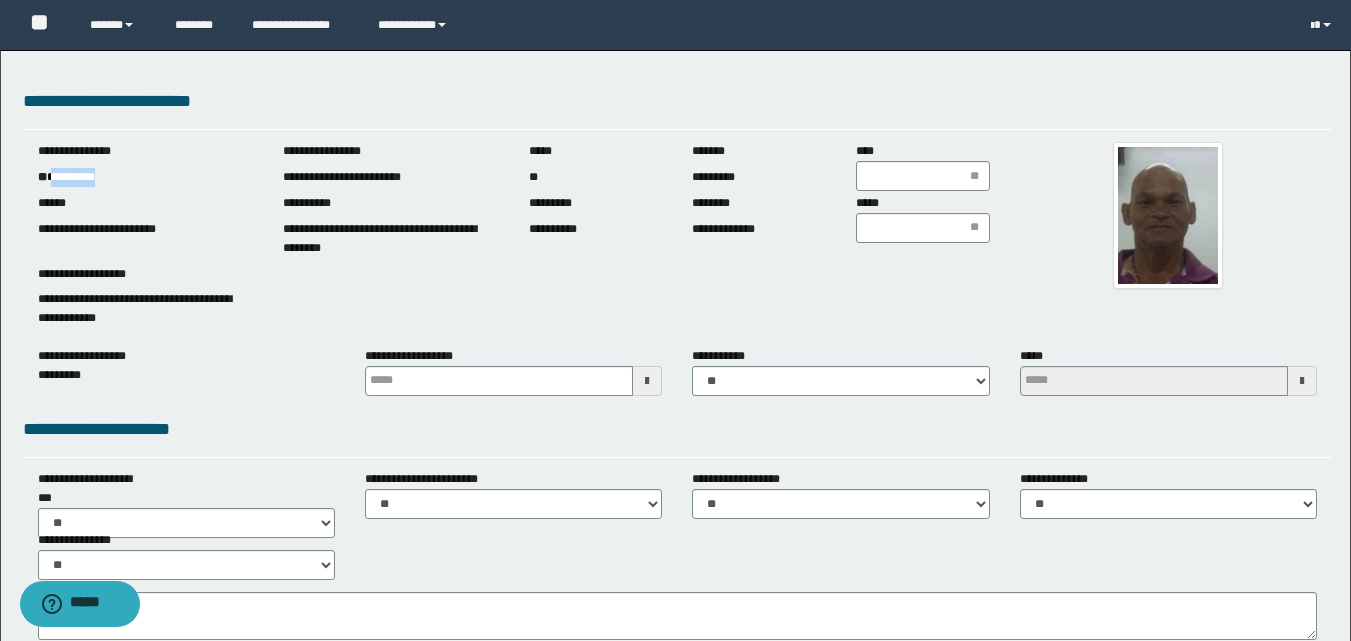 drag, startPoint x: 56, startPoint y: 179, endPoint x: 148, endPoint y: 179, distance: 92 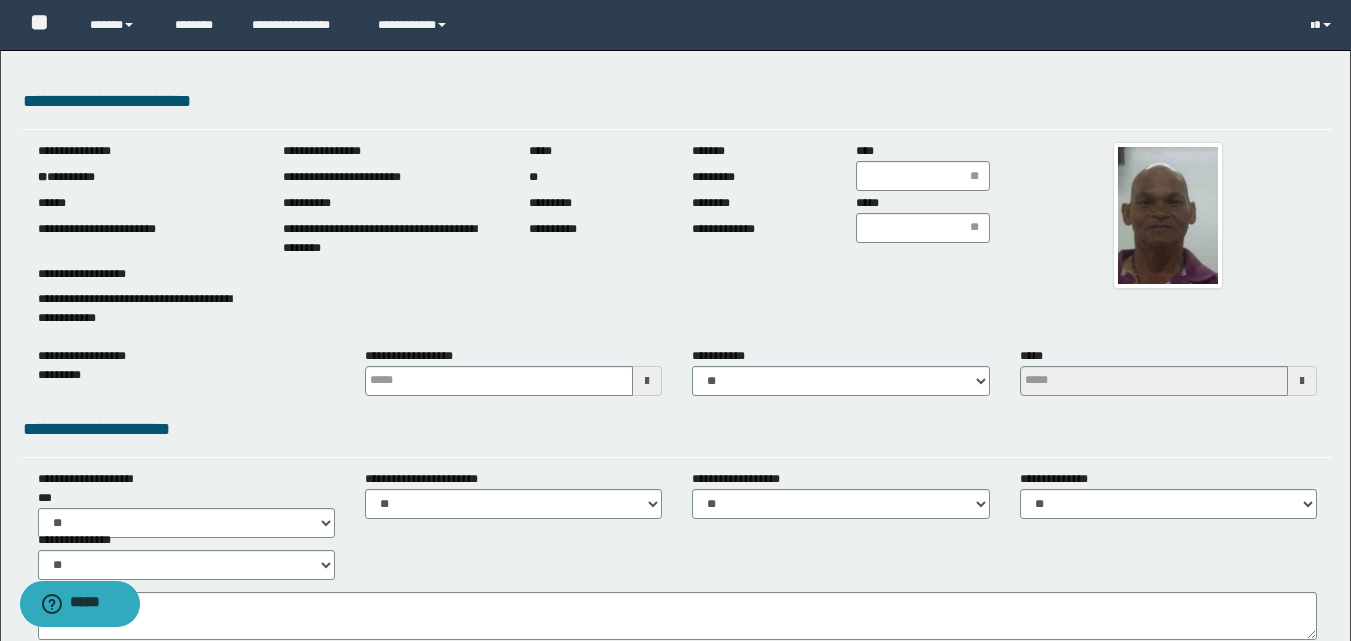 click at bounding box center (647, 381) 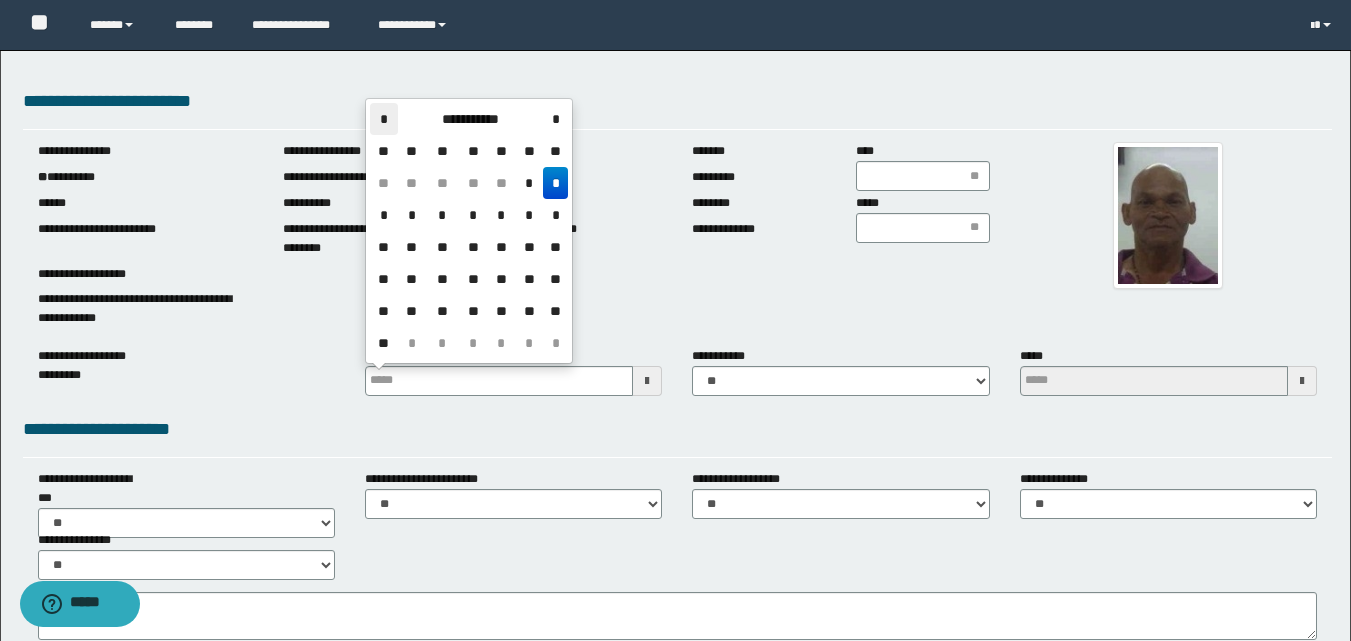 click on "*" at bounding box center [384, 119] 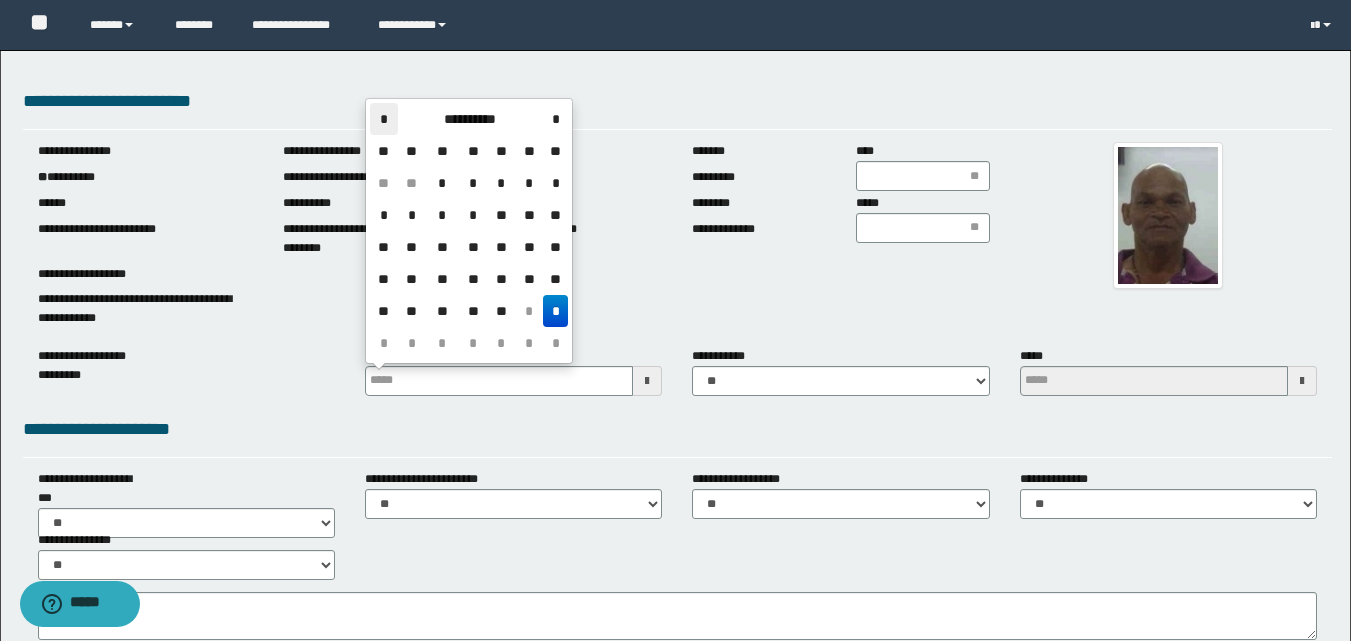 click on "*" at bounding box center (384, 119) 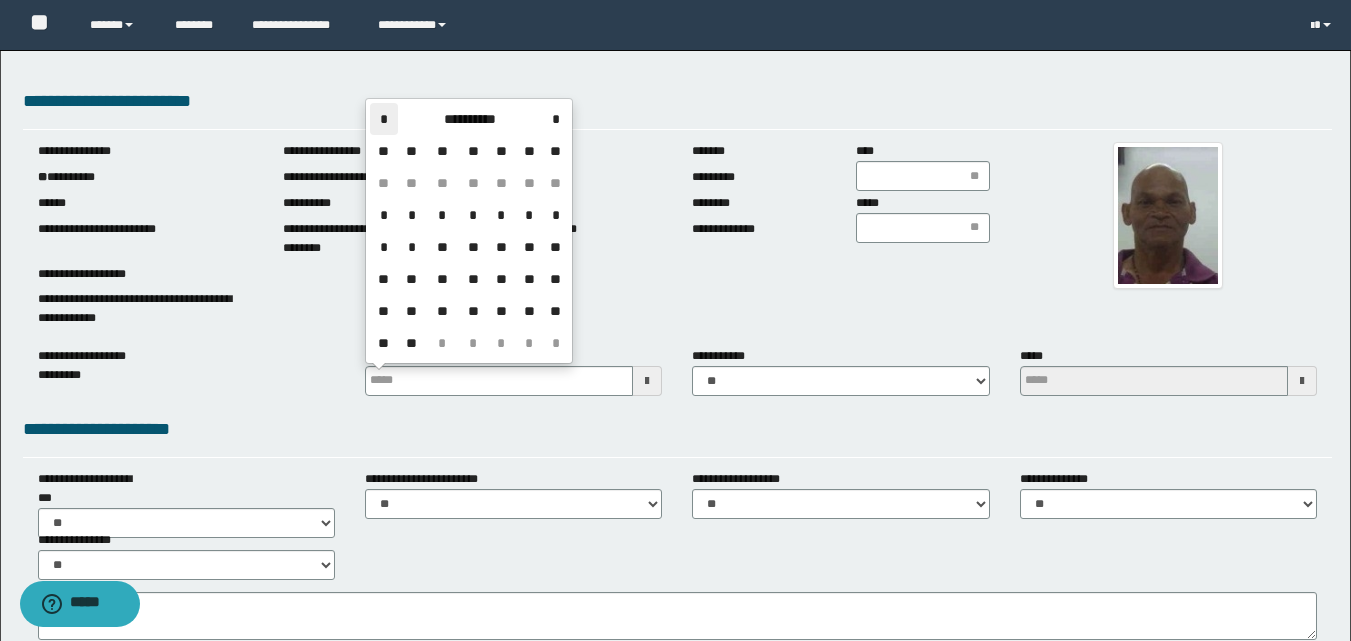 click on "*" at bounding box center (384, 119) 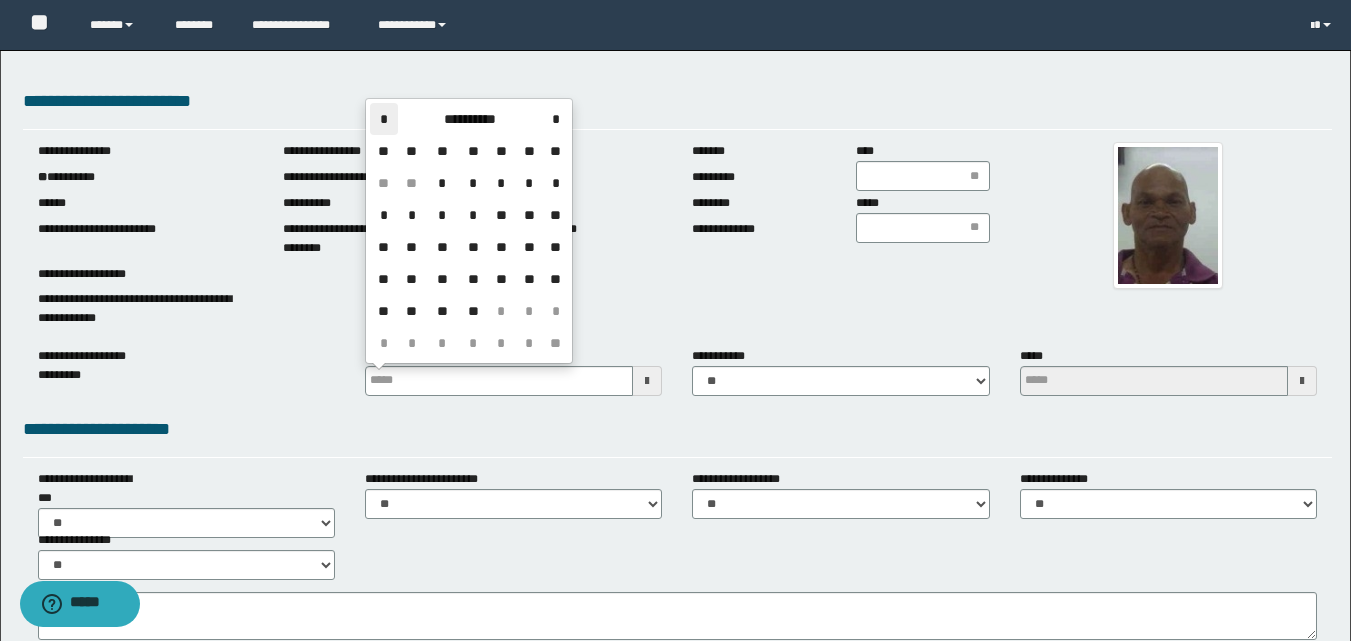 click on "*" at bounding box center [384, 119] 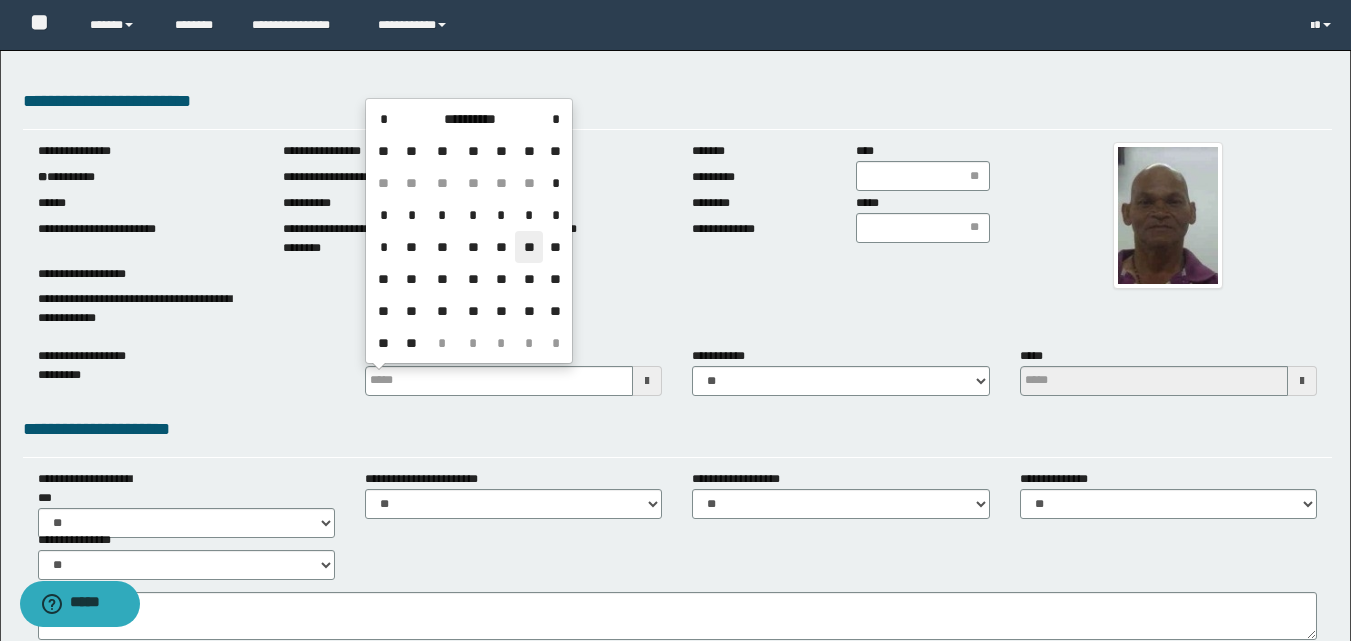 click on "**" at bounding box center [529, 247] 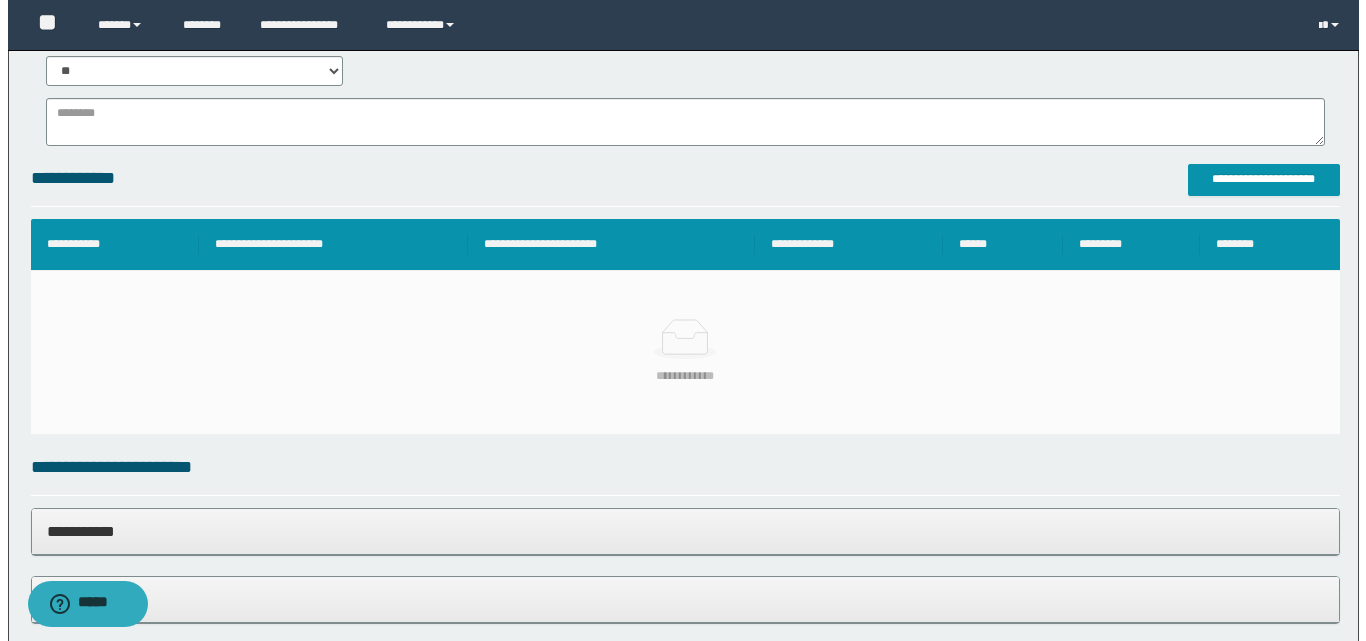 scroll, scrollTop: 500, scrollLeft: 0, axis: vertical 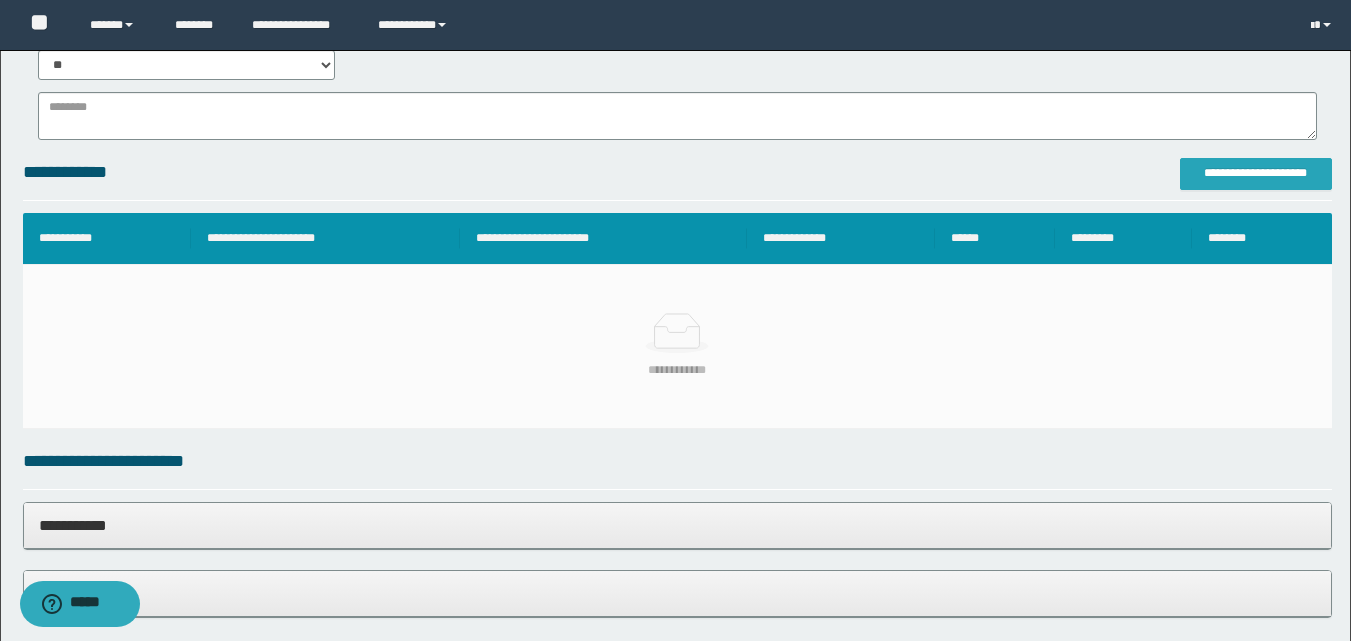 click on "**********" at bounding box center (1256, 173) 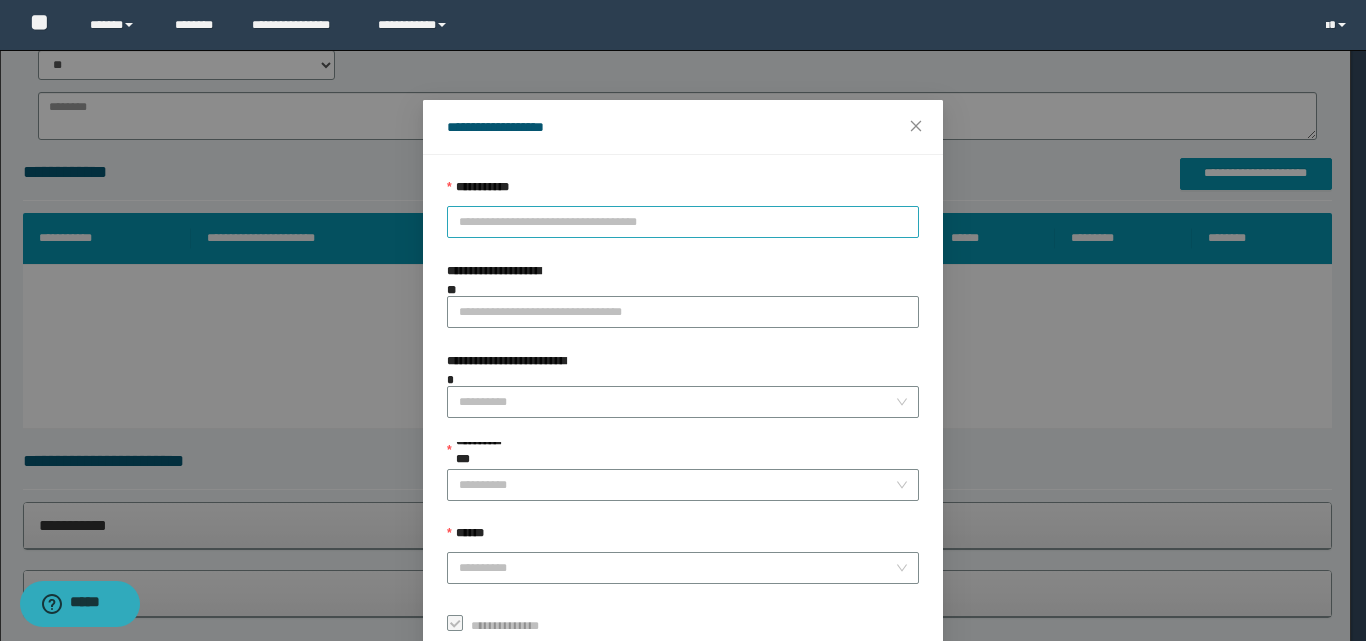 click on "**********" at bounding box center (683, 222) 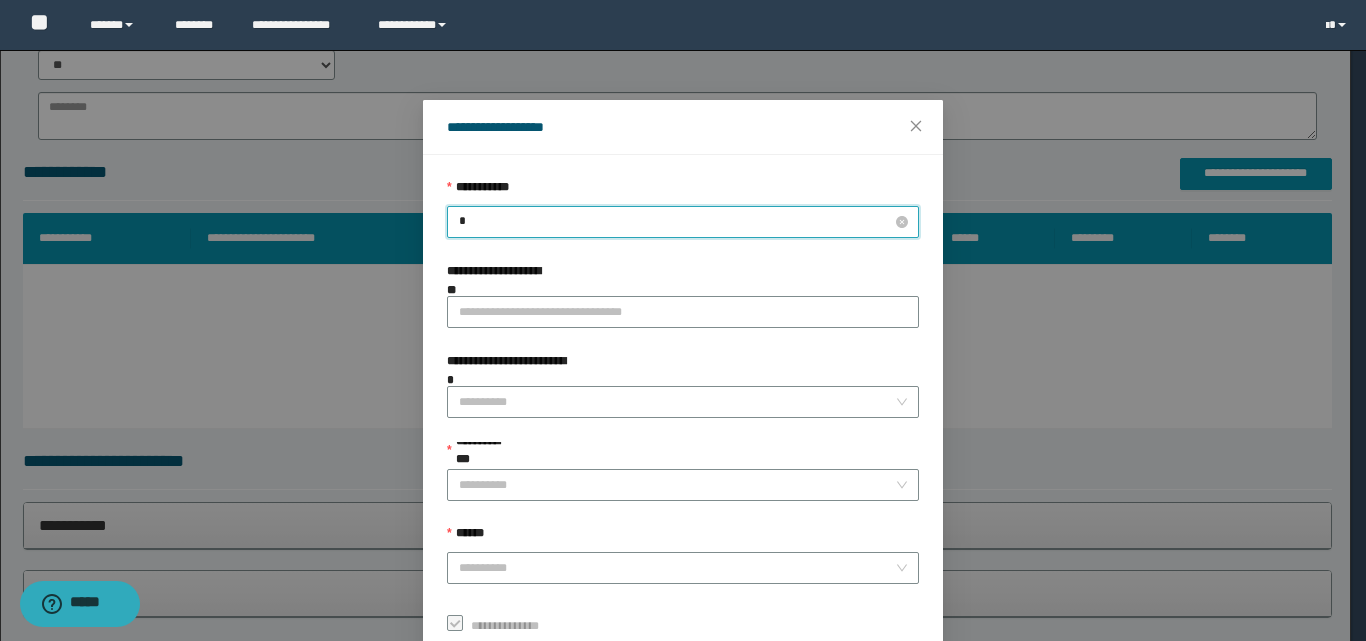 type on "**" 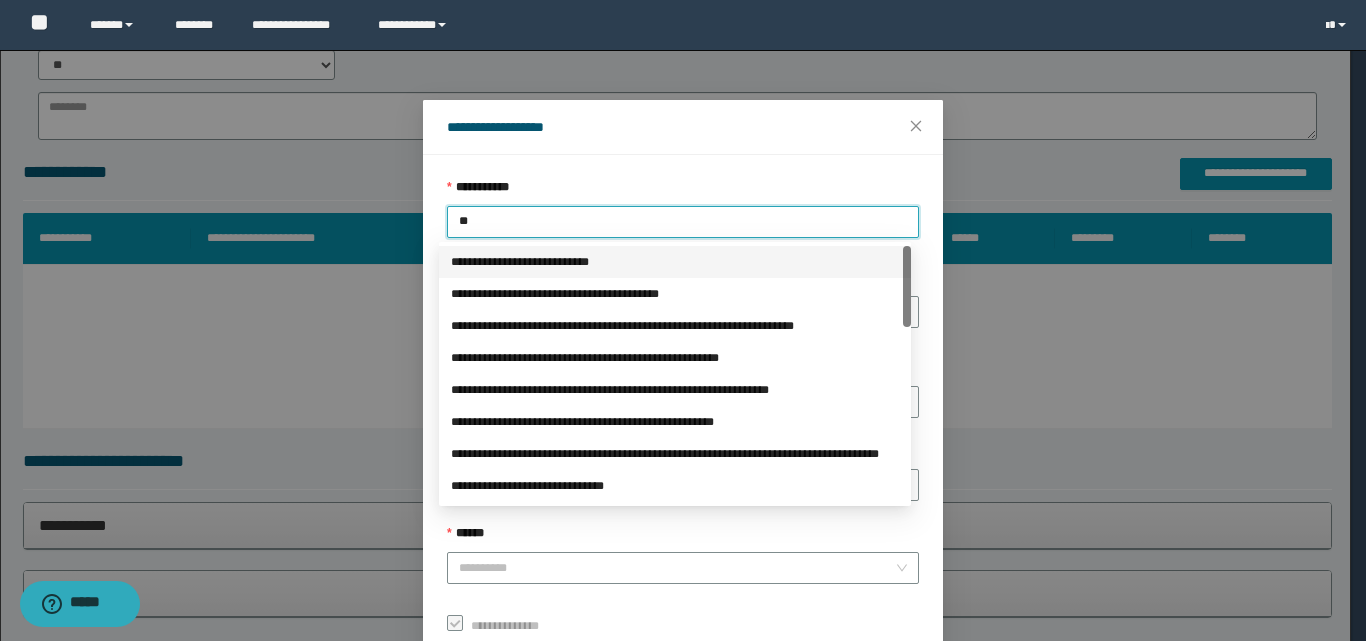 click on "**********" at bounding box center (675, 262) 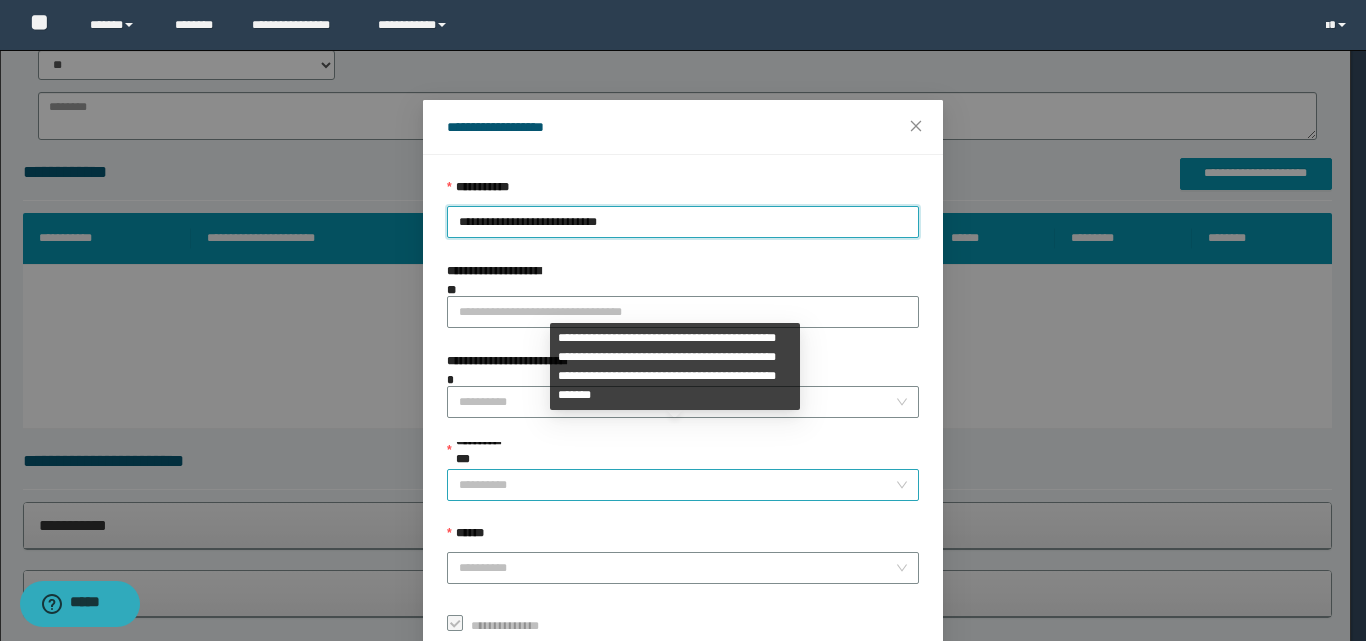 drag, startPoint x: 502, startPoint y: 471, endPoint x: 491, endPoint y: 469, distance: 11.18034 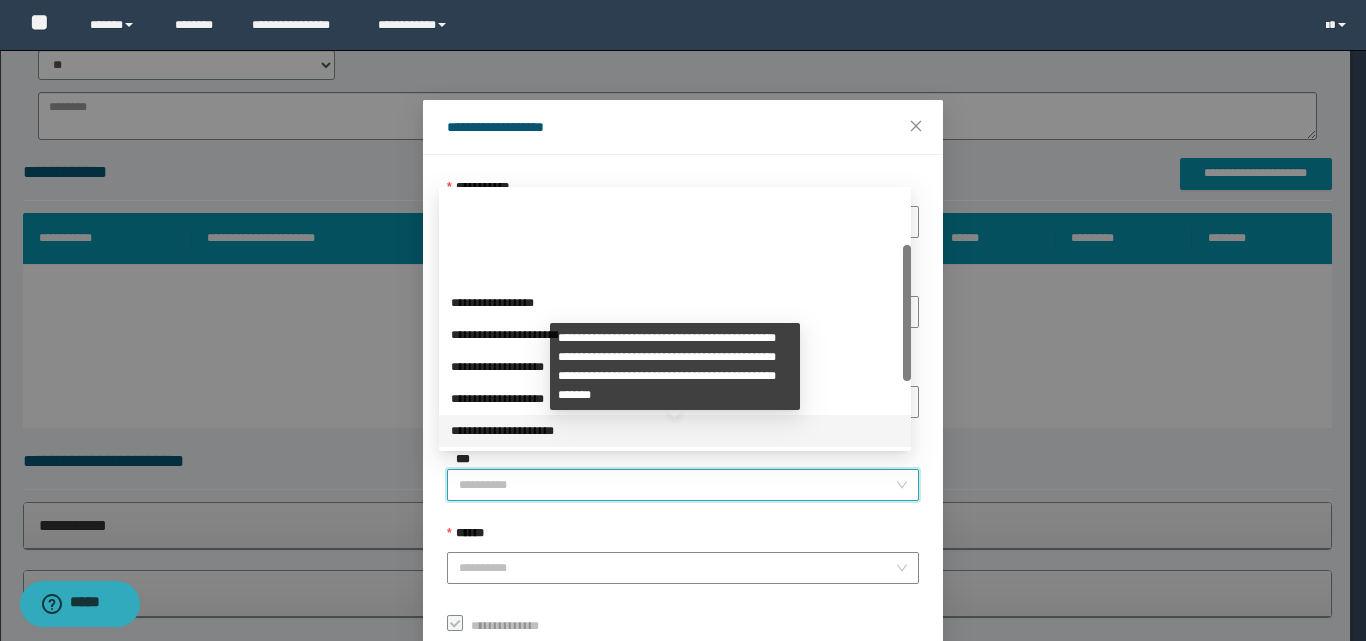 scroll, scrollTop: 224, scrollLeft: 0, axis: vertical 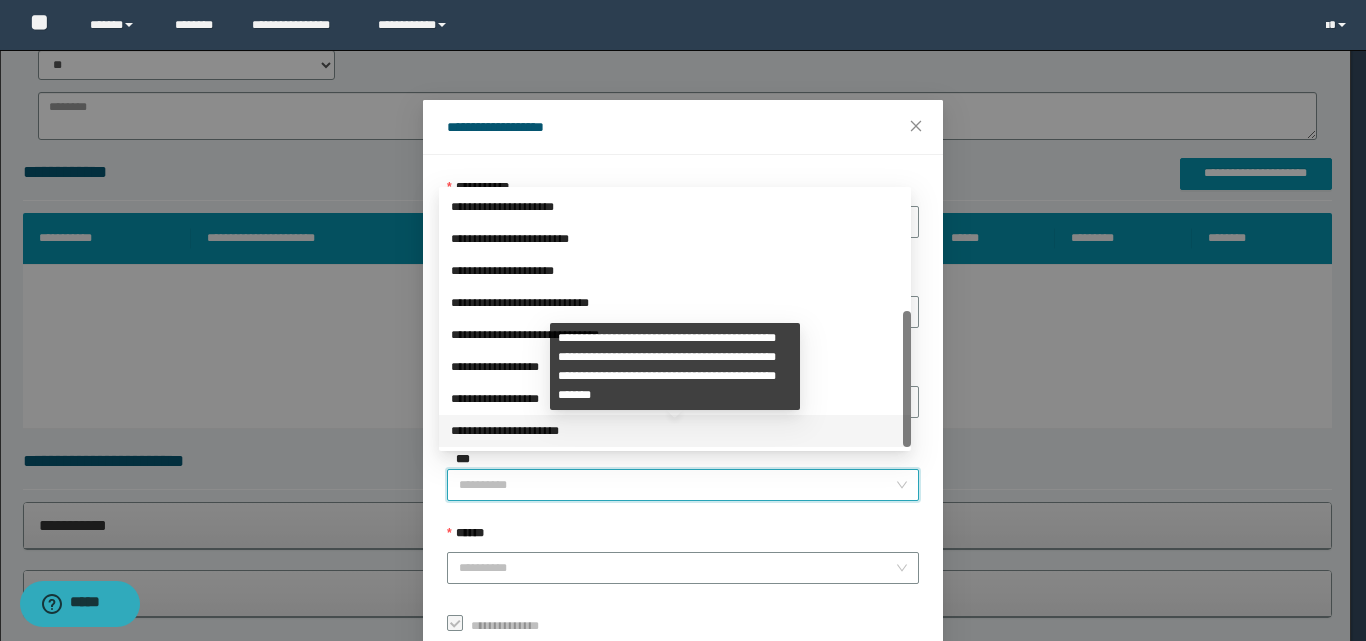 click on "**********" at bounding box center (675, 431) 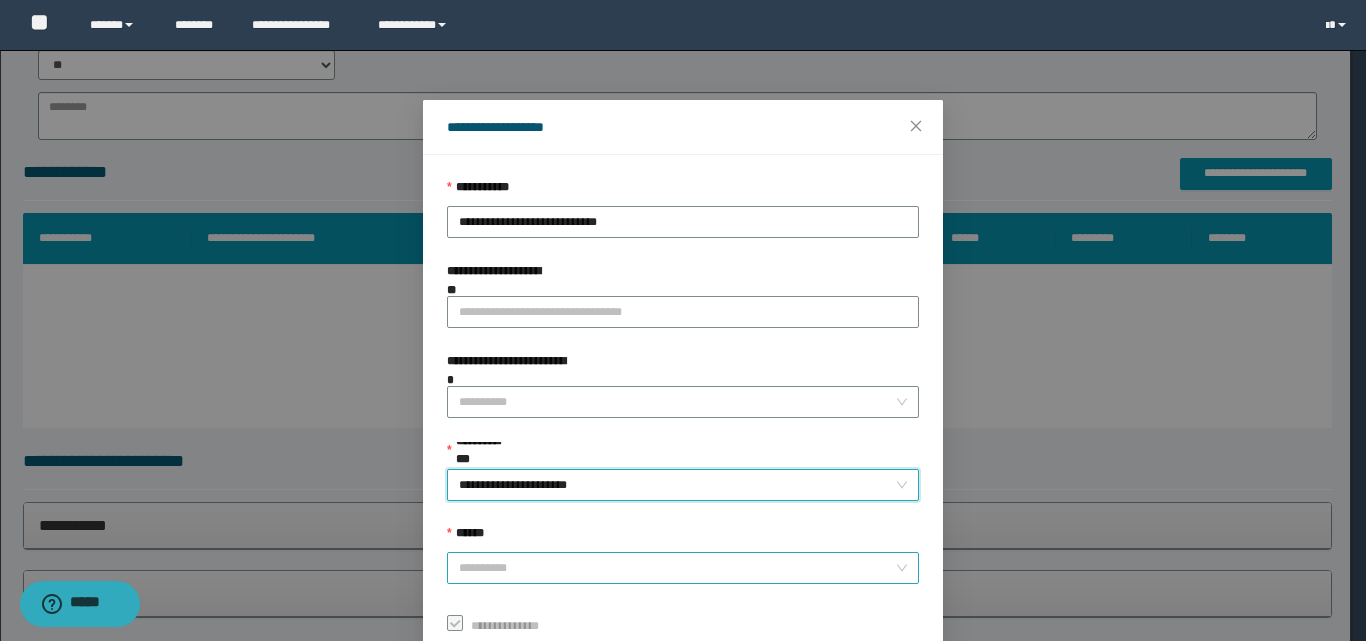 click on "******" at bounding box center [677, 568] 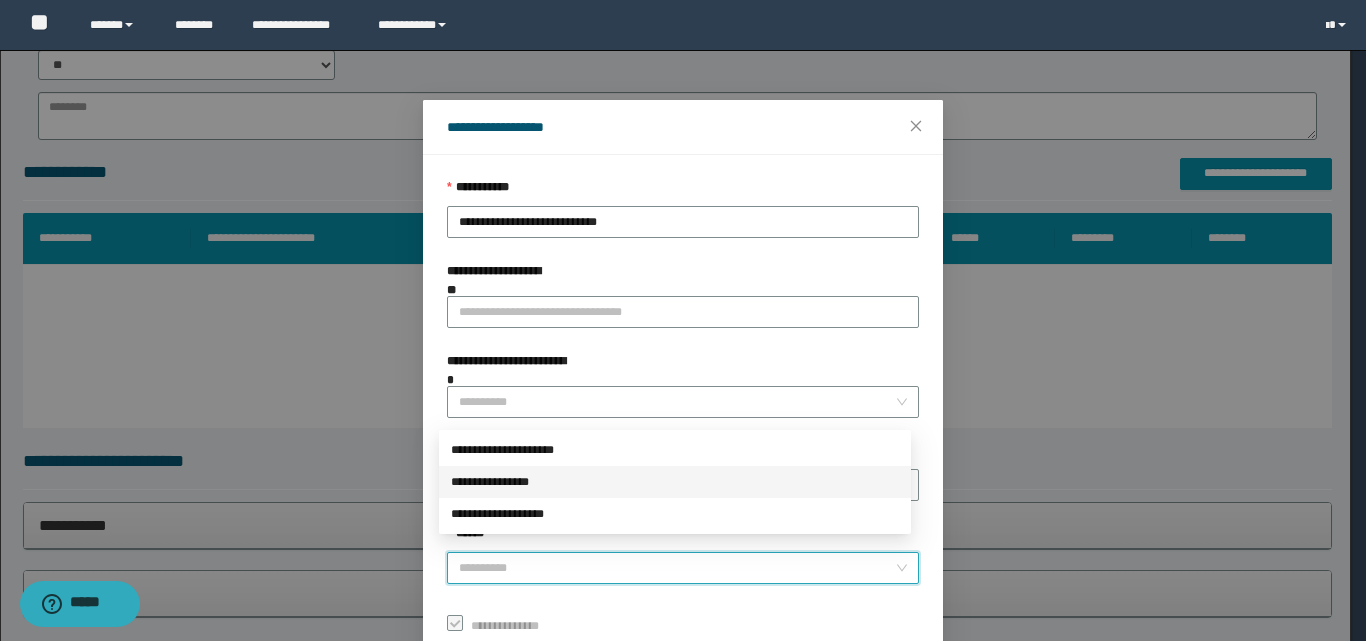 click on "**********" at bounding box center (675, 482) 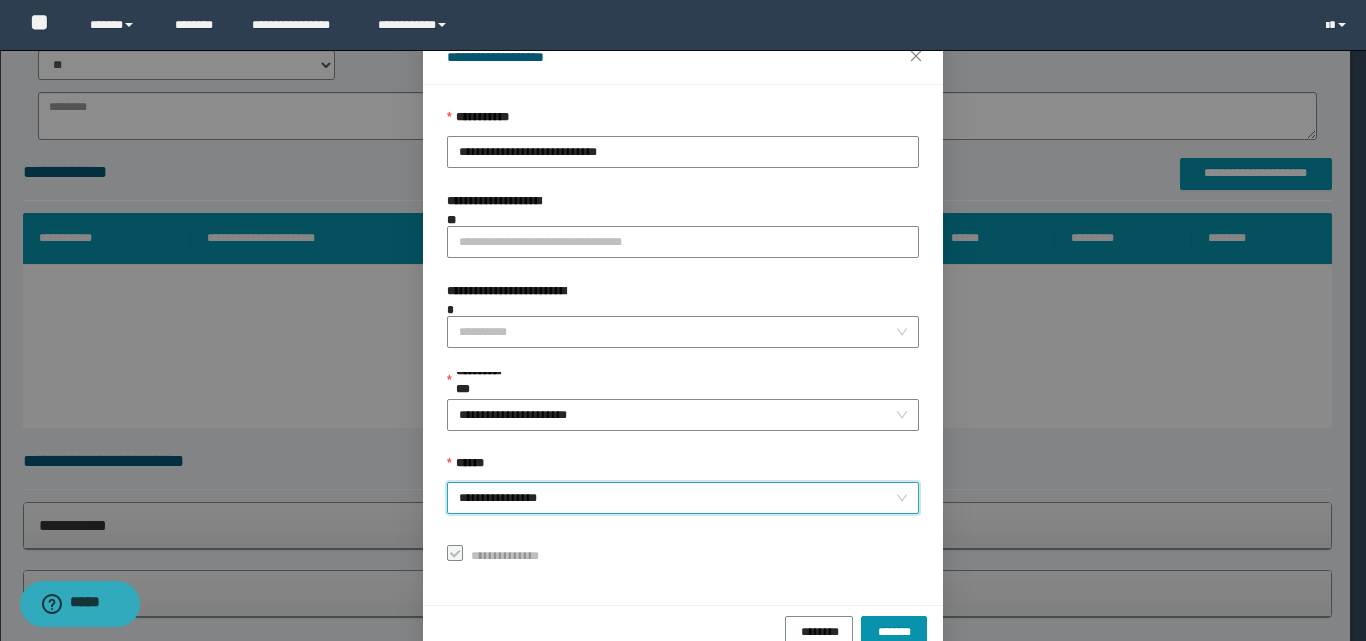 scroll, scrollTop: 111, scrollLeft: 0, axis: vertical 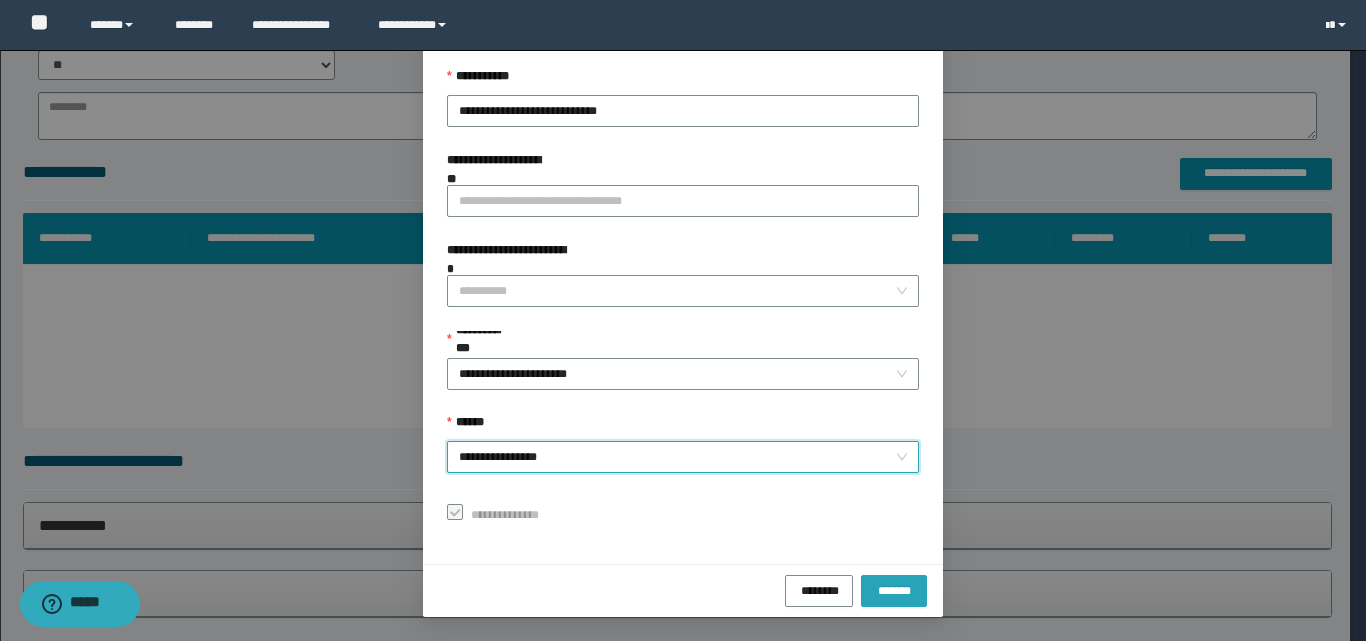 click on "*******" at bounding box center [894, 591] 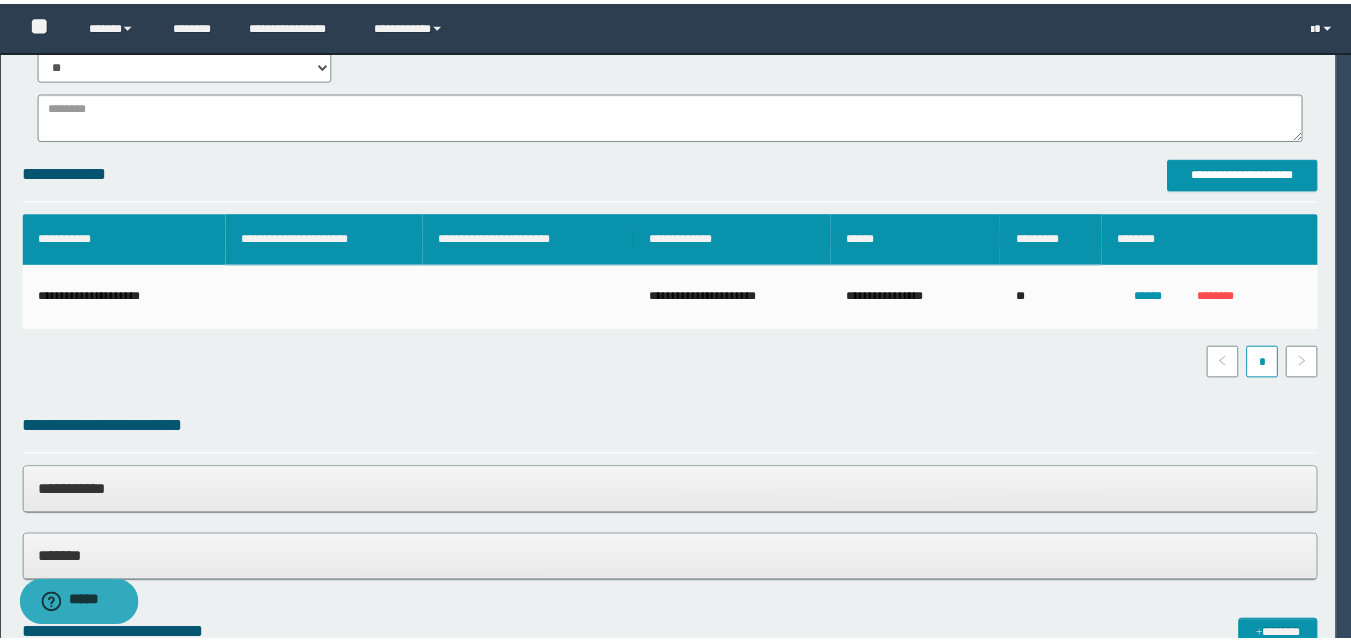 scroll, scrollTop: 64, scrollLeft: 0, axis: vertical 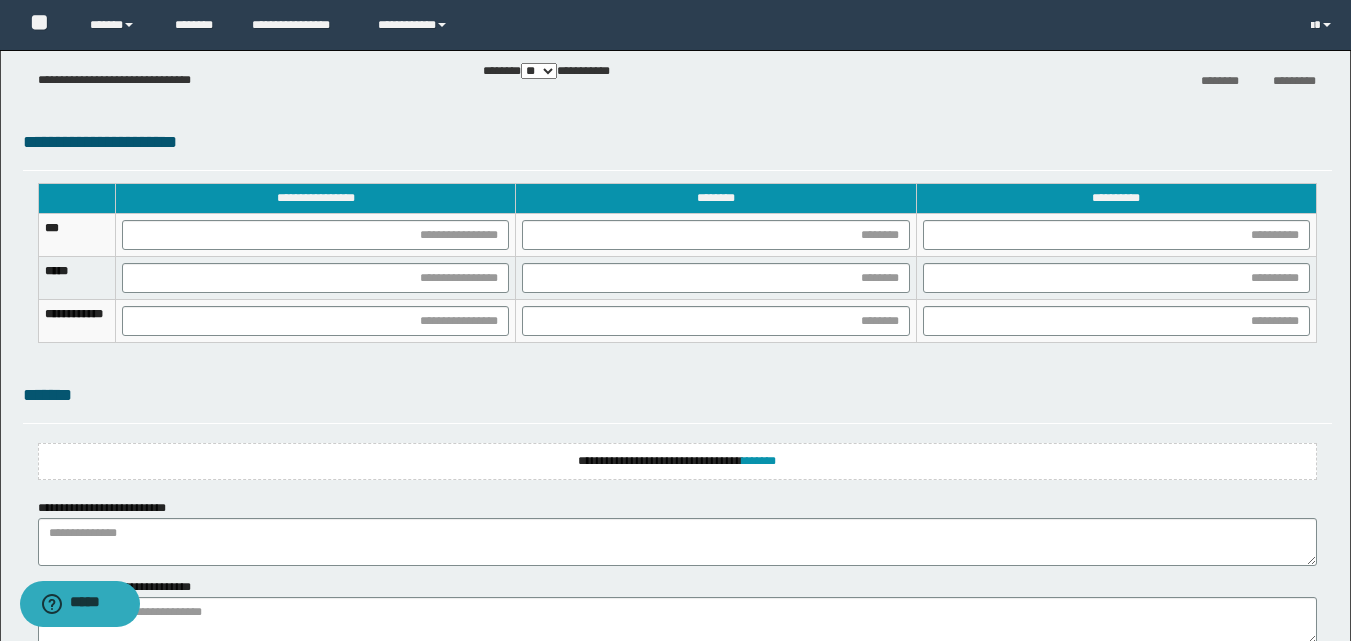 click on "**********" at bounding box center [677, 461] 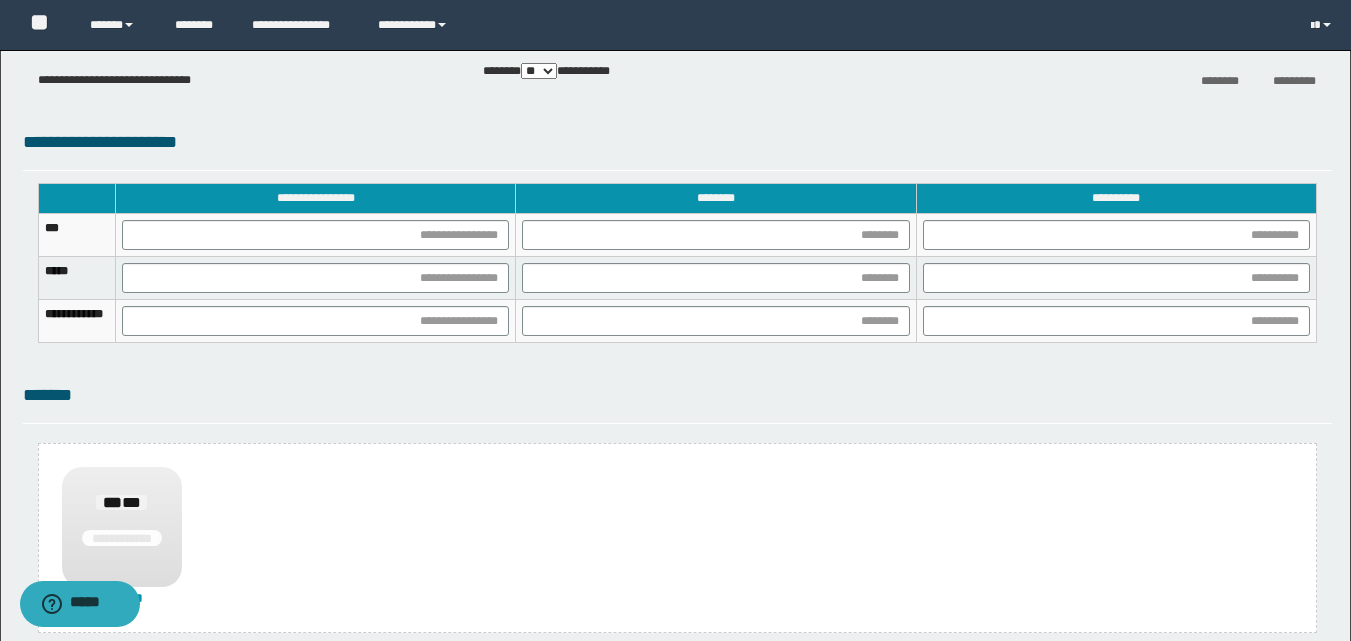 scroll, scrollTop: 1508, scrollLeft: 0, axis: vertical 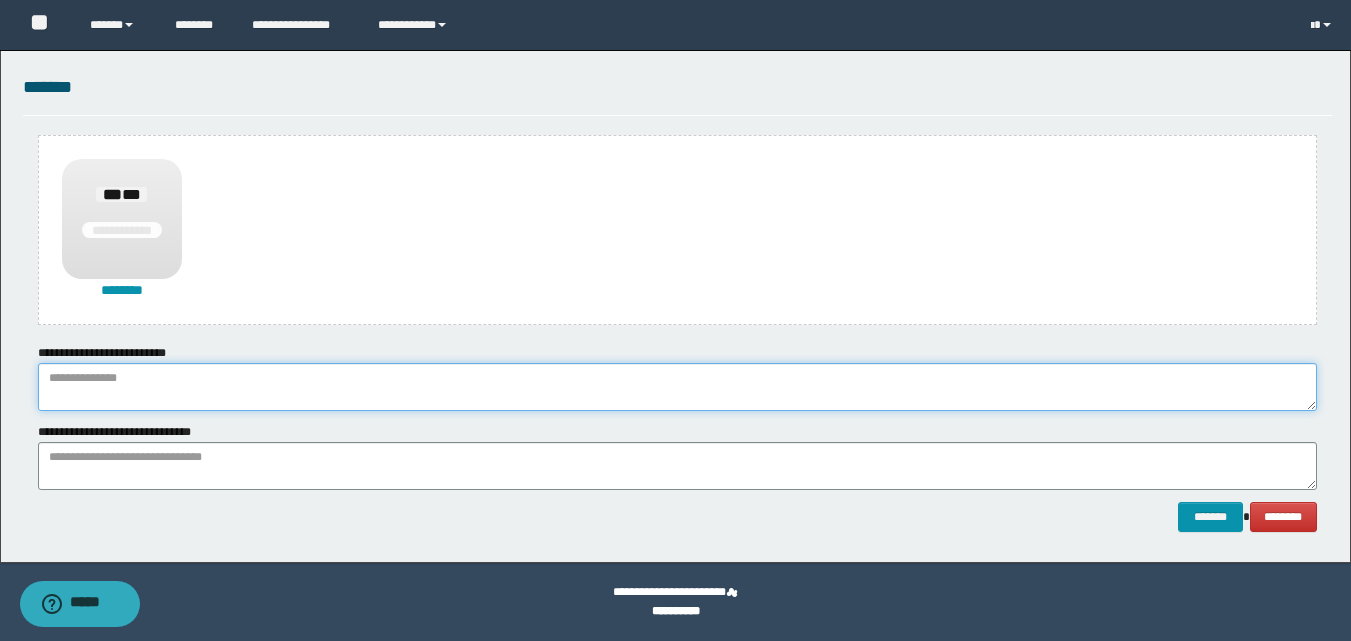 click at bounding box center (677, 387) 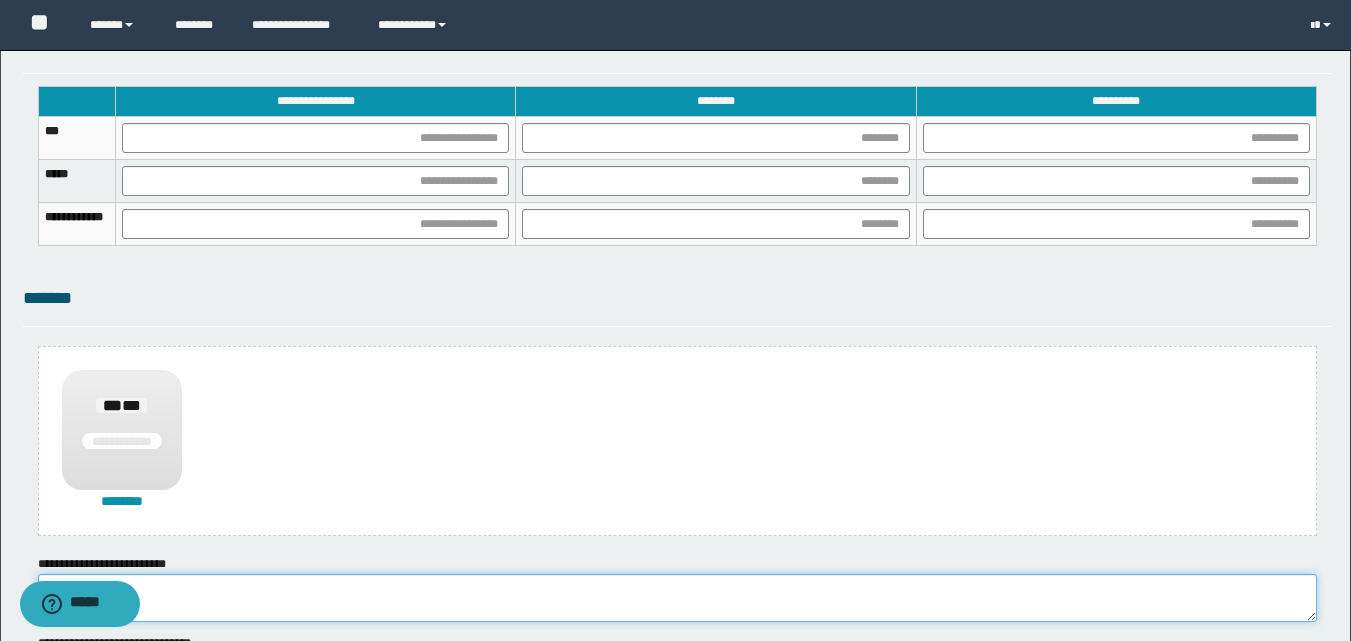 scroll, scrollTop: 1108, scrollLeft: 0, axis: vertical 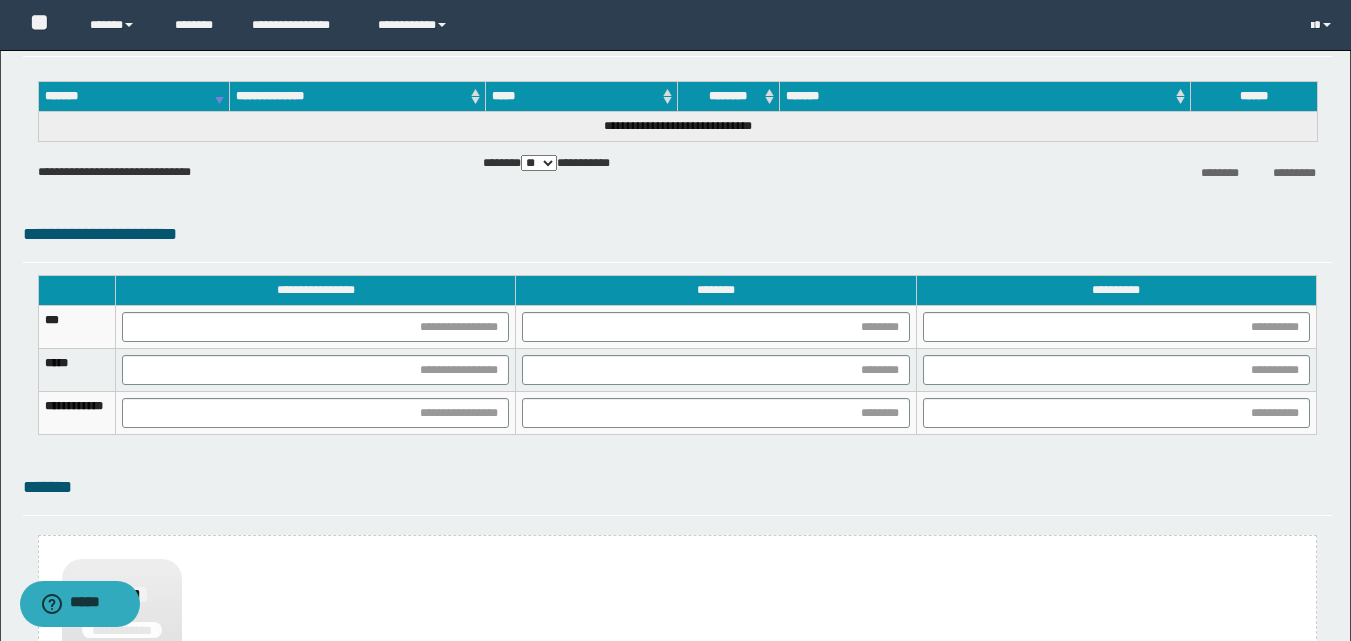 type on "******" 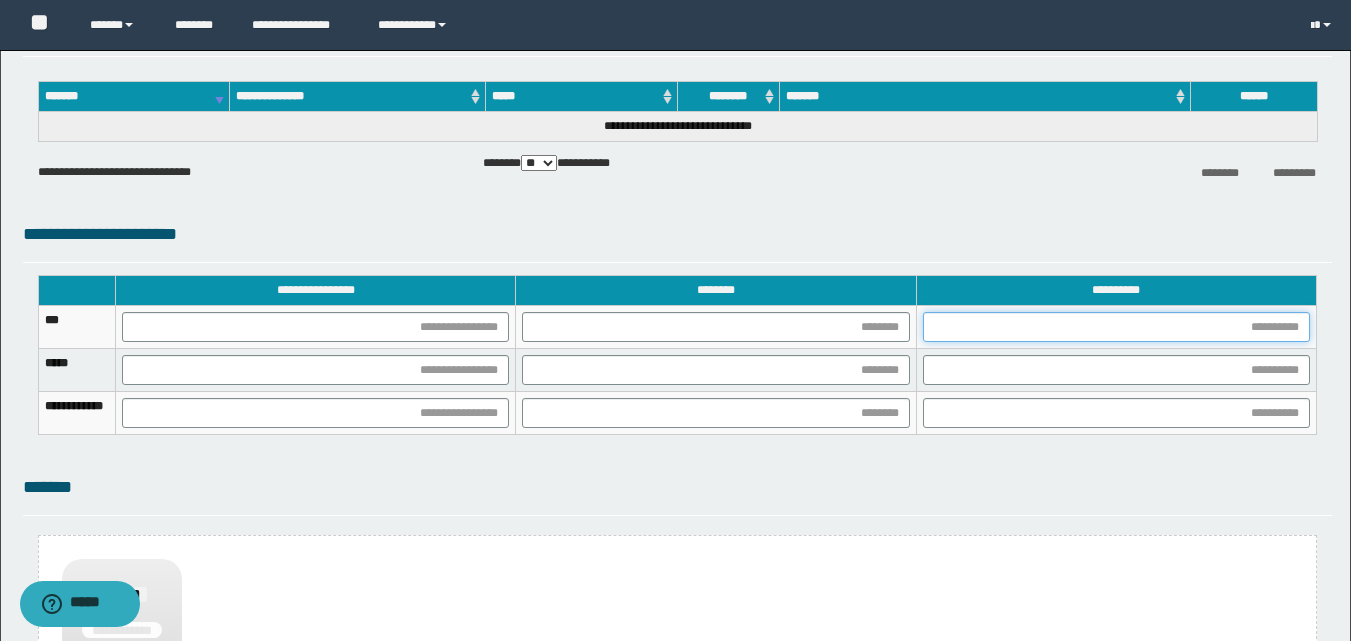 click at bounding box center (1116, 327) 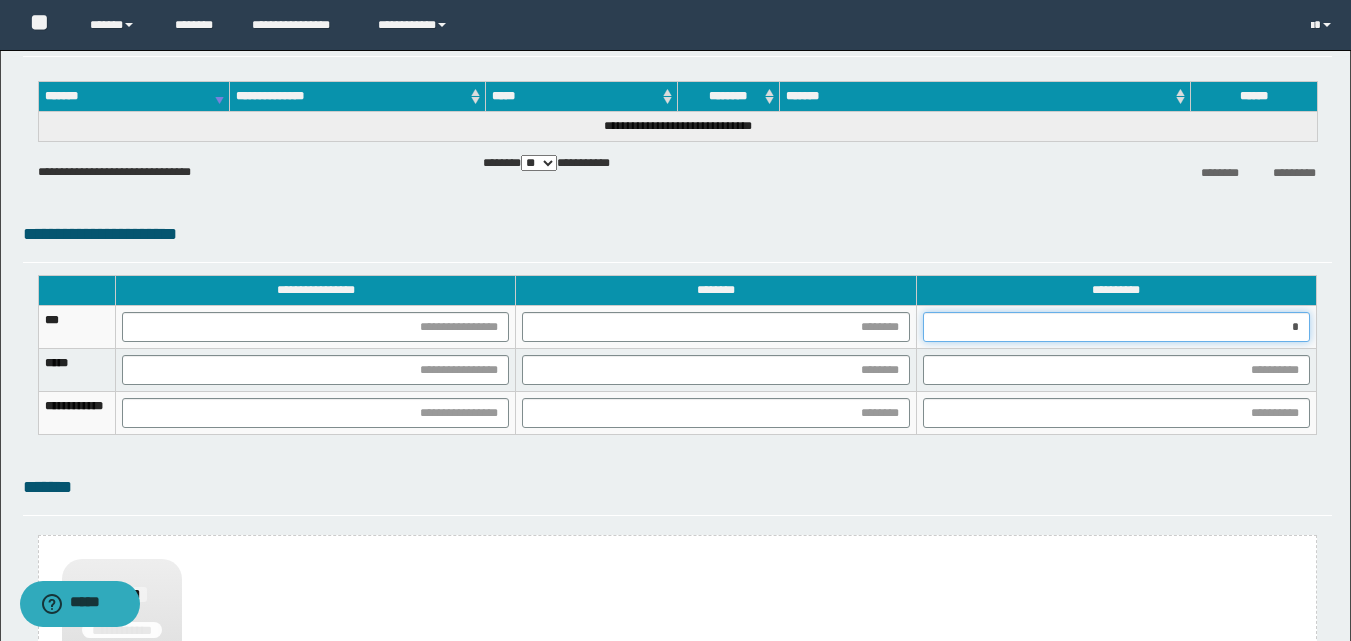 type on "**" 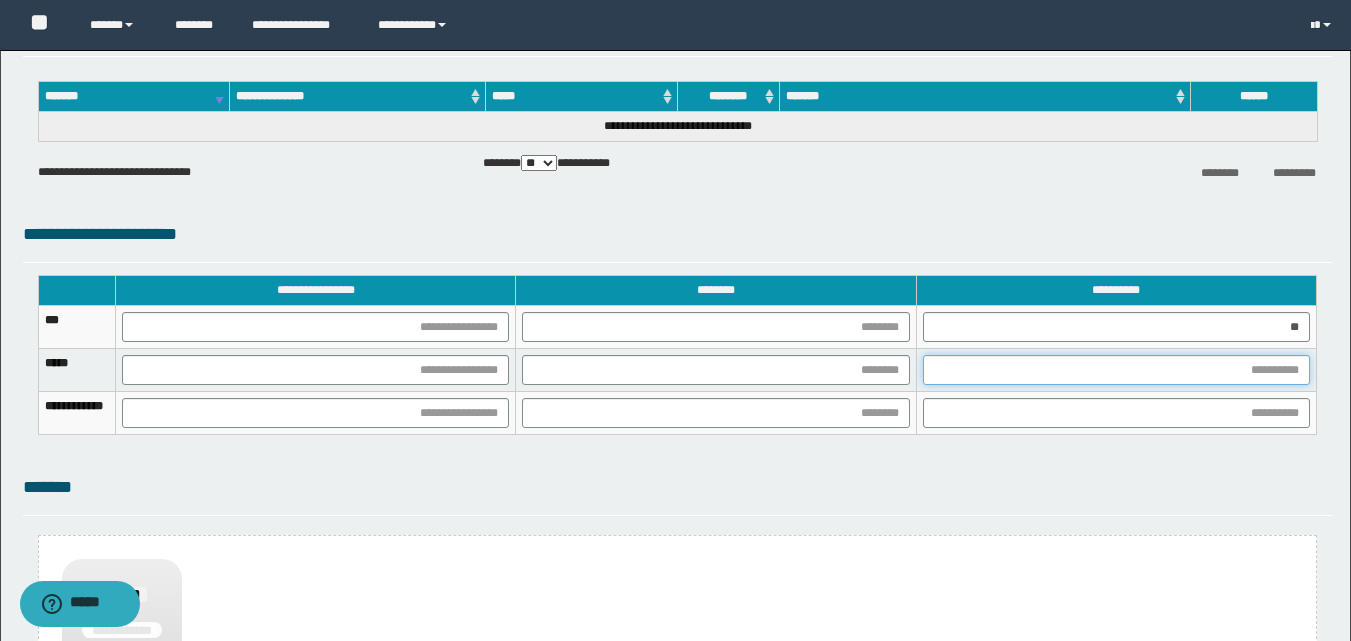 click at bounding box center [1116, 370] 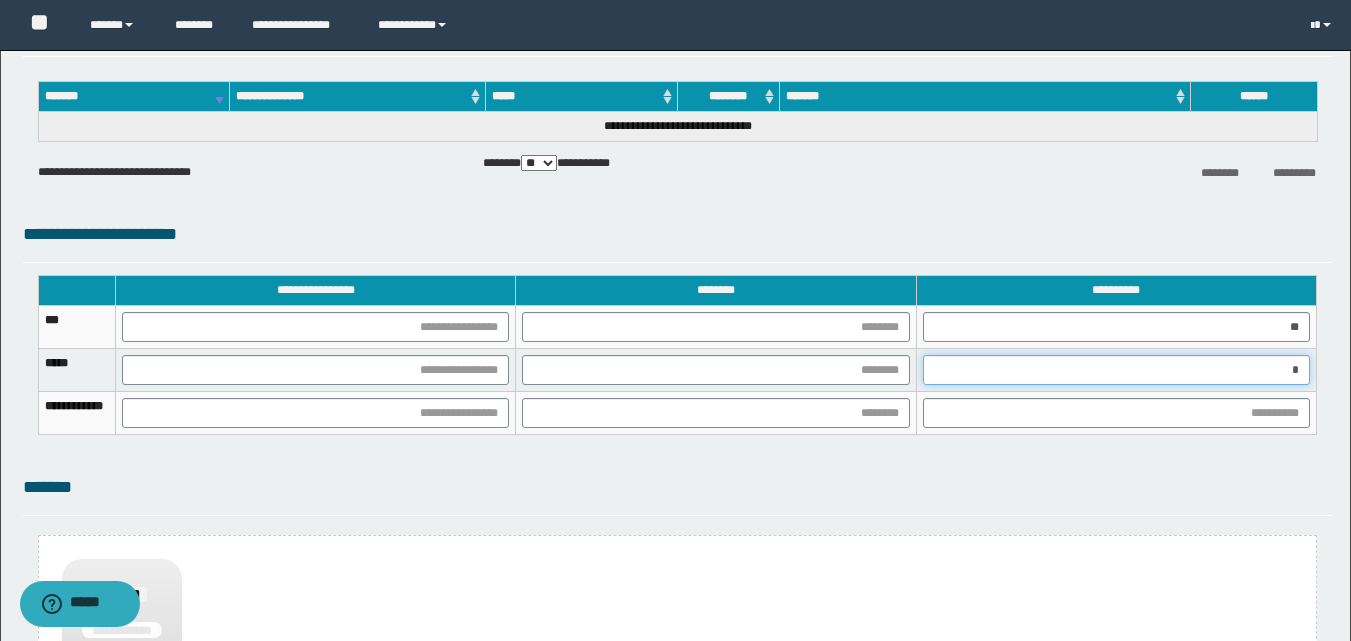 type on "**" 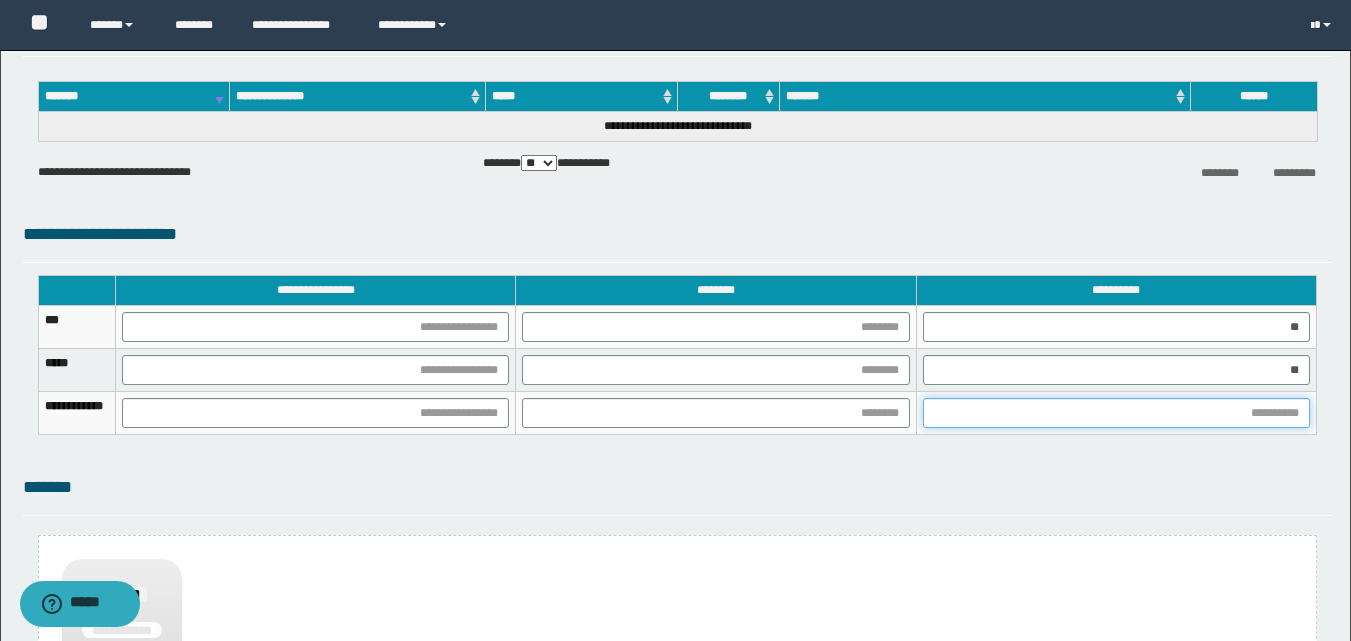 click at bounding box center (1116, 413) 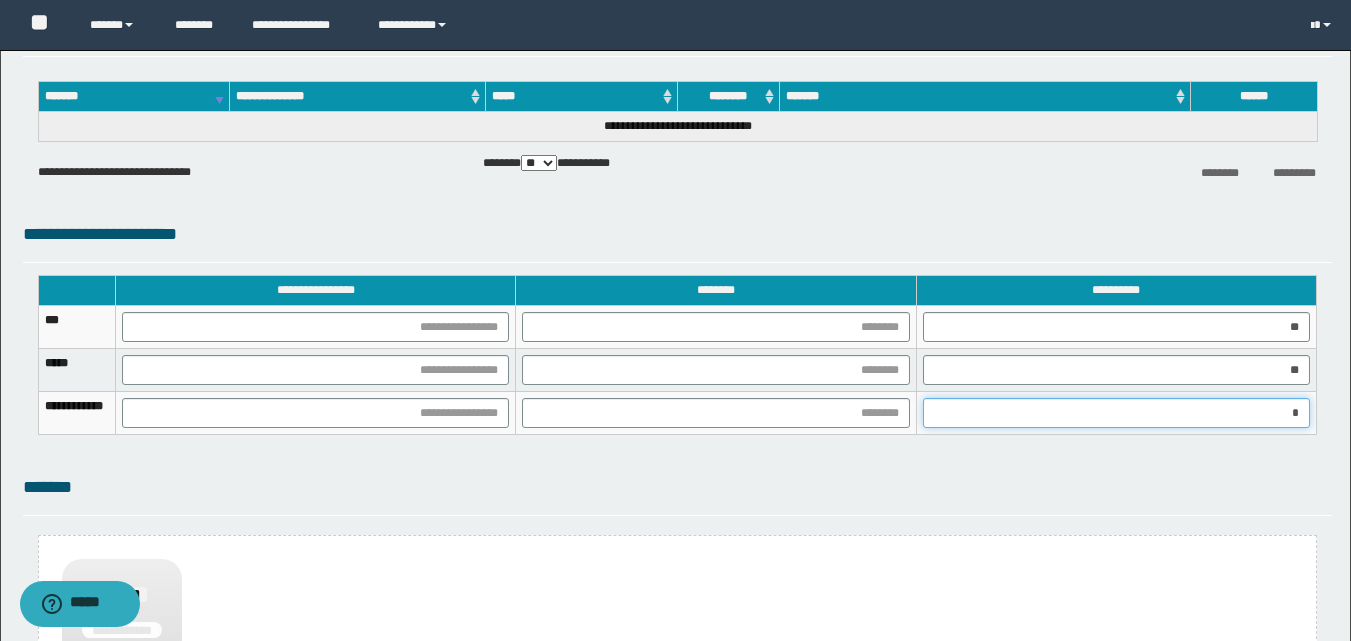 type on "**" 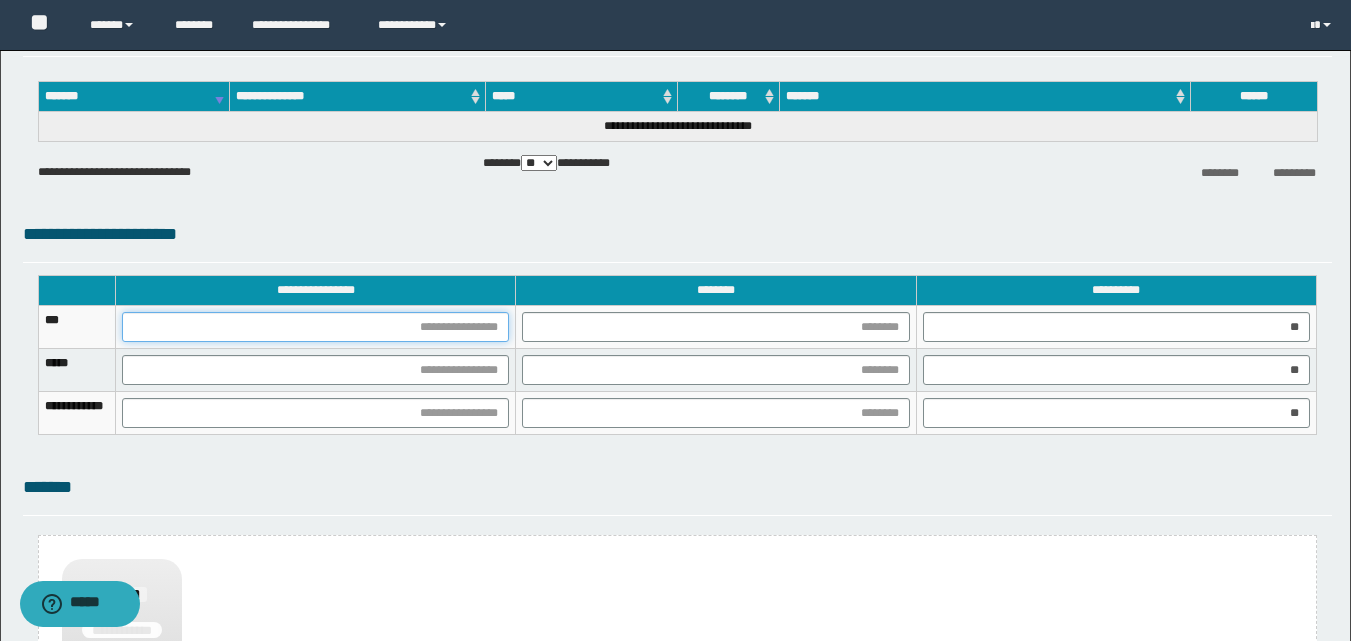 click at bounding box center [315, 327] 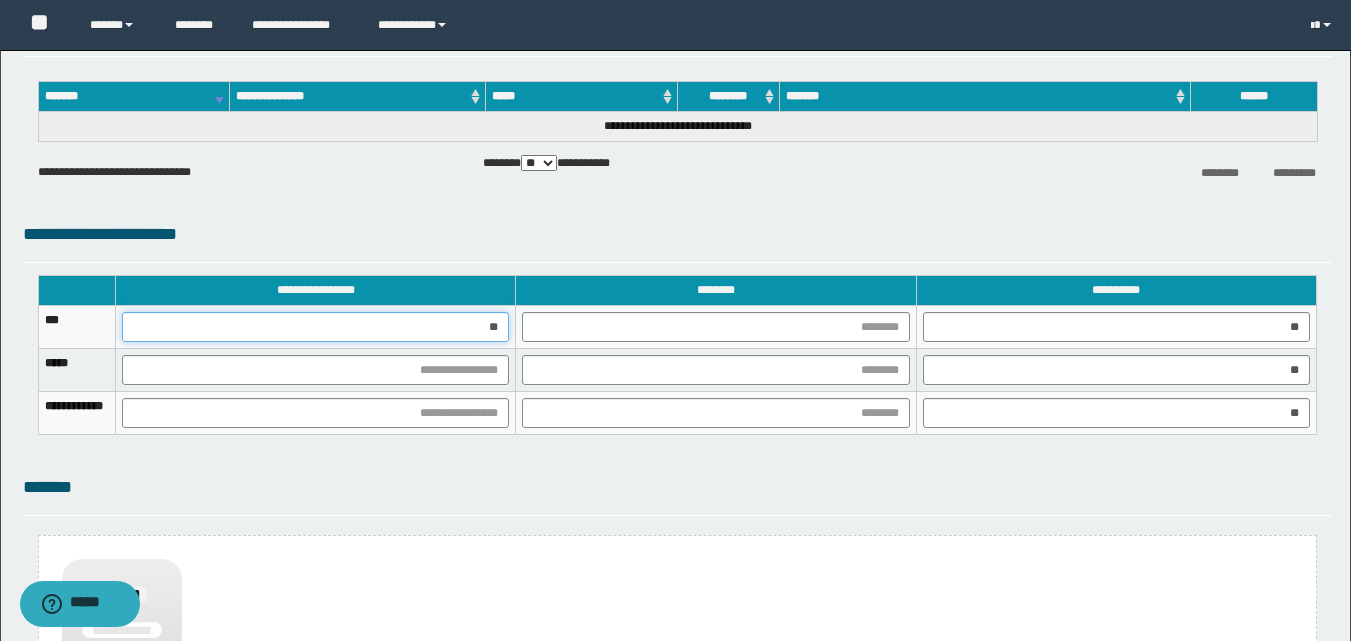 type on "***" 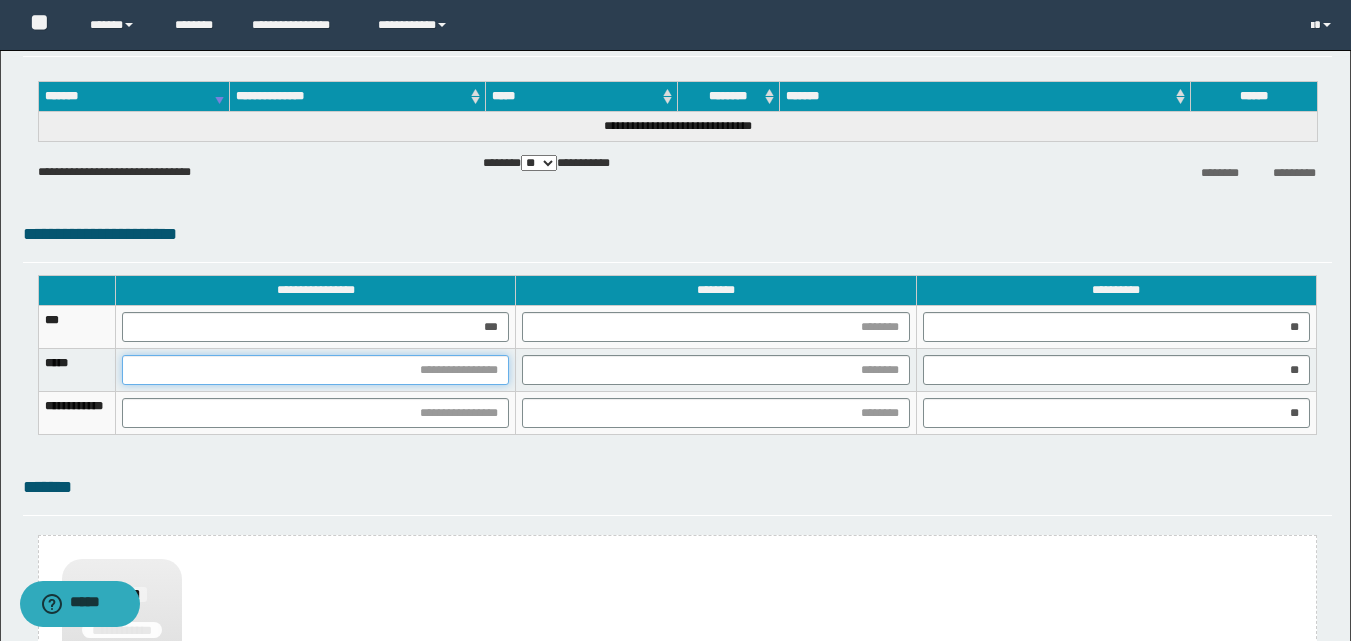 drag, startPoint x: 563, startPoint y: 367, endPoint x: 601, endPoint y: 506, distance: 144.10066 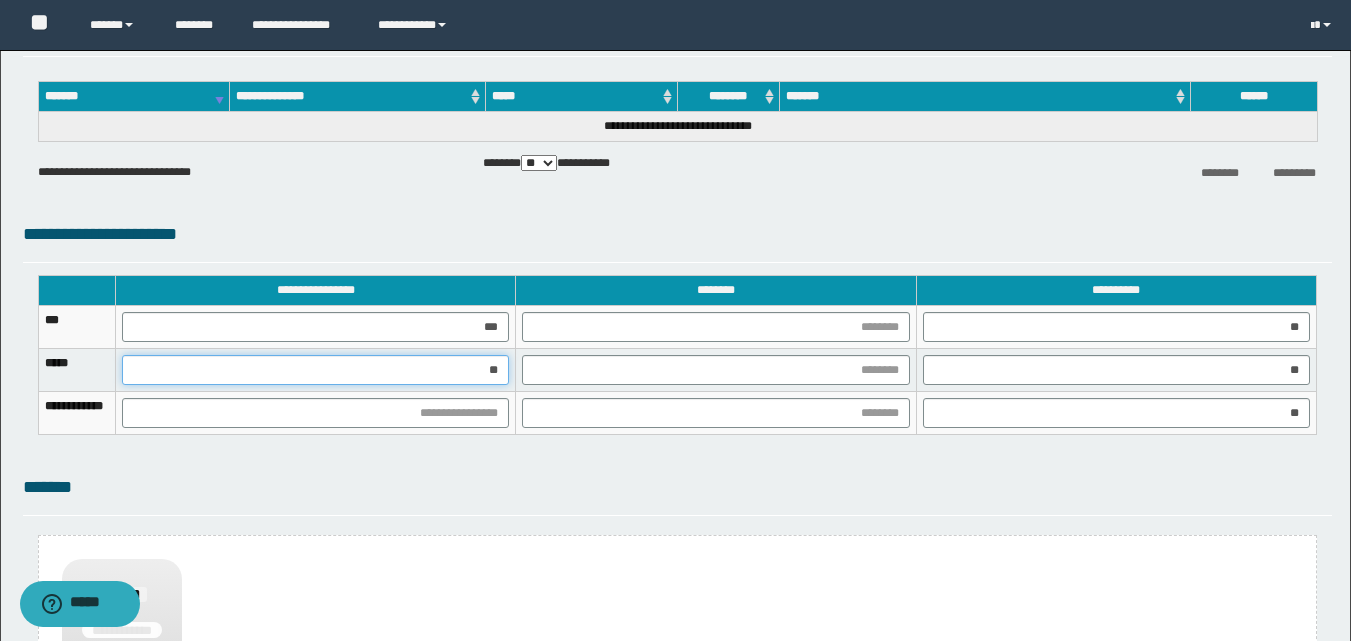 type on "***" 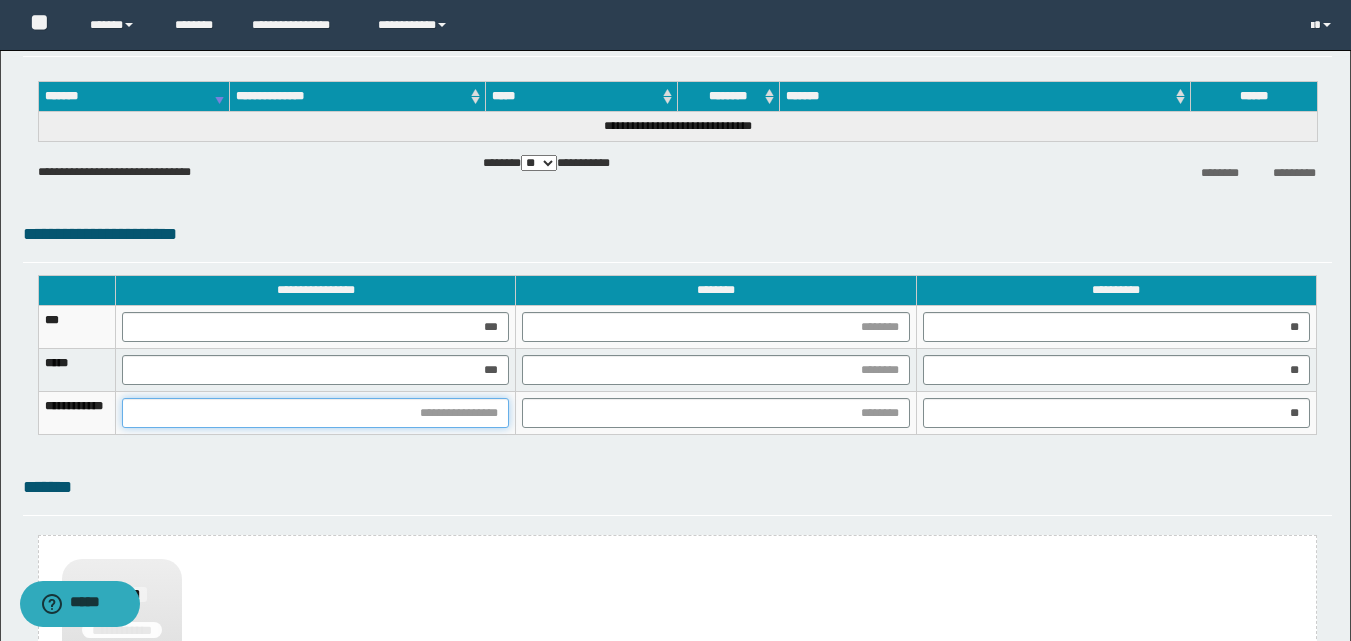 drag, startPoint x: 571, startPoint y: 424, endPoint x: 622, endPoint y: 628, distance: 210.27838 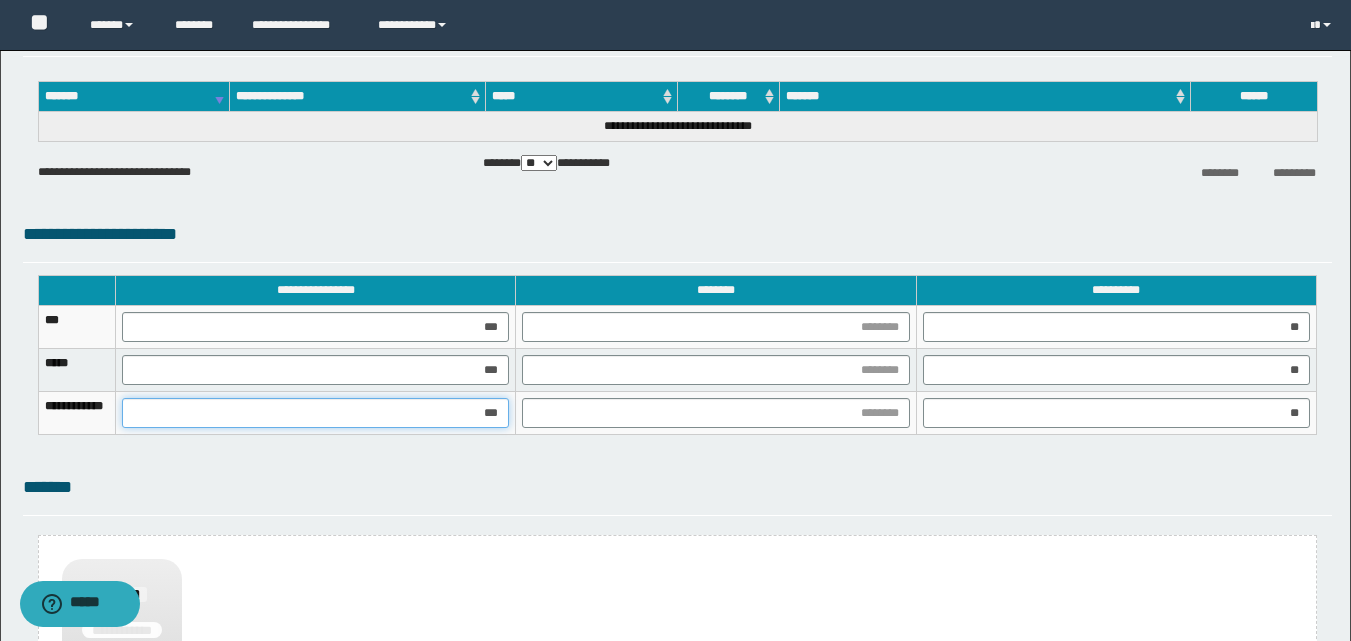 type on "****" 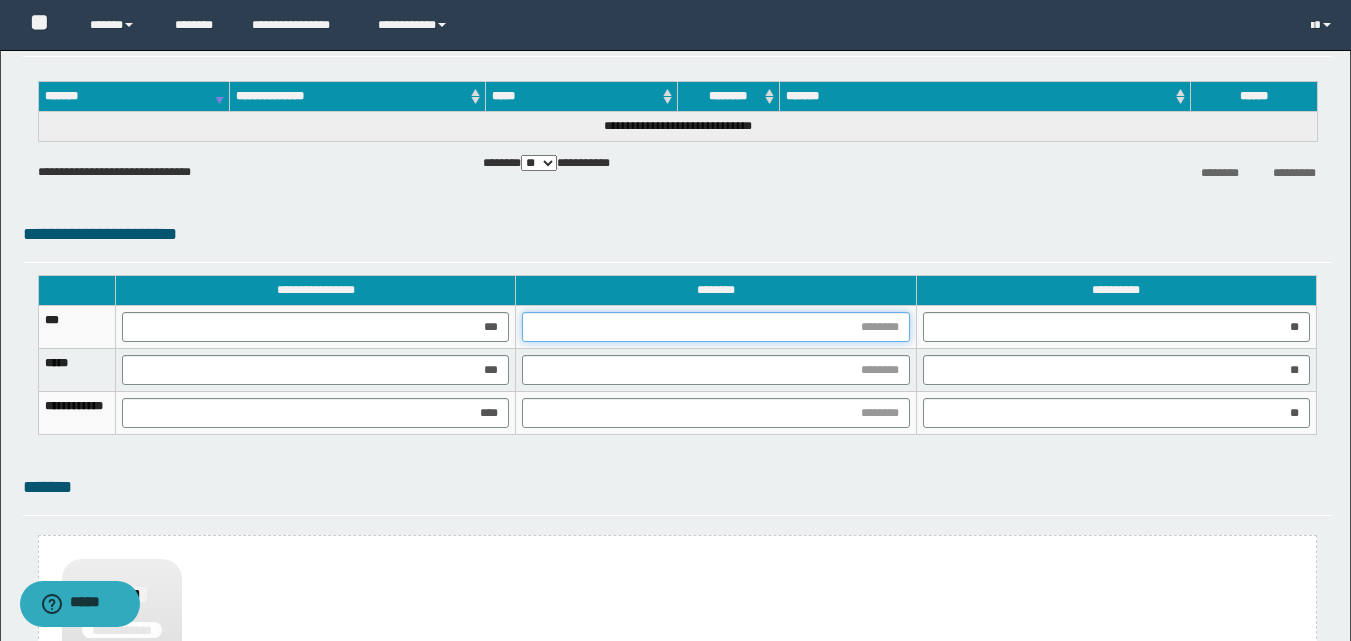 drag, startPoint x: 826, startPoint y: 323, endPoint x: 810, endPoint y: 342, distance: 24.839485 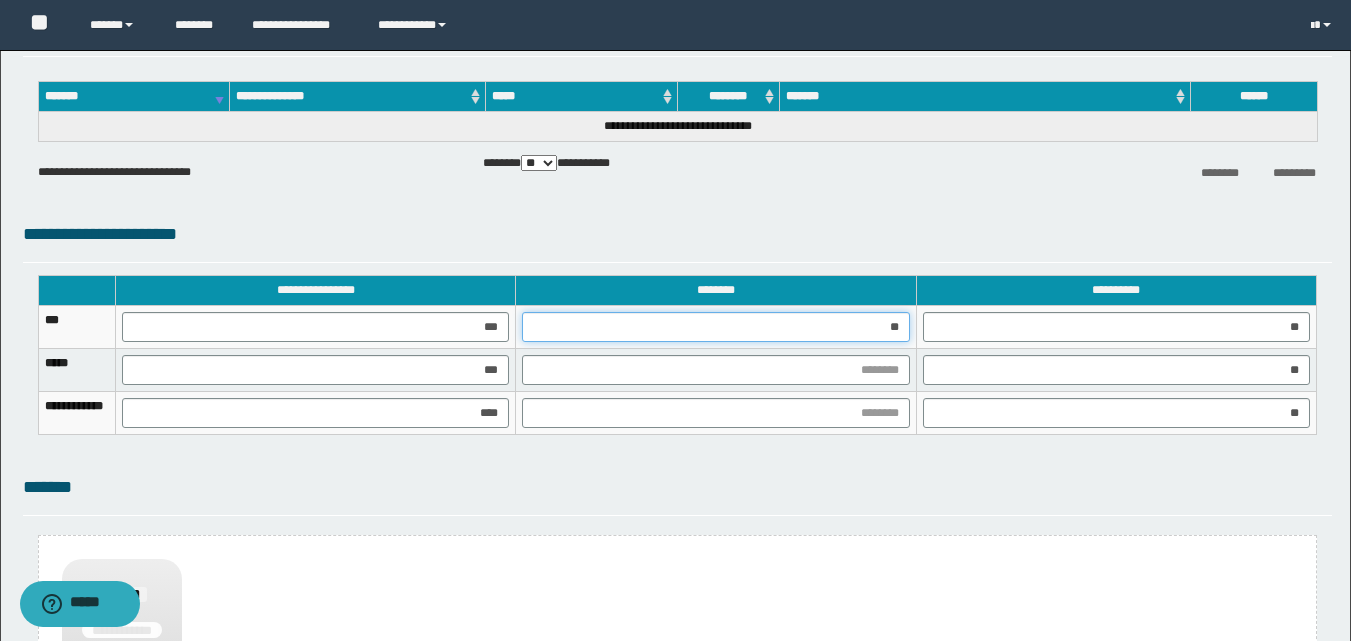 type on "***" 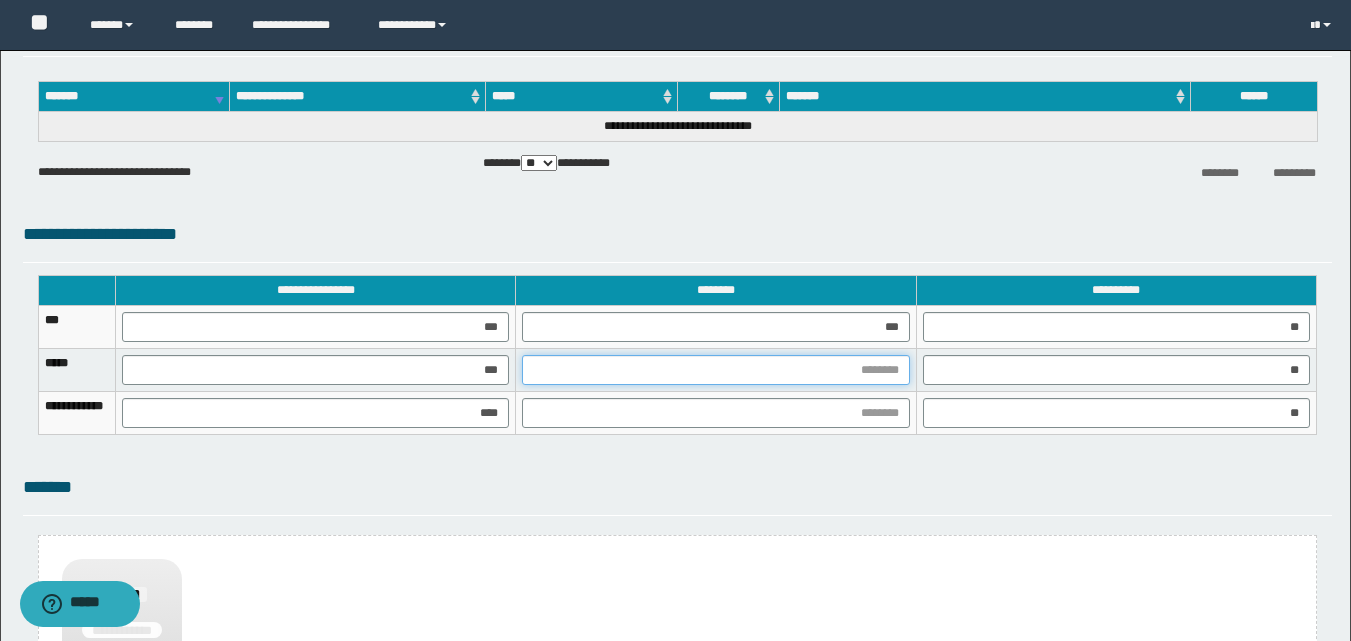 drag, startPoint x: 889, startPoint y: 374, endPoint x: 849, endPoint y: 405, distance: 50.606323 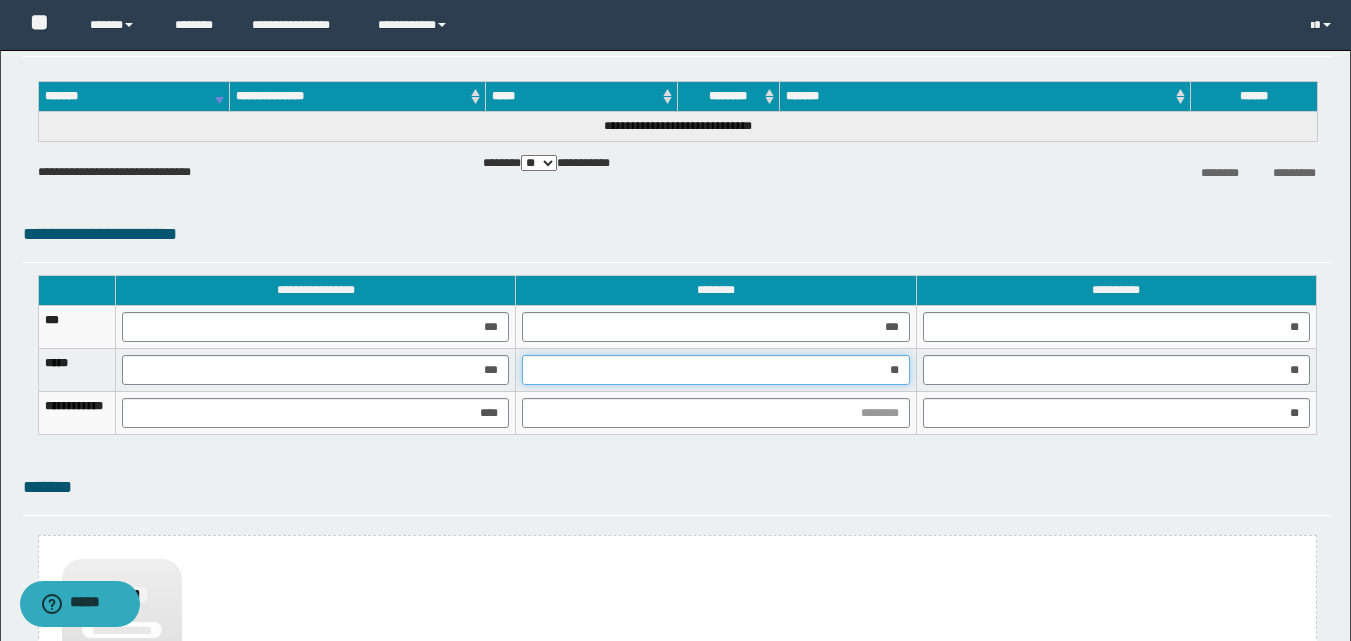 type on "***" 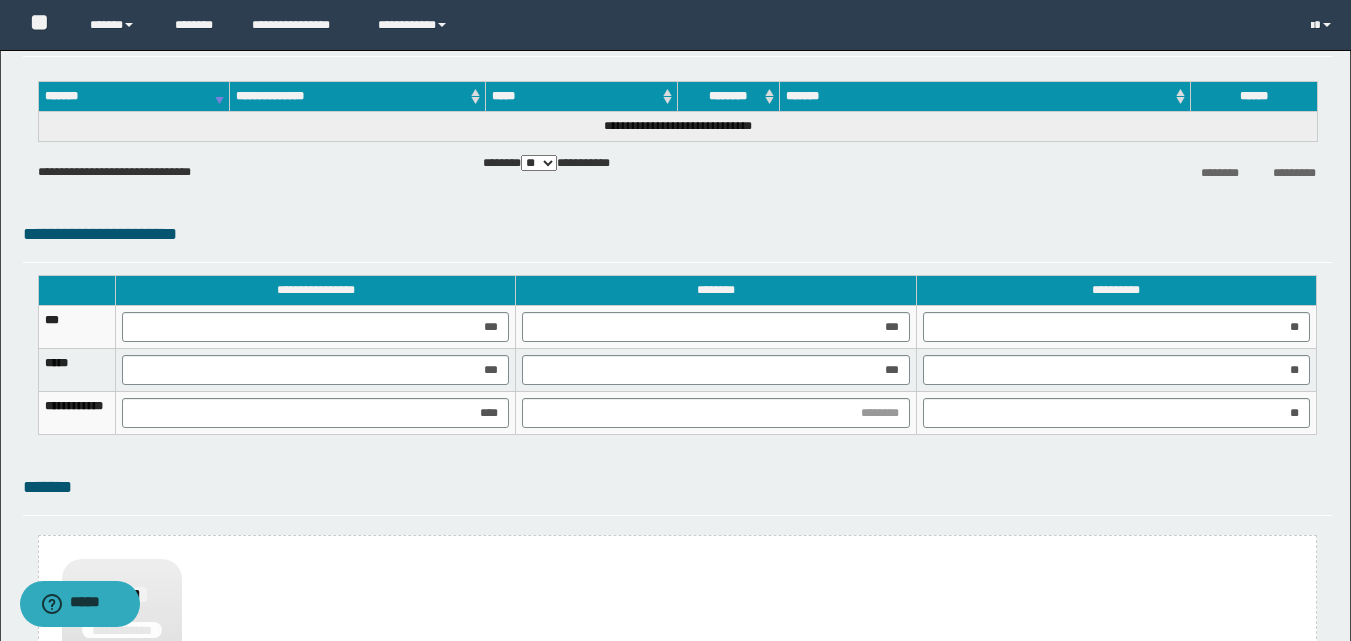 click at bounding box center [716, 413] 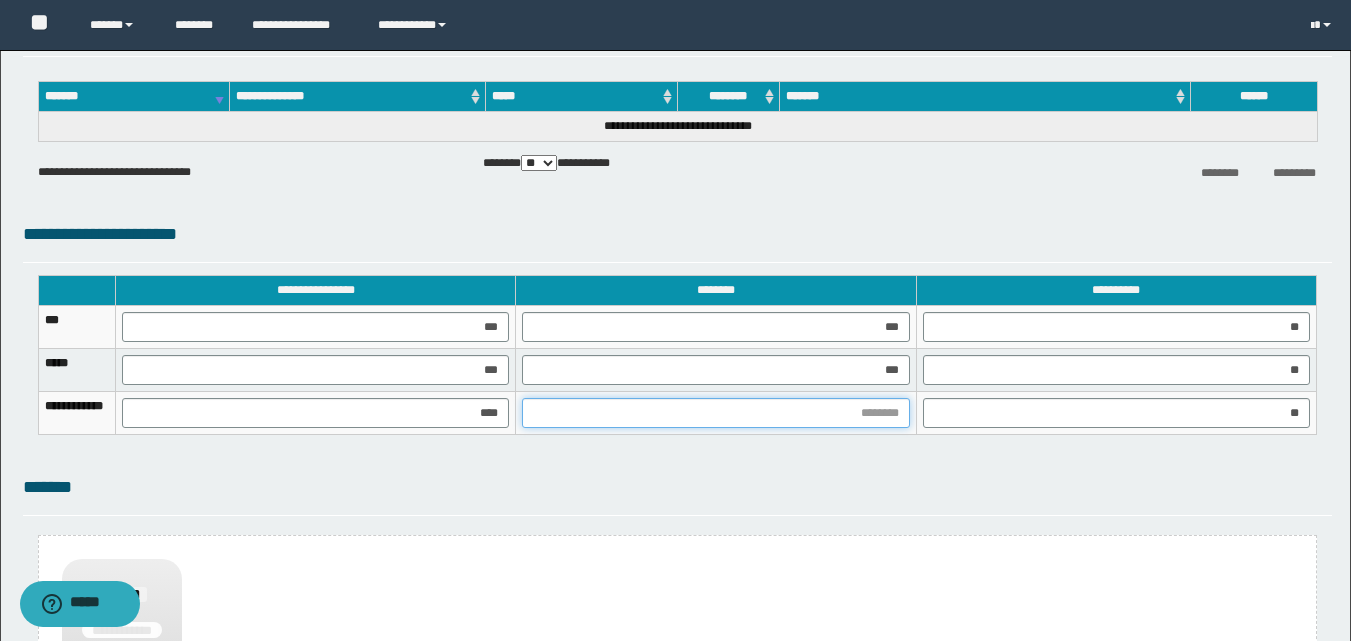 click at bounding box center (715, 413) 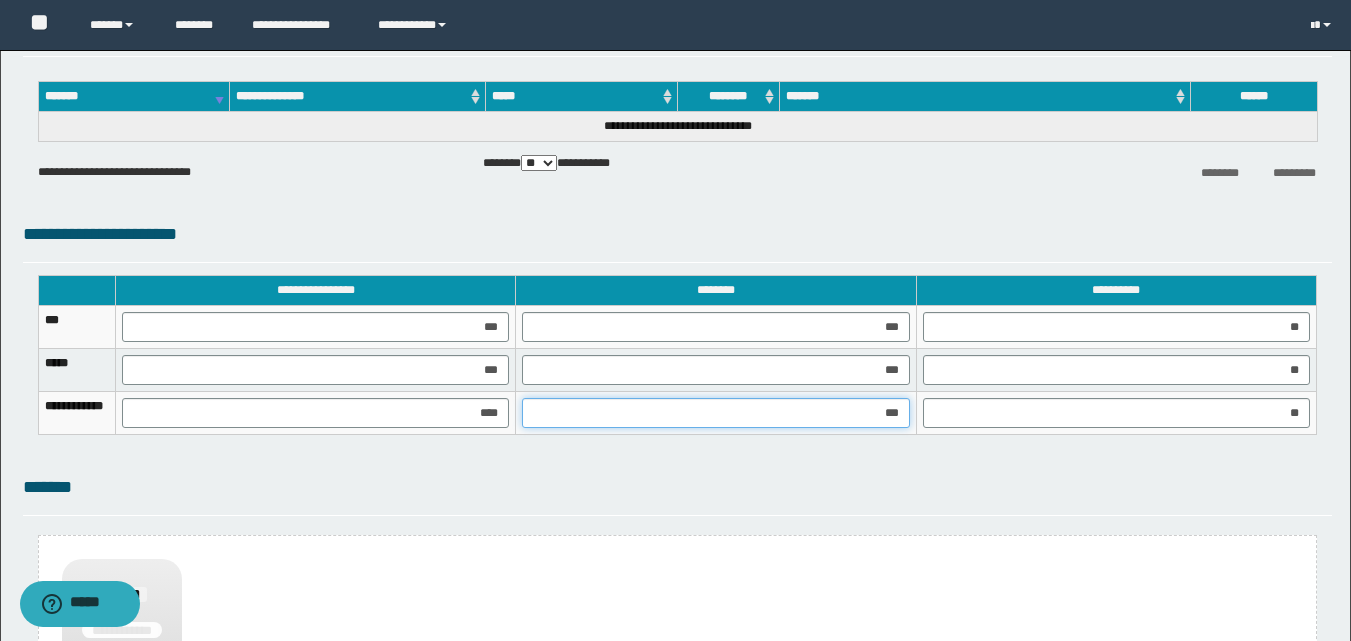 type on "****" 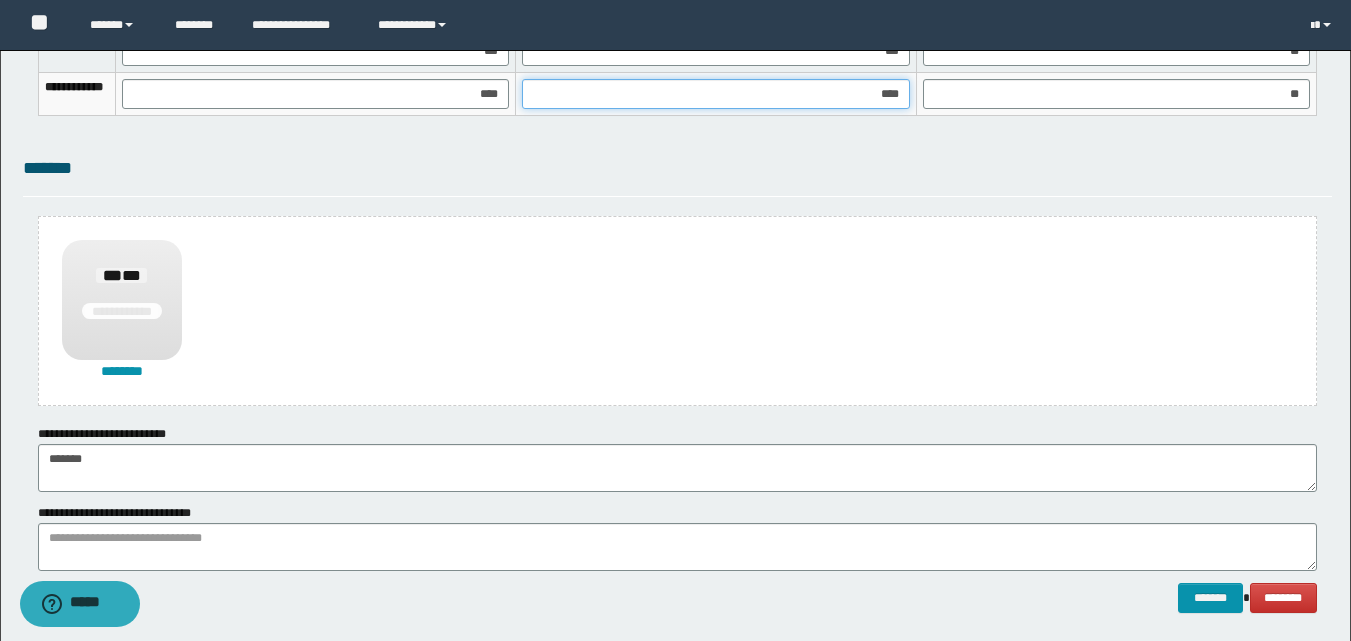 scroll, scrollTop: 1508, scrollLeft: 0, axis: vertical 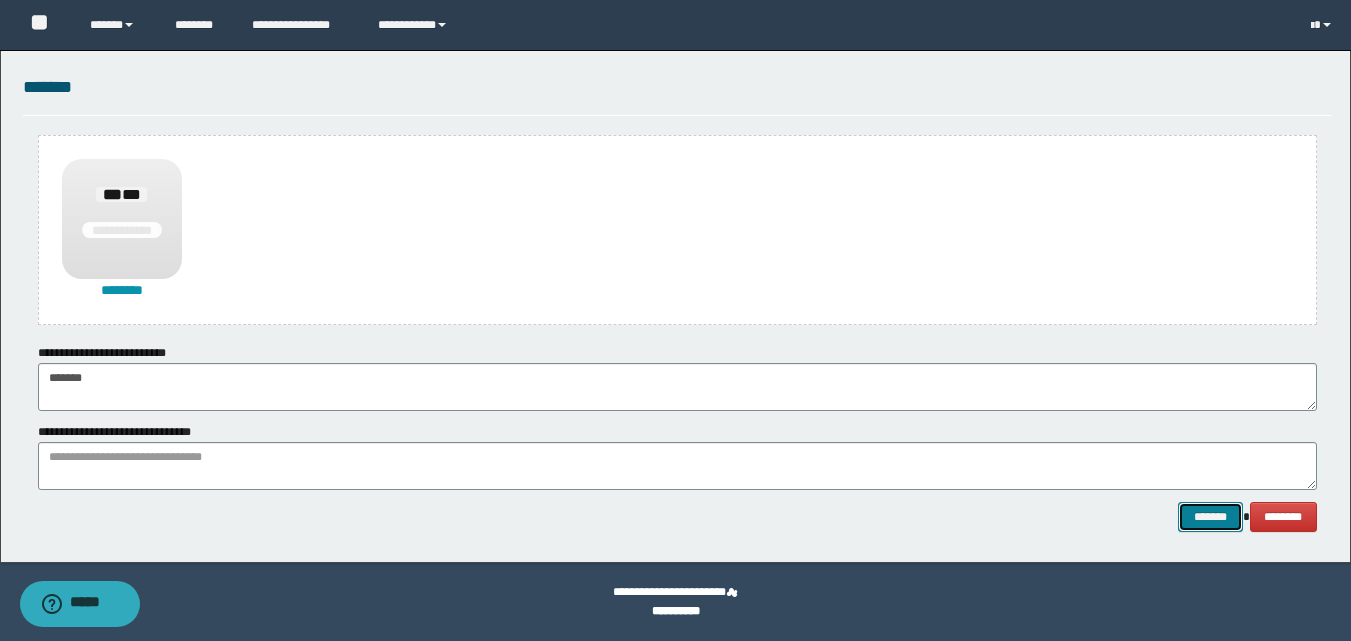 click on "*******" at bounding box center (1210, 517) 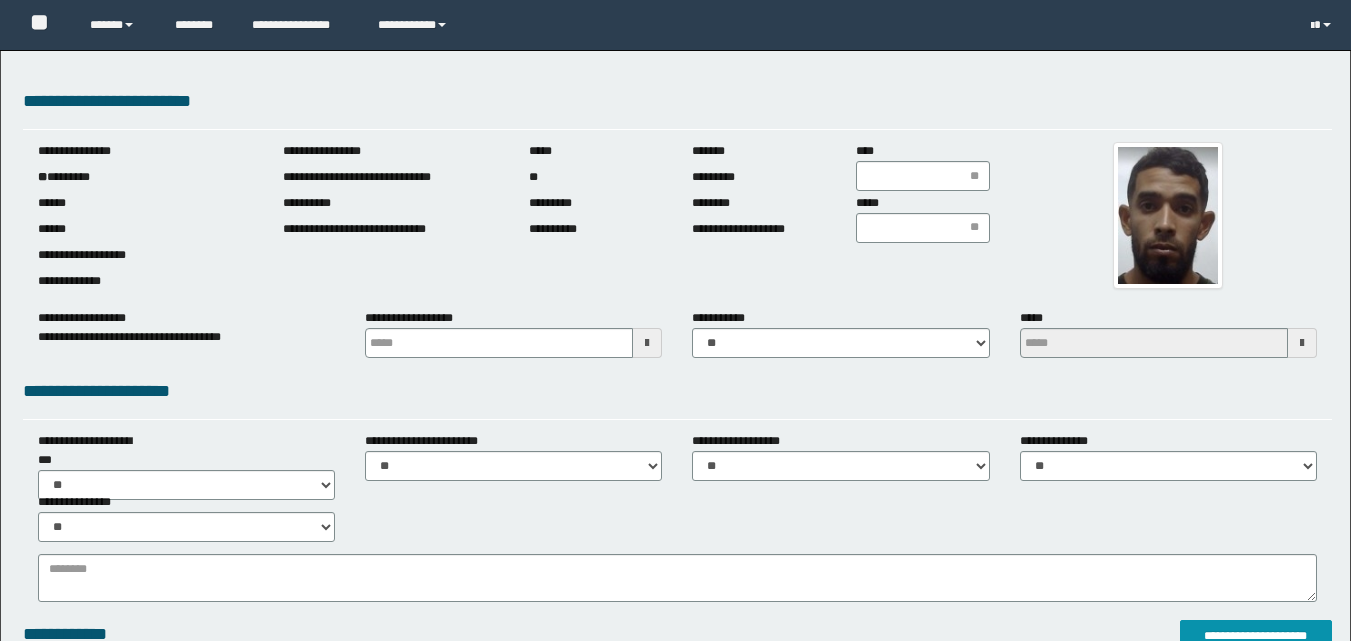 scroll, scrollTop: 0, scrollLeft: 0, axis: both 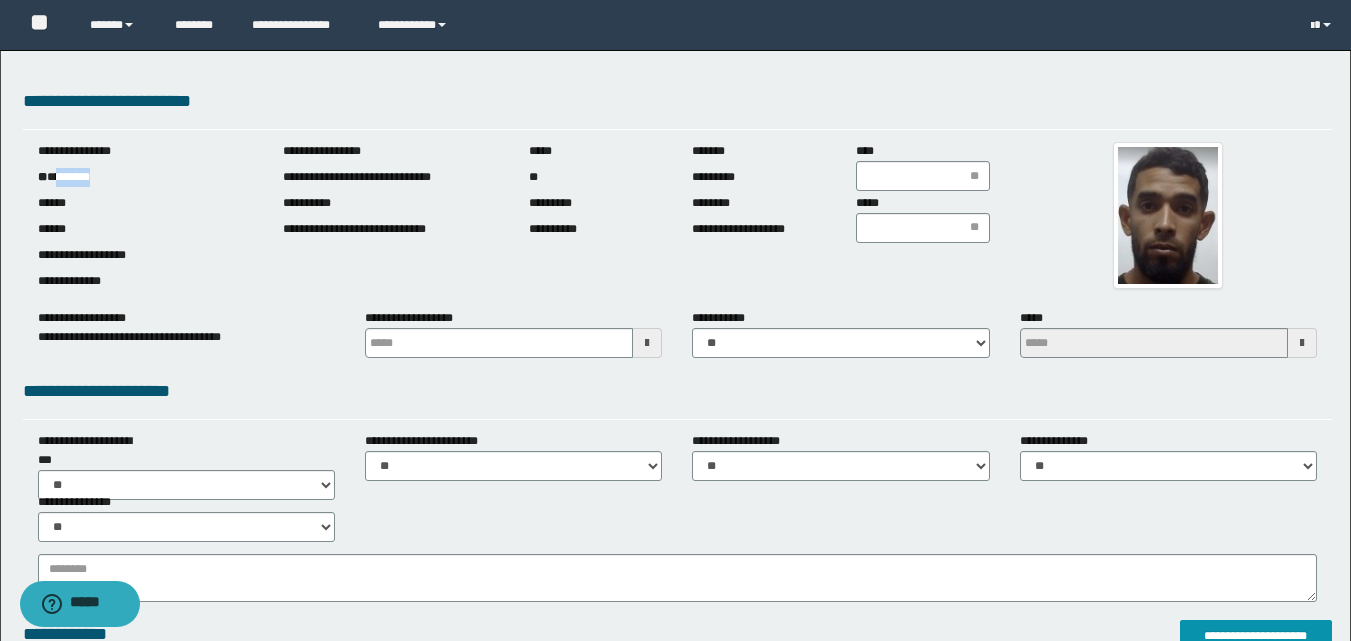 drag, startPoint x: 59, startPoint y: 178, endPoint x: 147, endPoint y: 182, distance: 88.09086 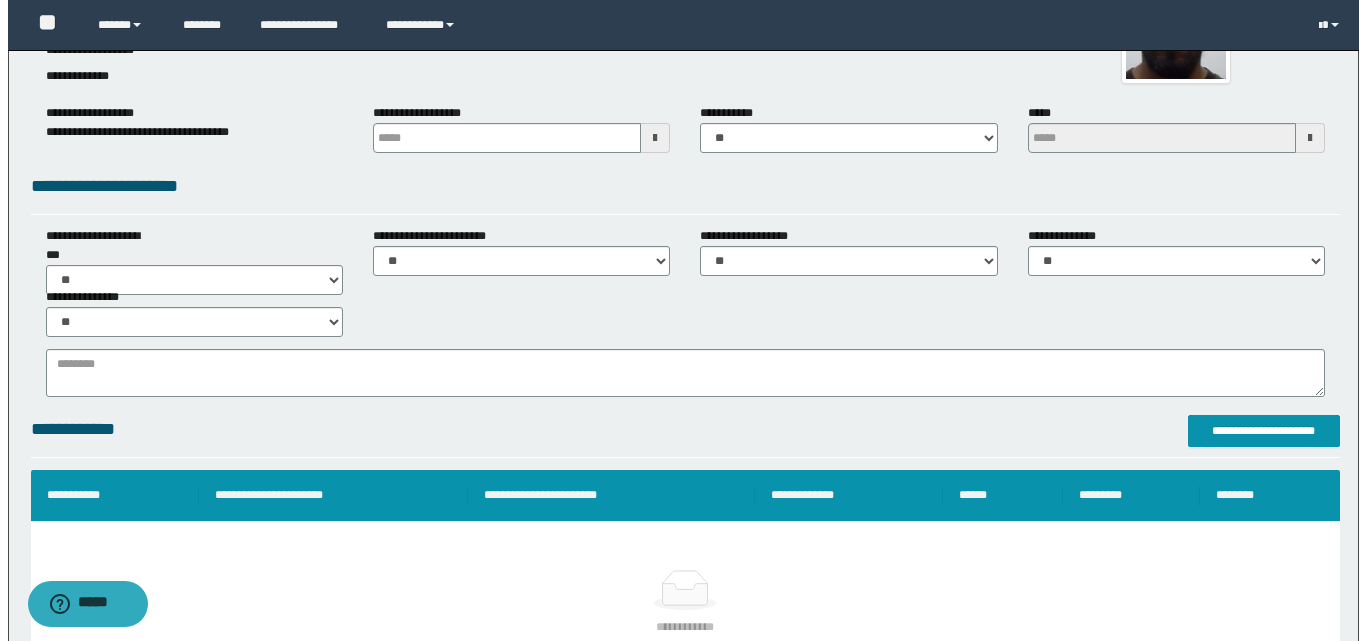 scroll, scrollTop: 500, scrollLeft: 0, axis: vertical 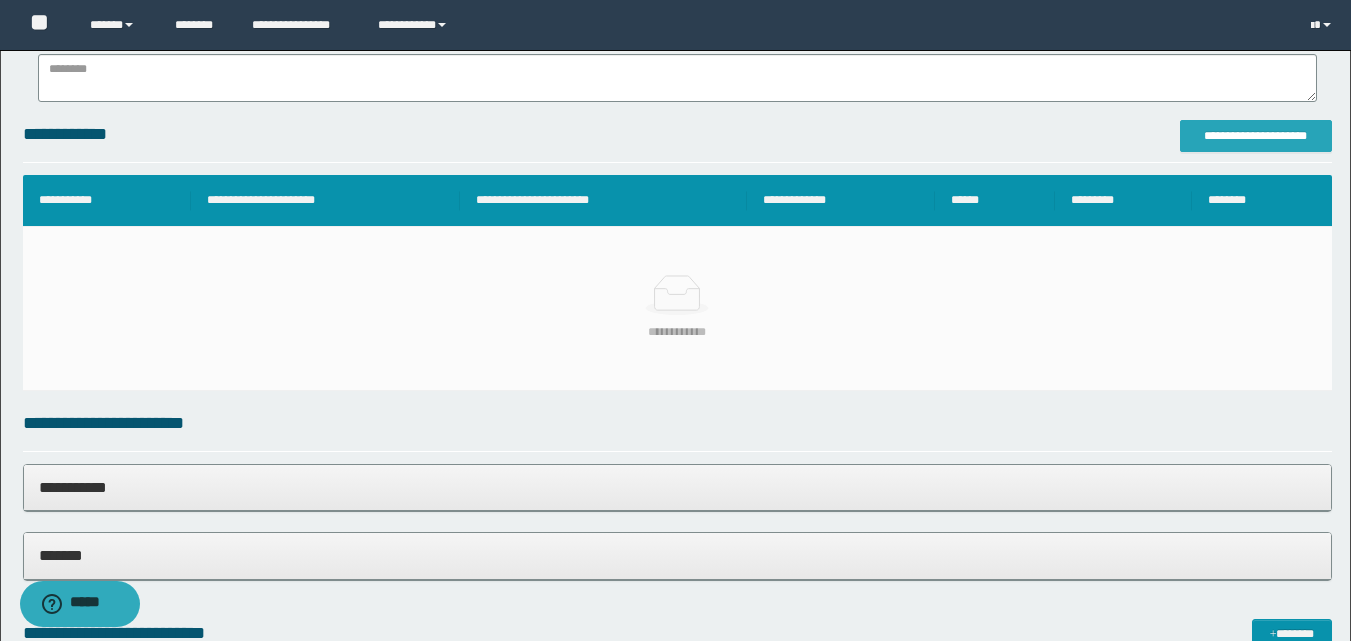 click on "**********" at bounding box center [1256, 136] 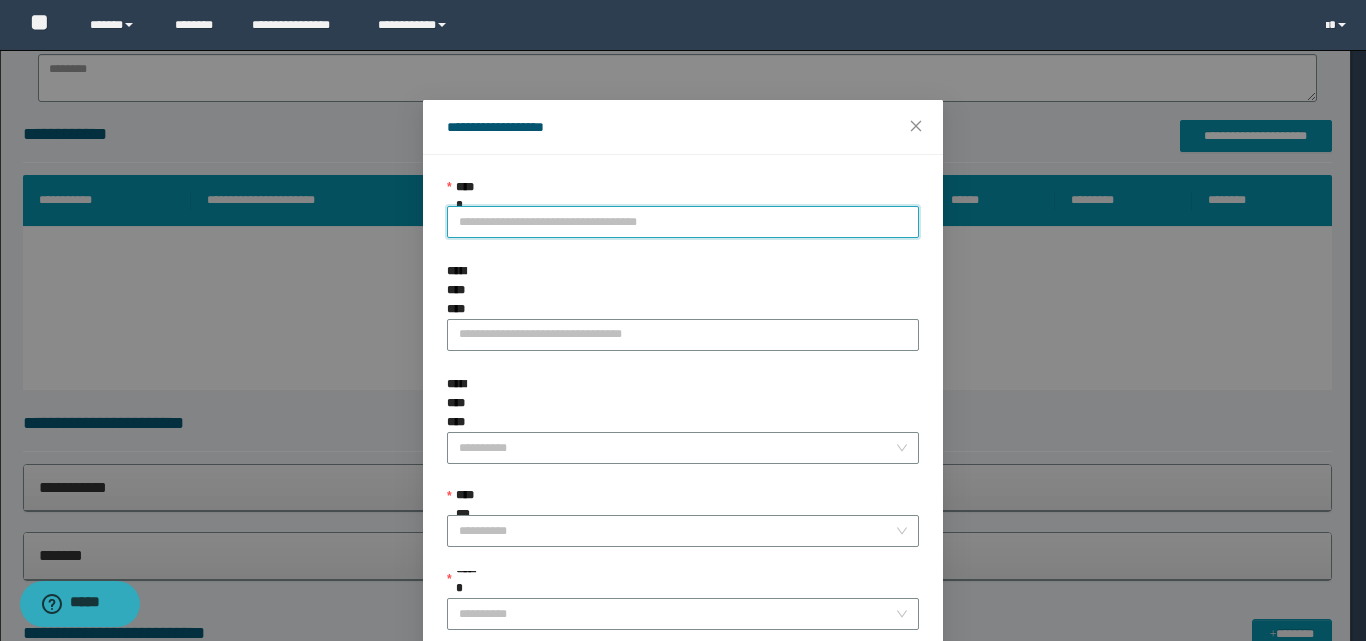 click on "**********" at bounding box center (683, 222) 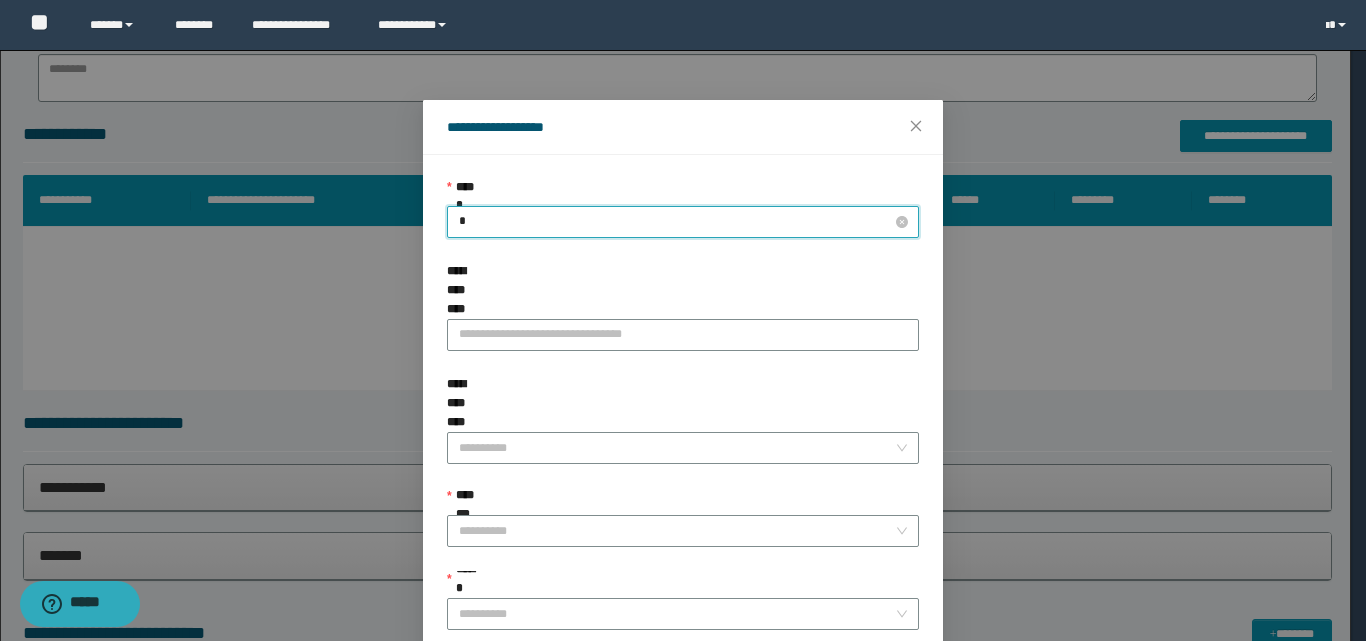 type on "**" 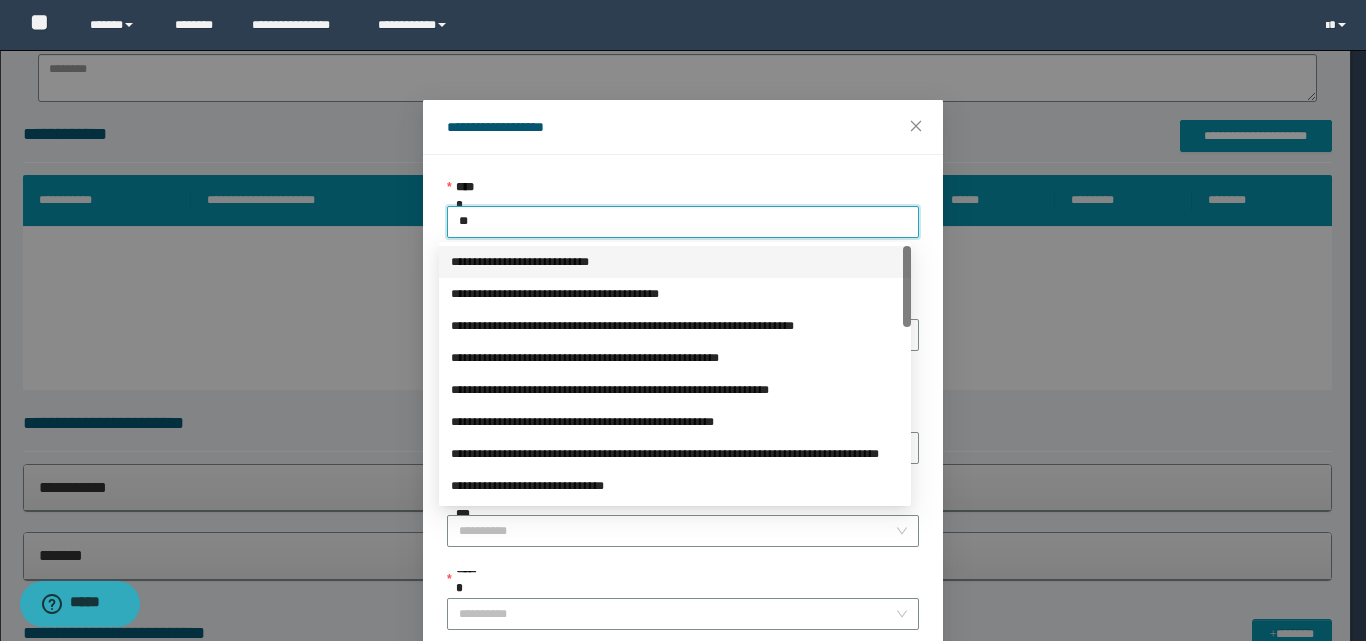 click on "**********" at bounding box center [675, 262] 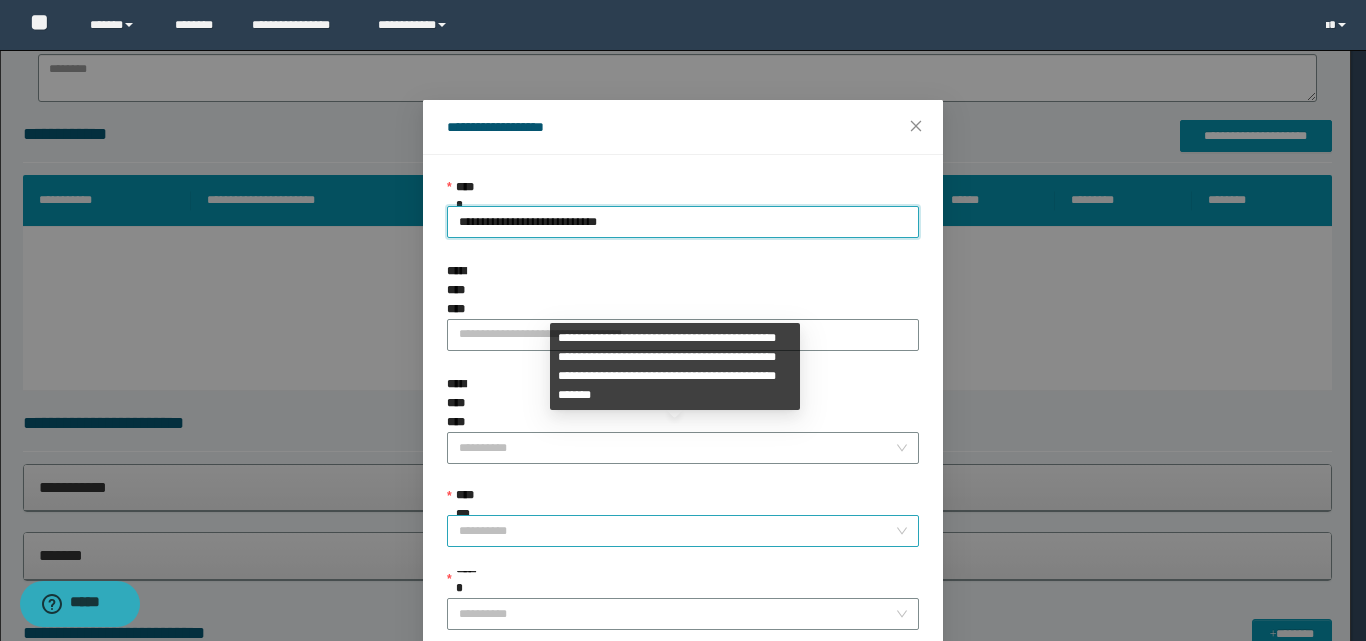 click on "**********" at bounding box center [677, 531] 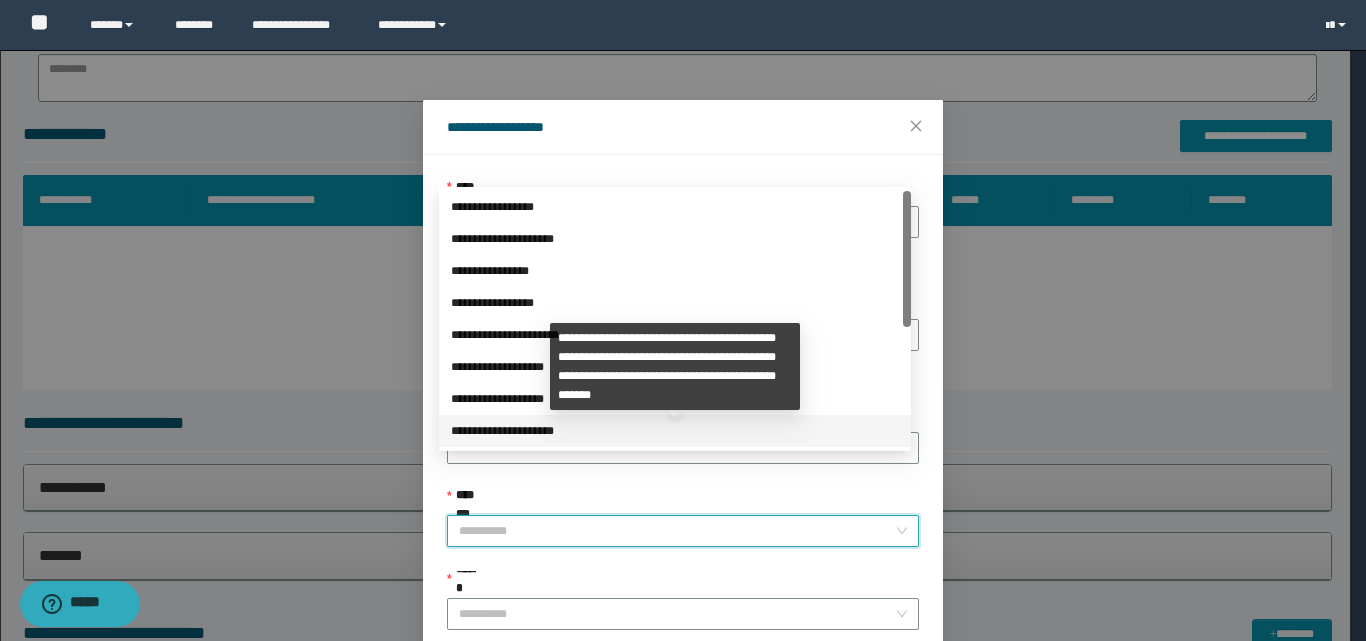 scroll, scrollTop: 224, scrollLeft: 0, axis: vertical 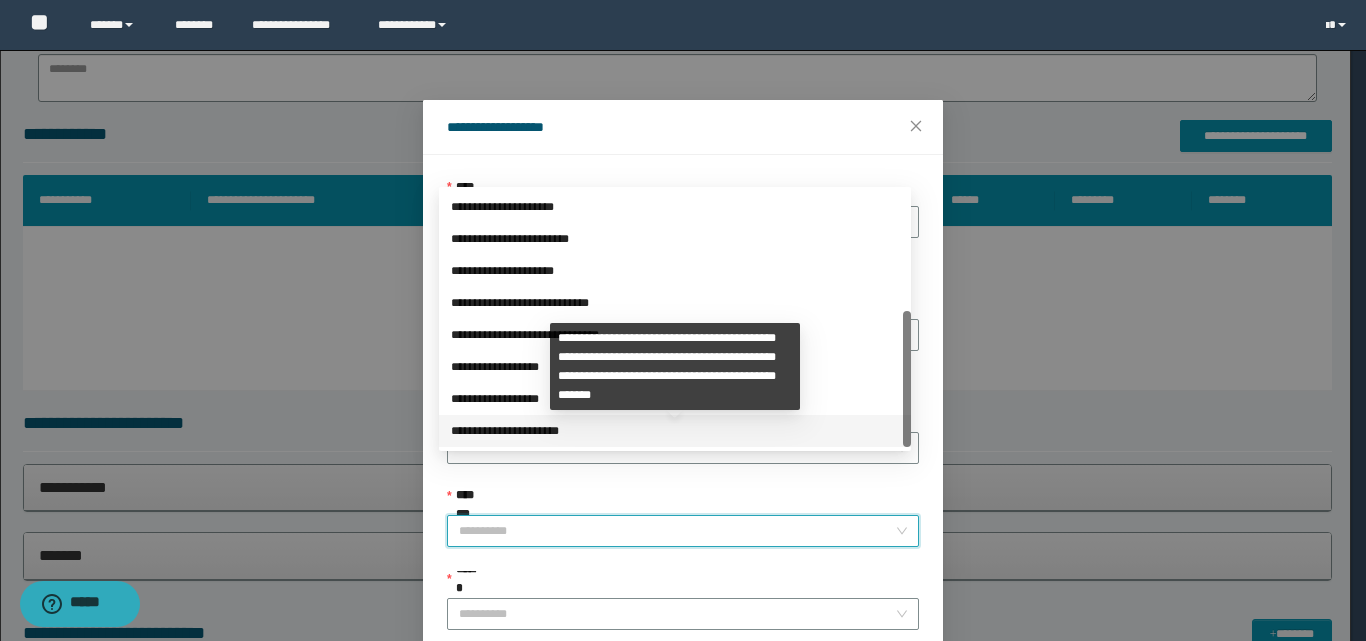 click on "**********" at bounding box center [675, 431] 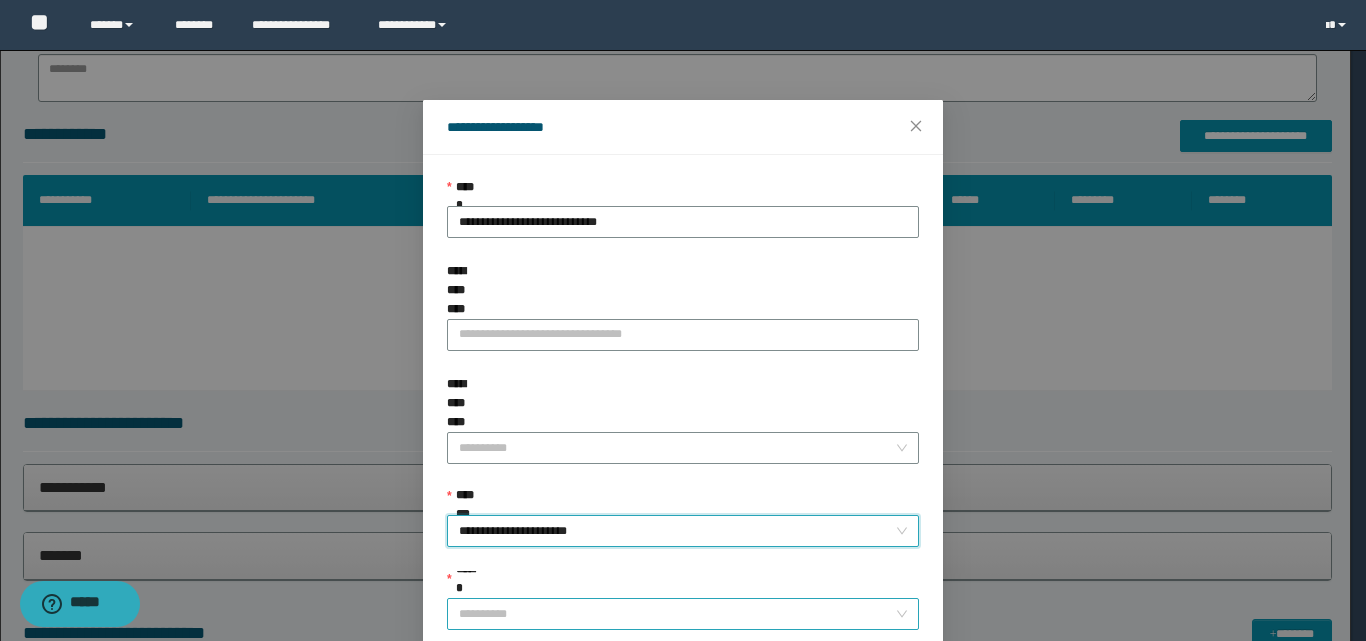 click on "******" at bounding box center (677, 614) 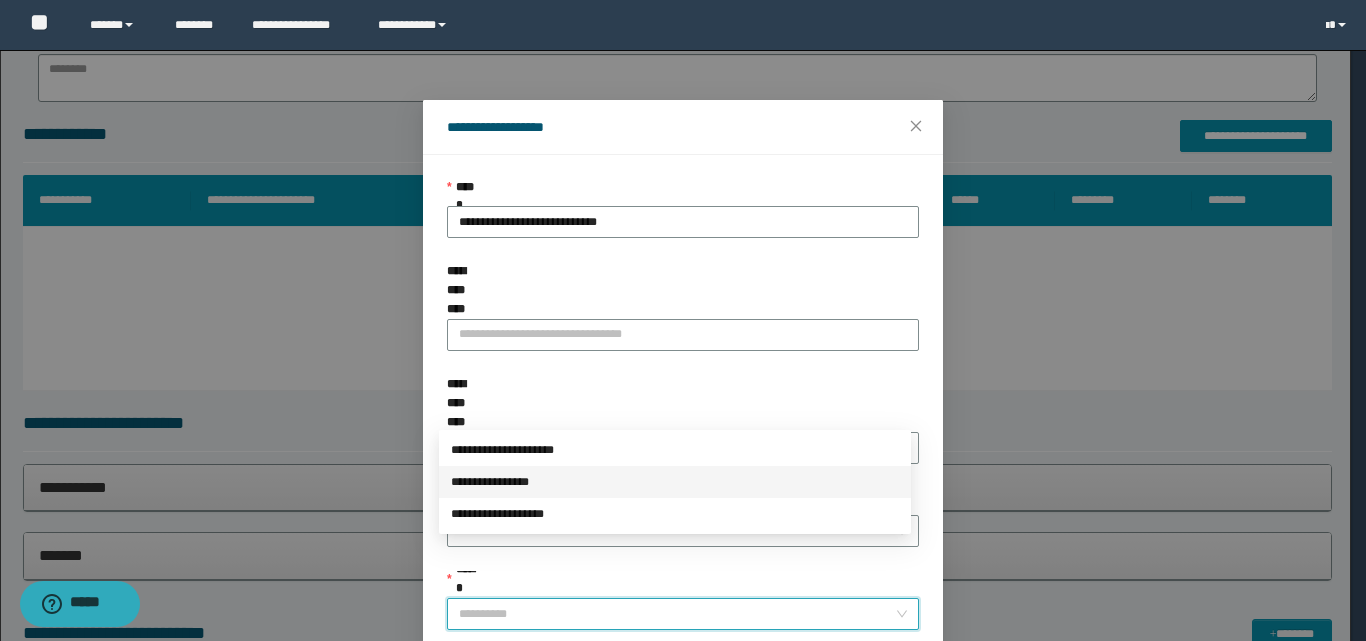 click on "**********" at bounding box center [675, 482] 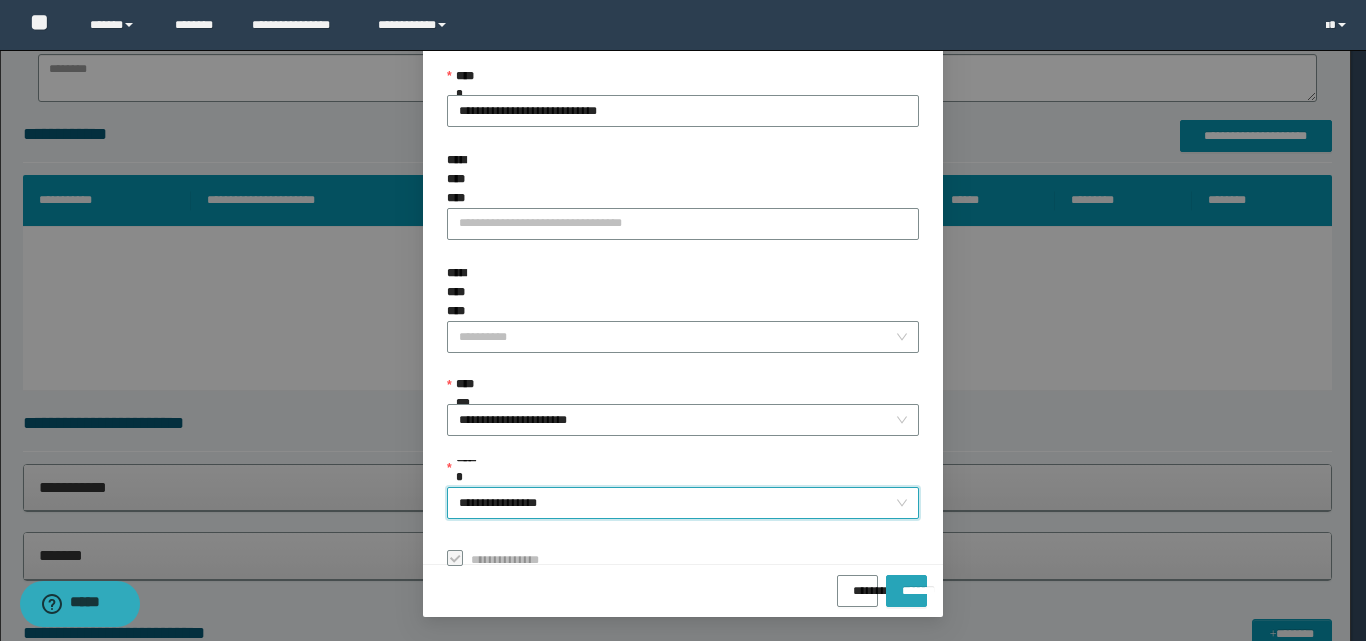 click on "*******" at bounding box center [906, 584] 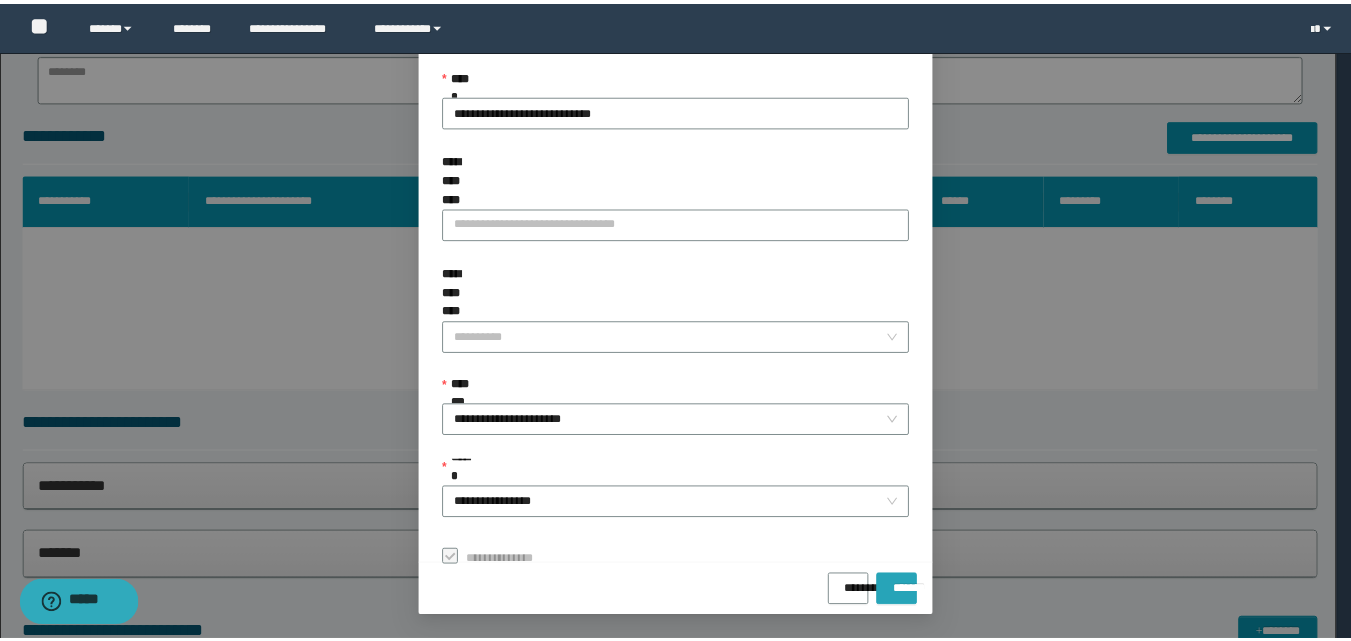 scroll, scrollTop: 64, scrollLeft: 0, axis: vertical 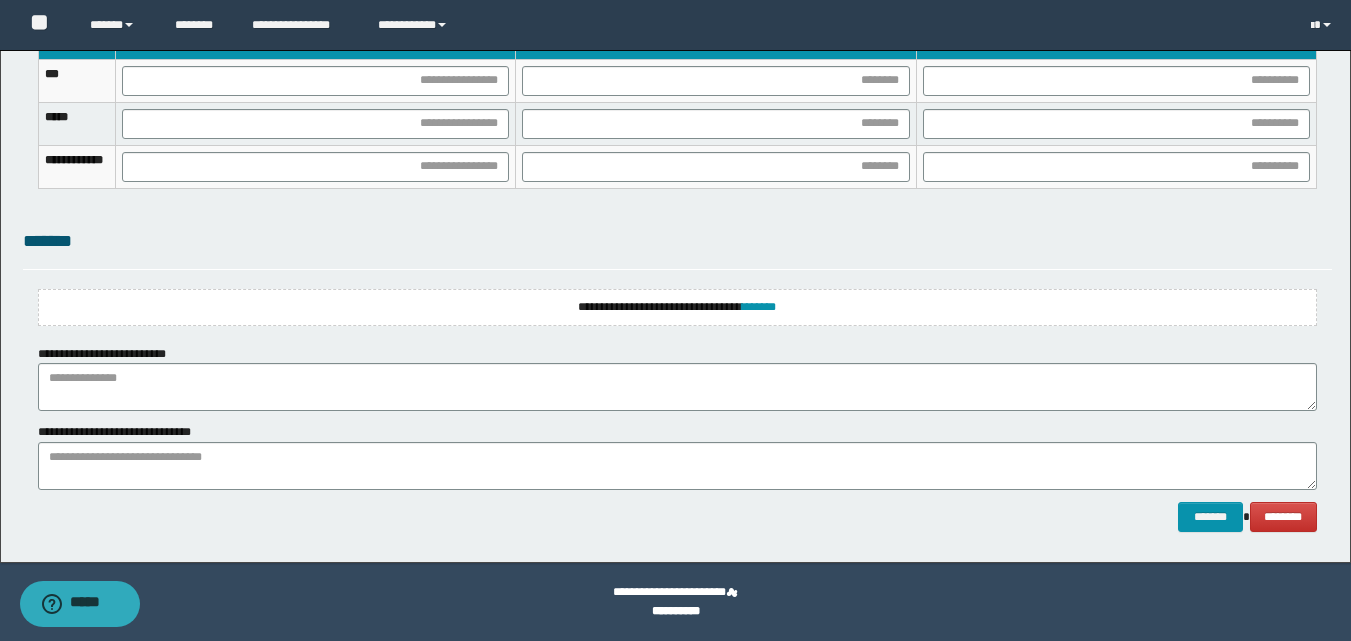 click on "**********" at bounding box center (677, 307) 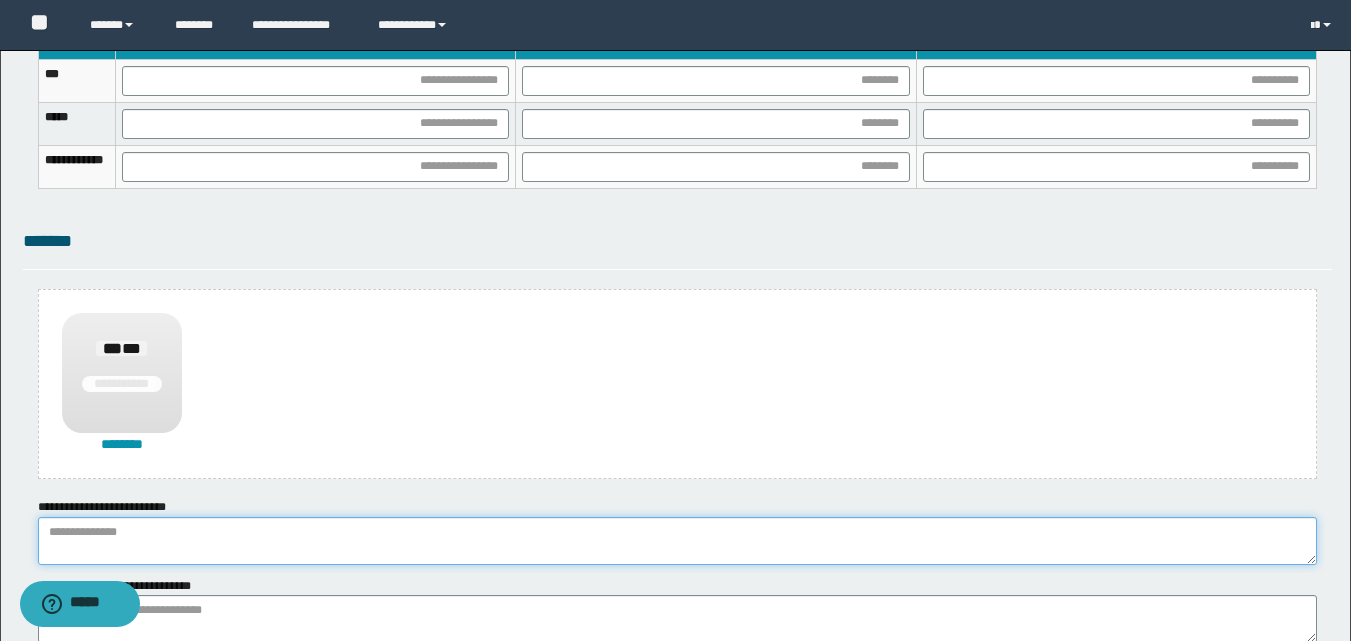 click at bounding box center [677, 541] 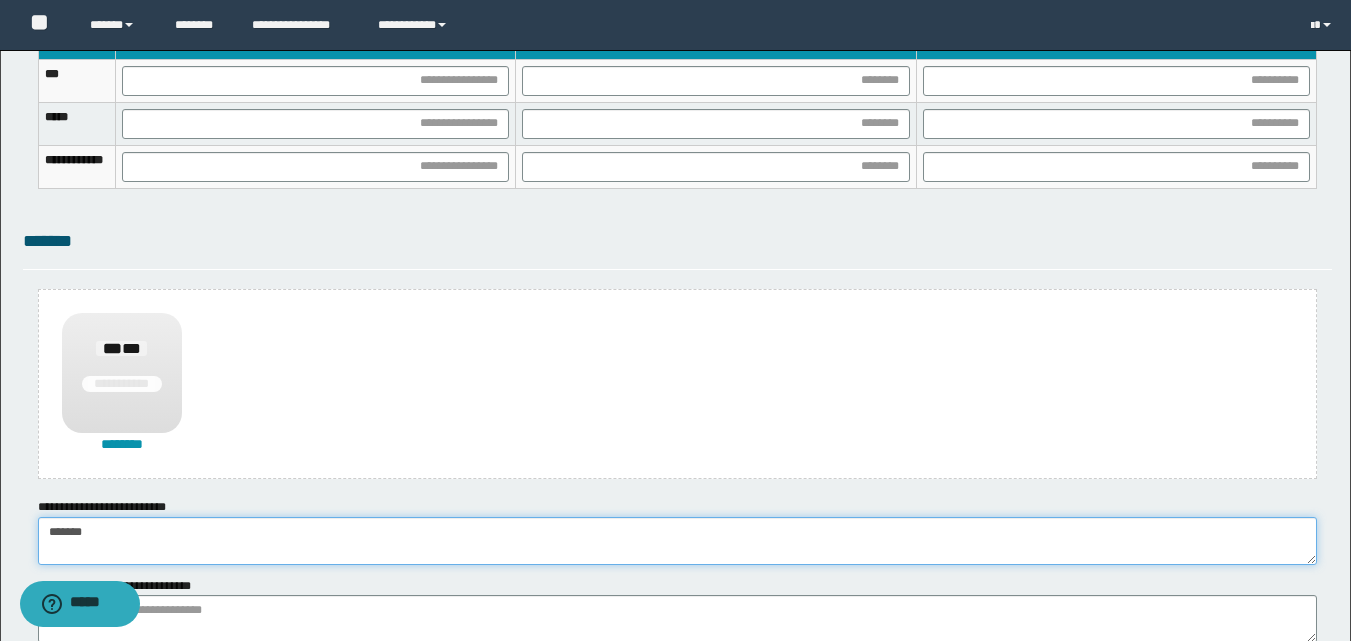 type on "******" 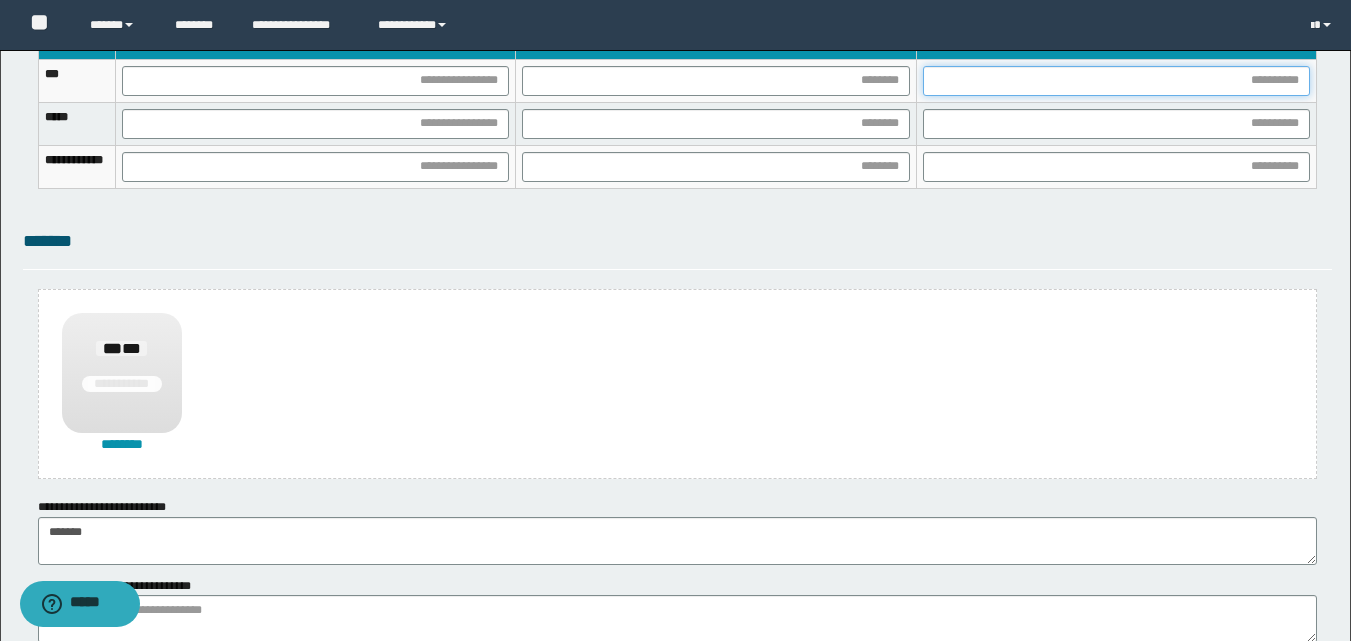 drag, startPoint x: 1070, startPoint y: 78, endPoint x: 959, endPoint y: 170, distance: 144.17004 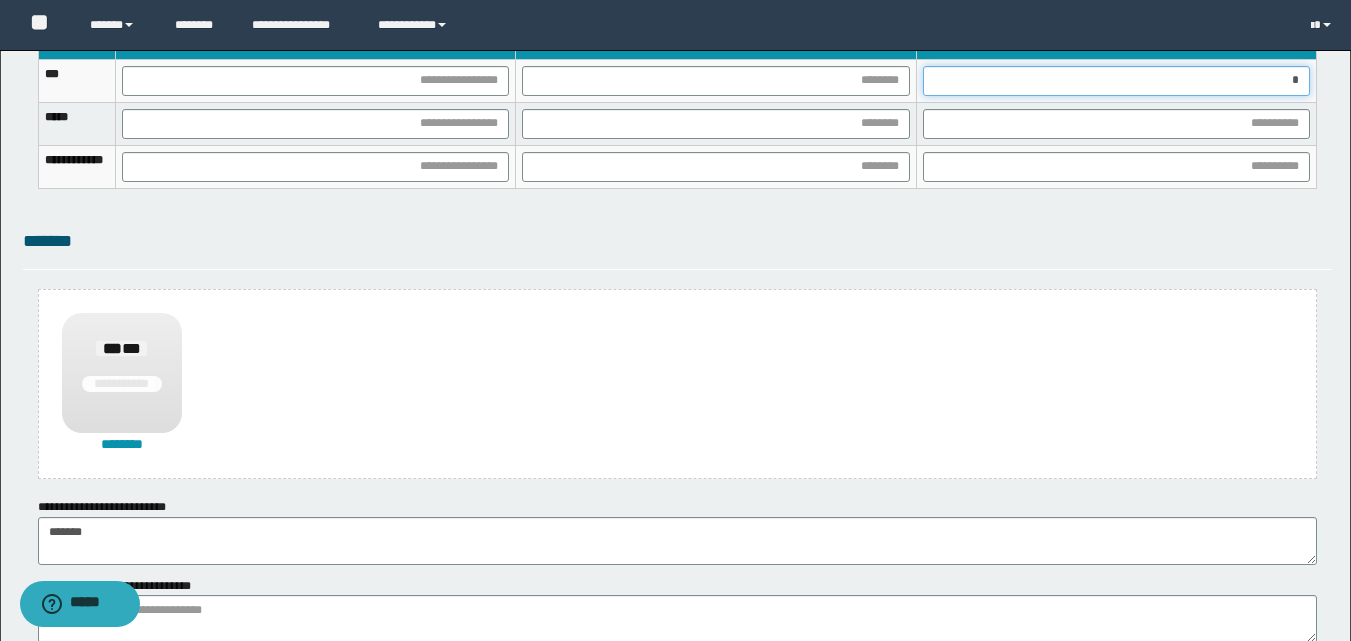 type on "**" 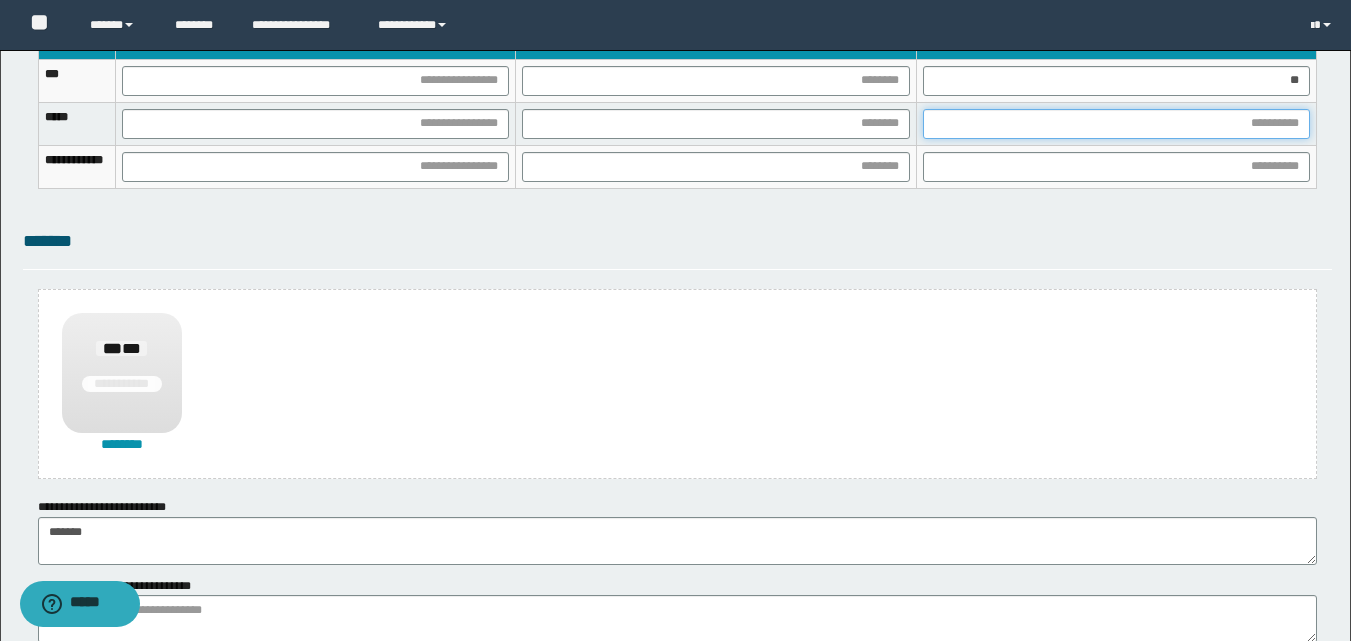 click at bounding box center [1116, 124] 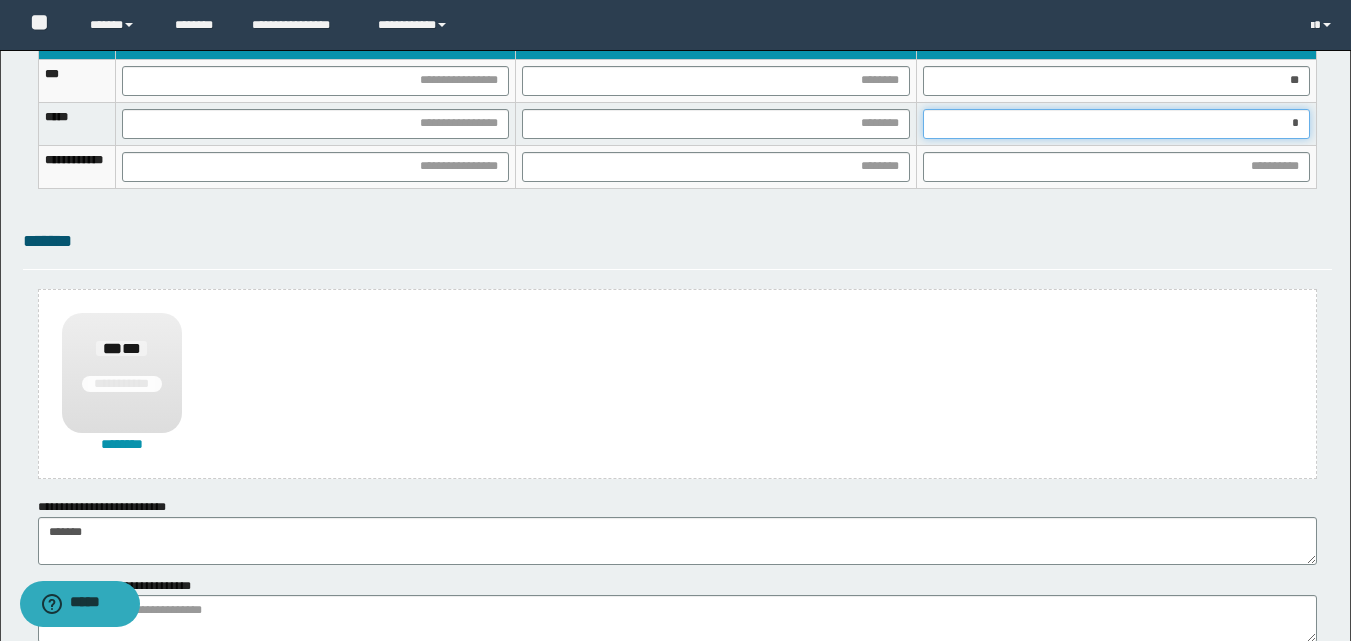 type on "**" 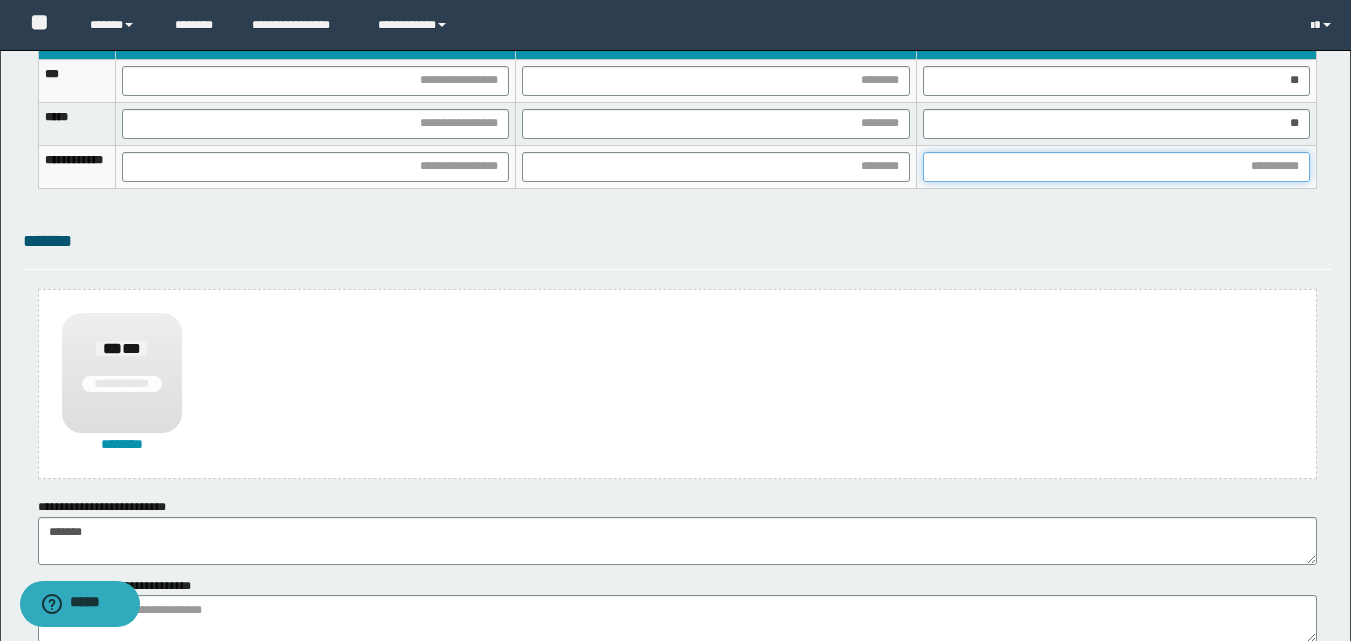 click at bounding box center [1116, 167] 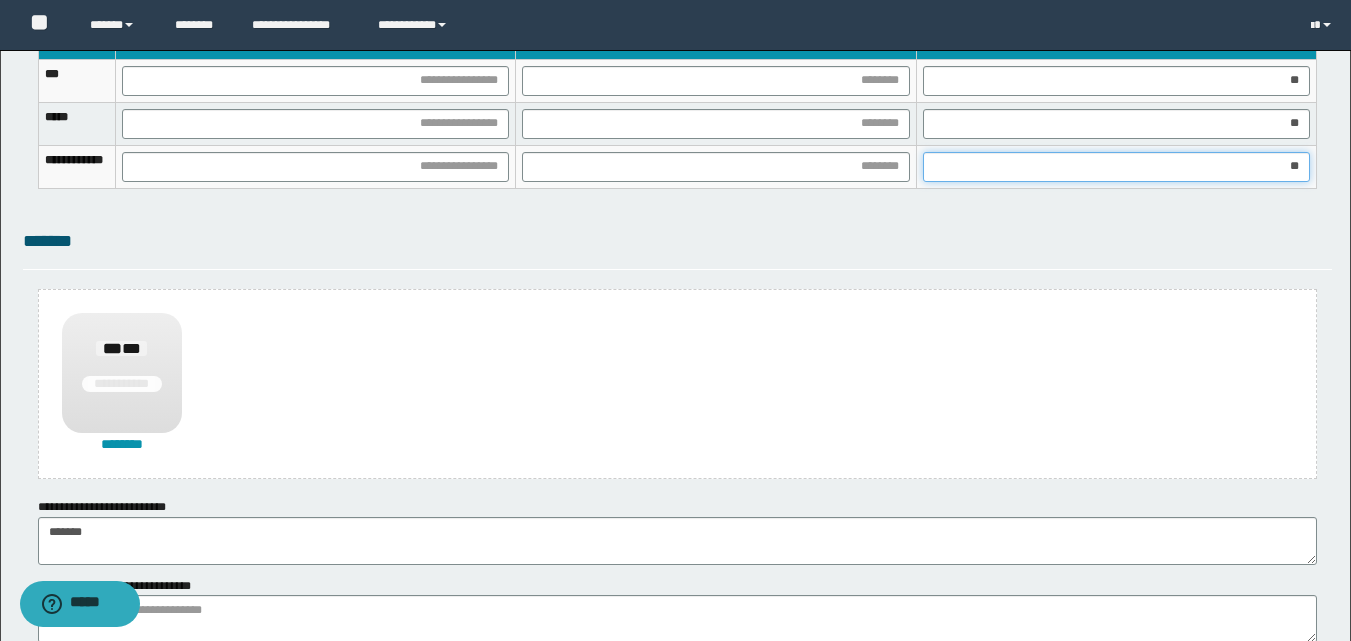 type on "***" 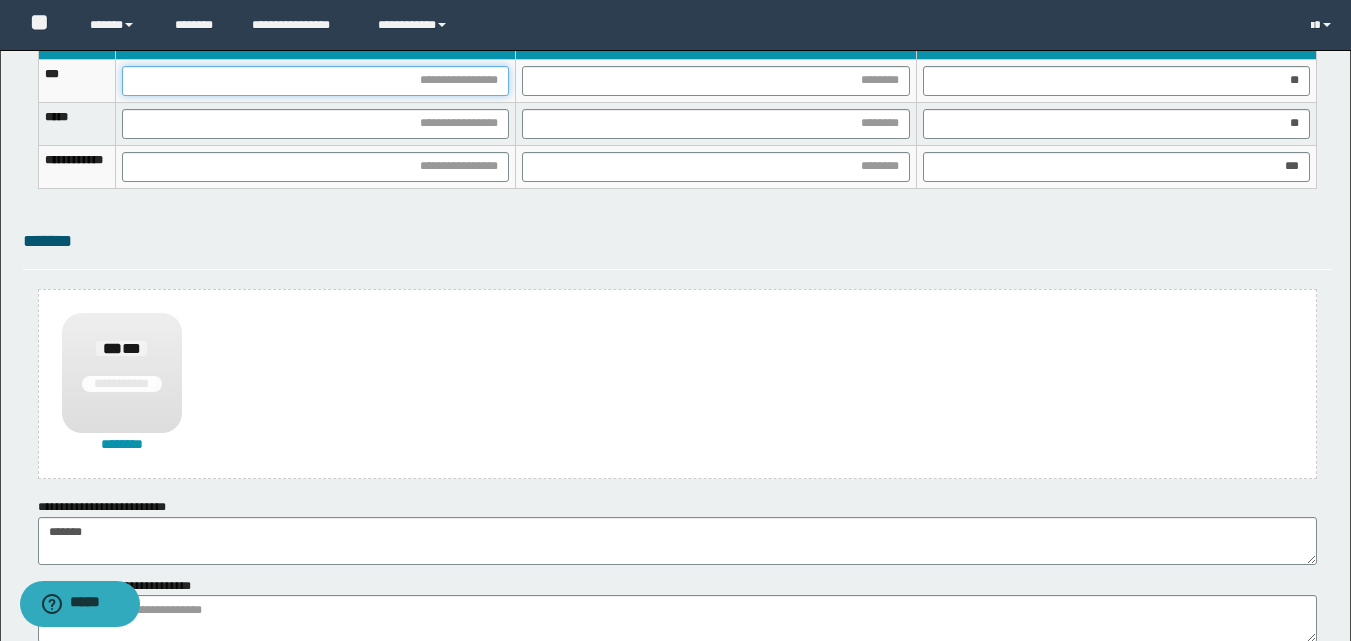 click at bounding box center [315, 81] 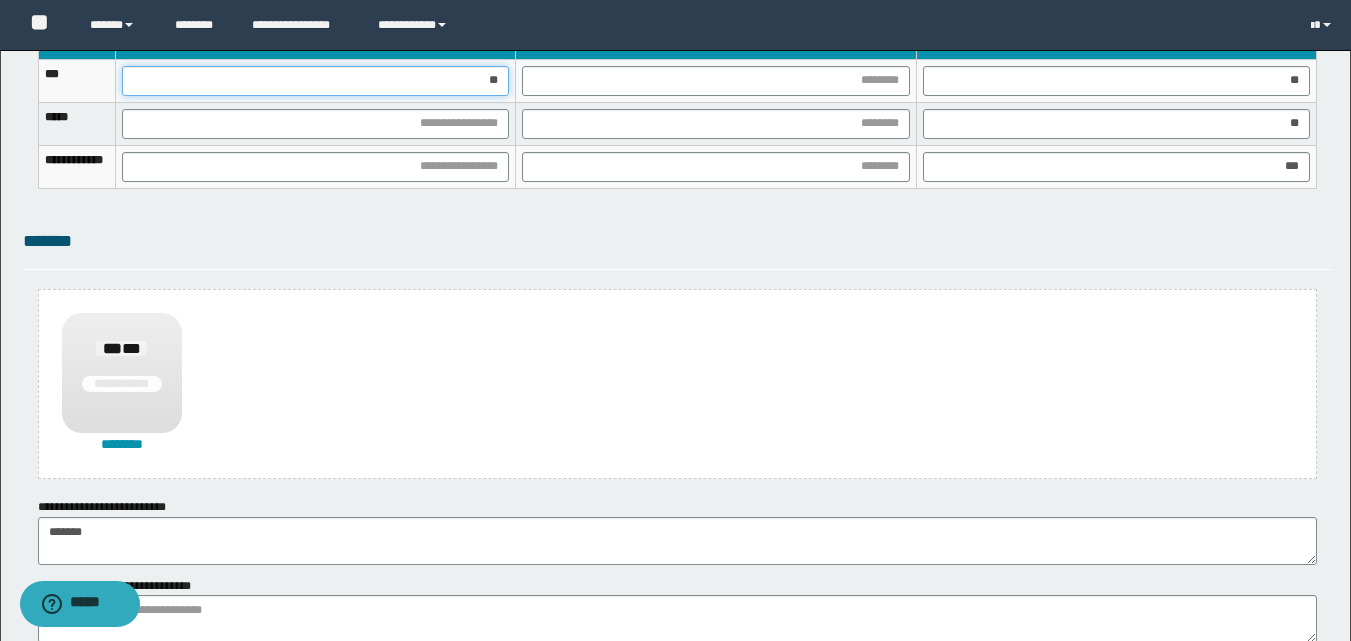 type on "***" 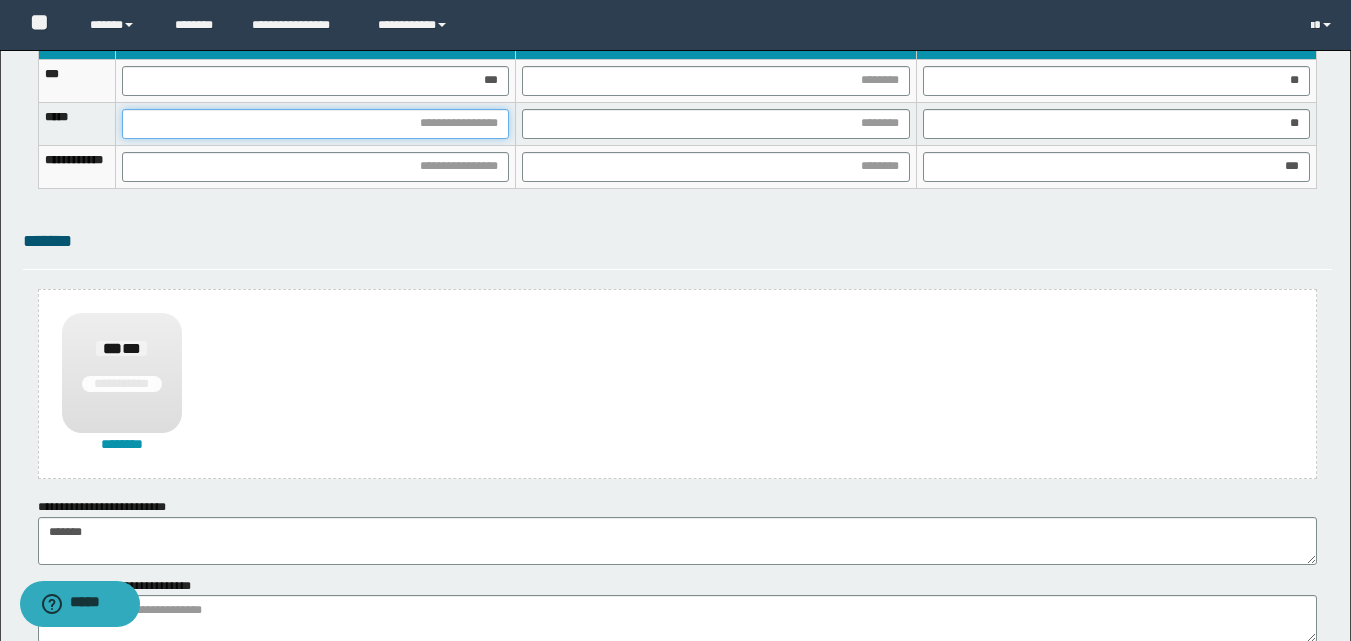 click at bounding box center [315, 124] 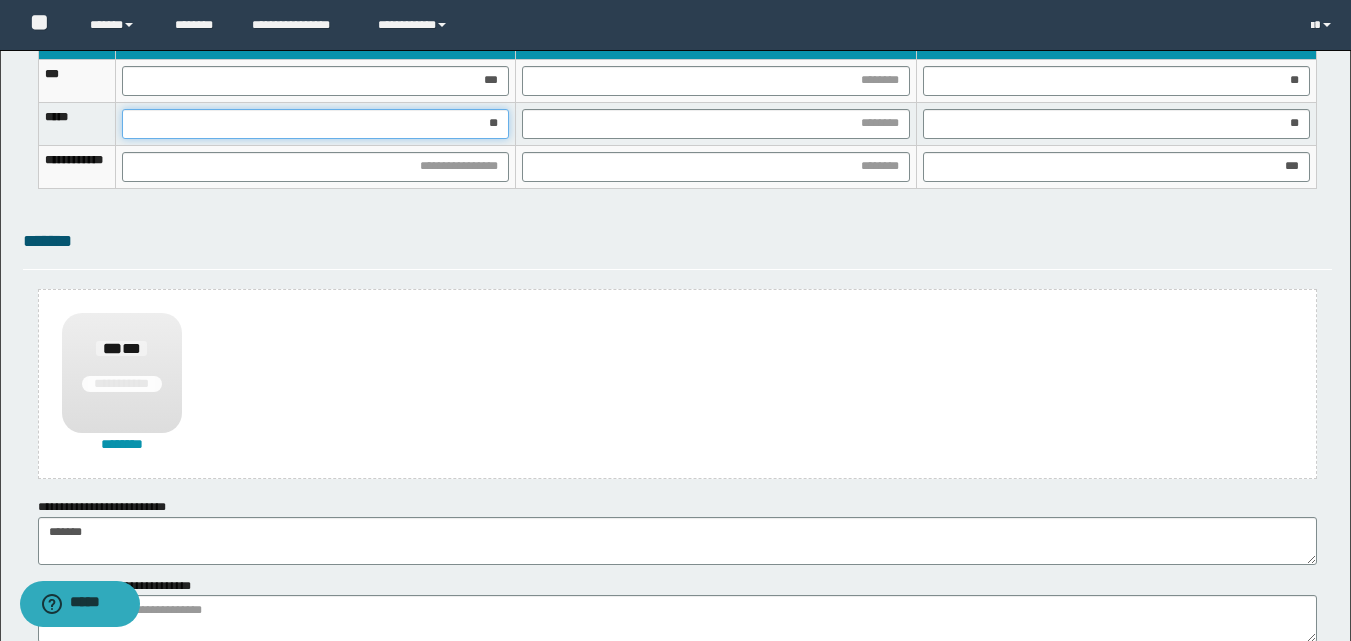 type on "***" 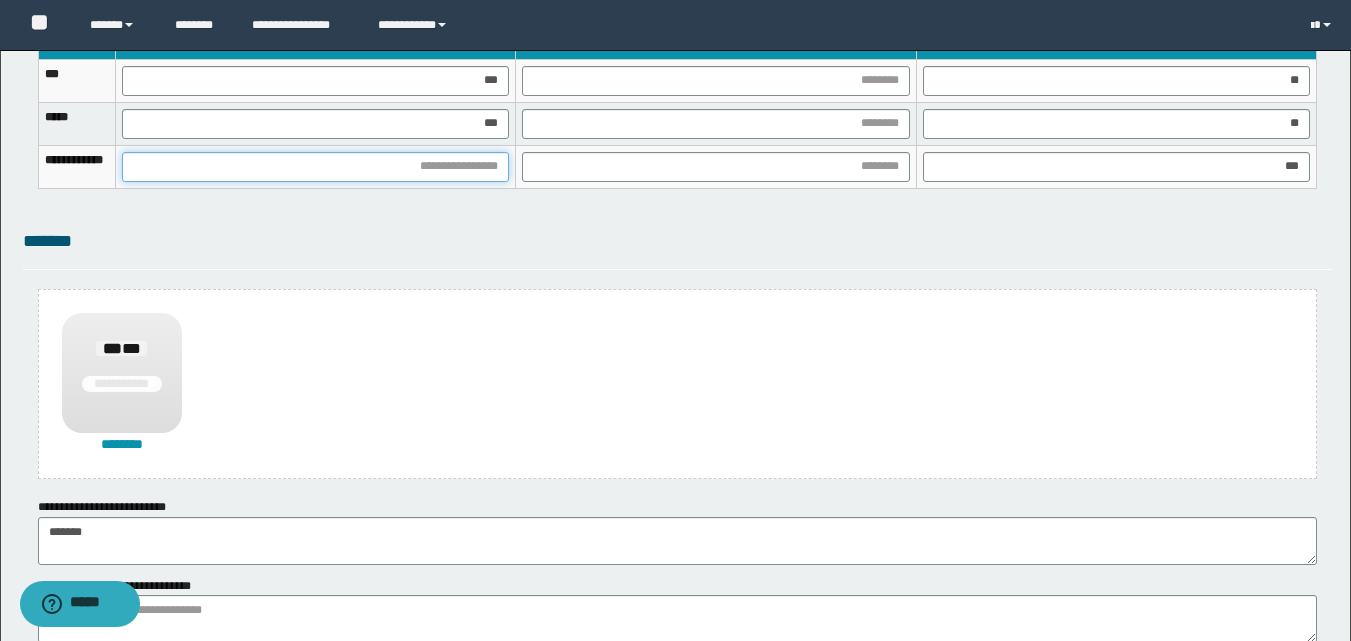 drag, startPoint x: 539, startPoint y: 168, endPoint x: 548, endPoint y: 202, distance: 35.17101 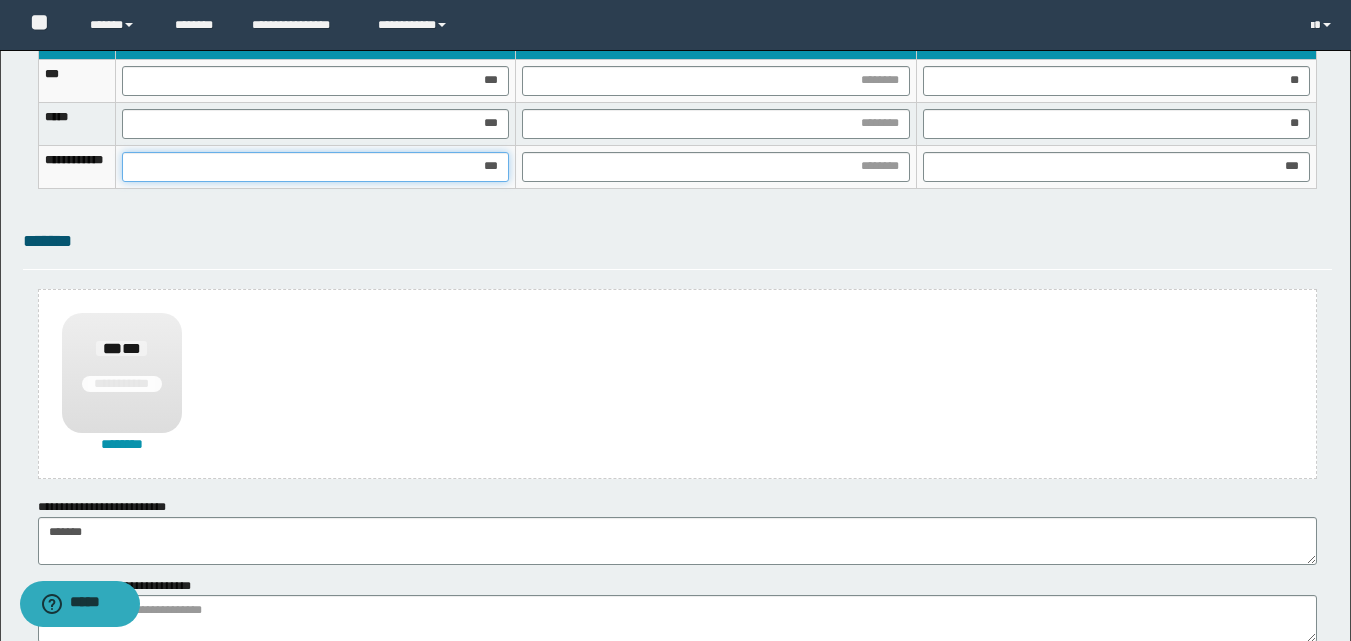 type on "****" 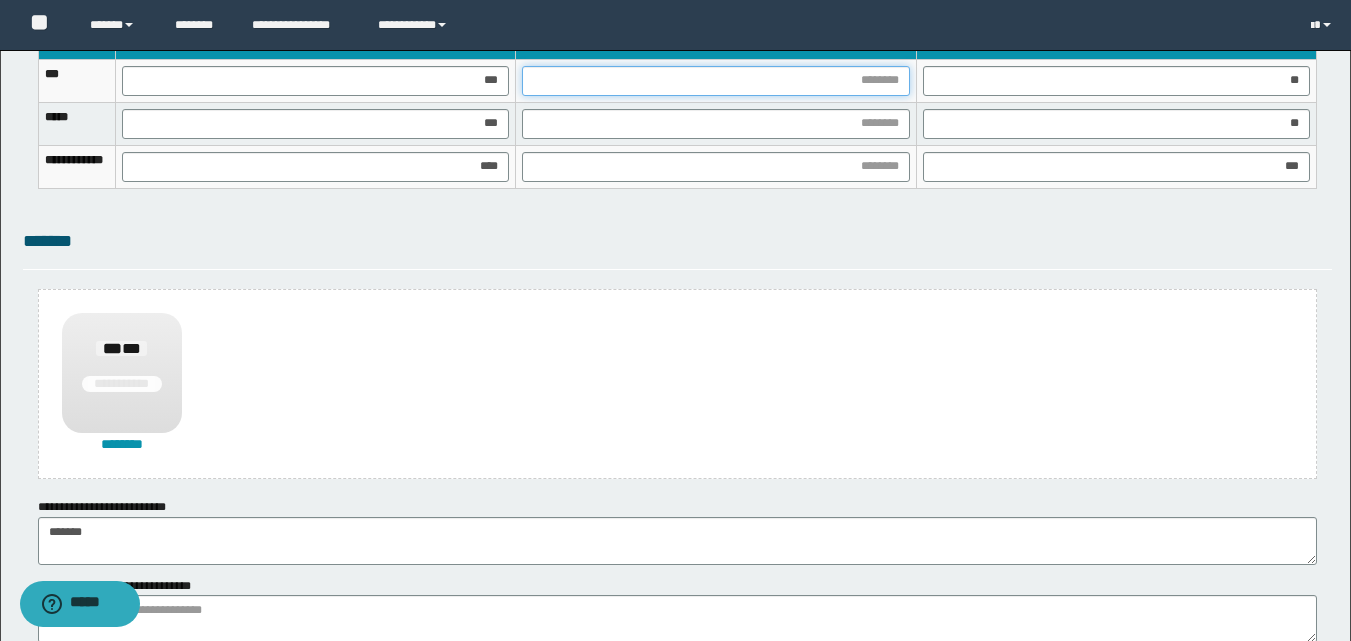 click at bounding box center (715, 81) 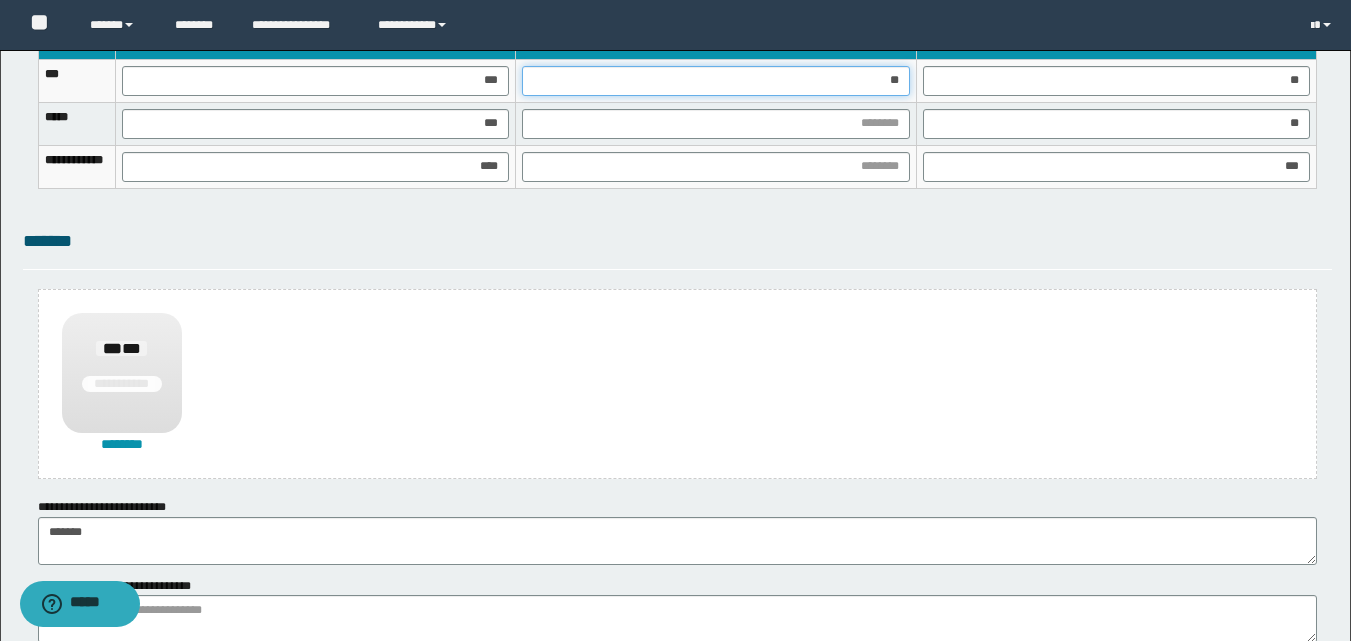 type on "***" 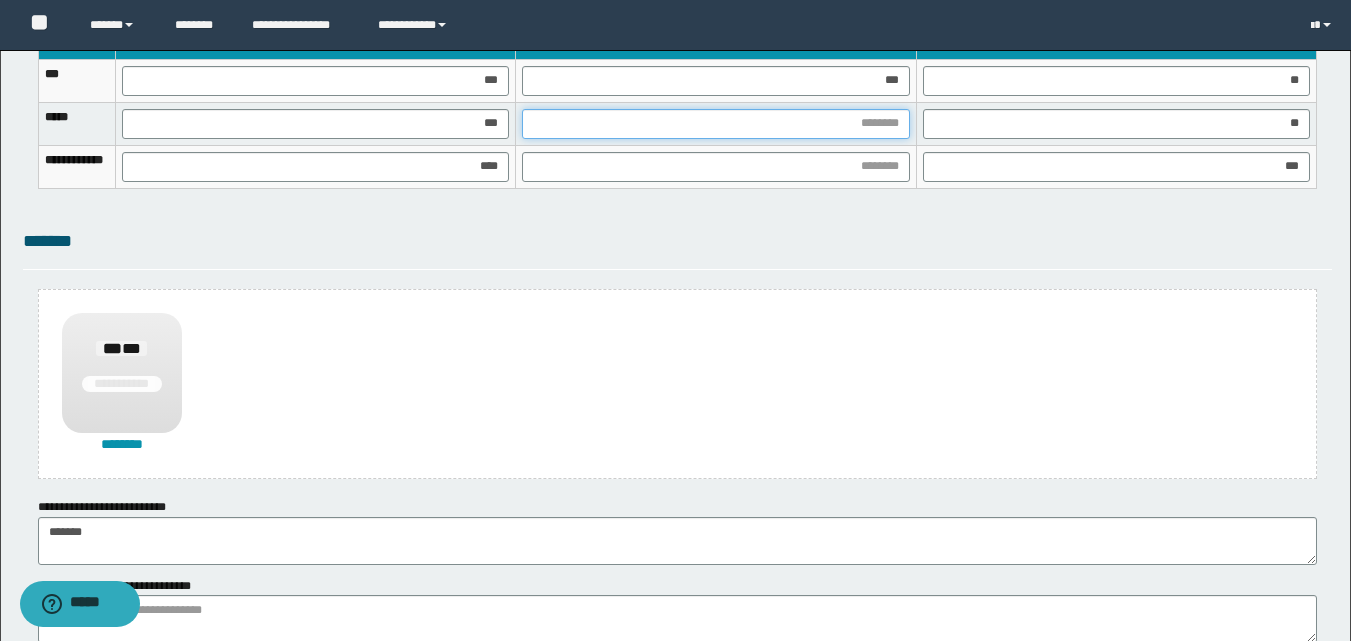click at bounding box center [715, 124] 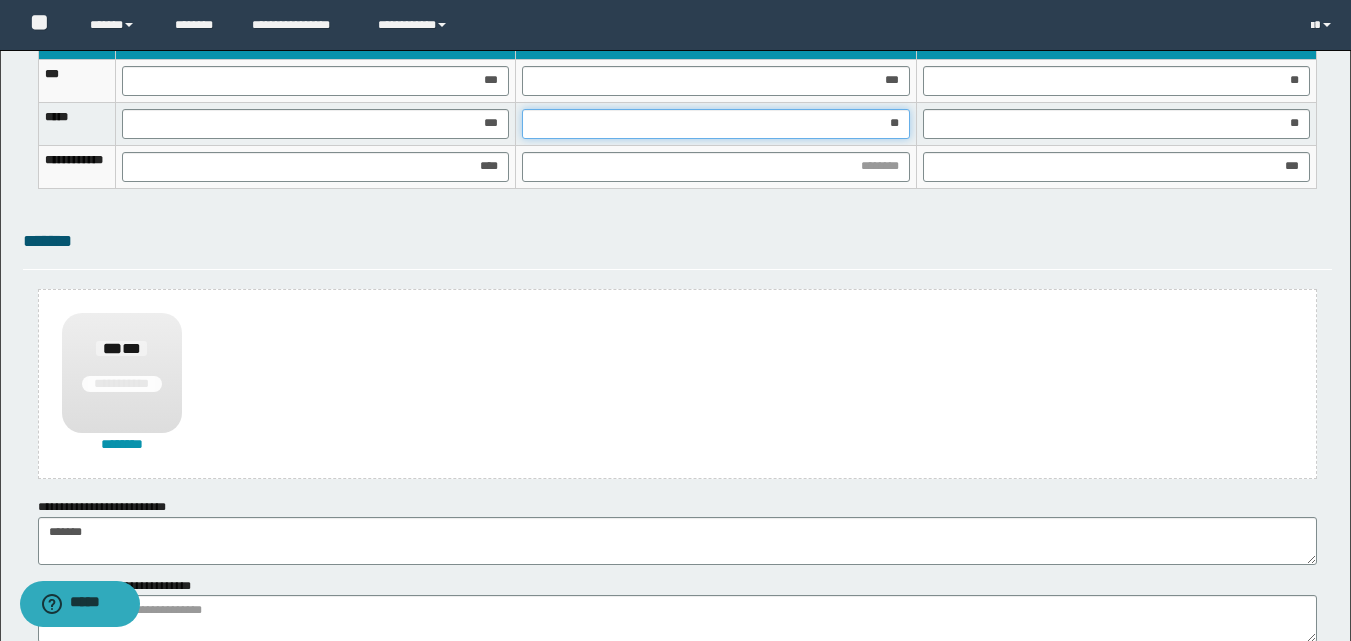 type on "***" 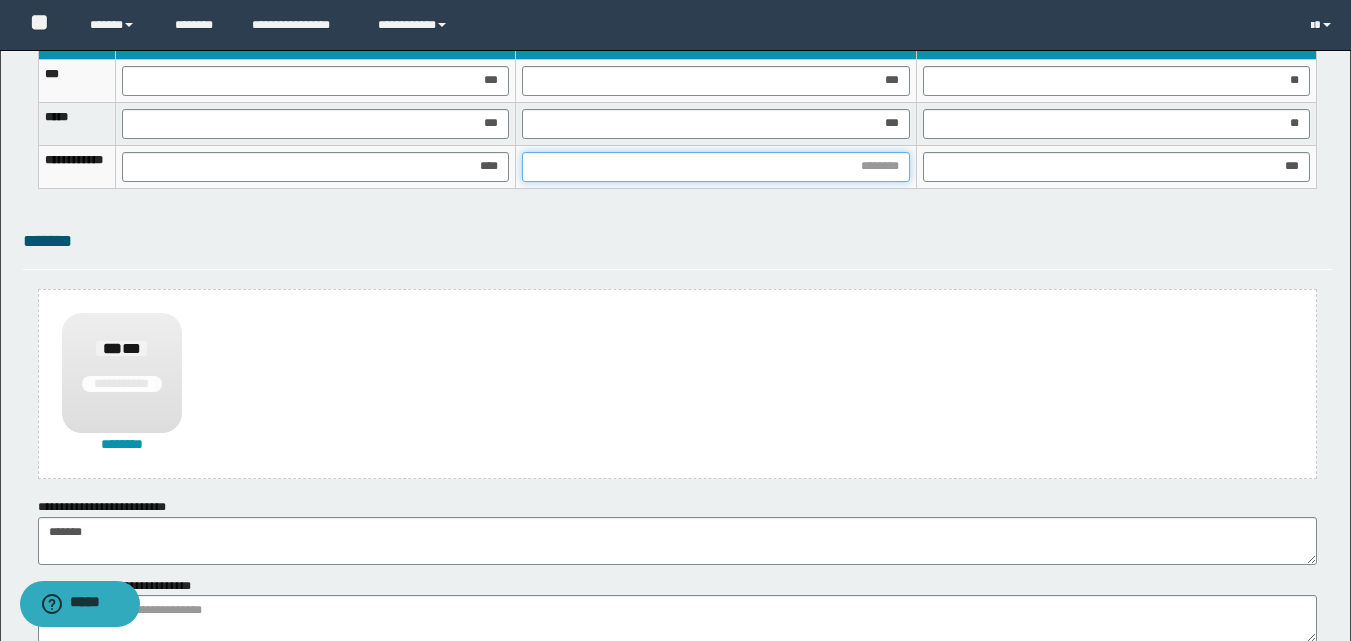 click at bounding box center [715, 167] 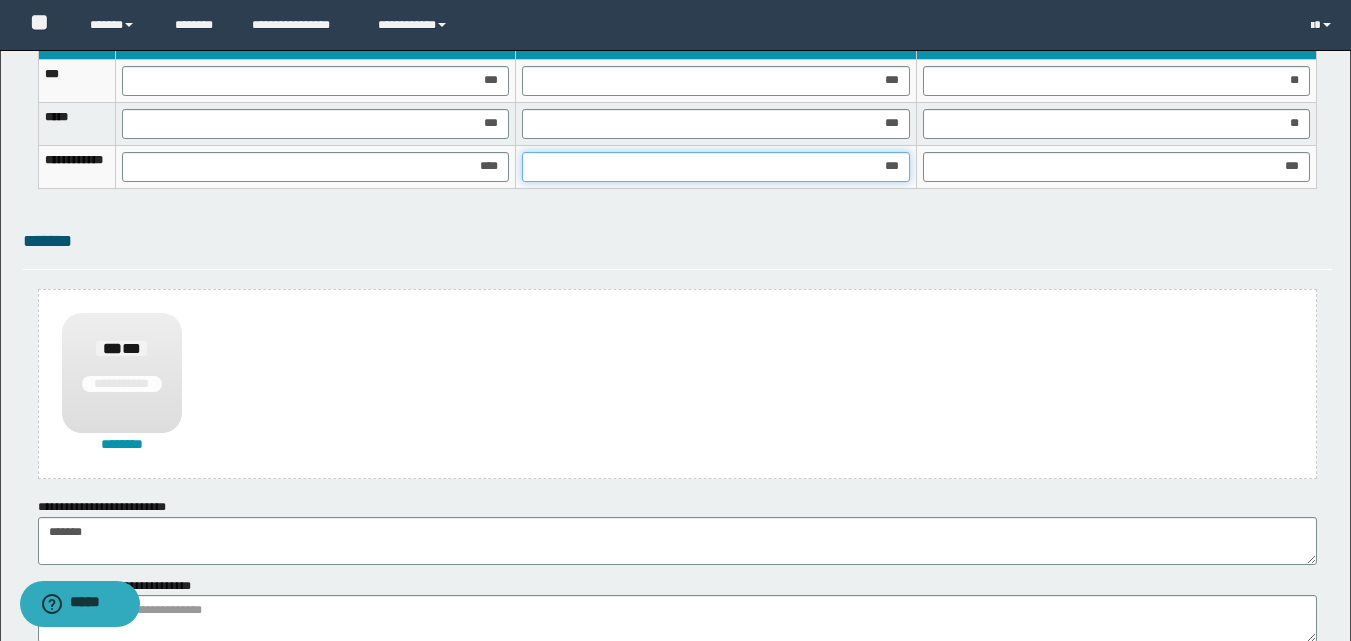 type on "****" 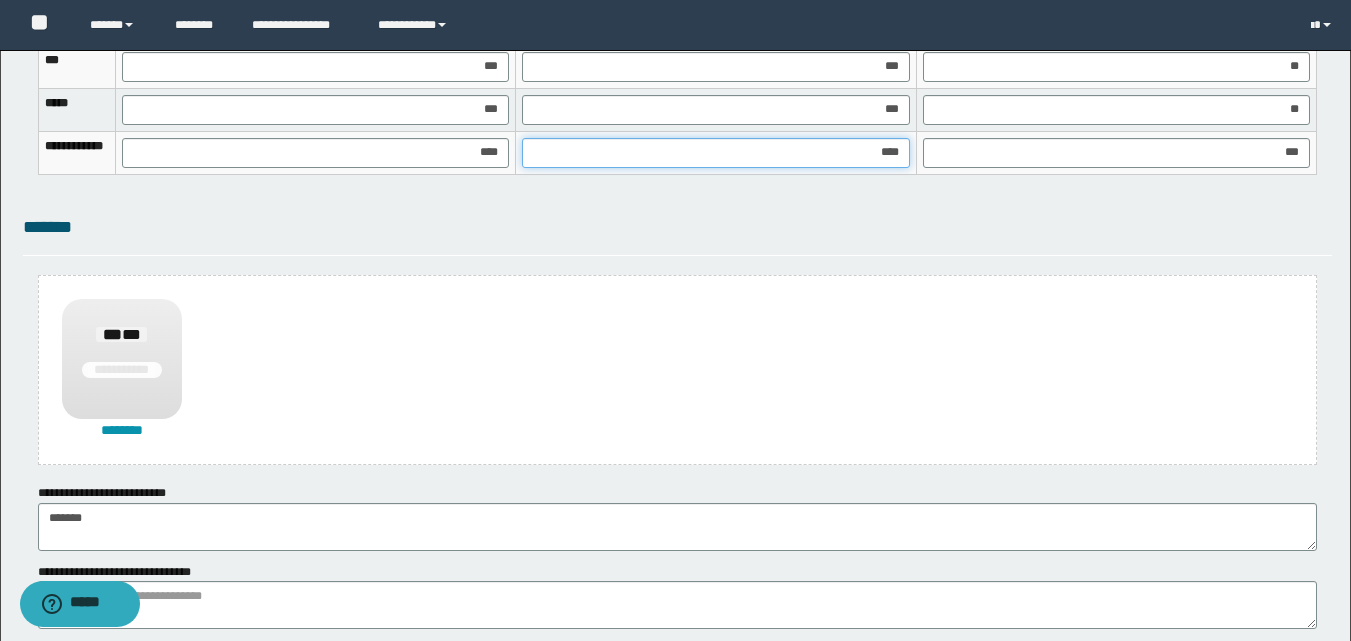 scroll, scrollTop: 1470, scrollLeft: 0, axis: vertical 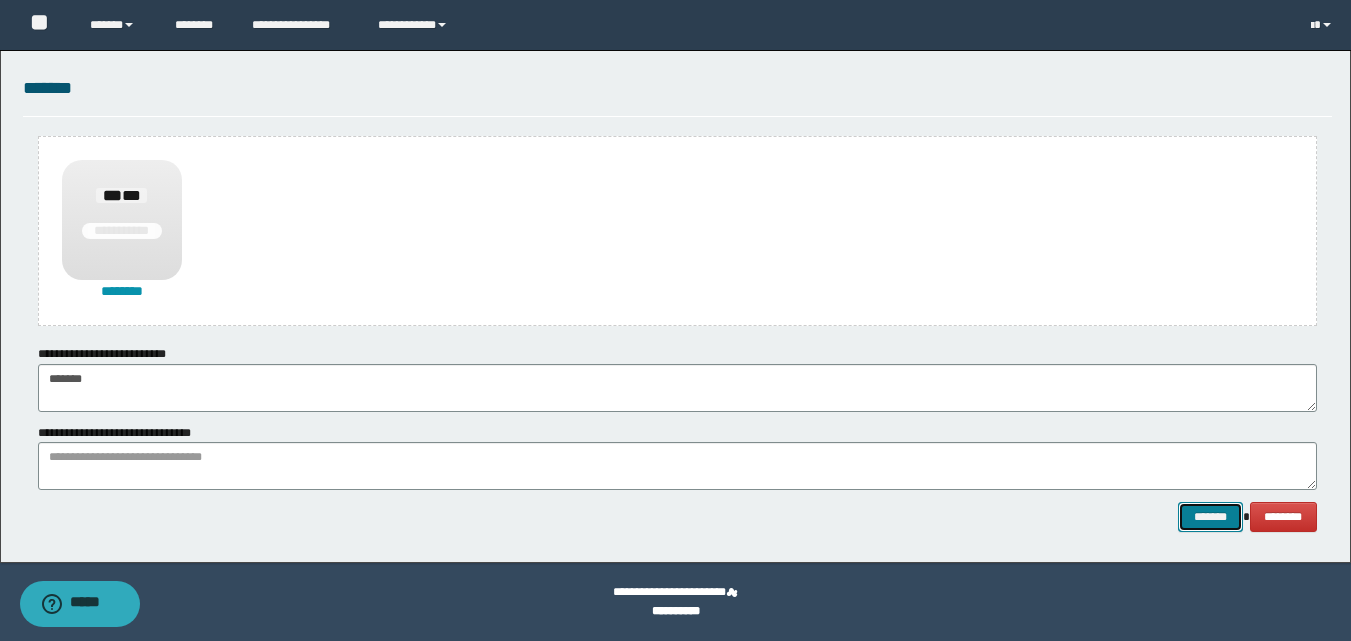 click on "*******" at bounding box center (1210, 517) 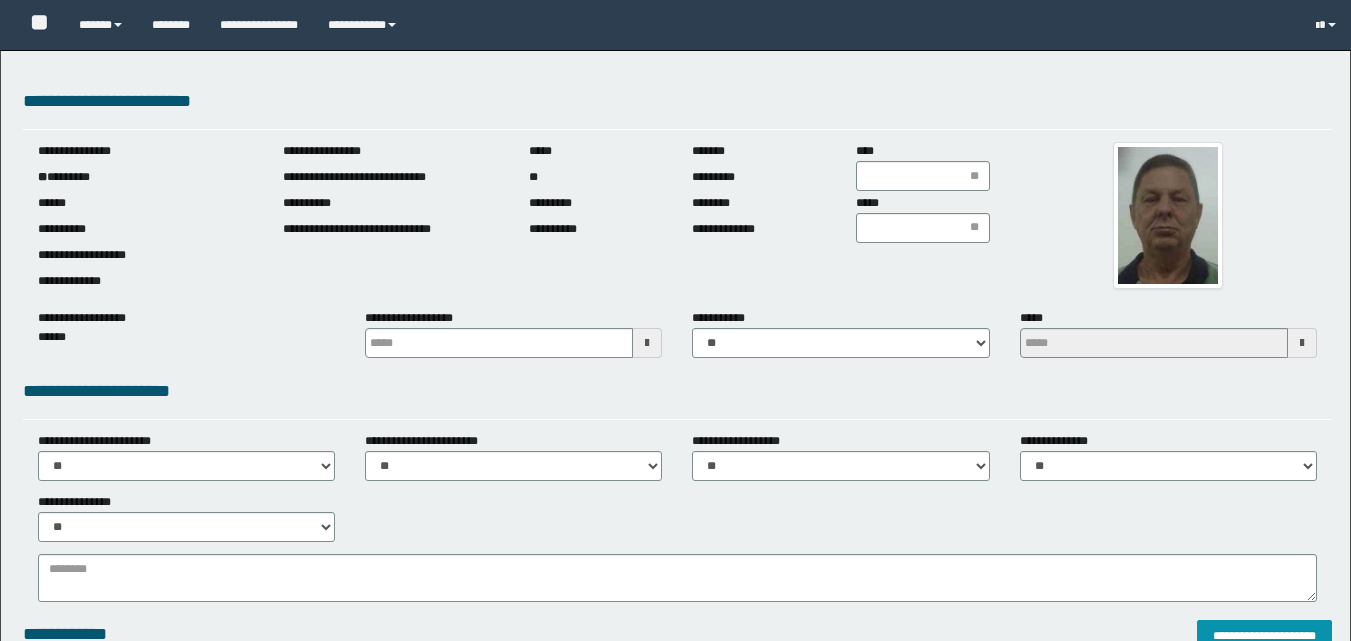 scroll, scrollTop: 0, scrollLeft: 0, axis: both 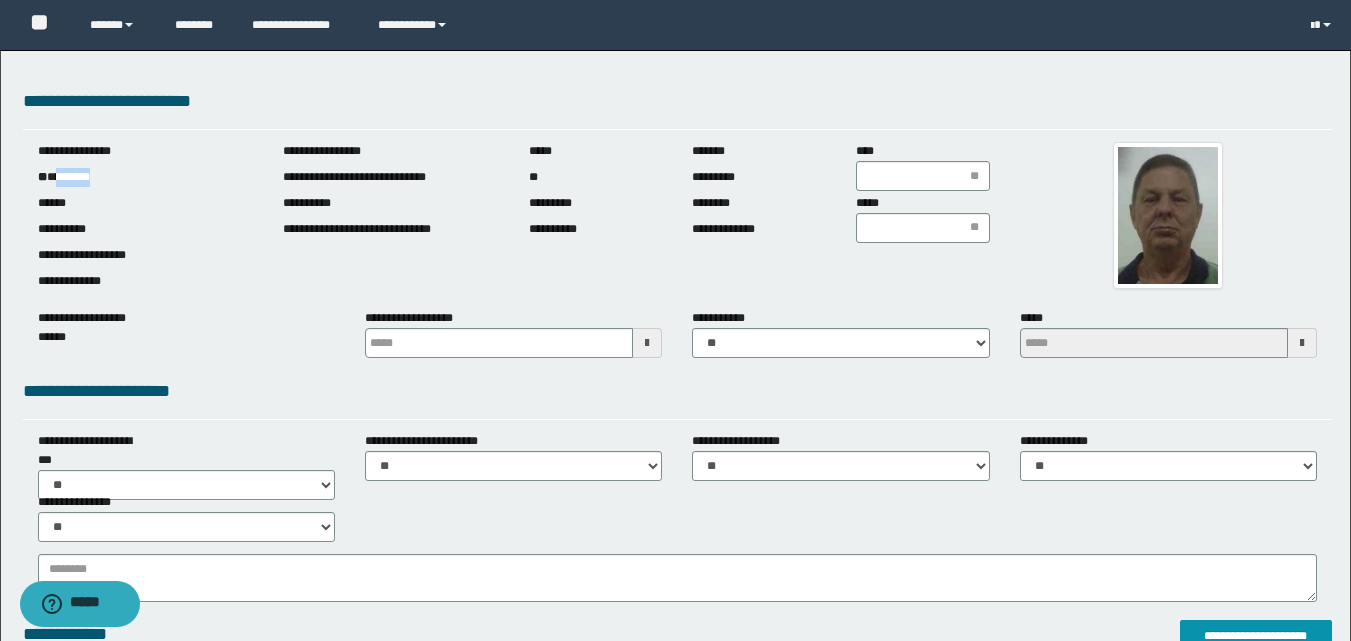 drag, startPoint x: 59, startPoint y: 177, endPoint x: 181, endPoint y: 139, distance: 127.78106 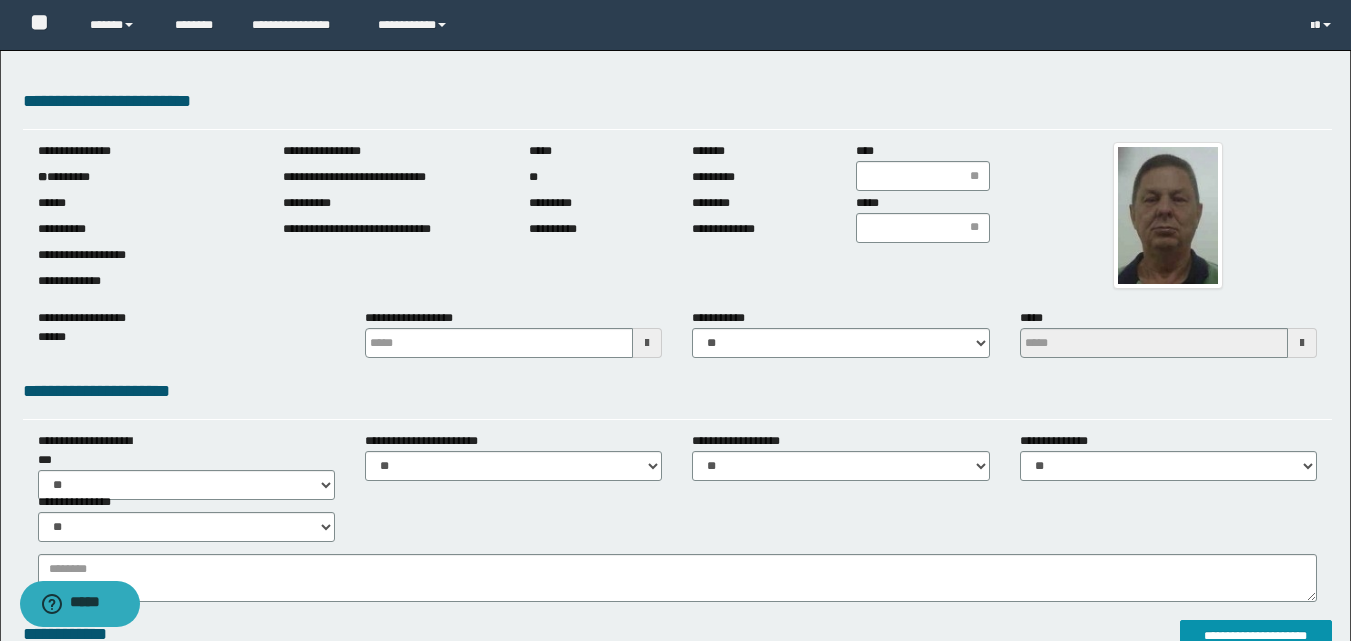 click at bounding box center (647, 343) 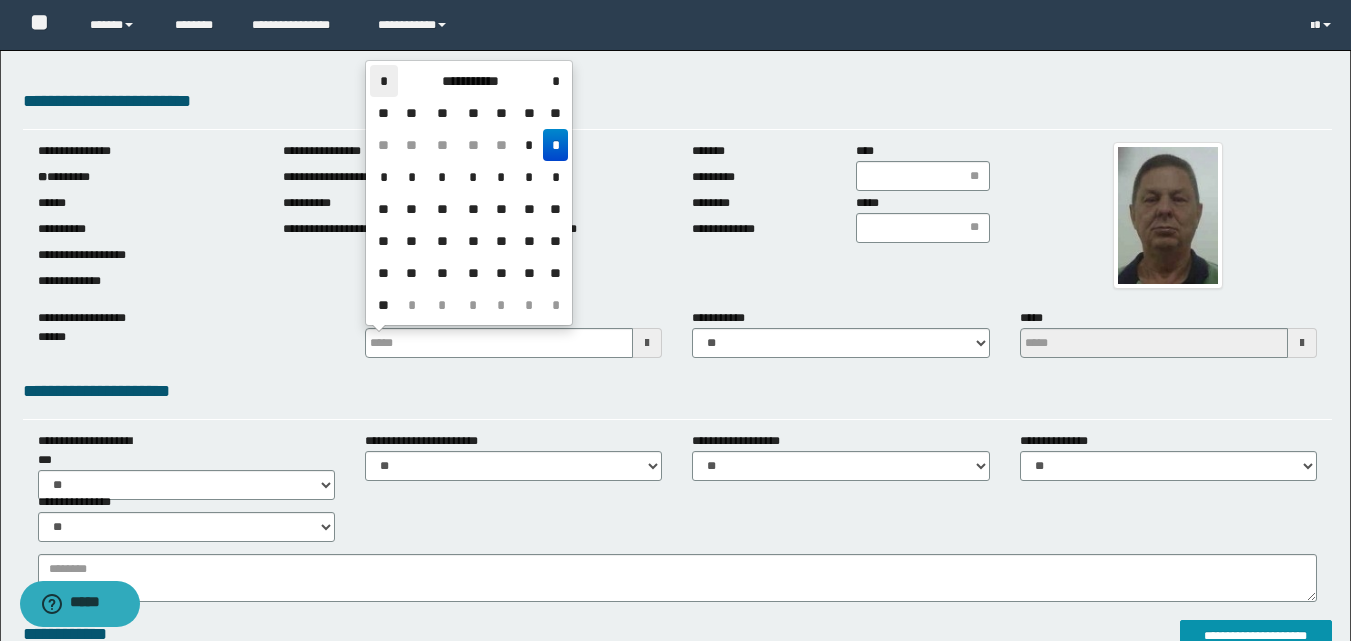click on "*" at bounding box center [384, 81] 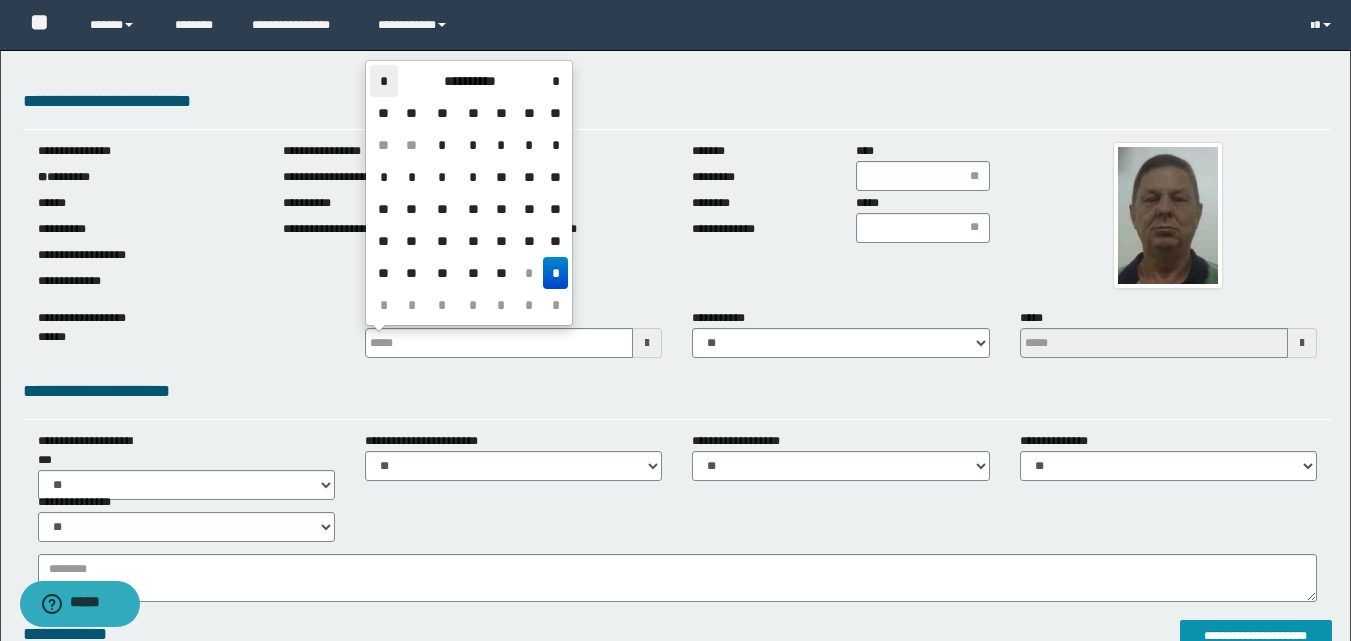click on "*" at bounding box center (384, 81) 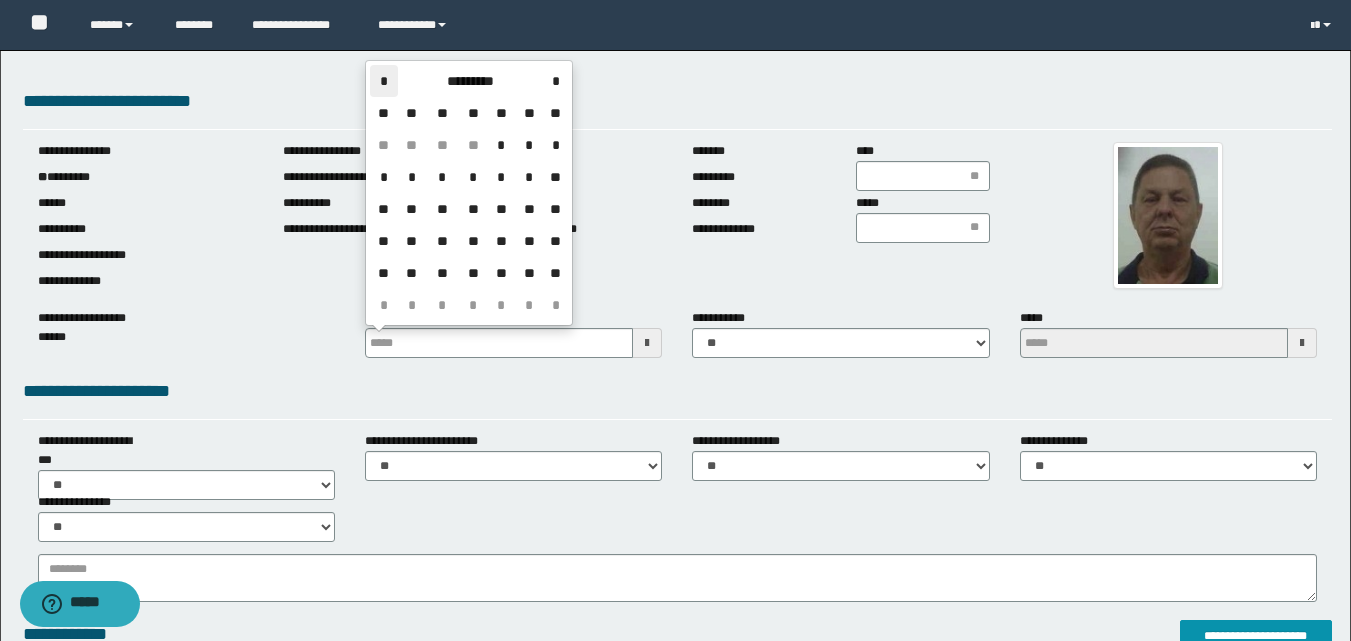 click on "*" at bounding box center (384, 81) 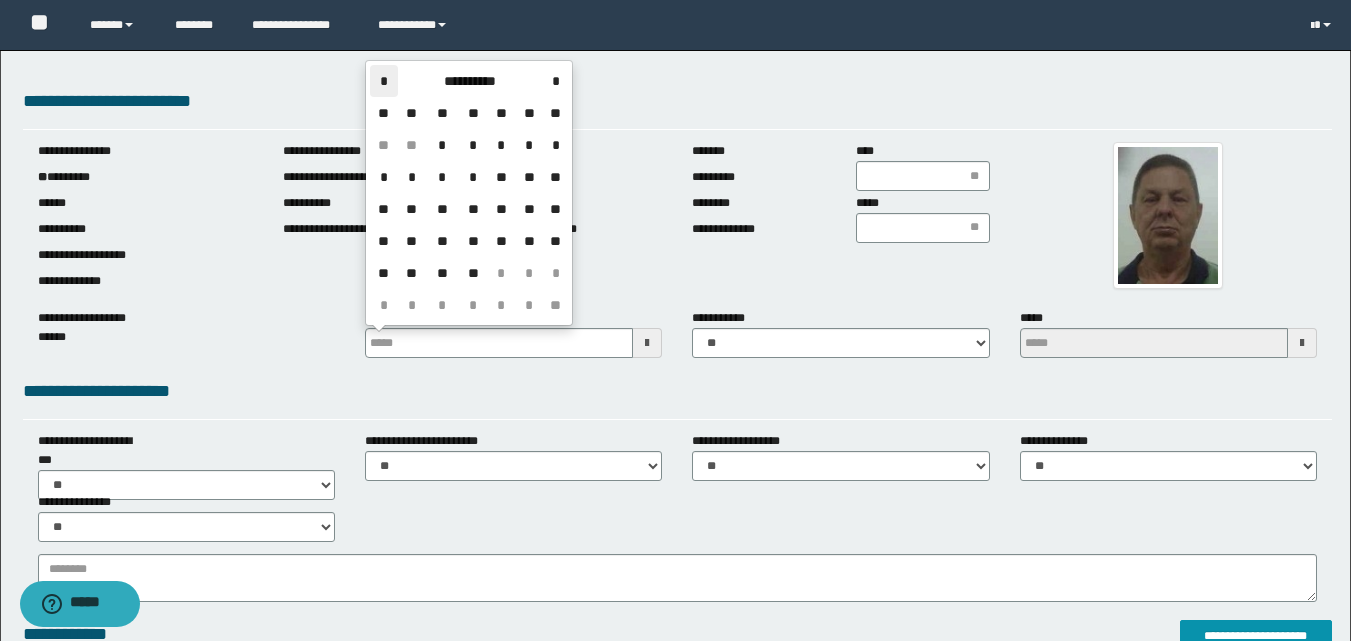 click on "*" at bounding box center [384, 81] 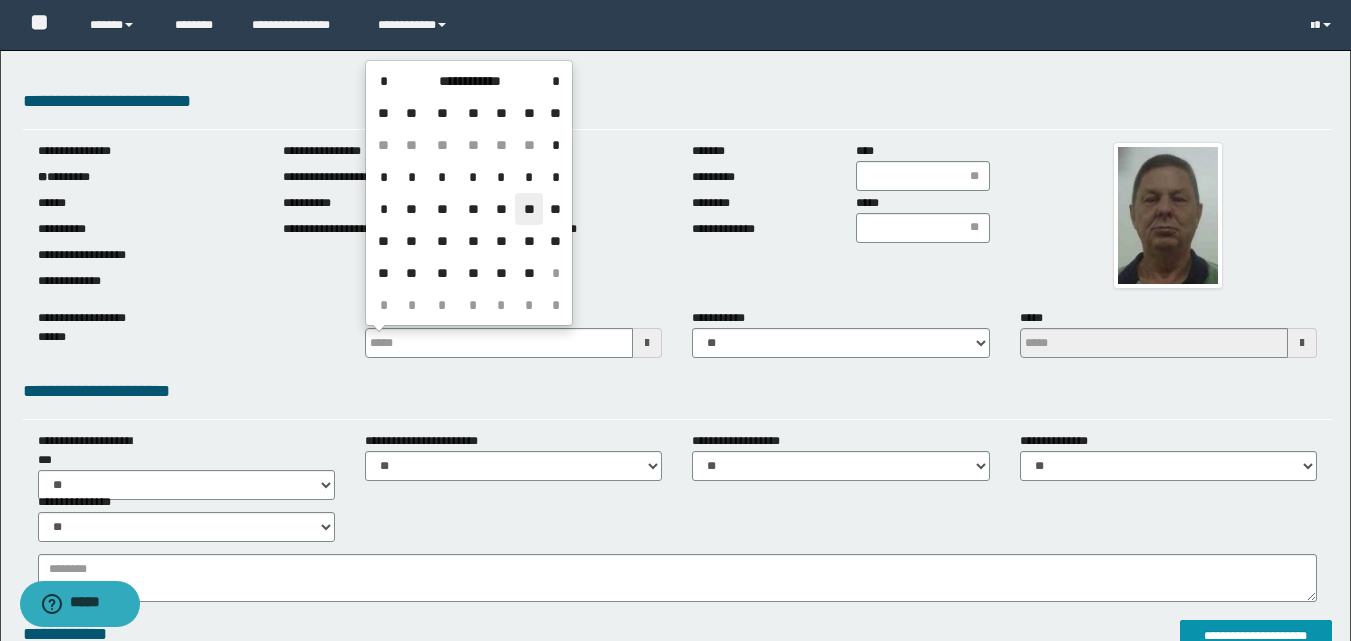 click on "**" at bounding box center (529, 209) 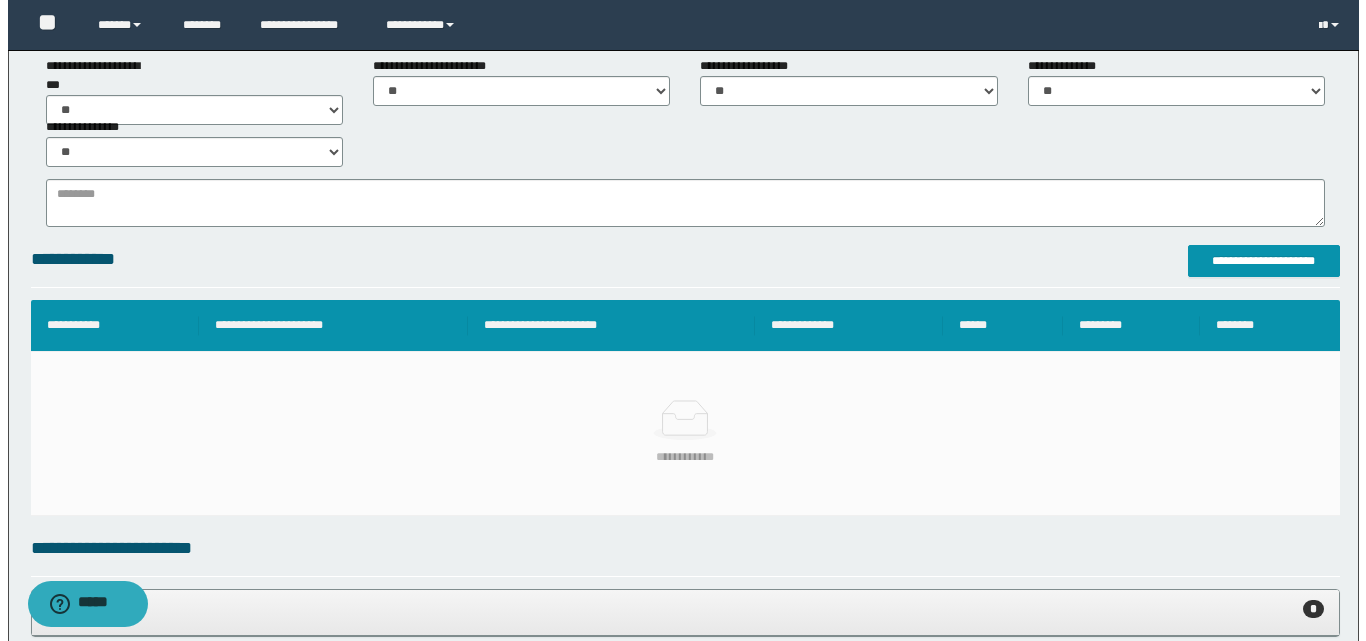 scroll, scrollTop: 400, scrollLeft: 0, axis: vertical 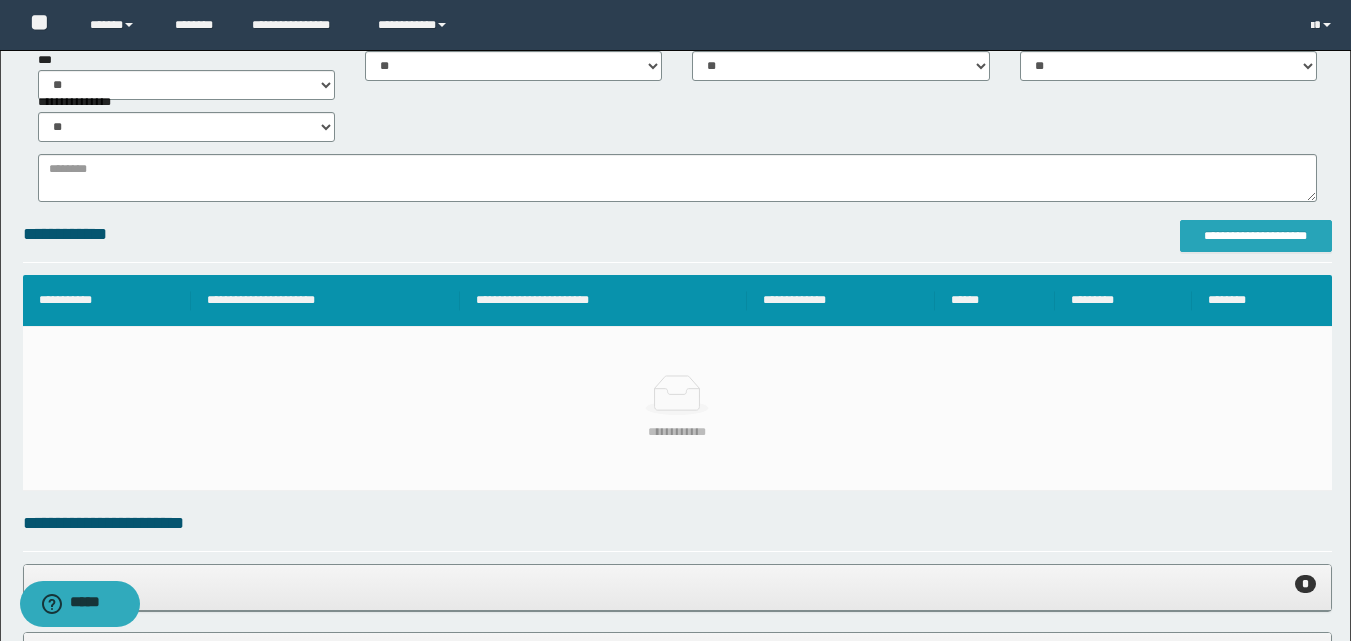 click on "**********" at bounding box center [1256, 236] 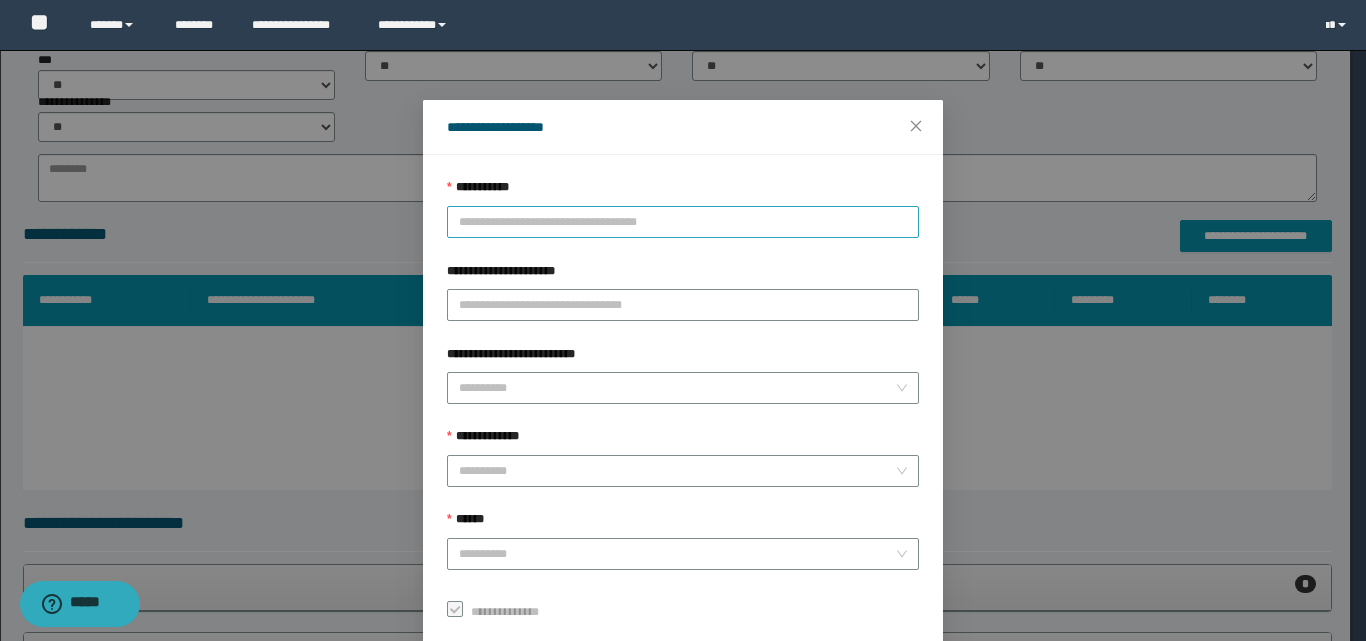 click on "**********" at bounding box center [683, 222] 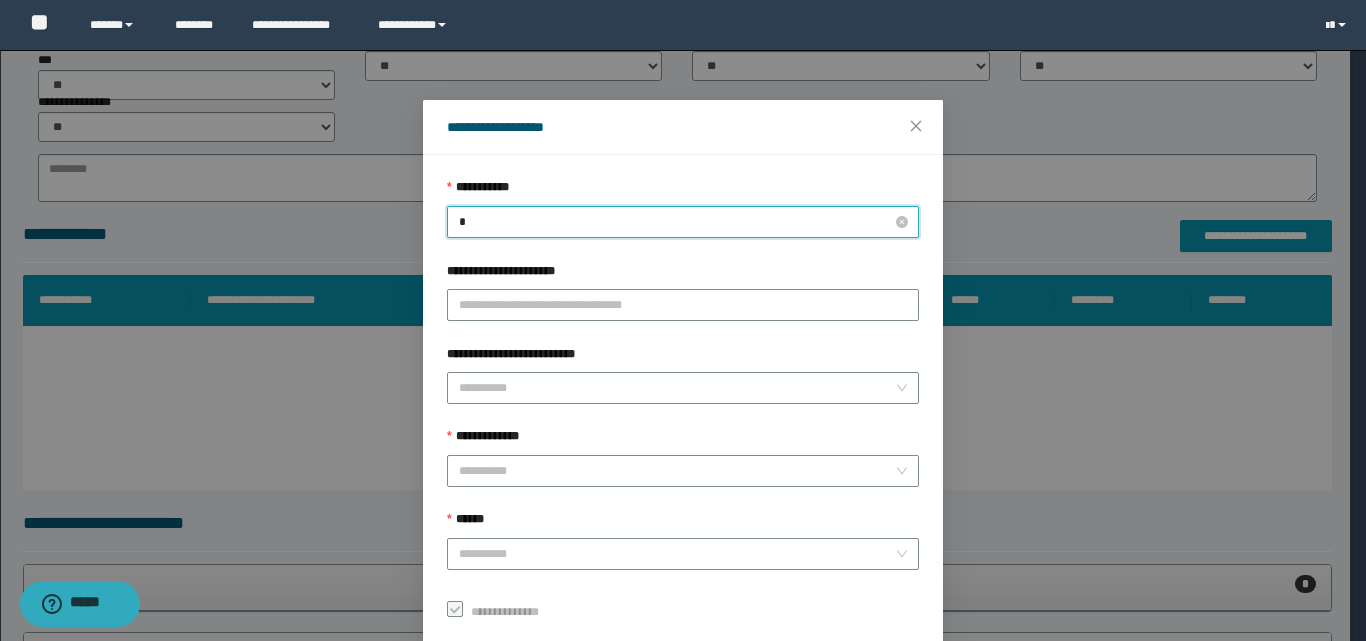 type on "**" 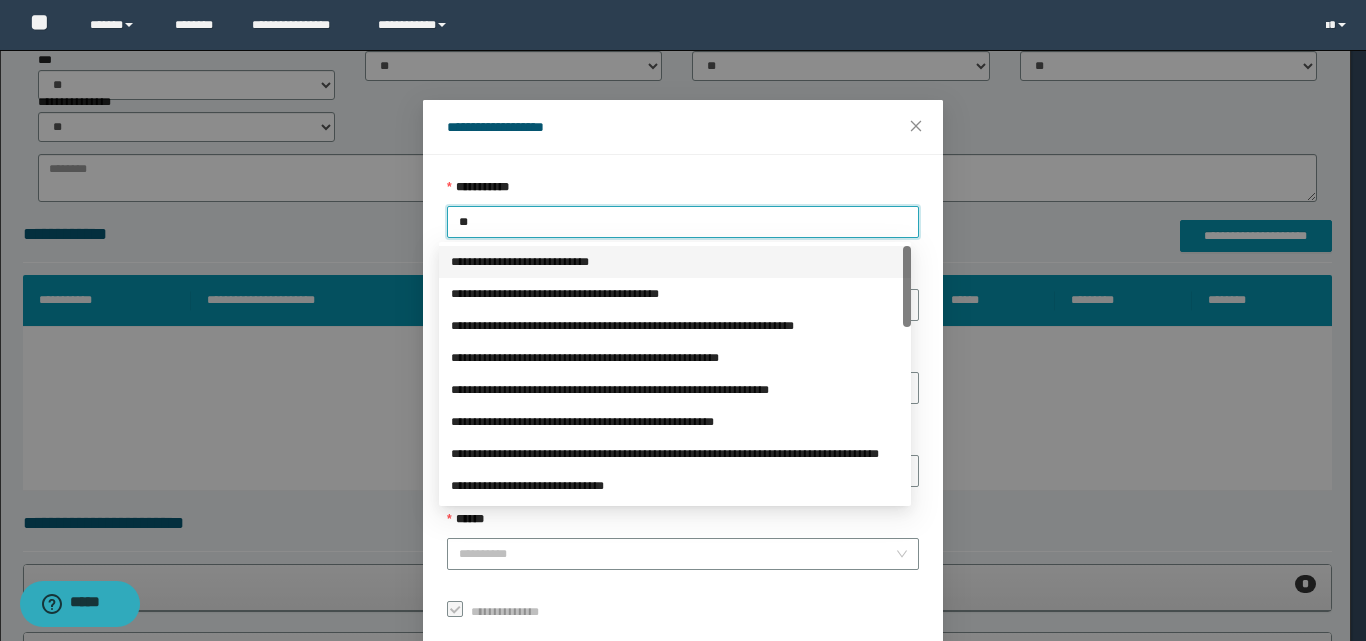 click on "**********" at bounding box center [675, 262] 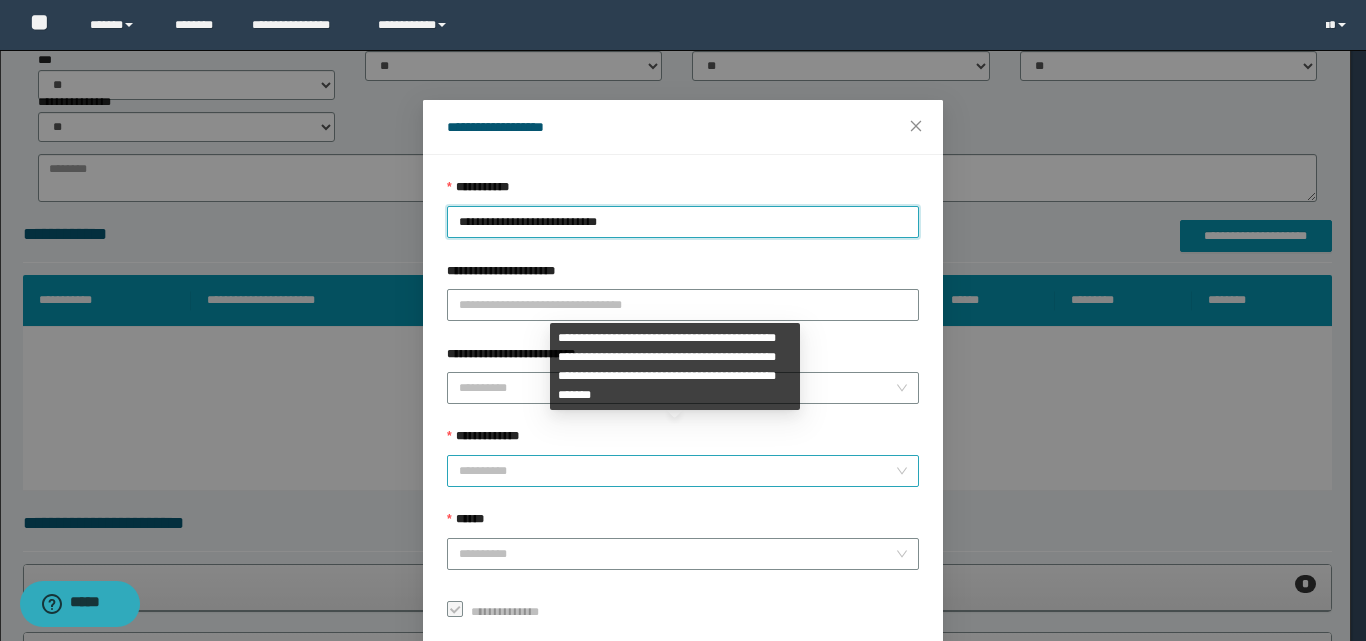 click on "**********" at bounding box center [677, 471] 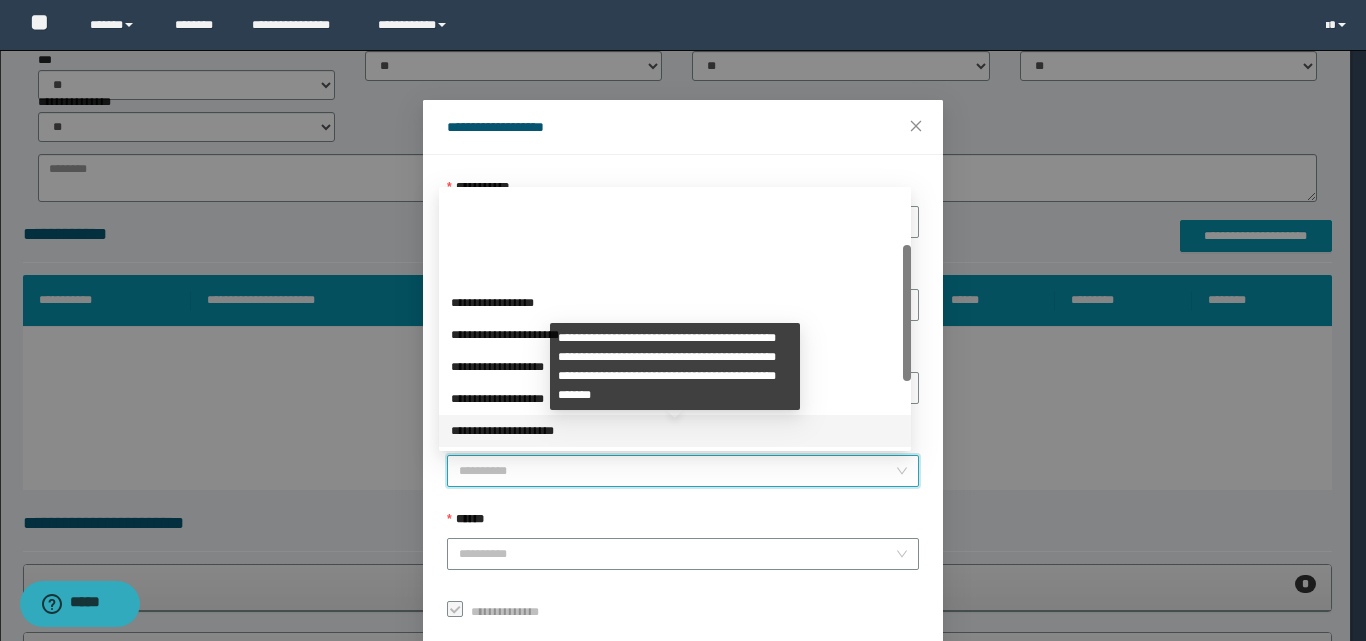 scroll, scrollTop: 224, scrollLeft: 0, axis: vertical 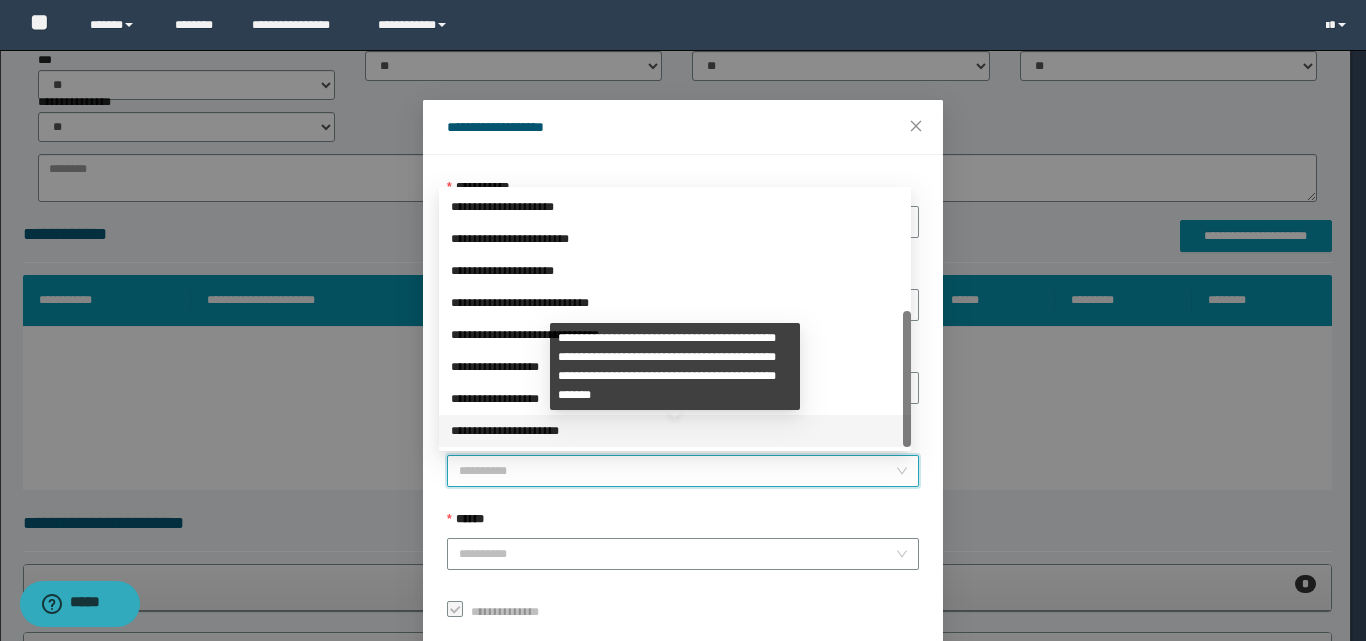 click on "**********" at bounding box center [675, 431] 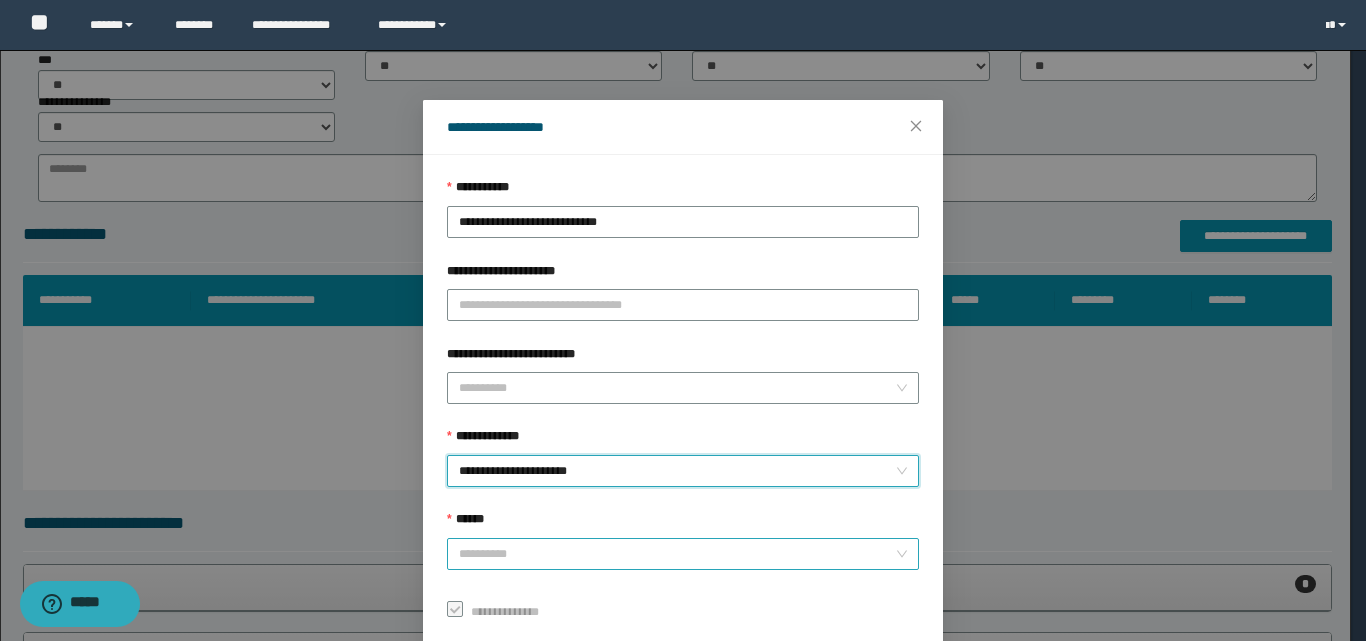 click on "******" at bounding box center (677, 554) 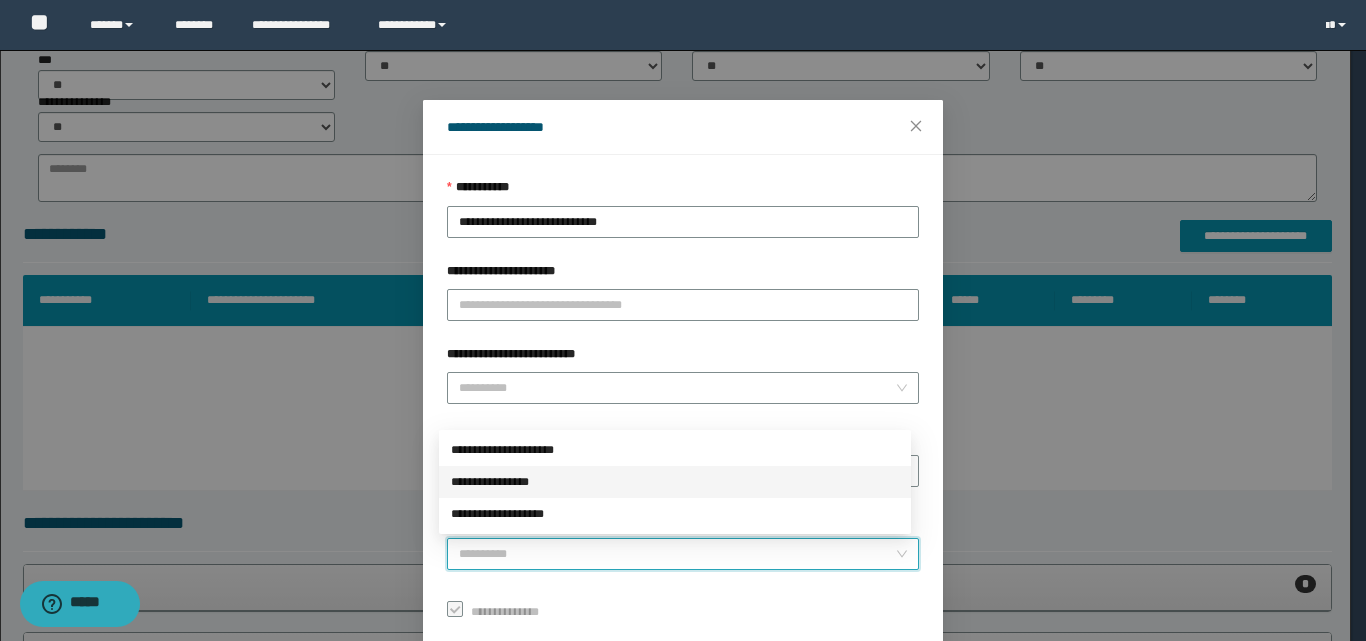 click on "**********" at bounding box center (675, 482) 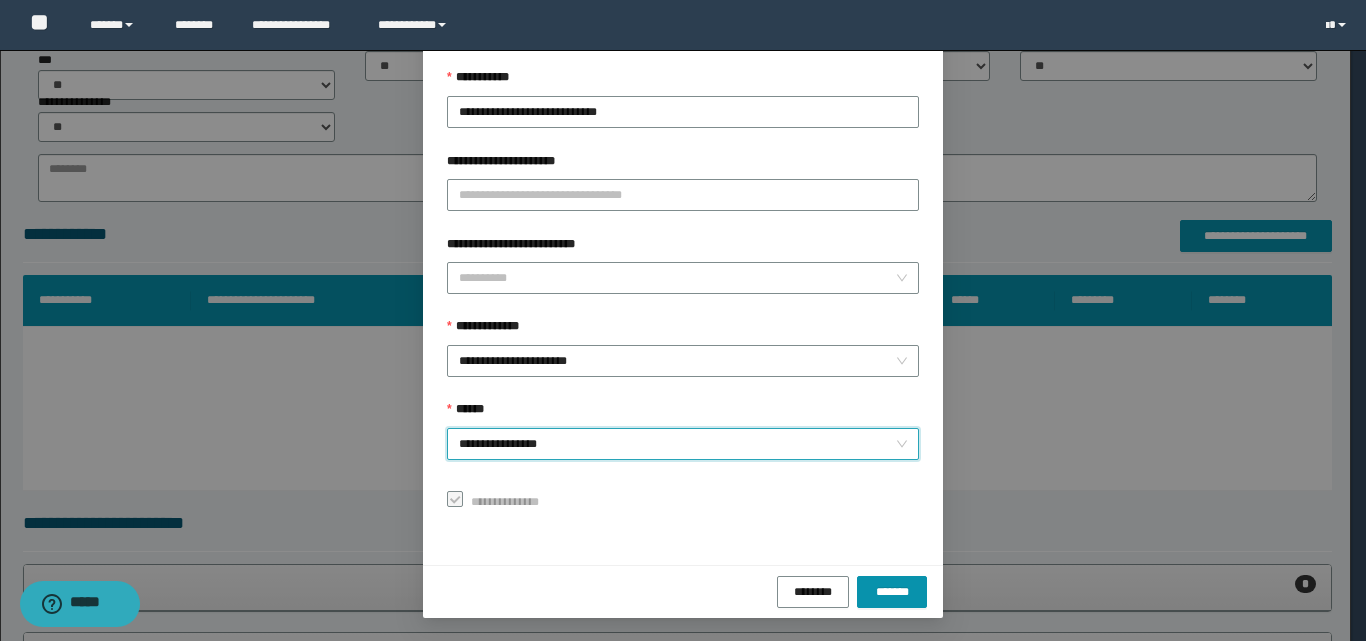 scroll, scrollTop: 111, scrollLeft: 0, axis: vertical 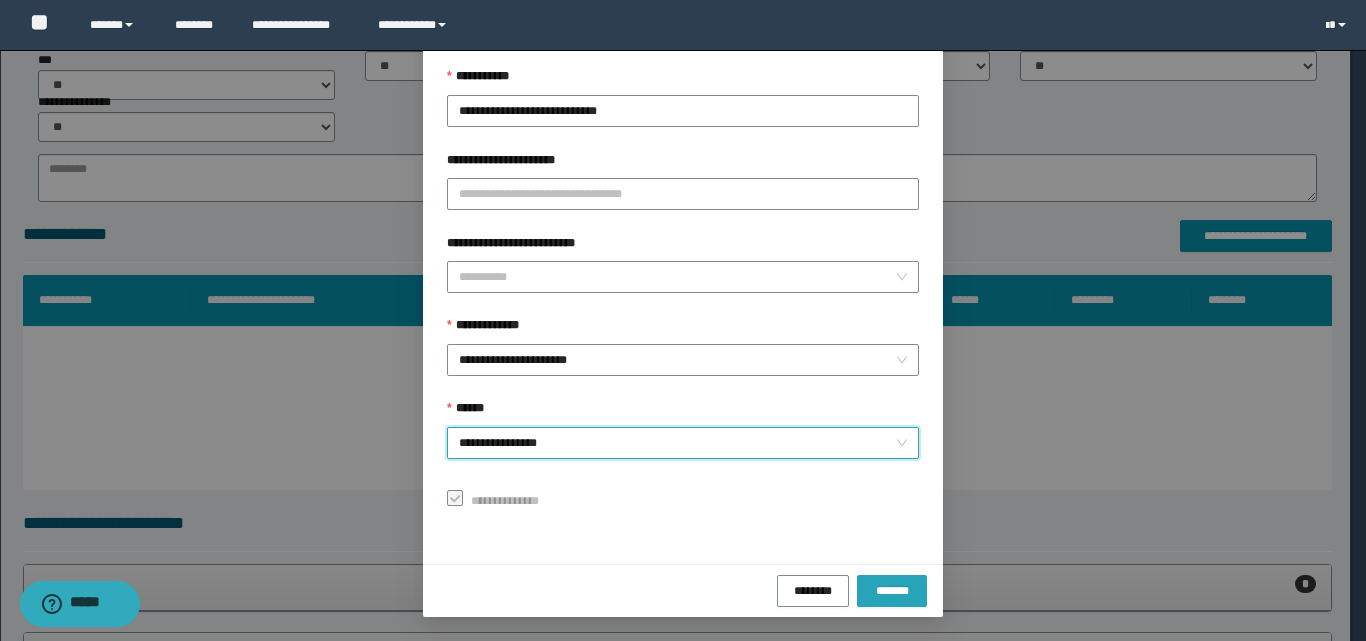click on "*******" at bounding box center [892, 590] 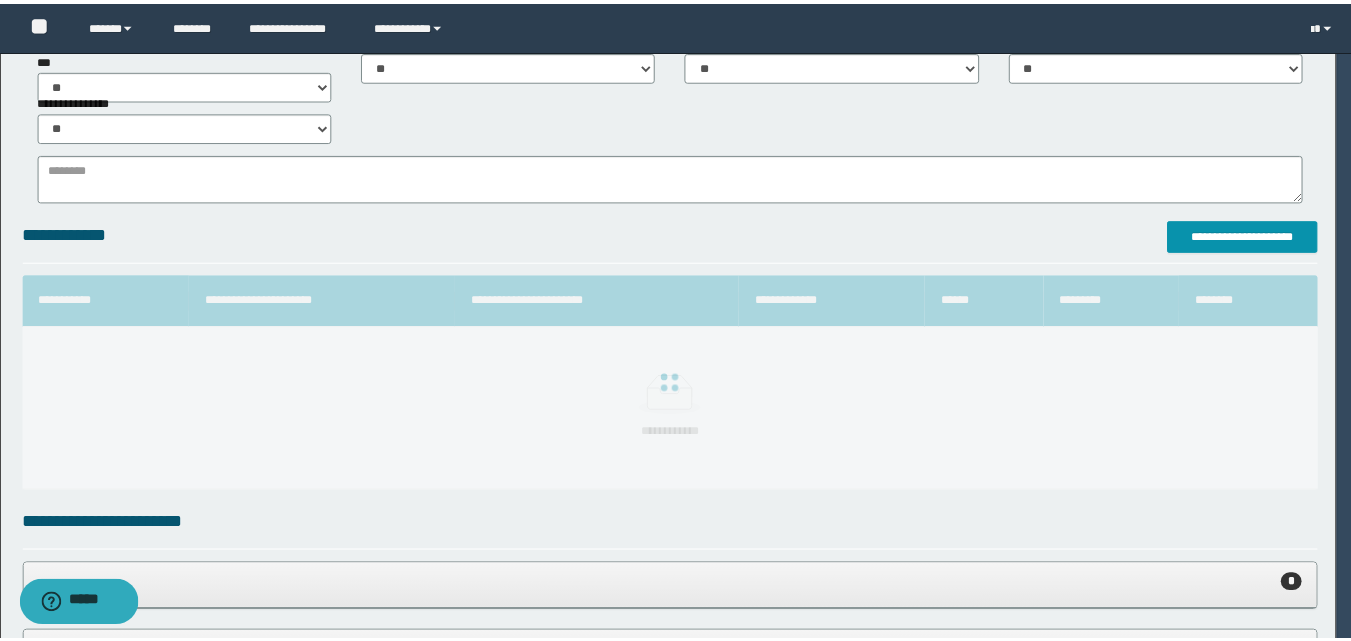 scroll, scrollTop: 64, scrollLeft: 0, axis: vertical 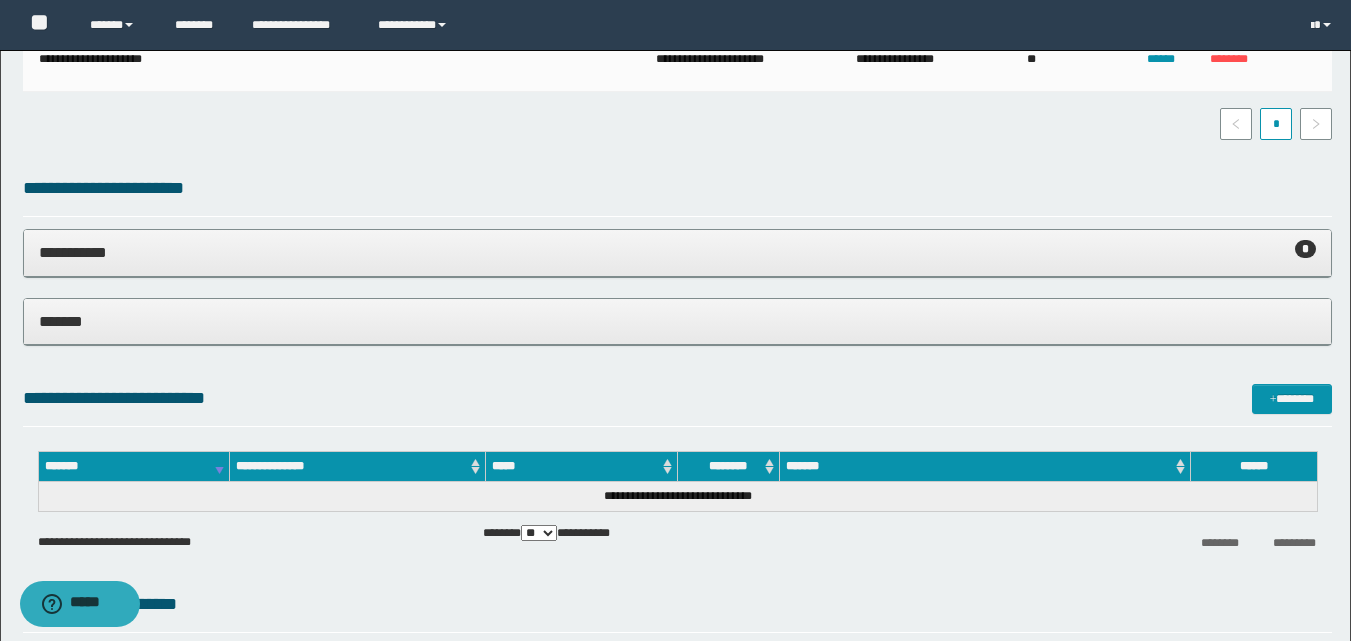 click on "**********" at bounding box center [677, 252] 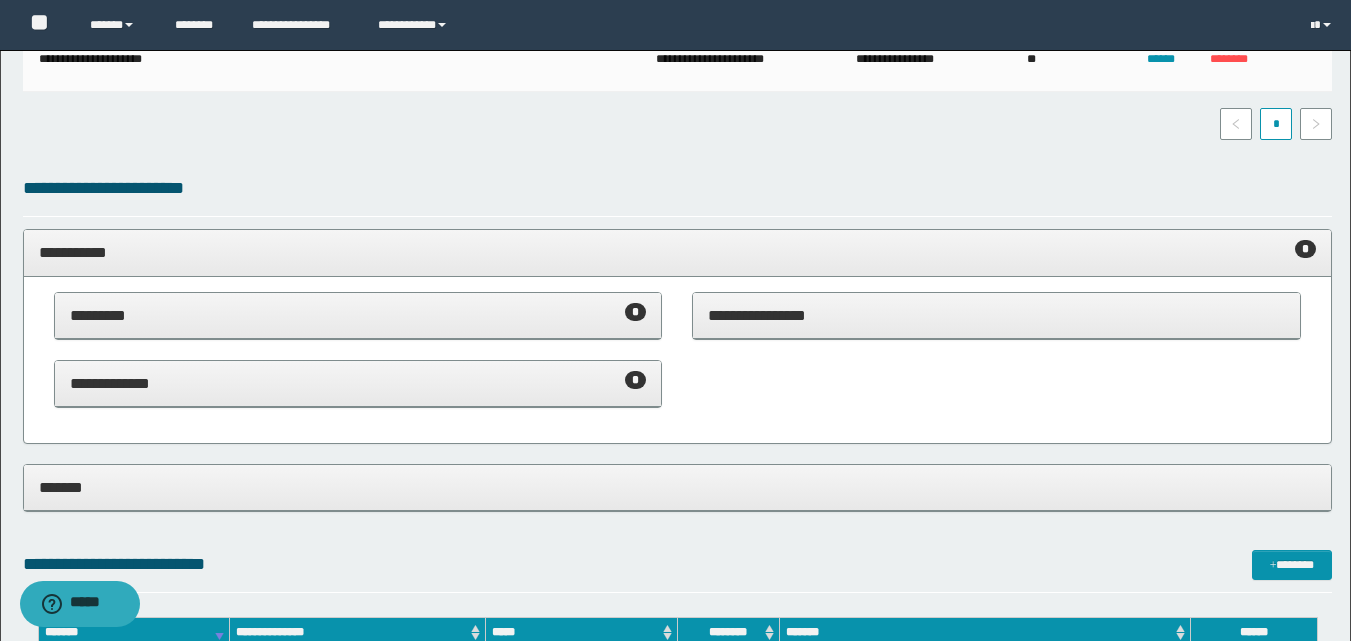 click on "**********" at bounding box center [358, 383] 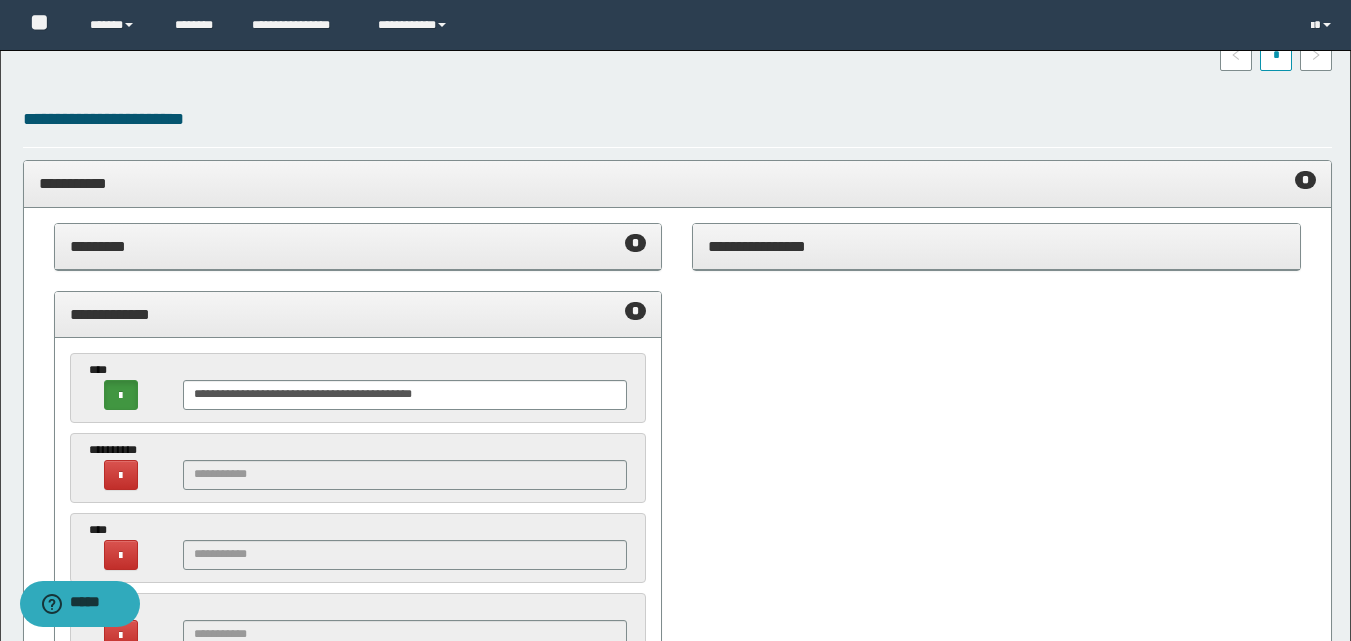 scroll, scrollTop: 900, scrollLeft: 0, axis: vertical 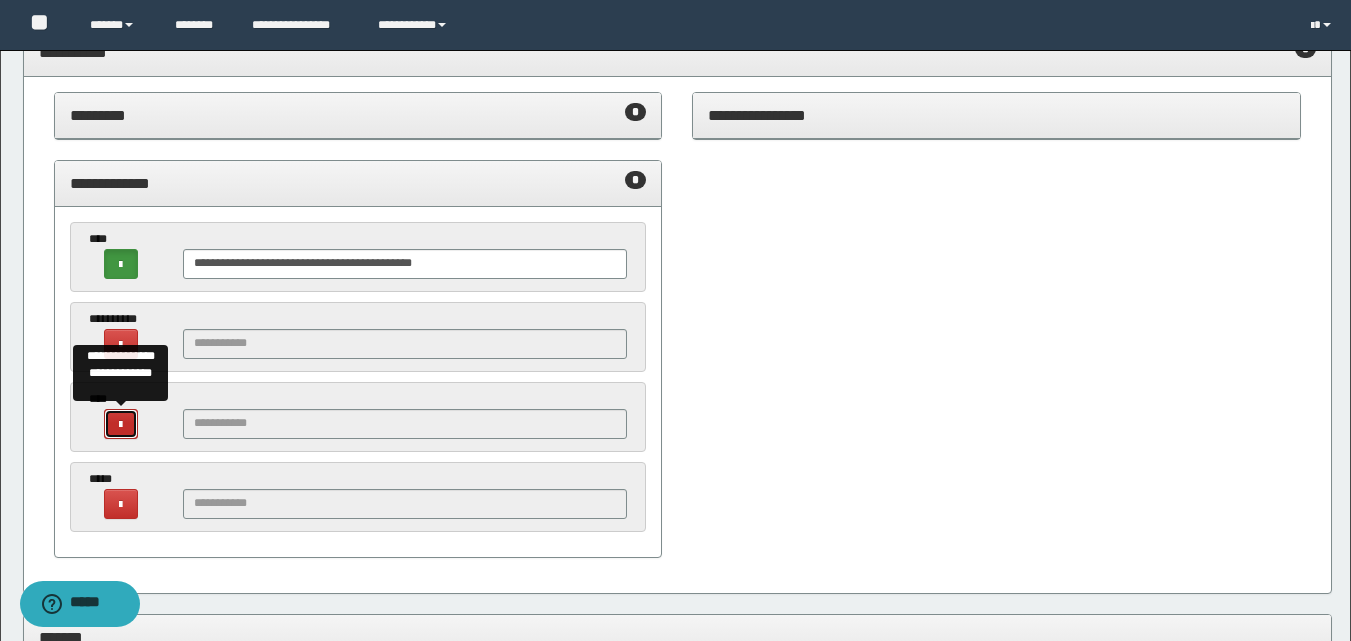 click at bounding box center (121, 424) 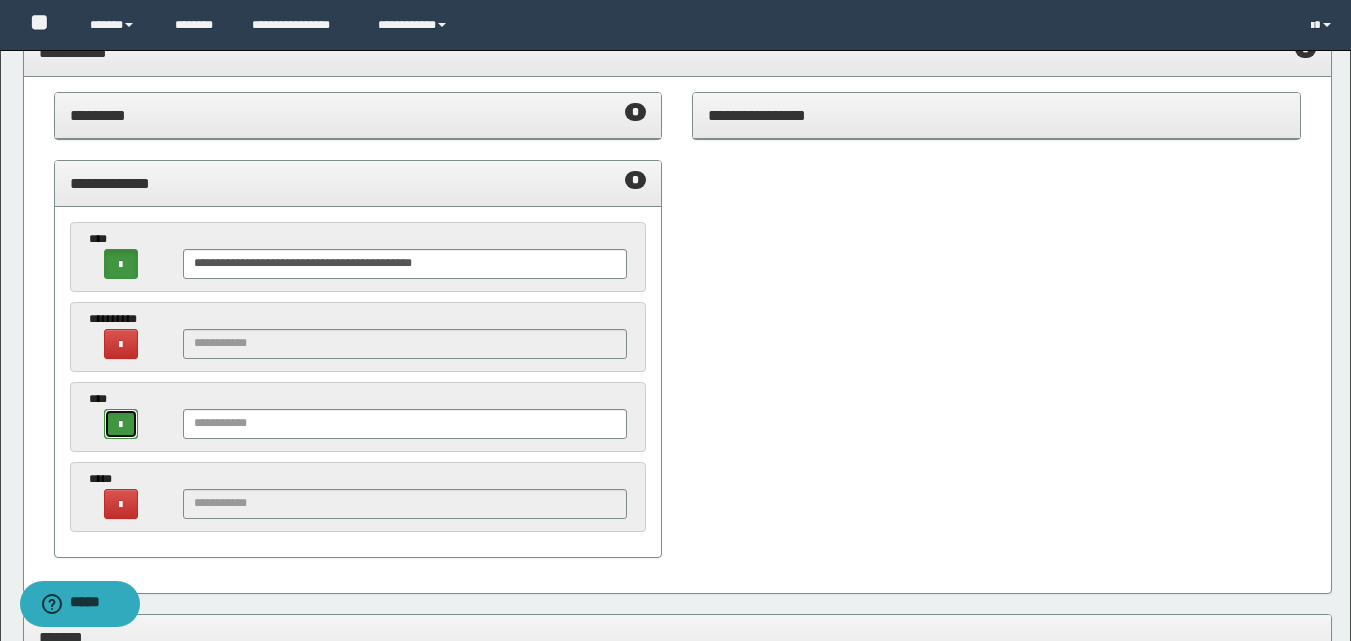 scroll, scrollTop: 800, scrollLeft: 0, axis: vertical 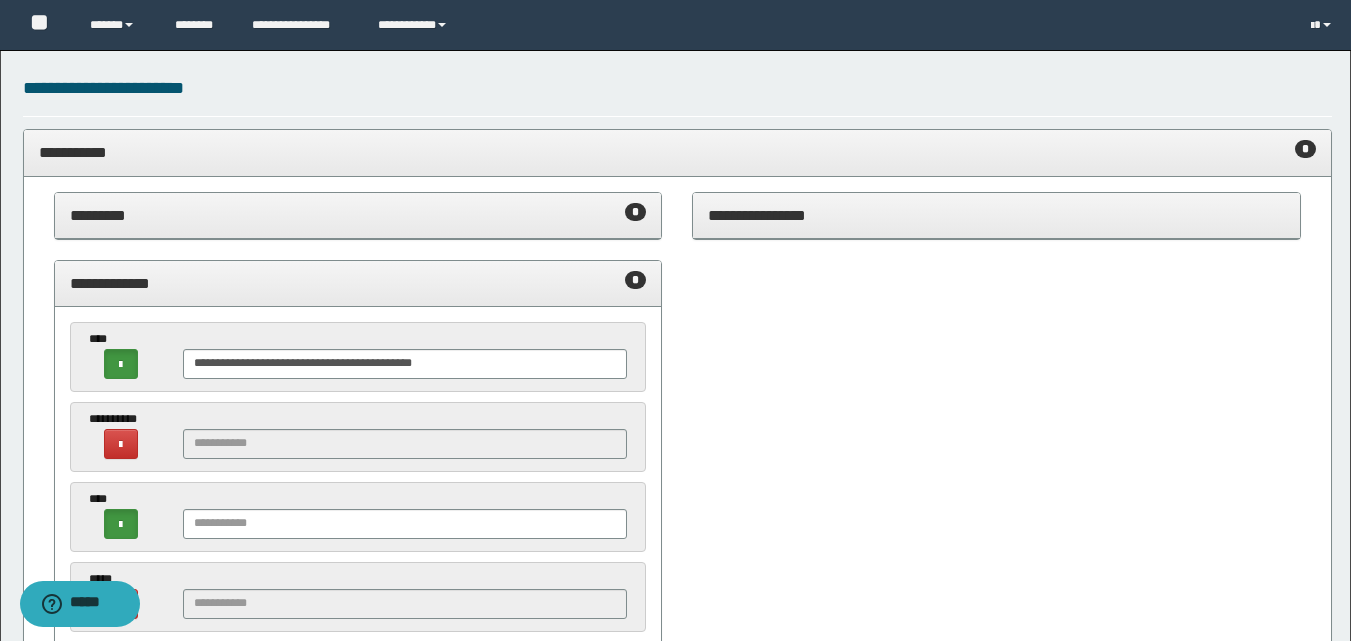 click on "**********" at bounding box center [677, 152] 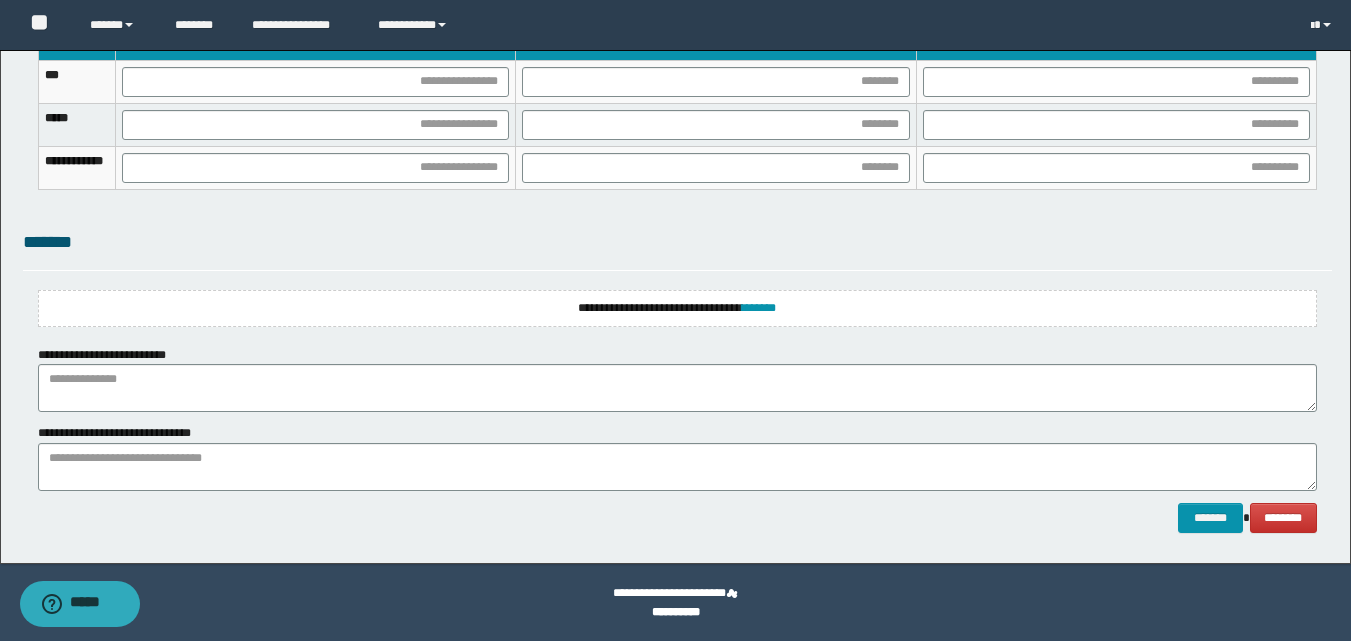 scroll, scrollTop: 1317, scrollLeft: 0, axis: vertical 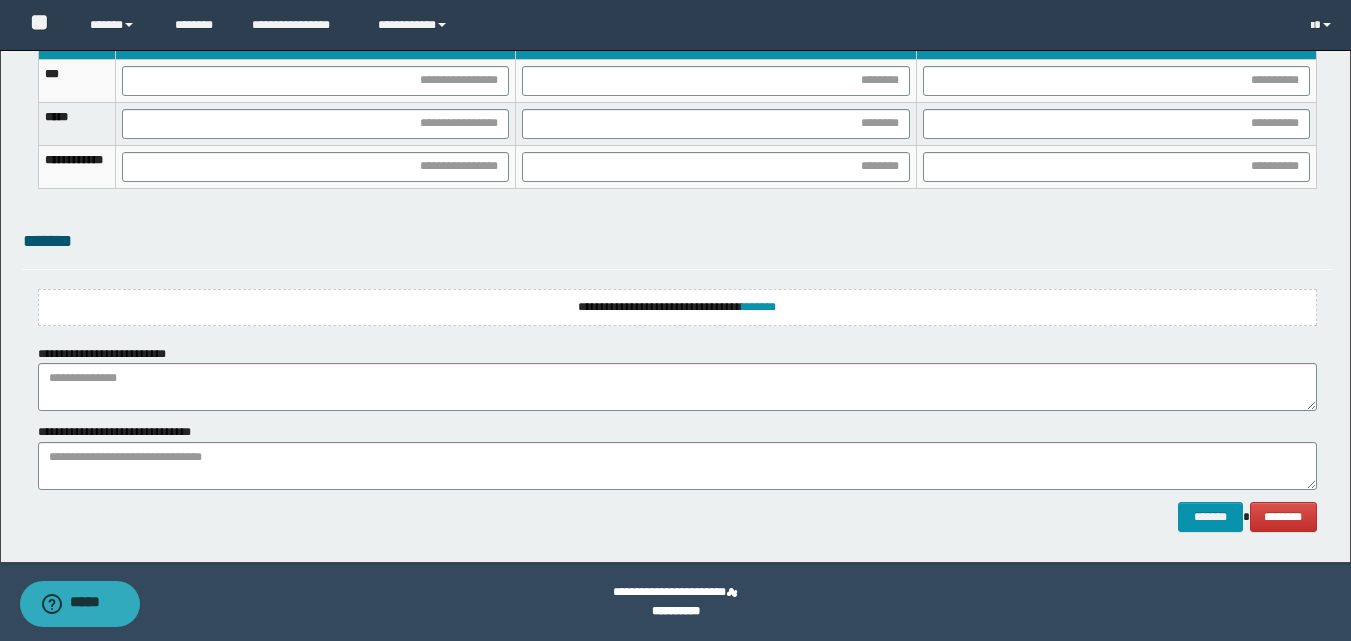 click on "**********" at bounding box center [677, 307] 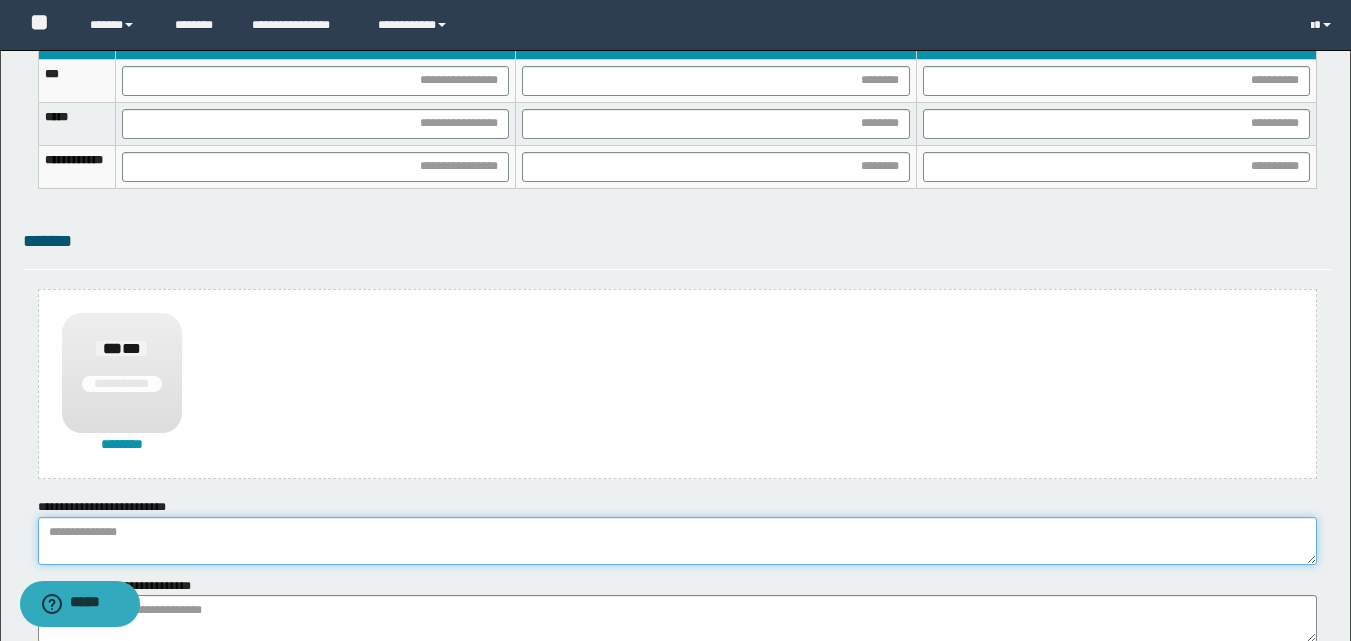 click at bounding box center [677, 541] 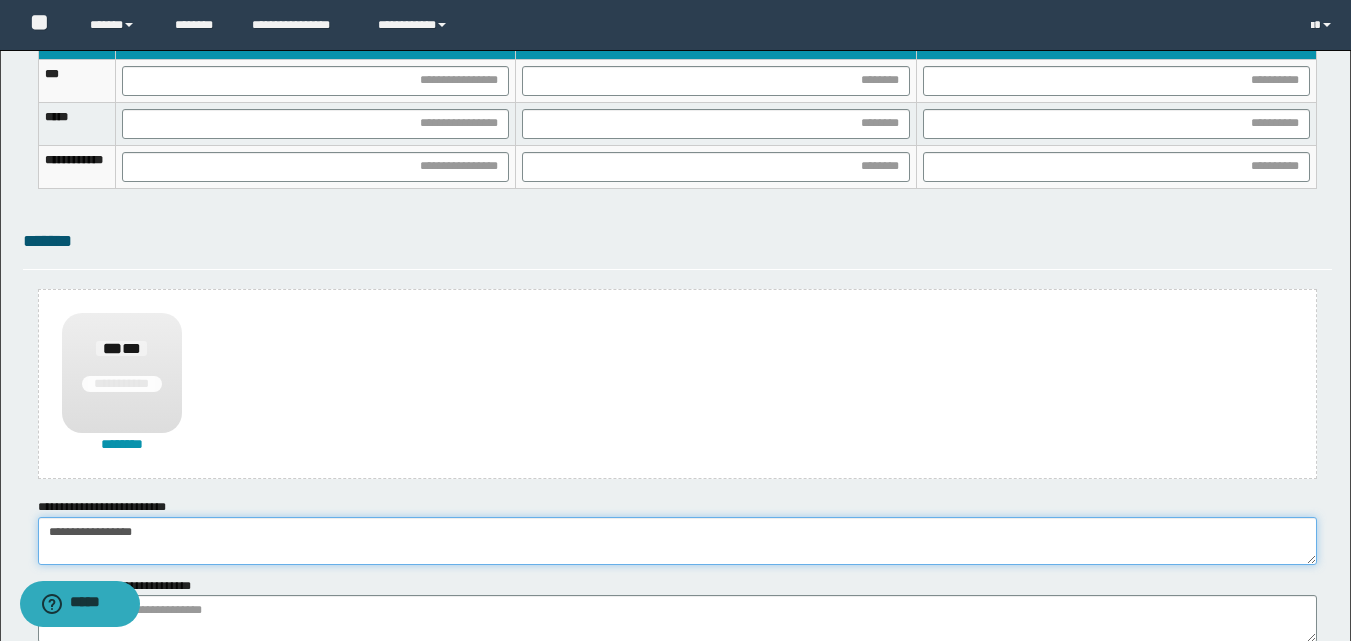 type on "**********" 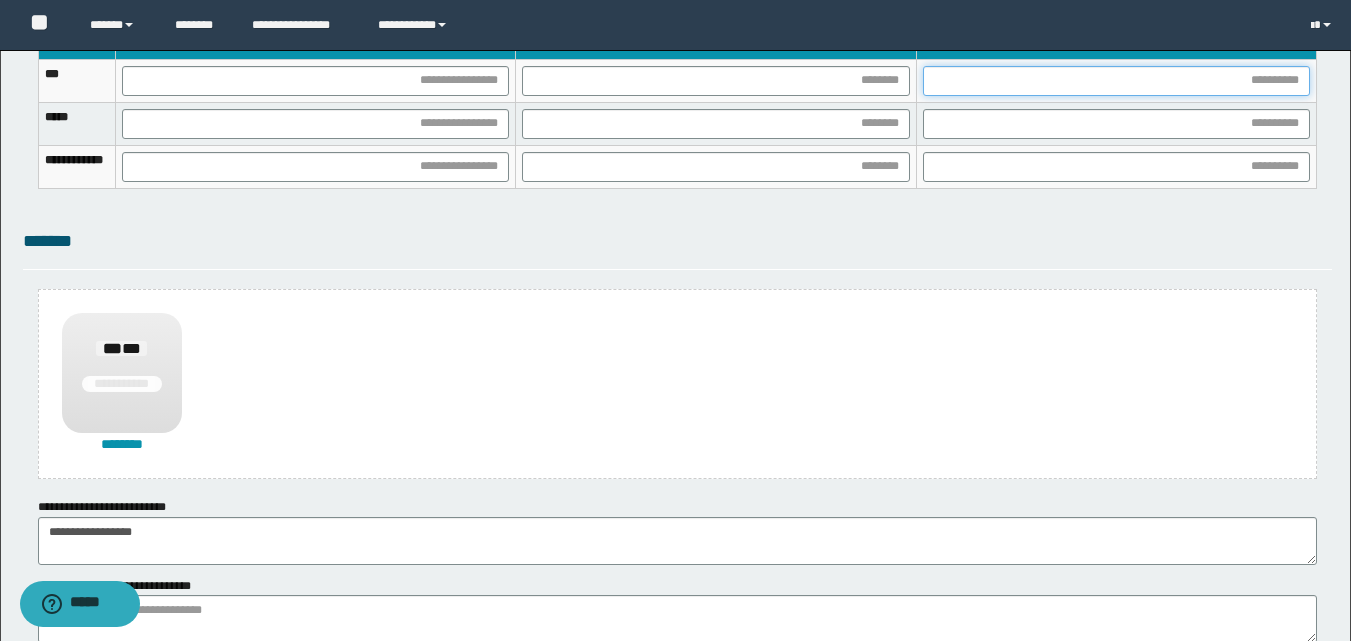drag, startPoint x: 1021, startPoint y: 77, endPoint x: 895, endPoint y: 186, distance: 166.60432 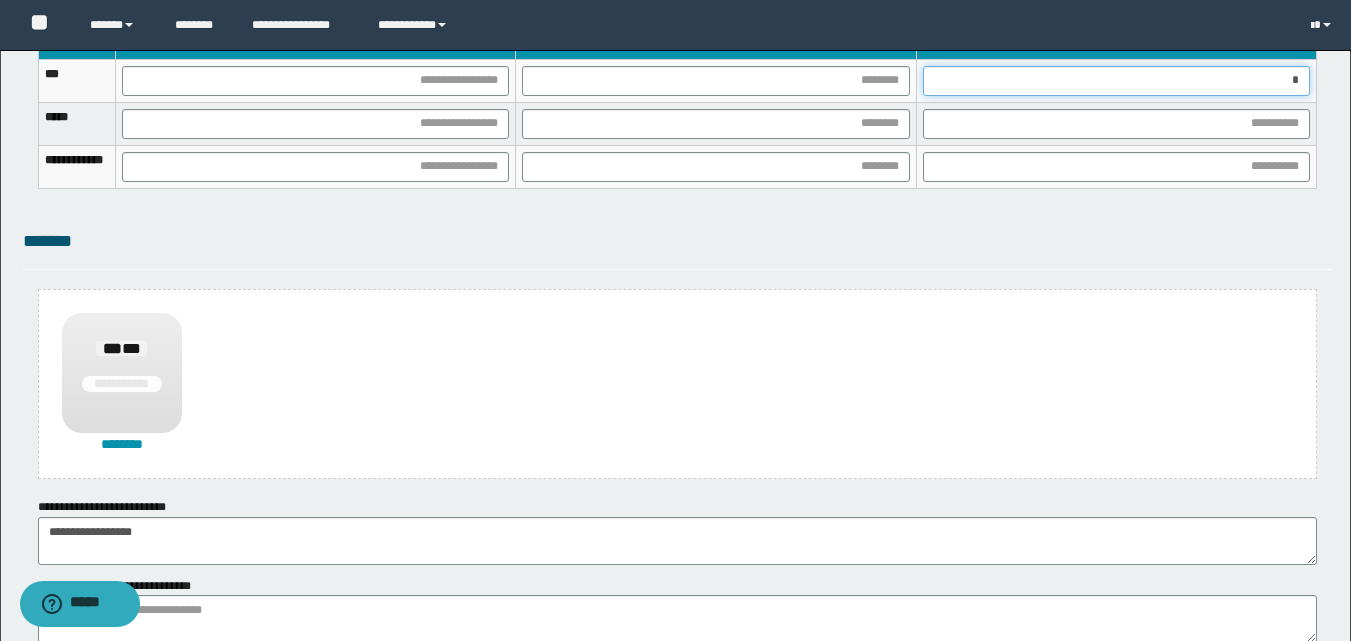 type on "**" 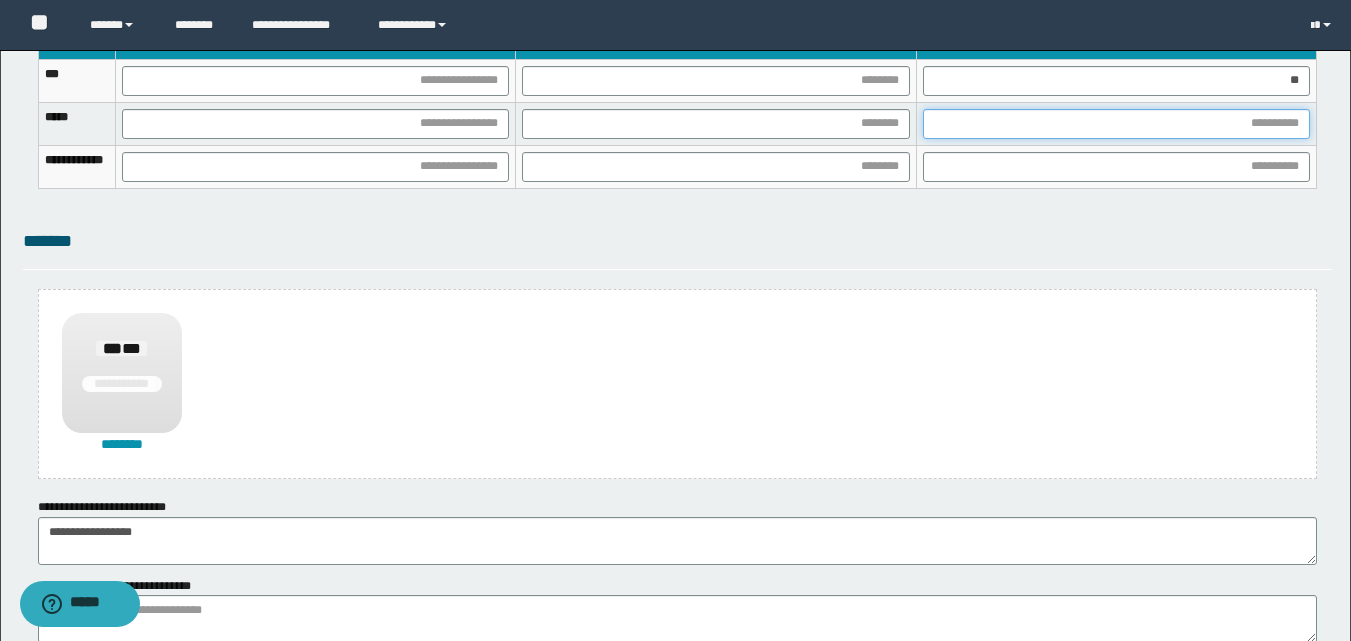 click at bounding box center [1116, 124] 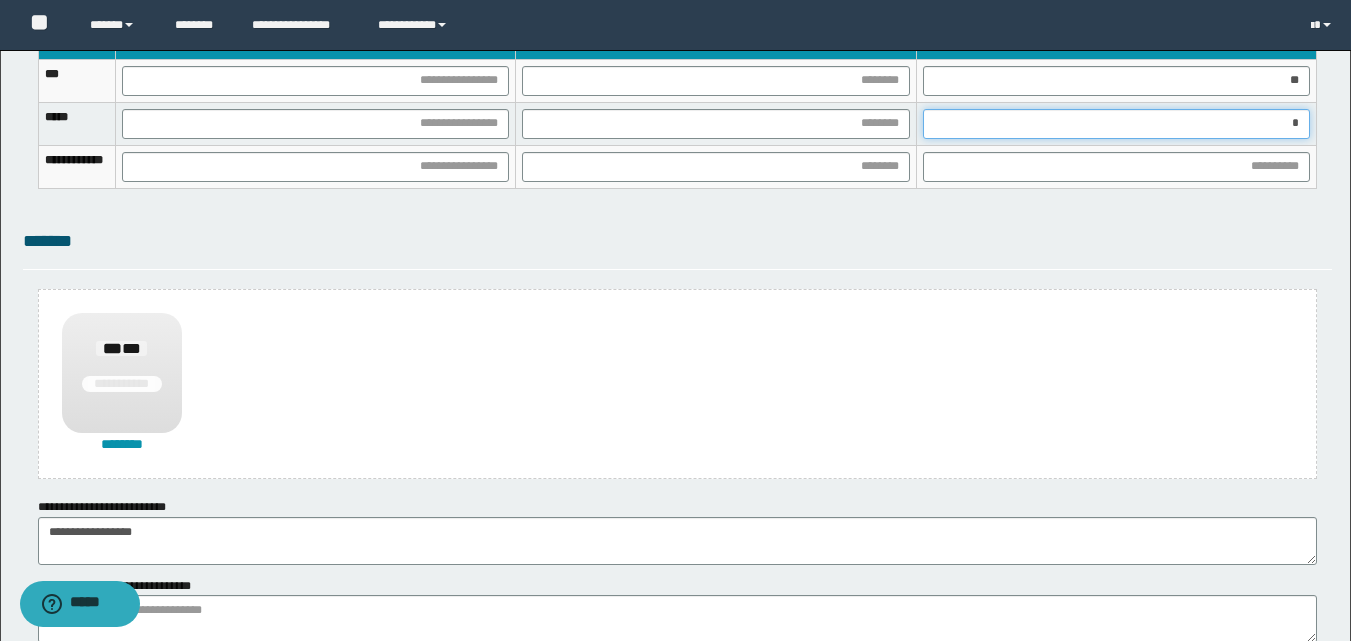 type on "**" 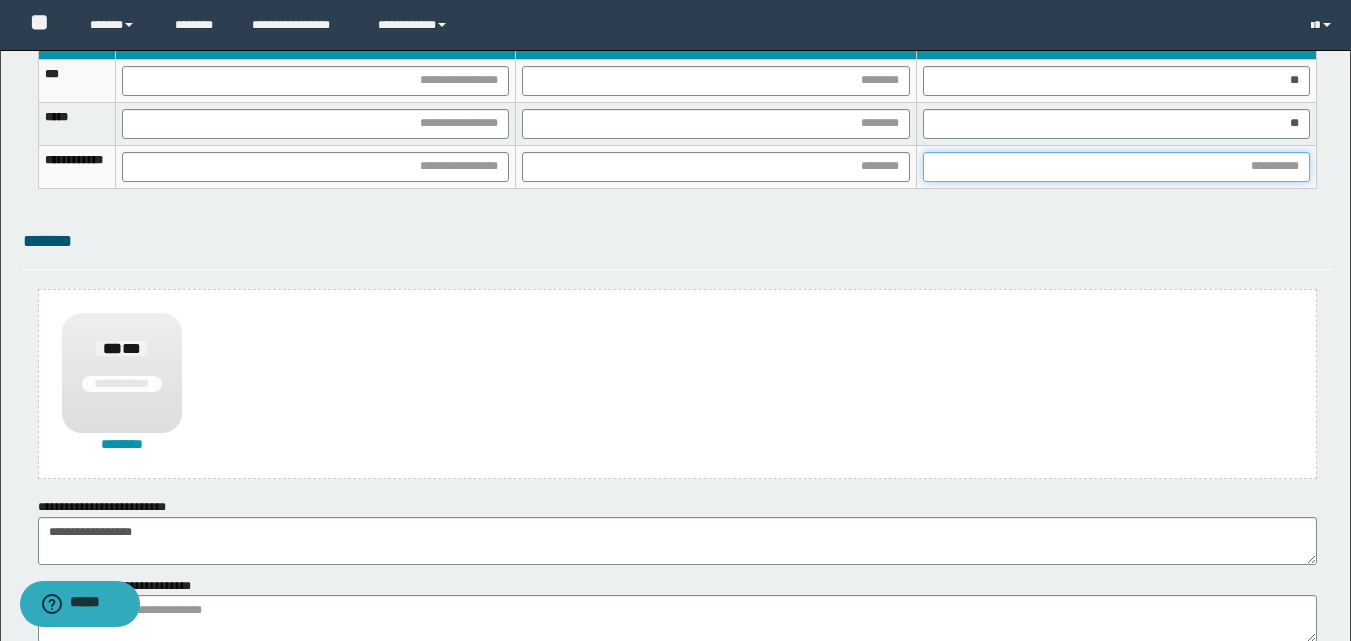 click at bounding box center (1116, 167) 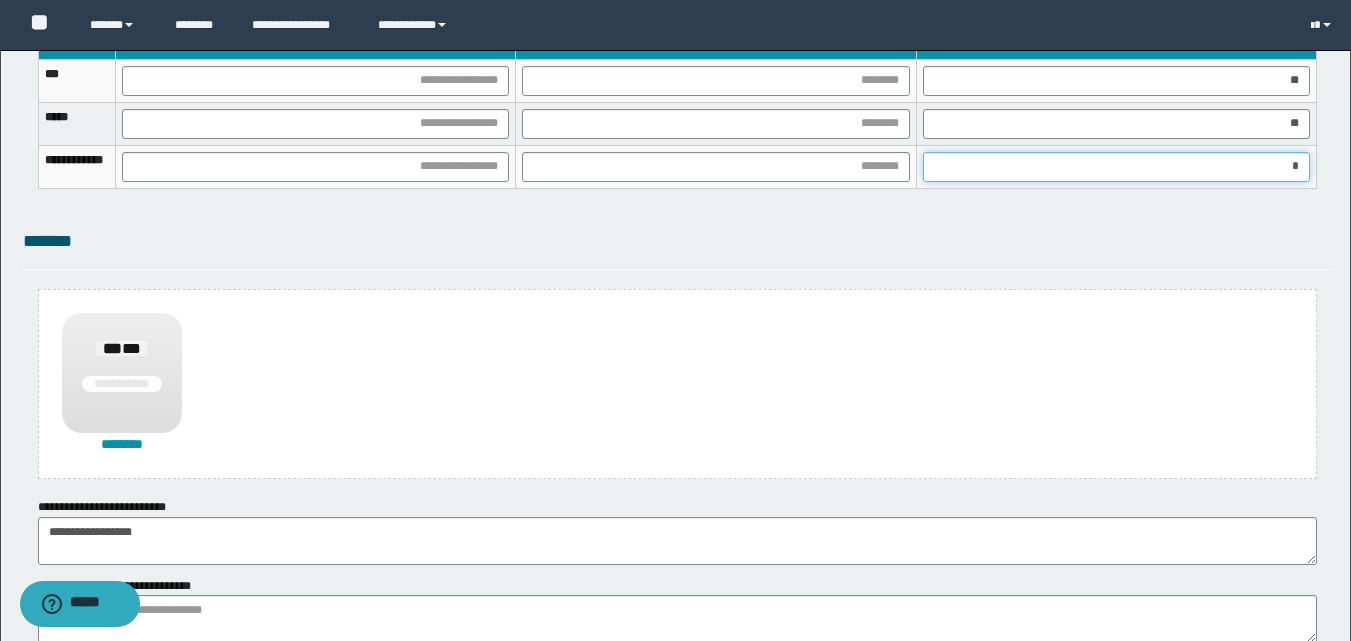 type on "**" 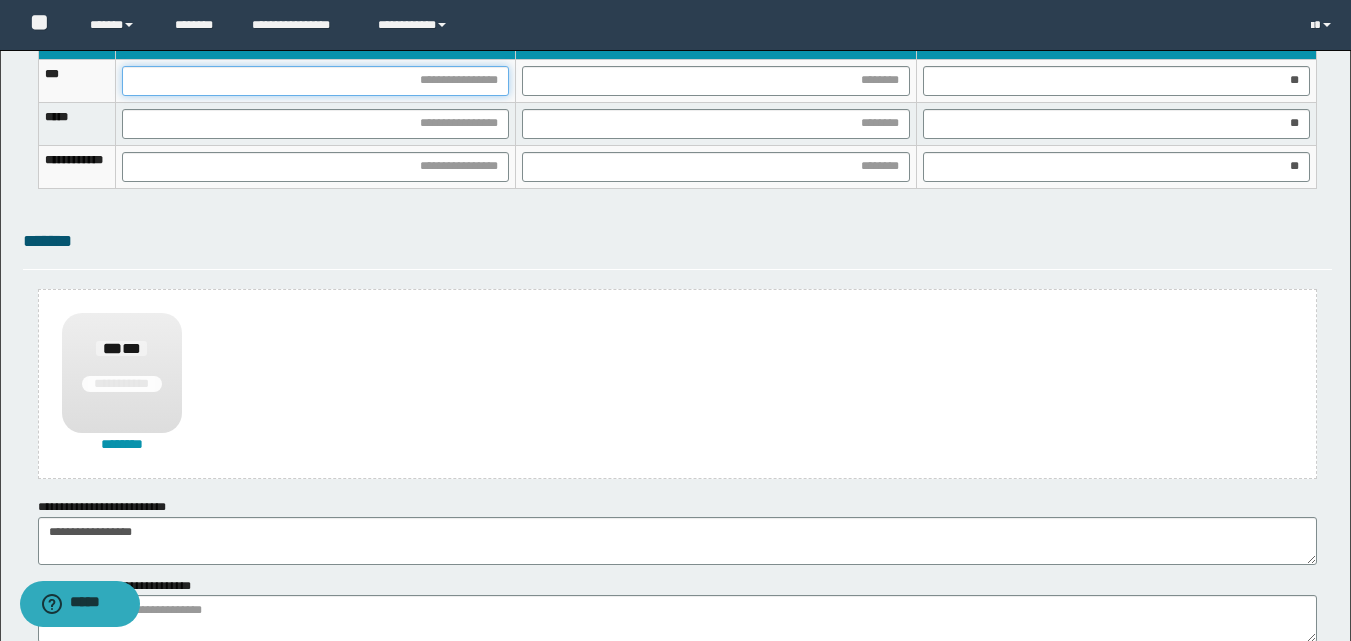 drag, startPoint x: 559, startPoint y: 80, endPoint x: 665, endPoint y: 260, distance: 208.89232 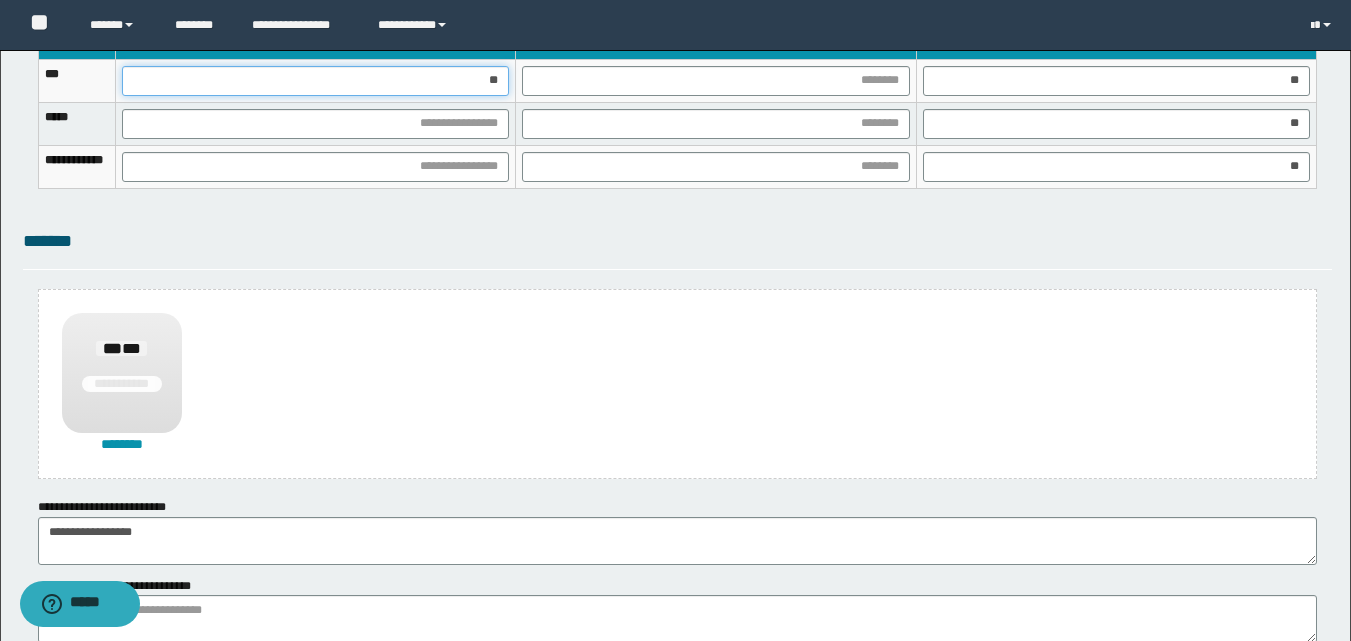 type on "***" 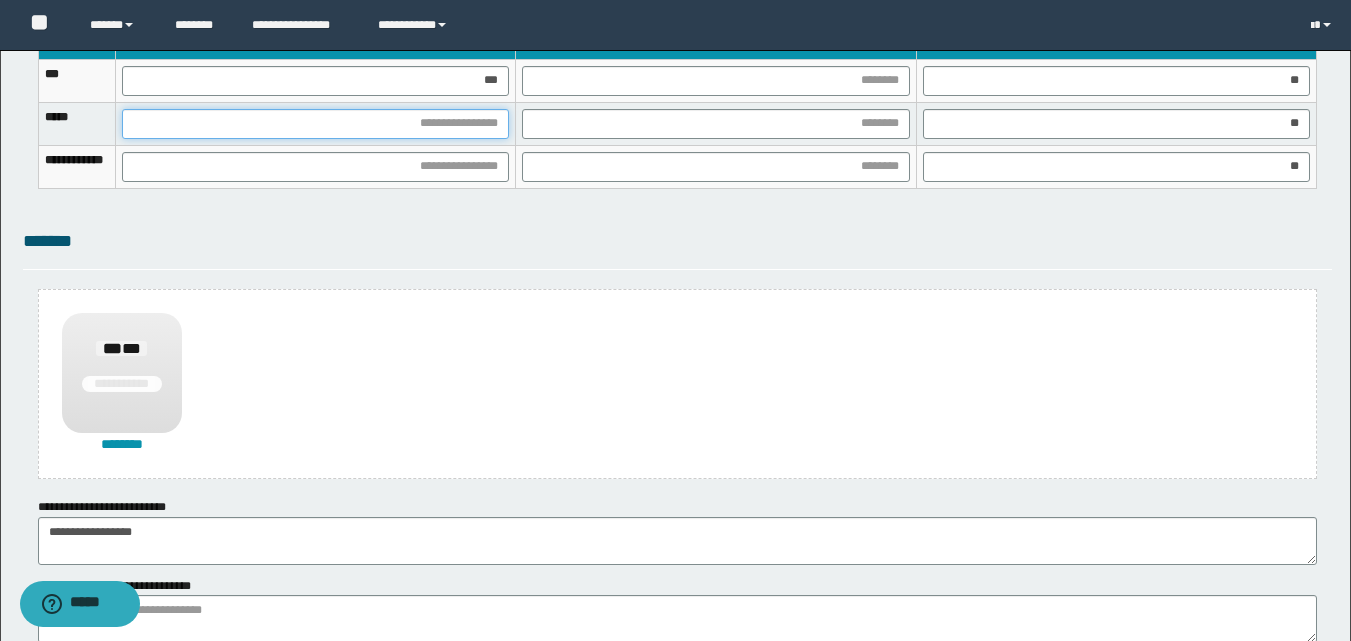 click at bounding box center [315, 124] 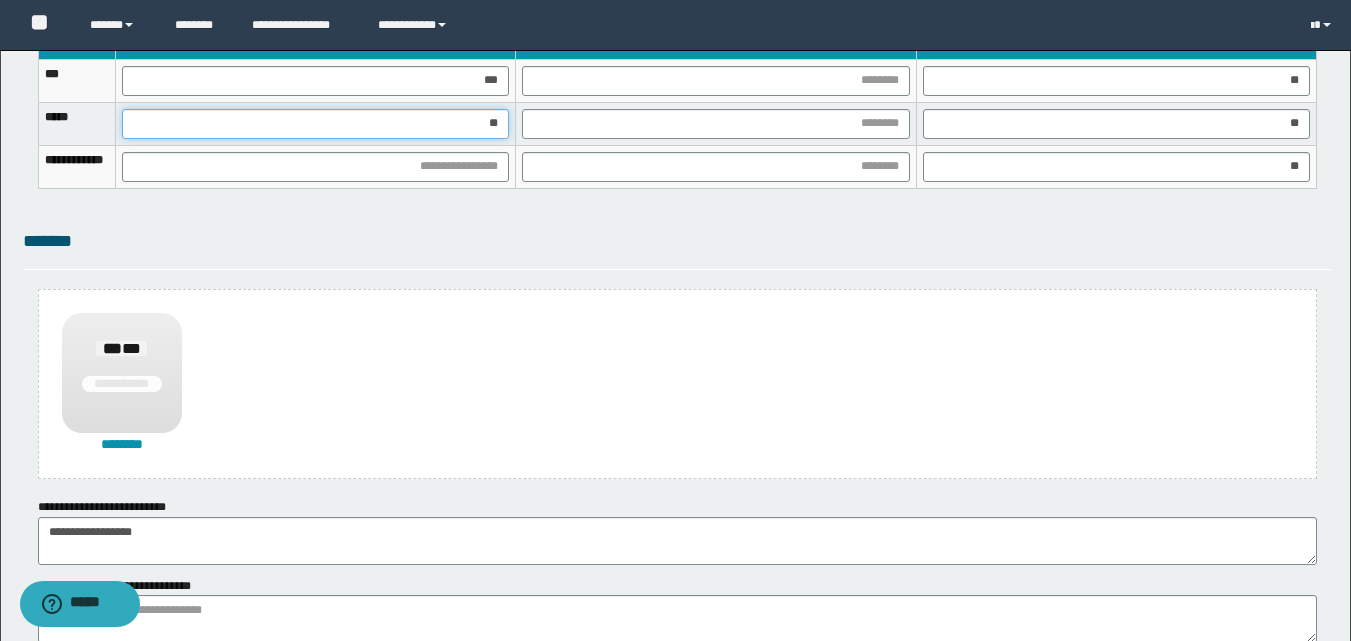 type on "***" 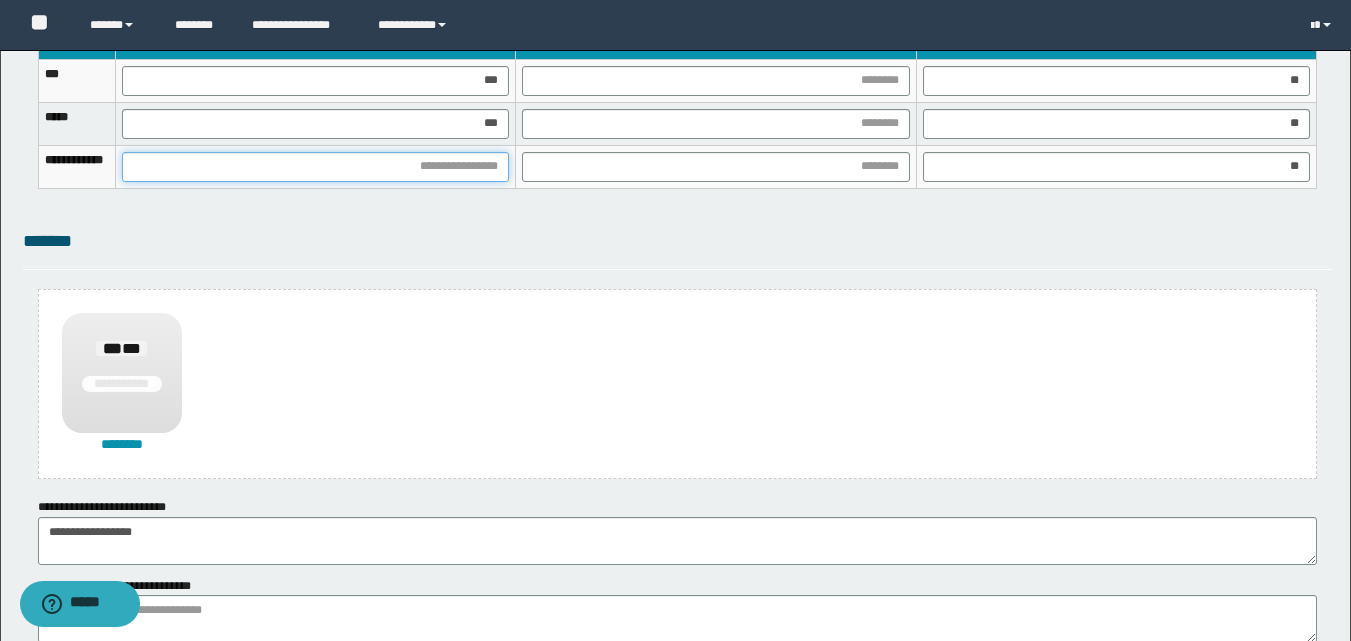 click at bounding box center [315, 167] 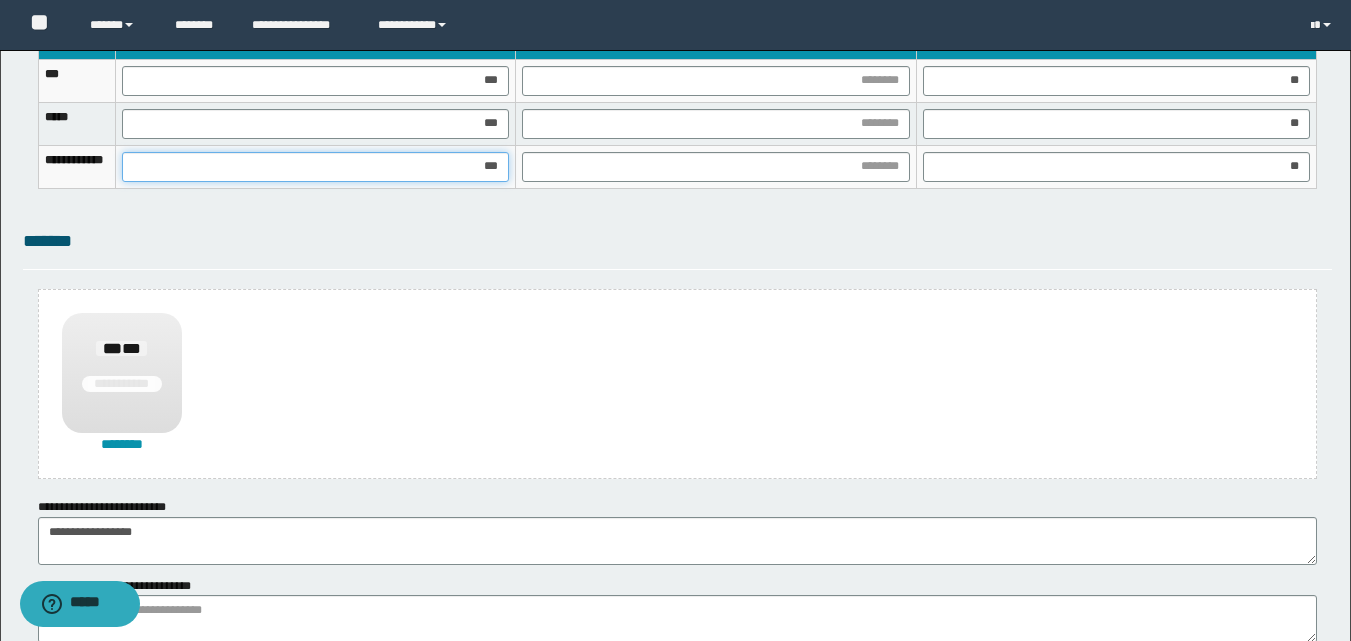 type on "****" 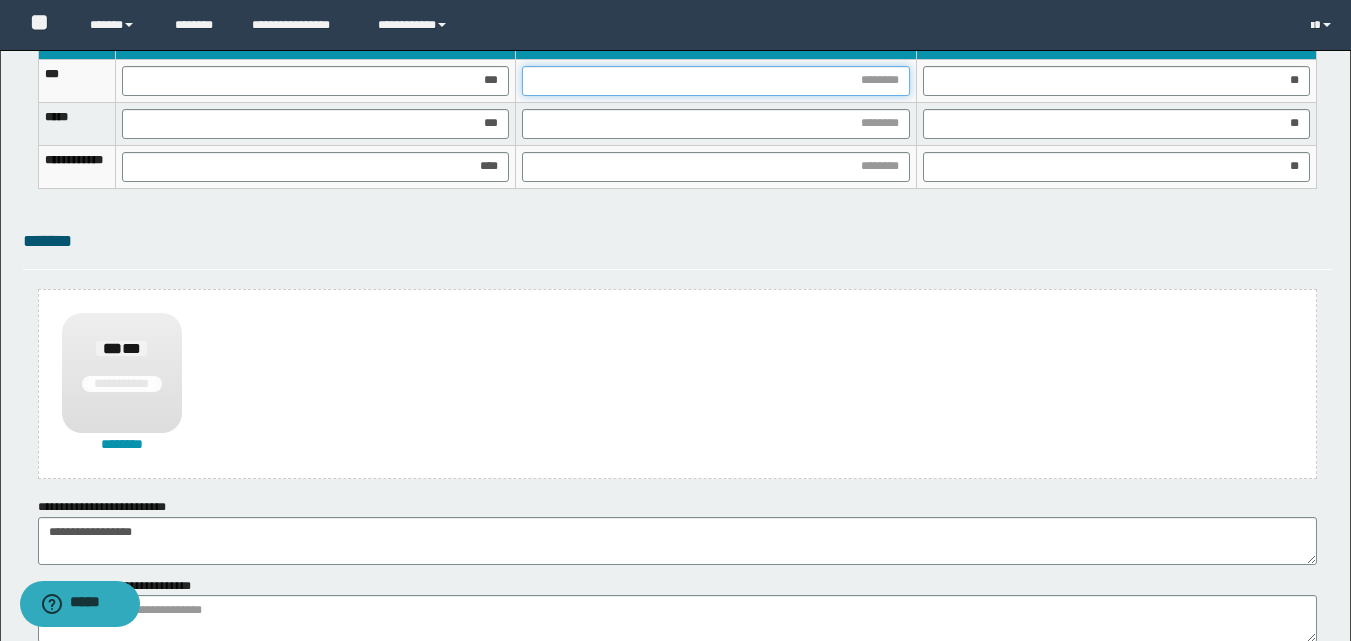 click at bounding box center [715, 81] 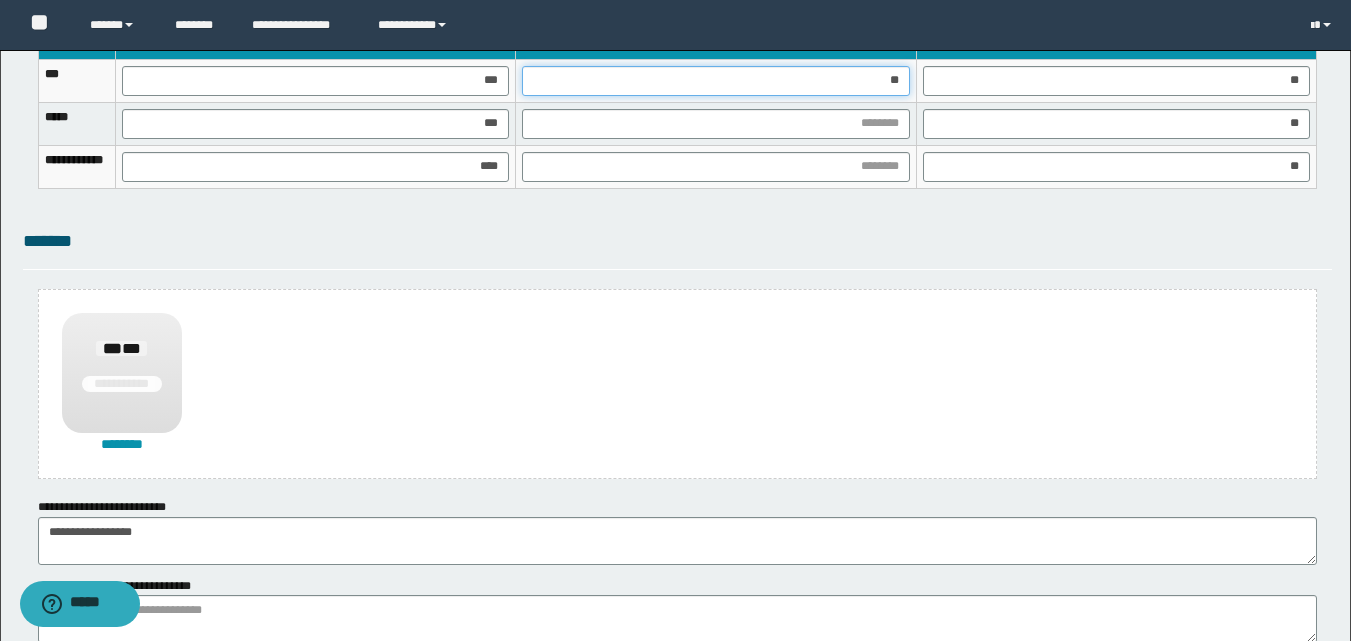 type on "***" 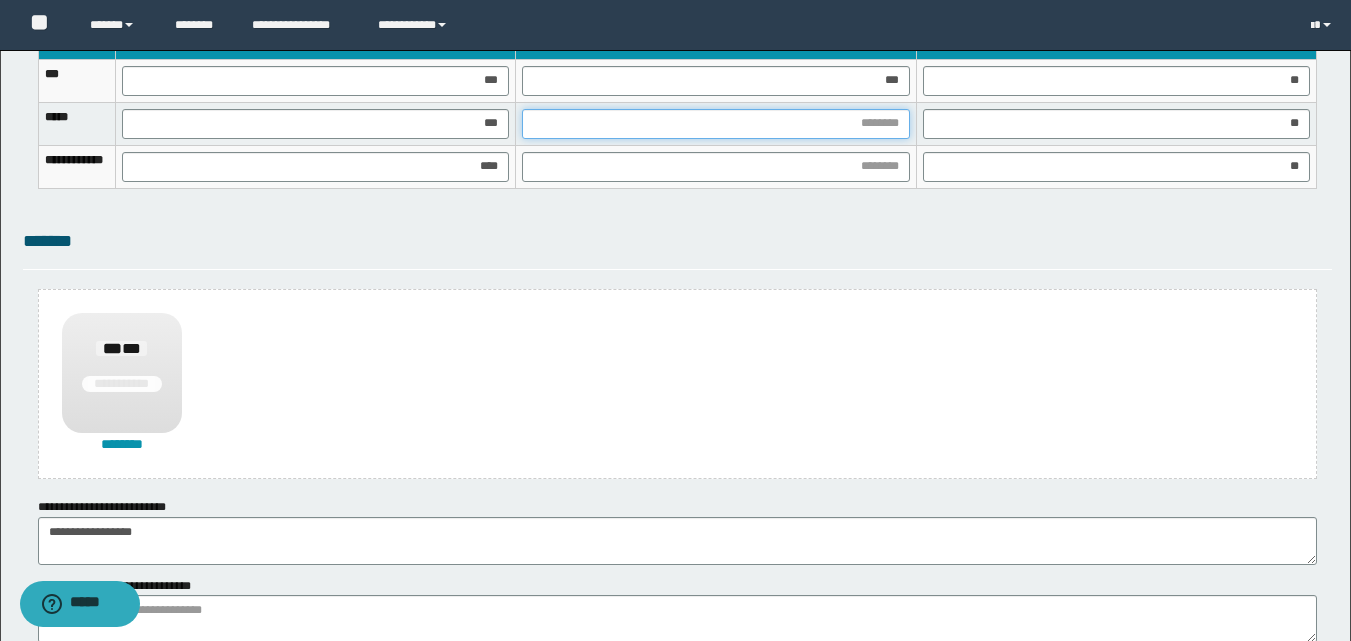 click at bounding box center [715, 124] 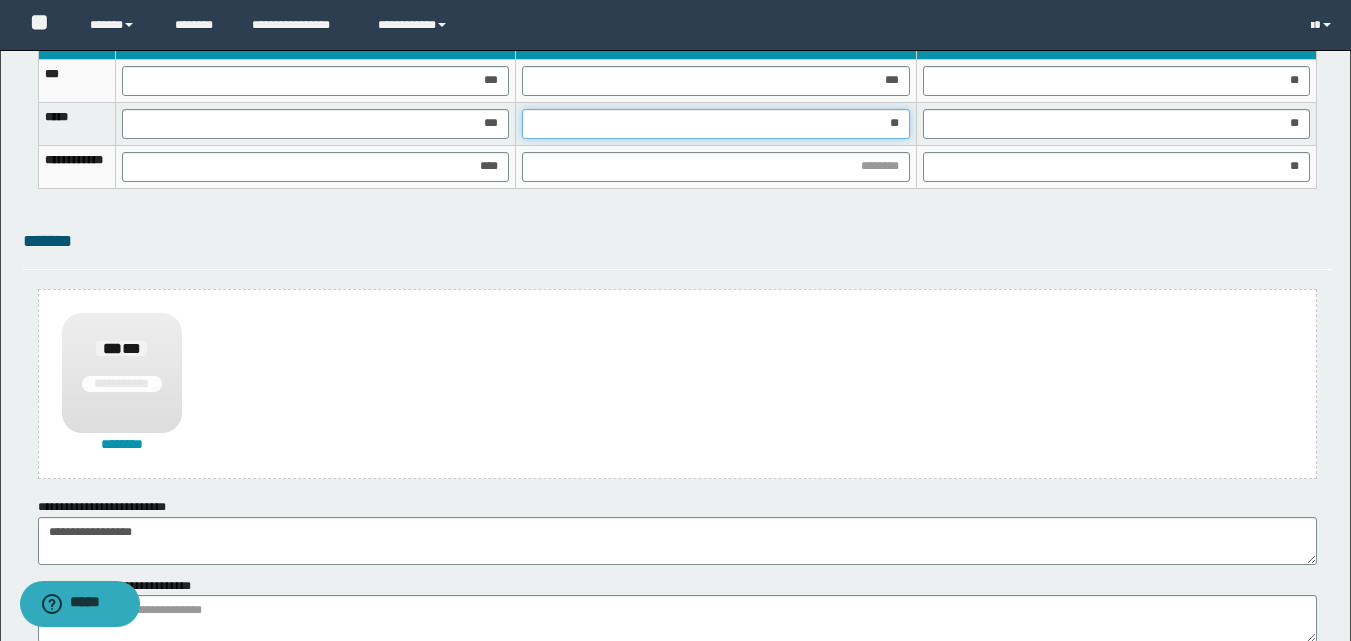 type on "***" 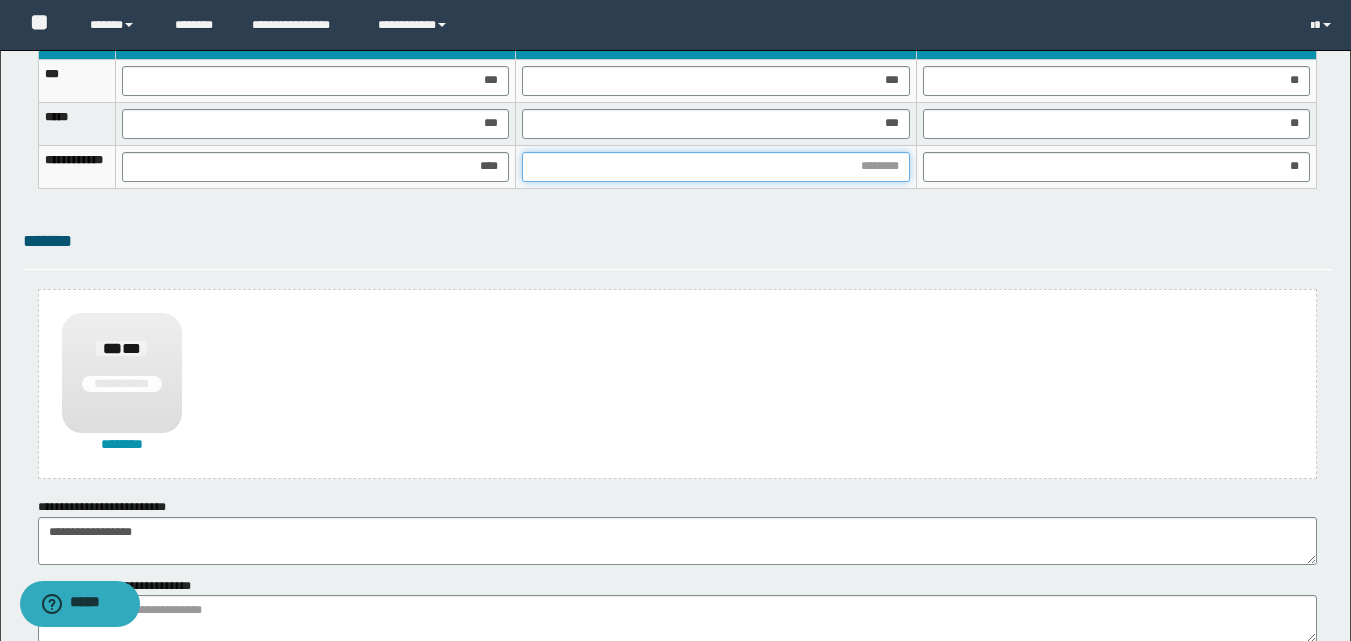 click at bounding box center [715, 167] 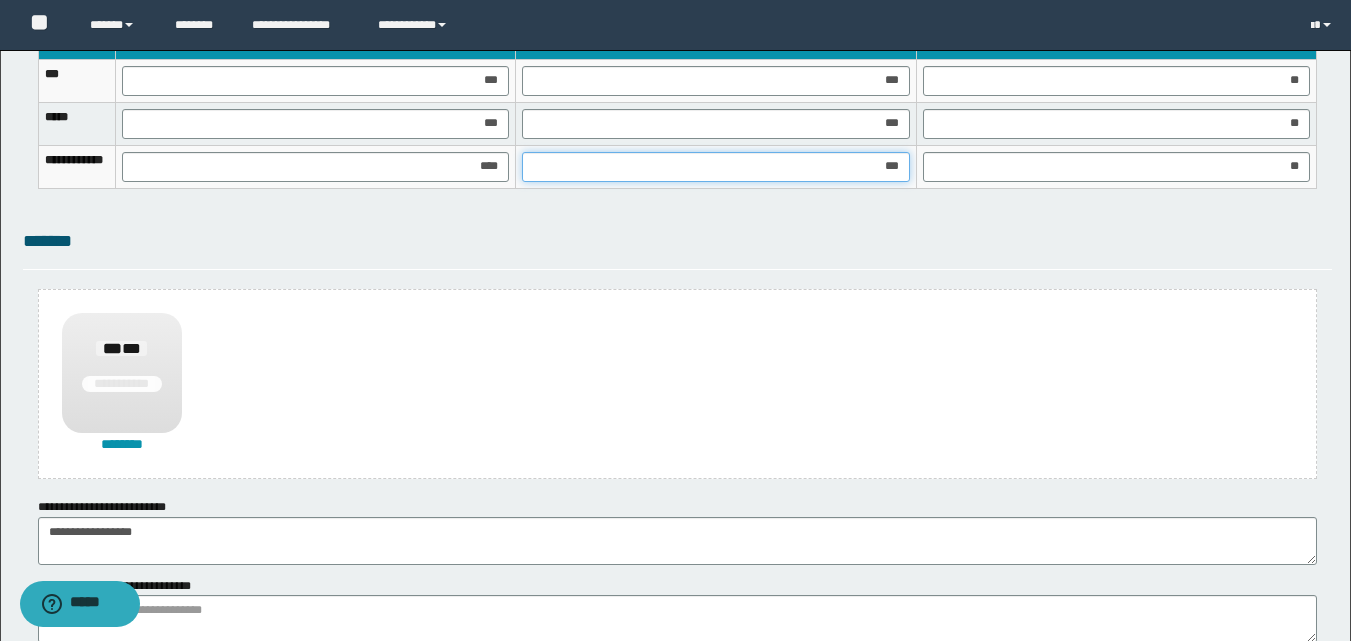 type on "****" 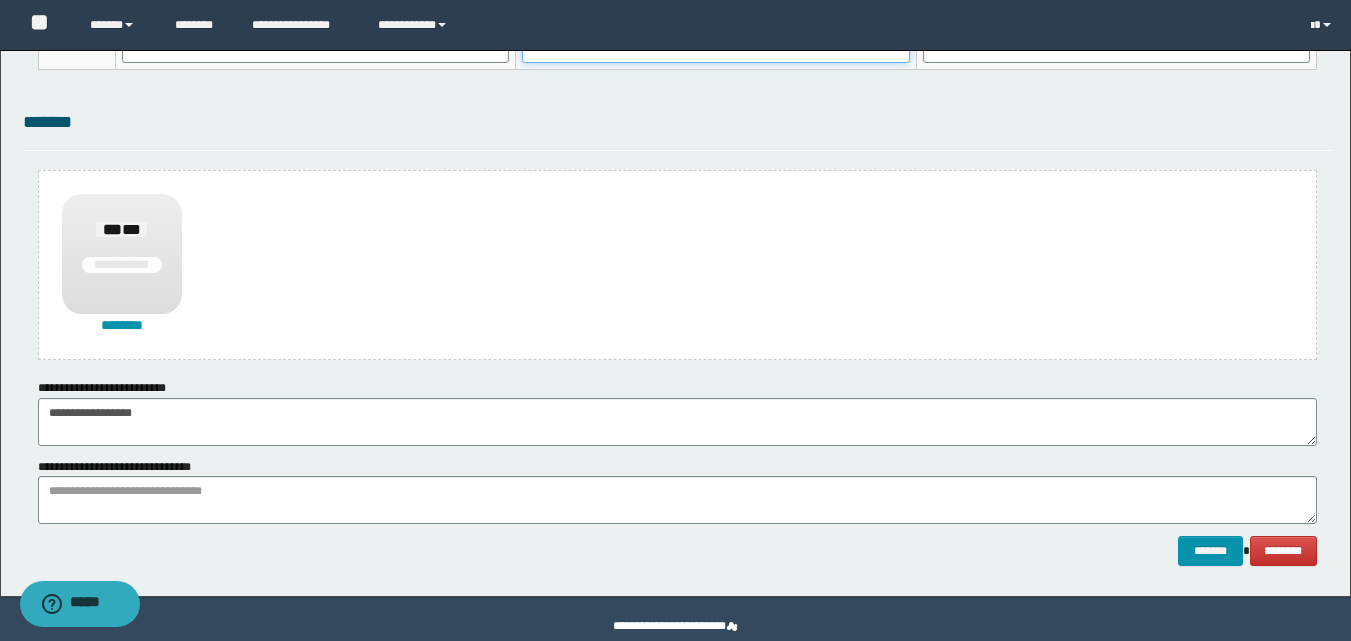 scroll, scrollTop: 1470, scrollLeft: 0, axis: vertical 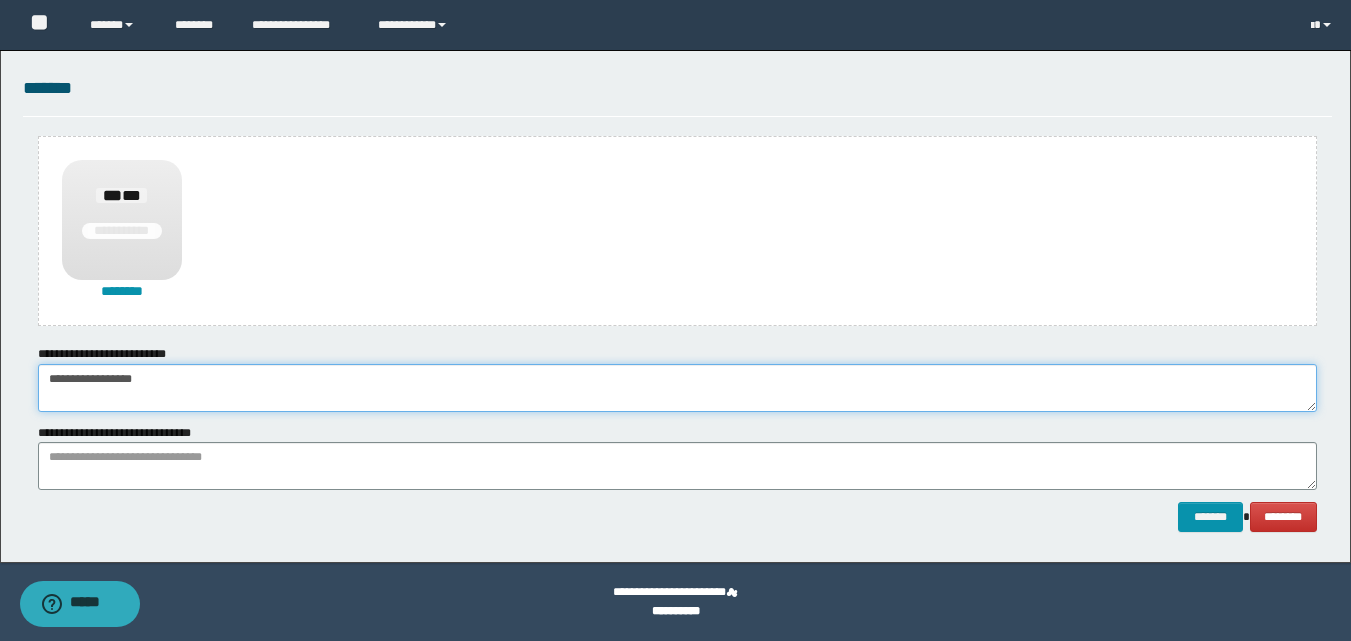 click on "**********" at bounding box center [677, 388] 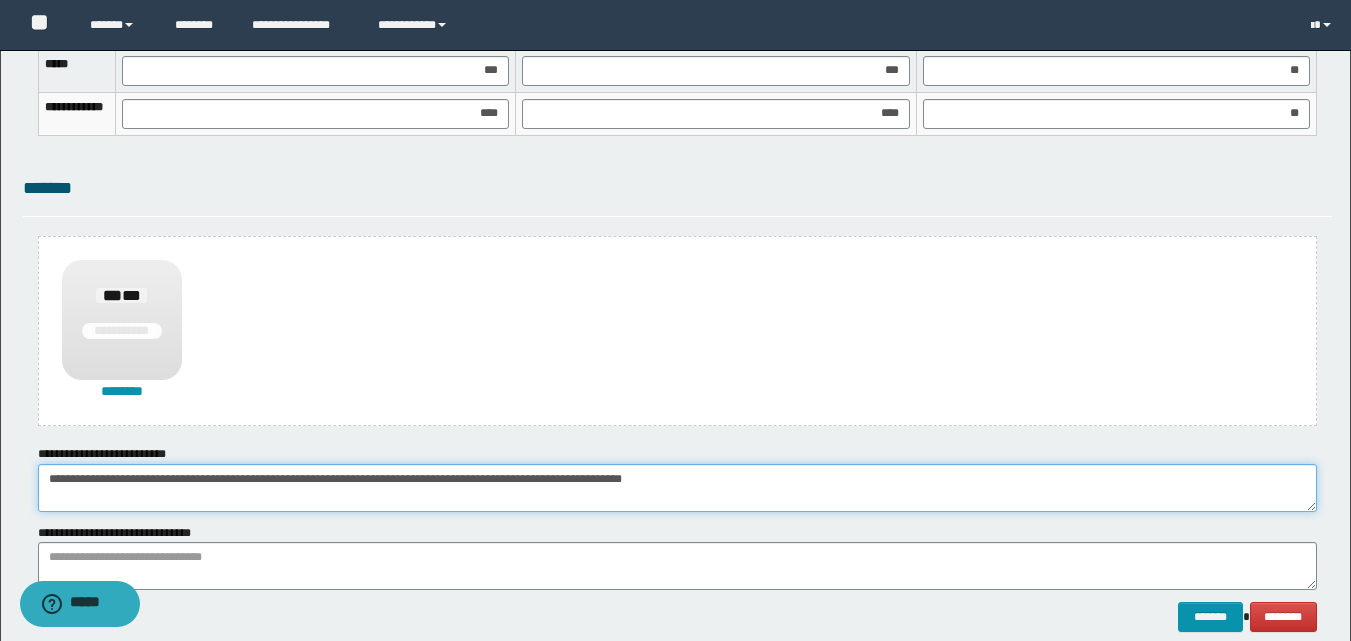 scroll, scrollTop: 1470, scrollLeft: 0, axis: vertical 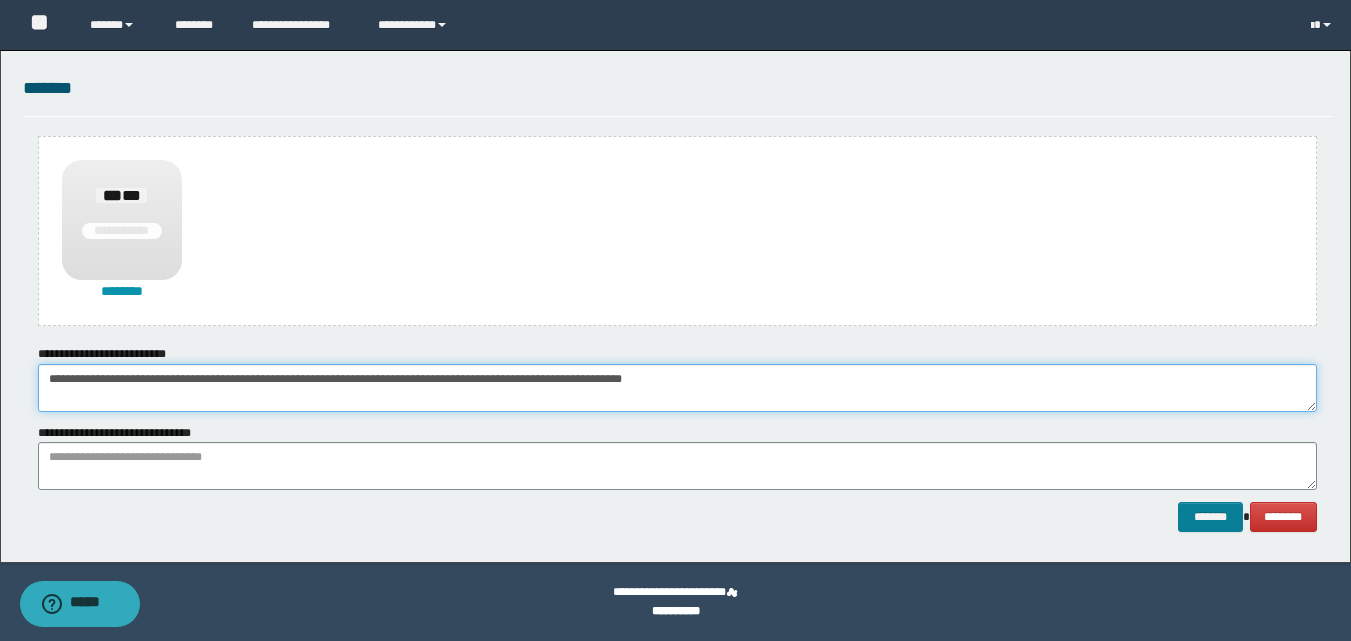 type on "**********" 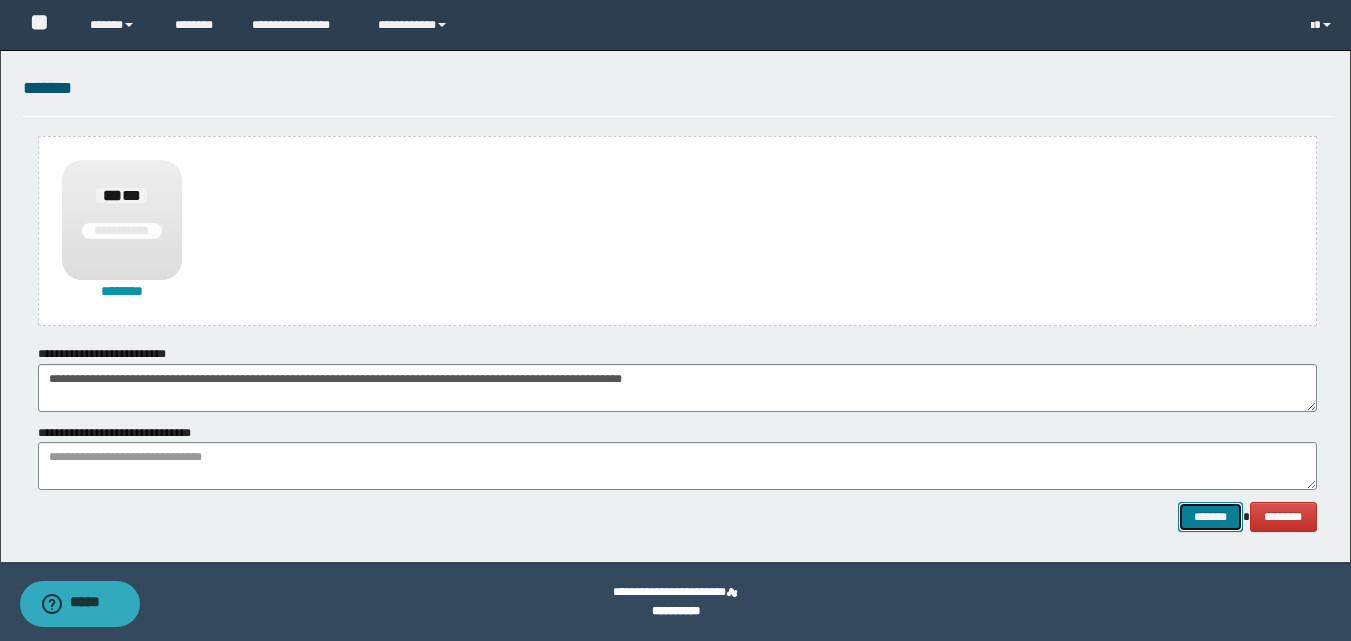 click on "*******" at bounding box center (1210, 517) 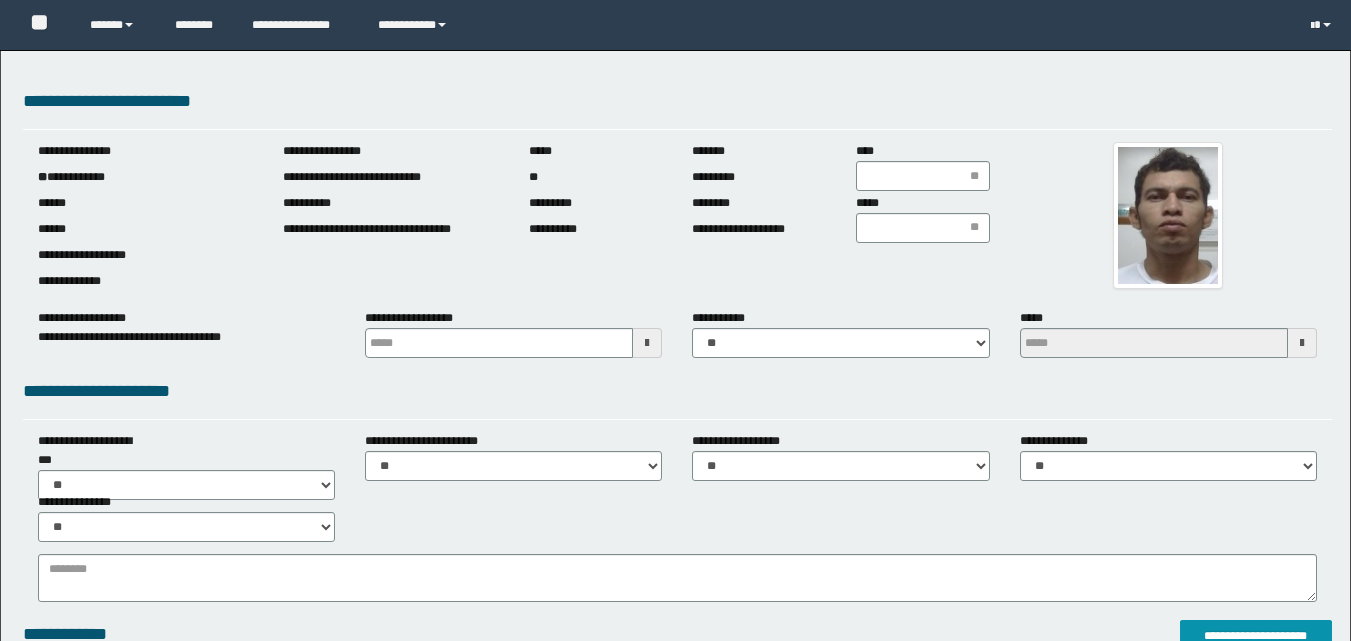 scroll, scrollTop: 0, scrollLeft: 0, axis: both 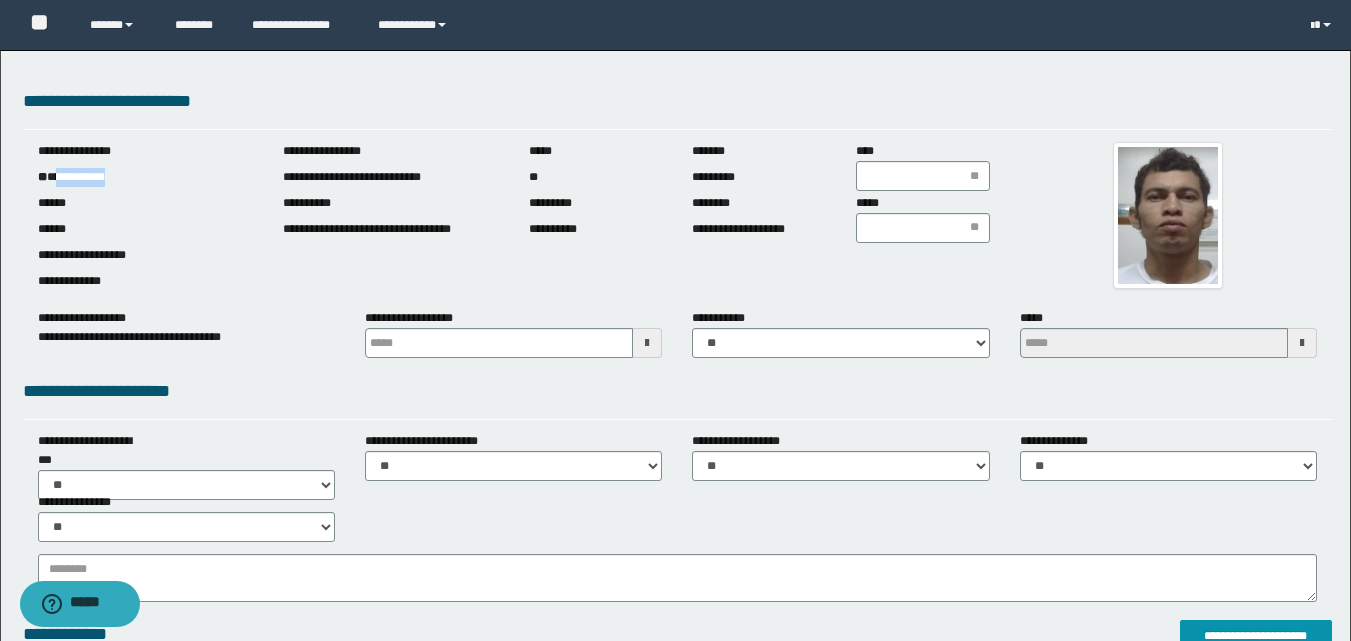 drag, startPoint x: 57, startPoint y: 176, endPoint x: 183, endPoint y: 176, distance: 126 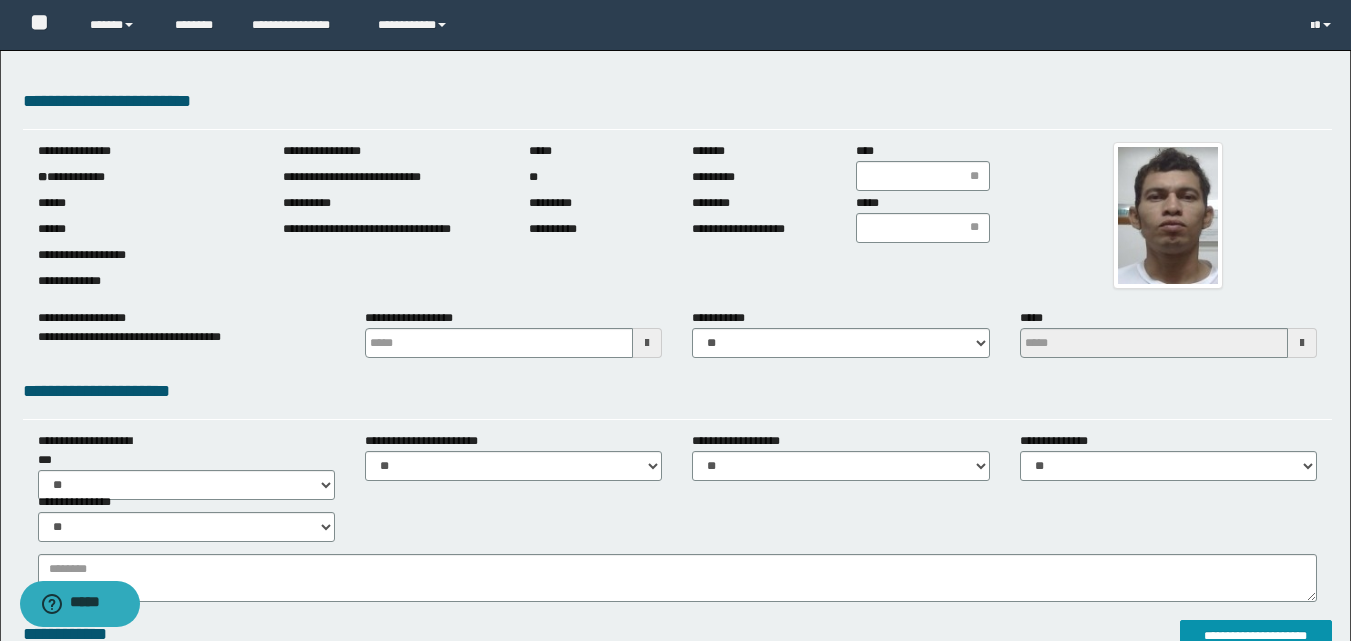 click at bounding box center [647, 343] 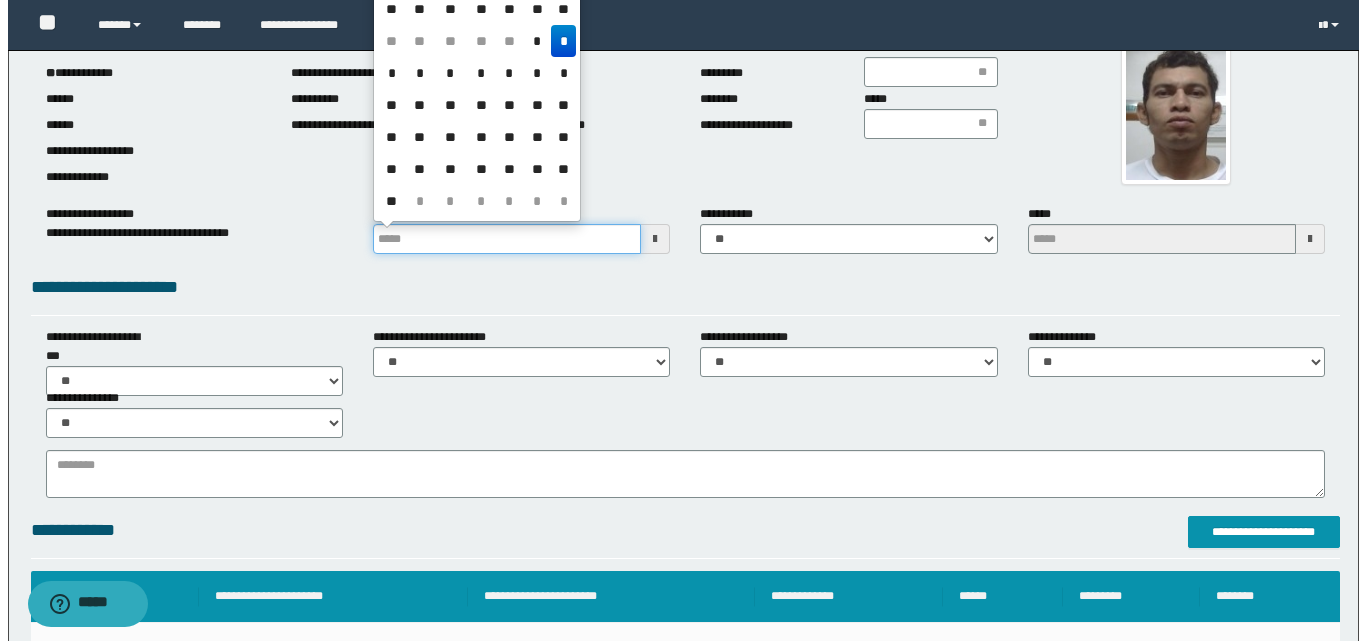 scroll, scrollTop: 500, scrollLeft: 0, axis: vertical 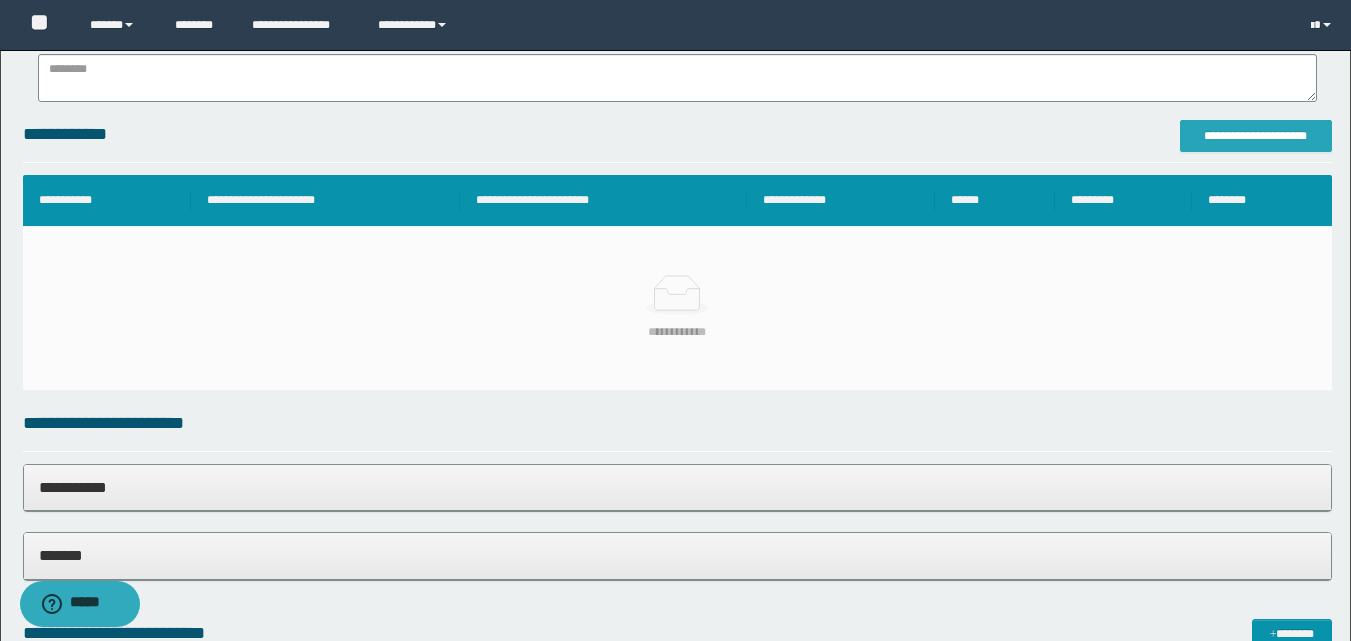 click on "**********" at bounding box center (1256, 136) 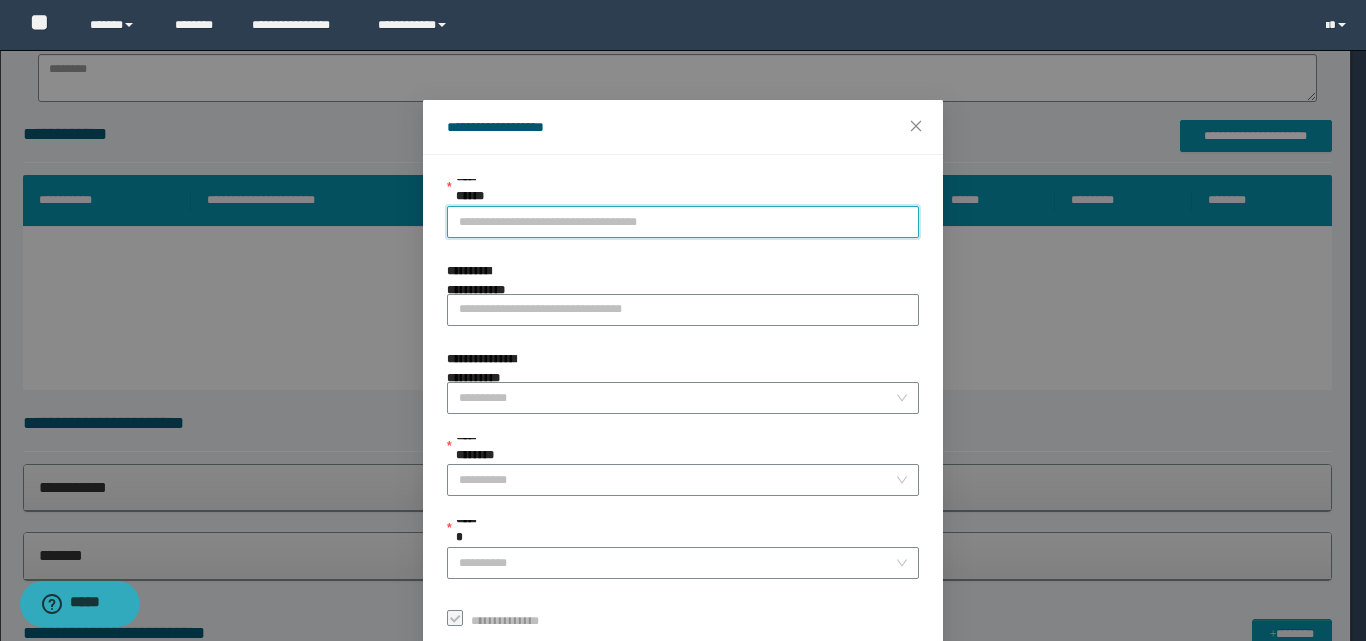 click on "**********" at bounding box center (683, 222) 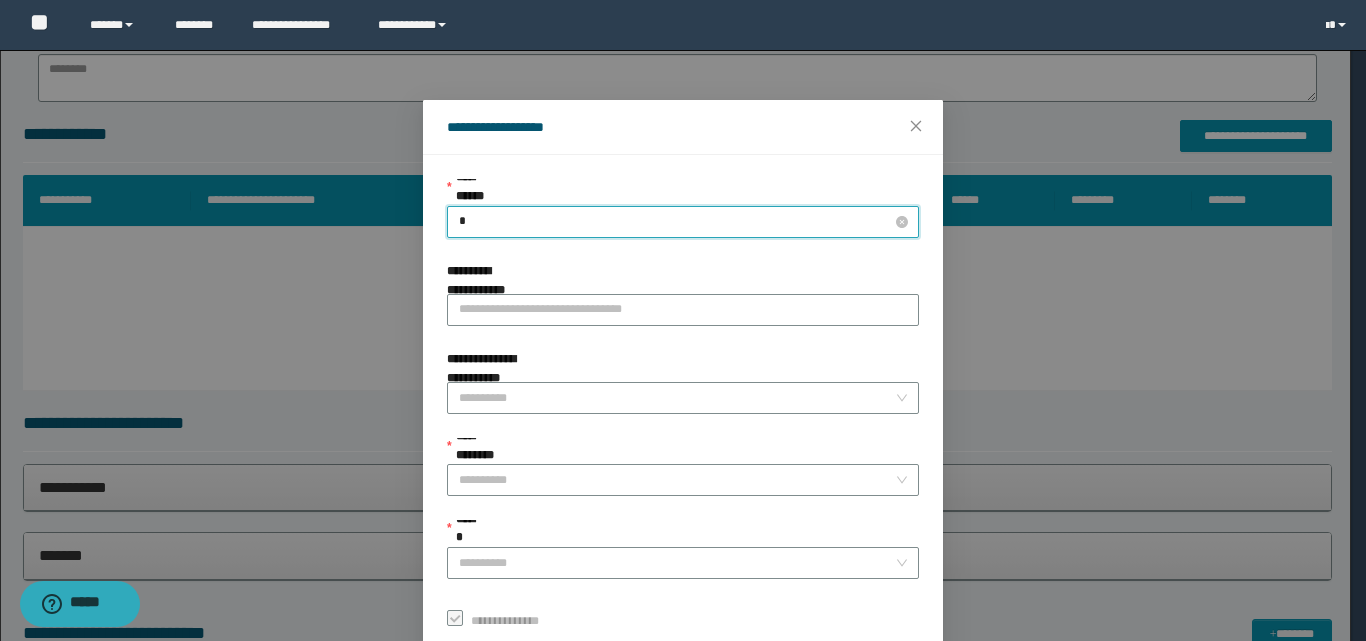 type on "**" 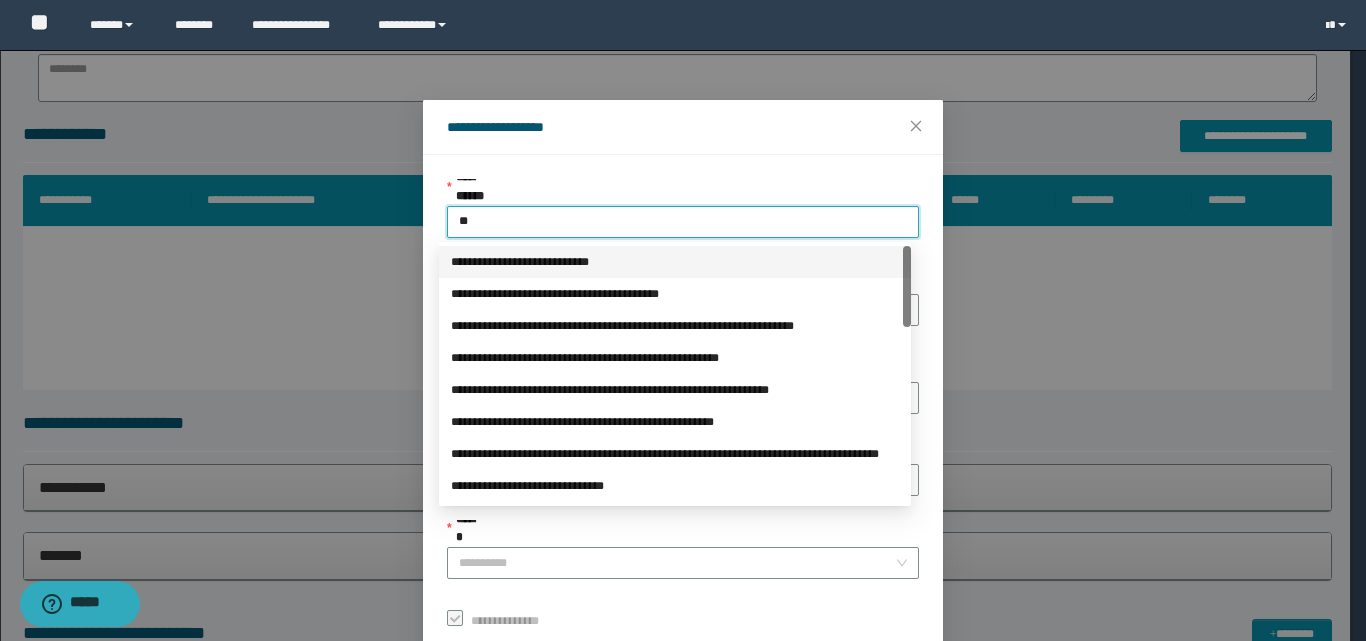 click on "**********" at bounding box center (675, 262) 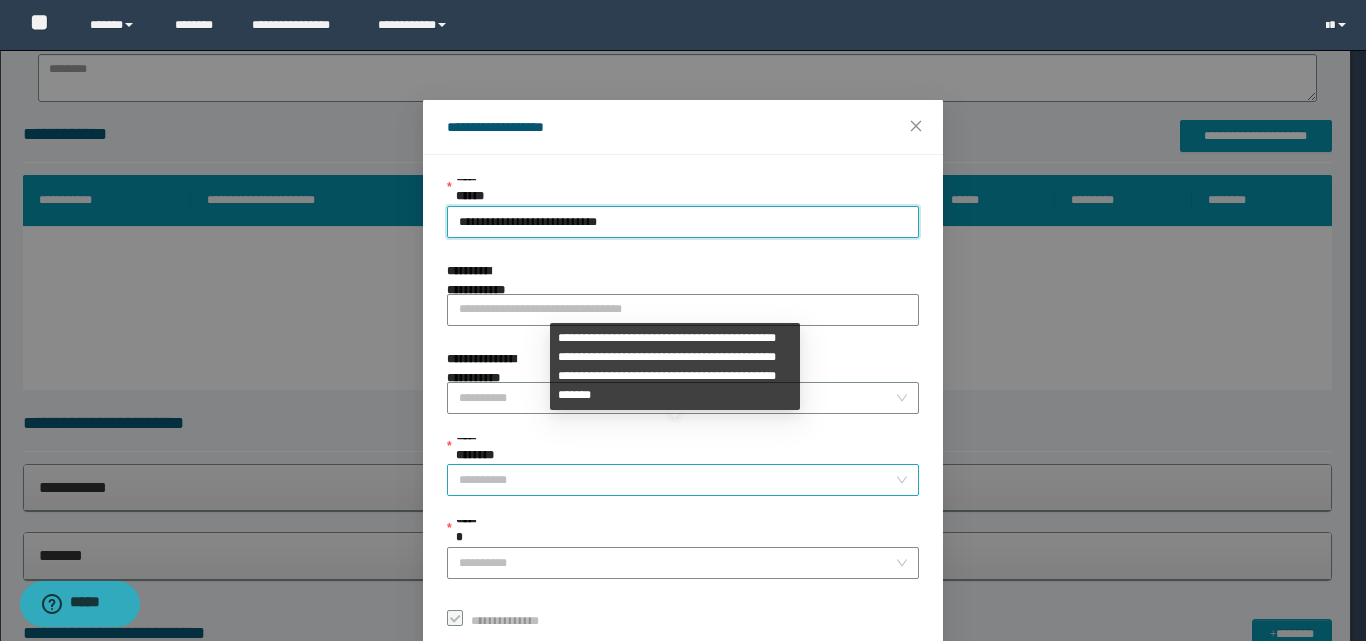 click on "**********" at bounding box center (677, 480) 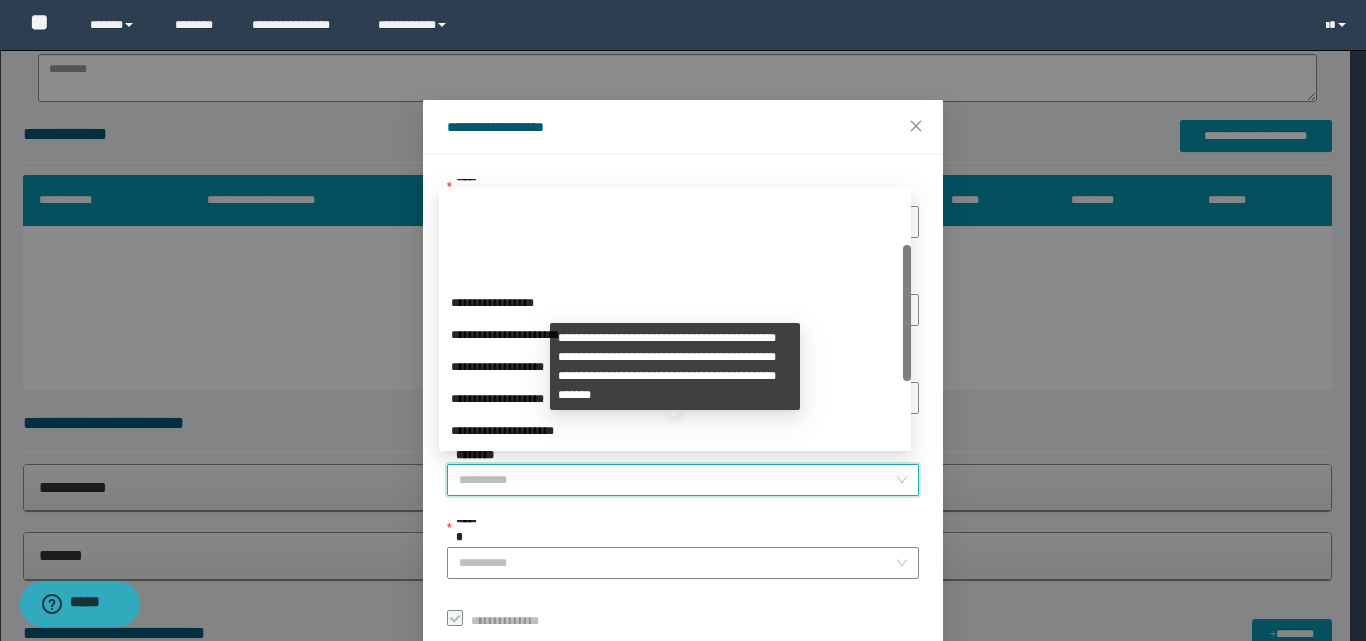 scroll, scrollTop: 224, scrollLeft: 0, axis: vertical 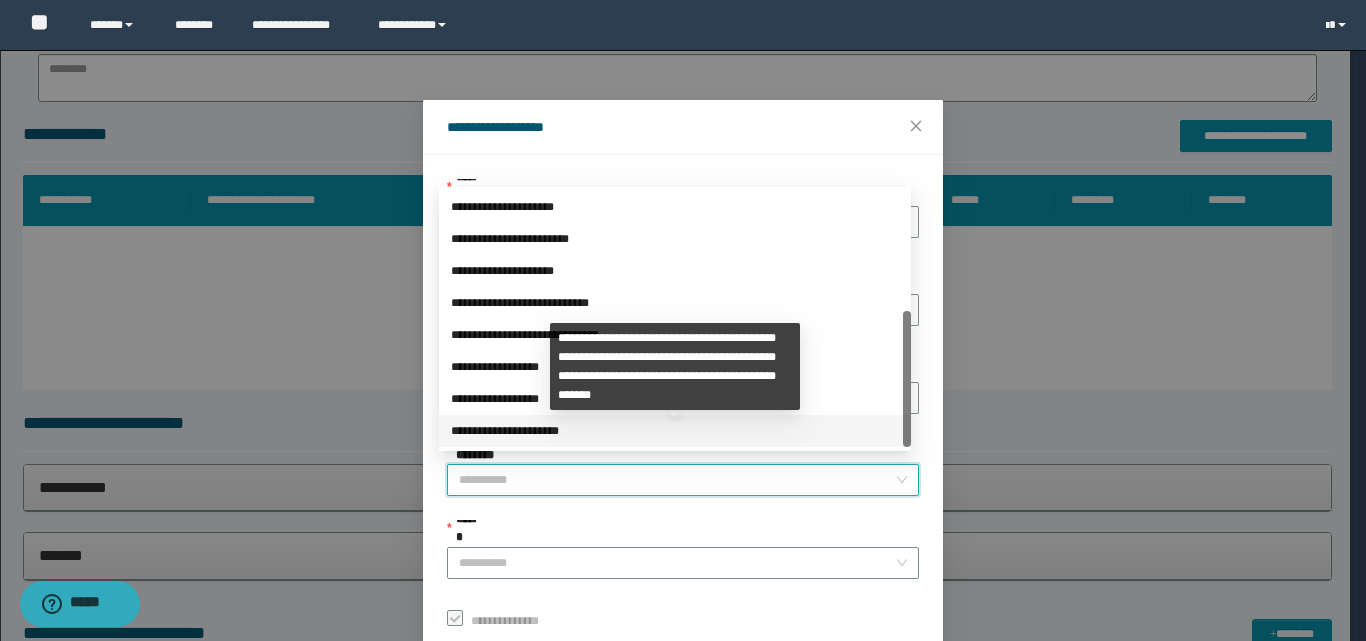 click on "**********" at bounding box center (675, 431) 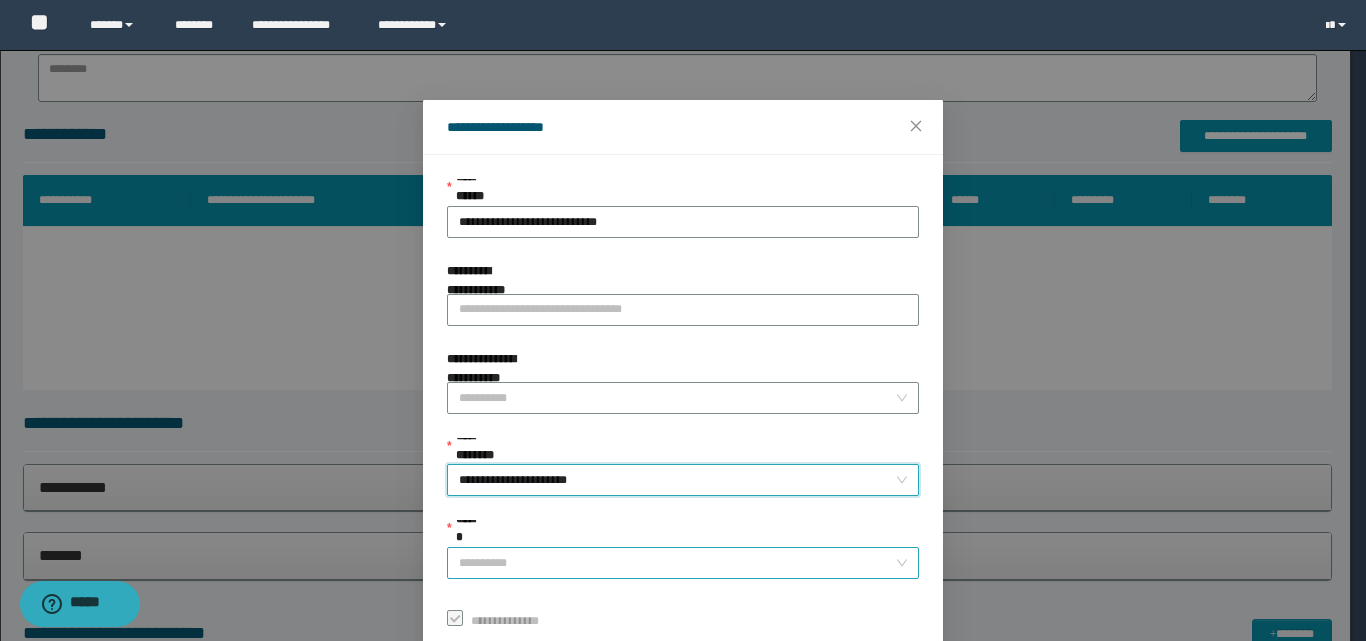 click on "******" at bounding box center (677, 563) 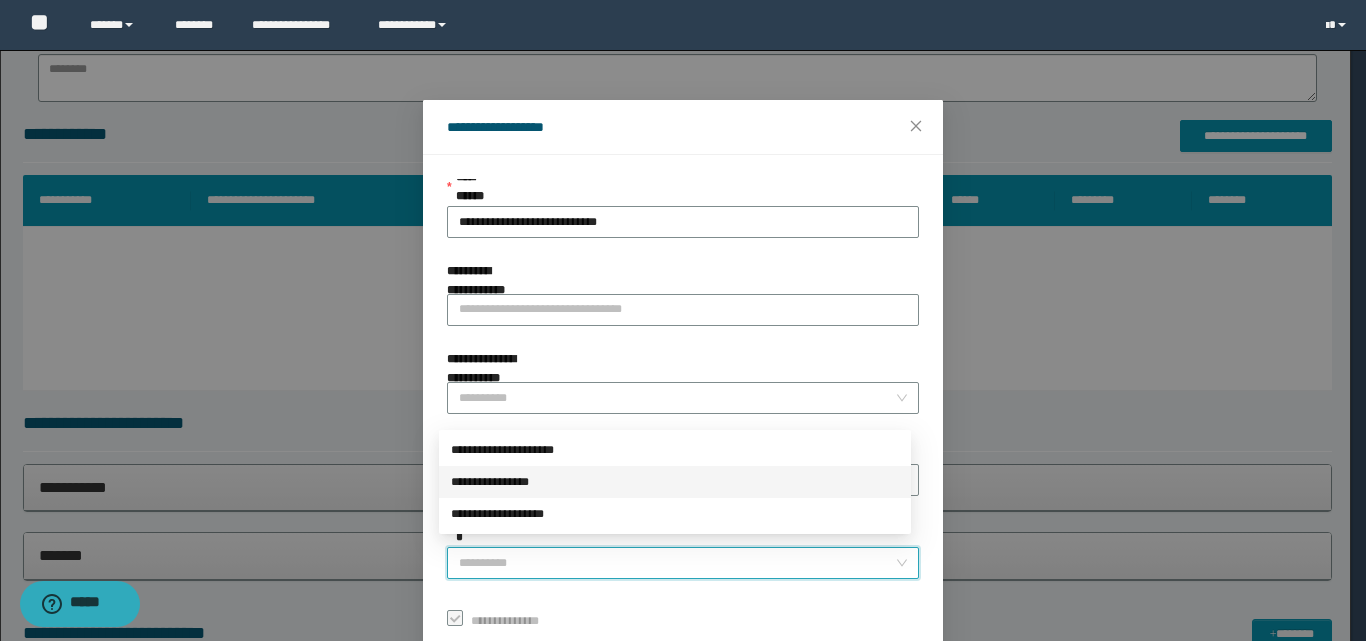 click on "**********" at bounding box center [675, 482] 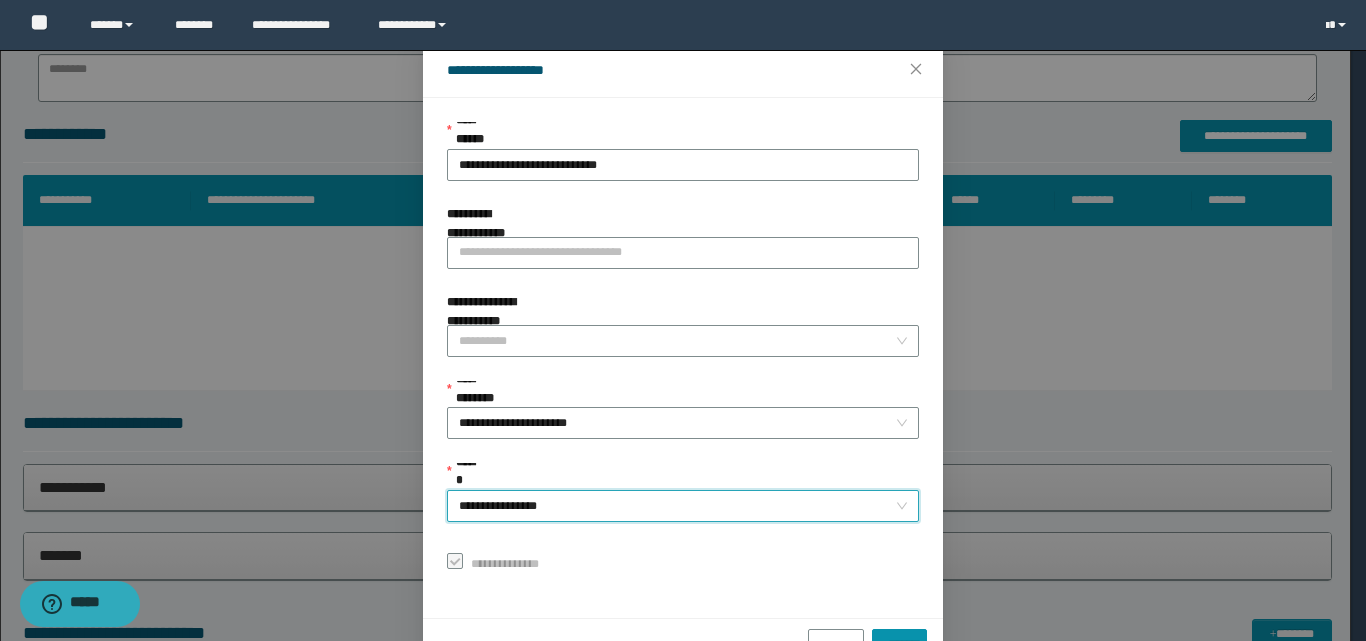 scroll, scrollTop: 111, scrollLeft: 0, axis: vertical 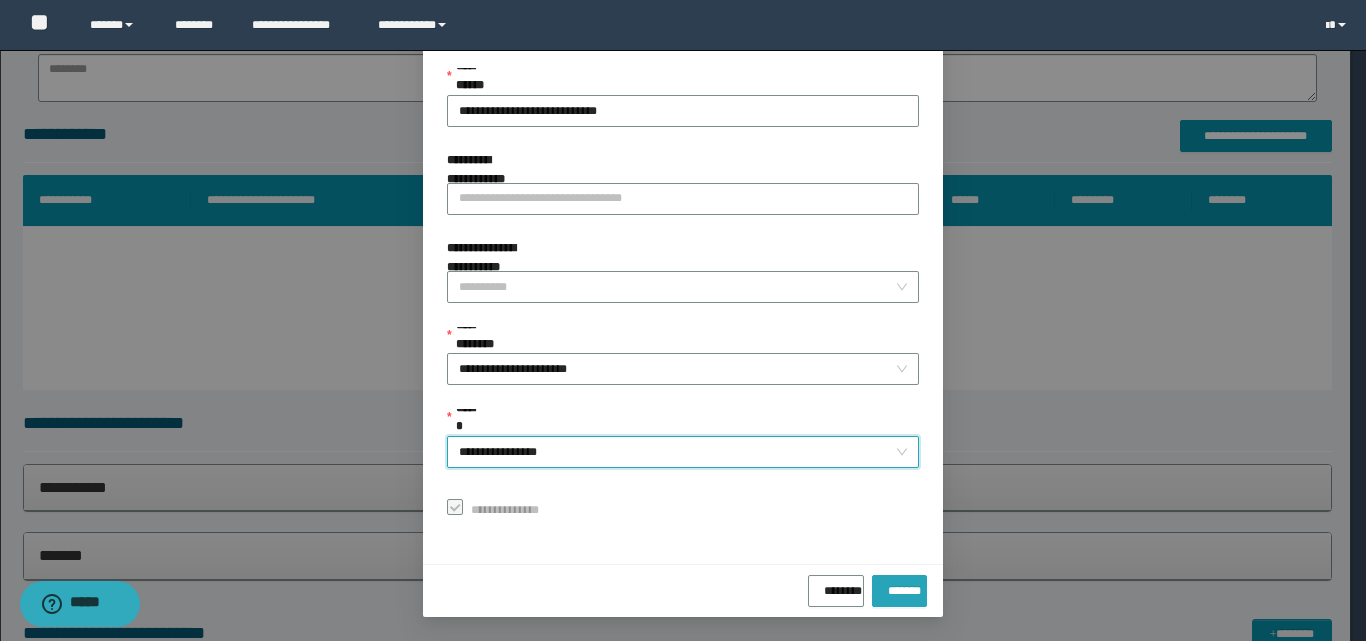 click on "*******" at bounding box center (899, 587) 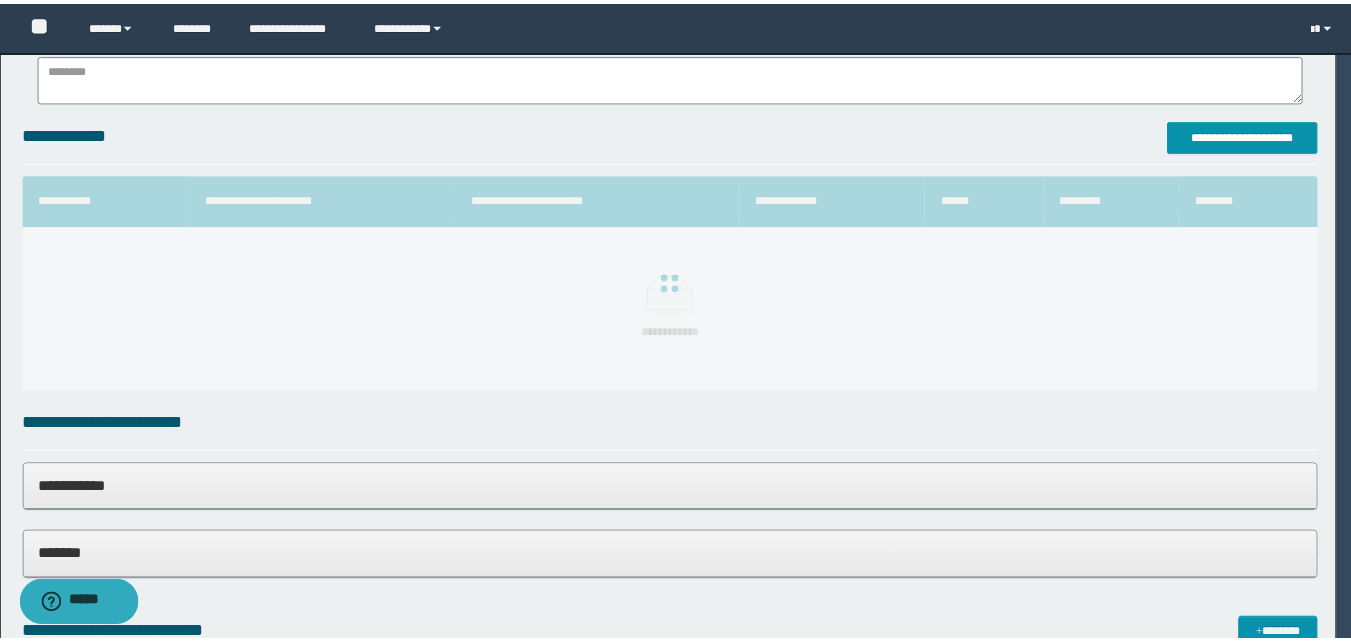 scroll, scrollTop: 64, scrollLeft: 0, axis: vertical 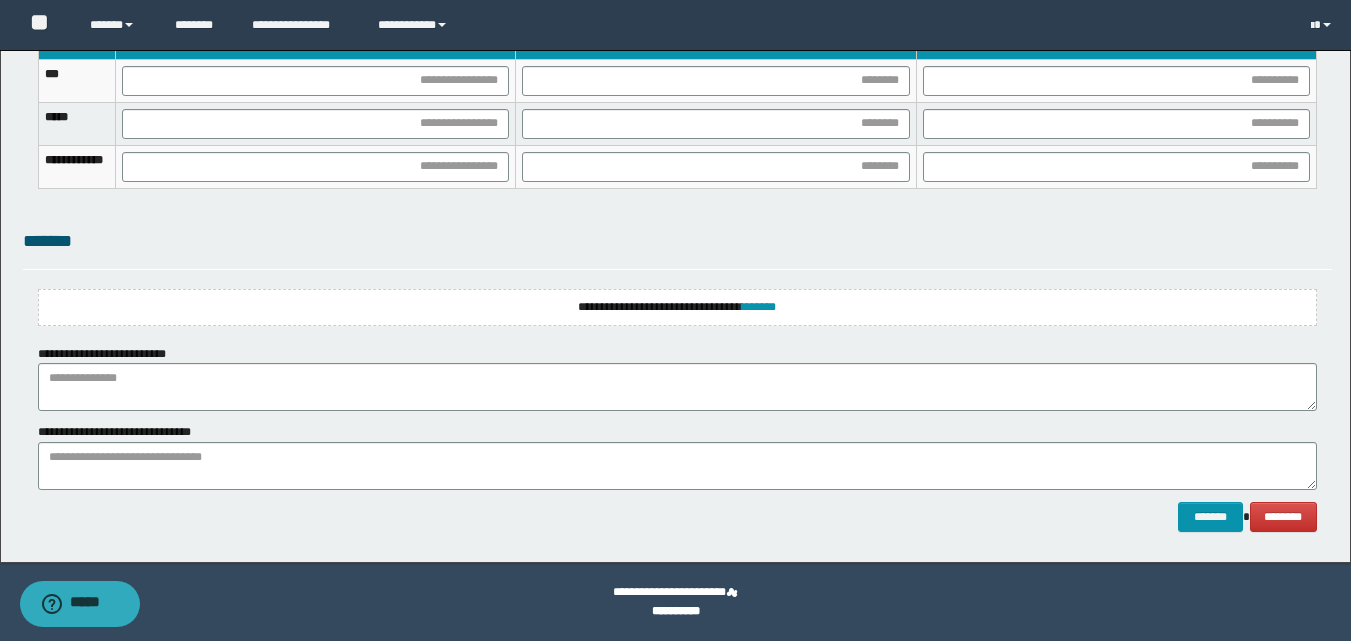 click on "**********" at bounding box center (677, 307) 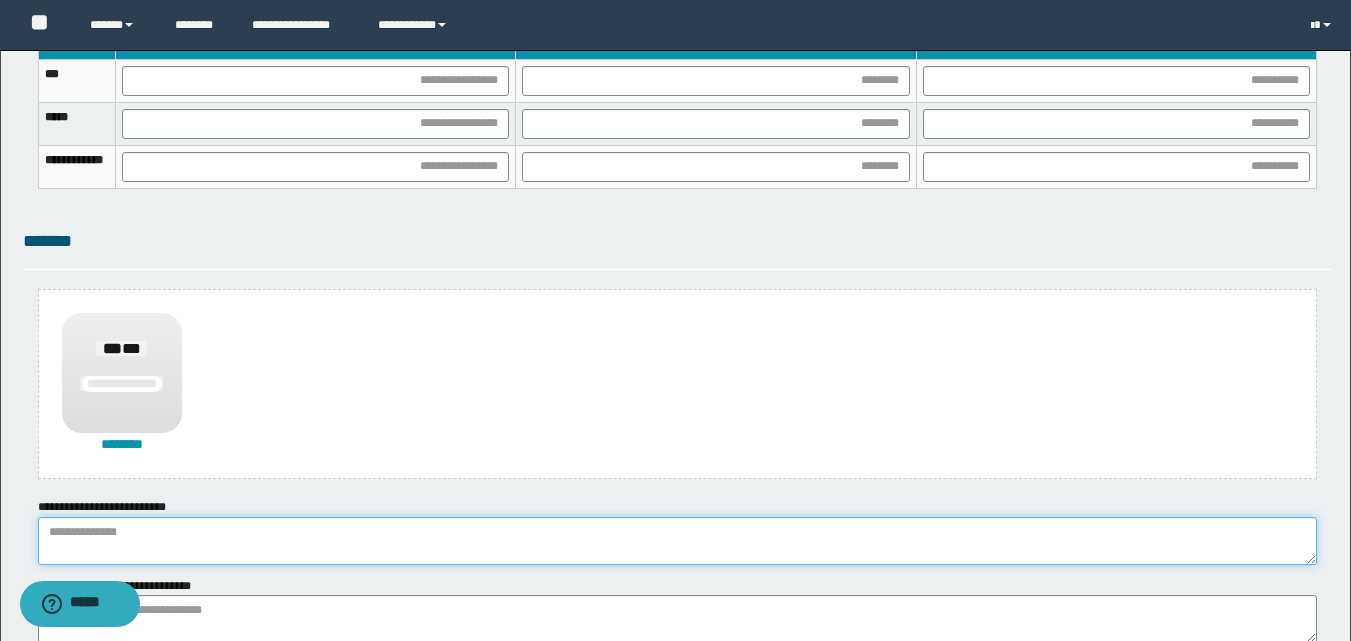 click at bounding box center (677, 541) 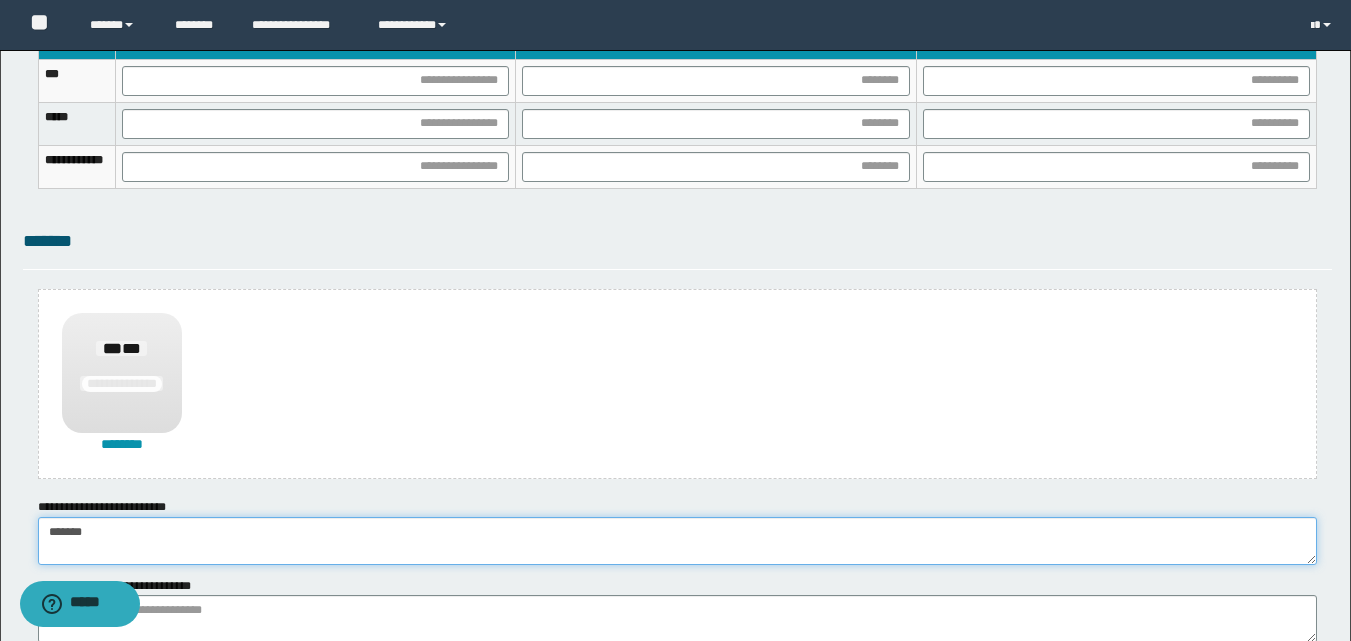type on "******" 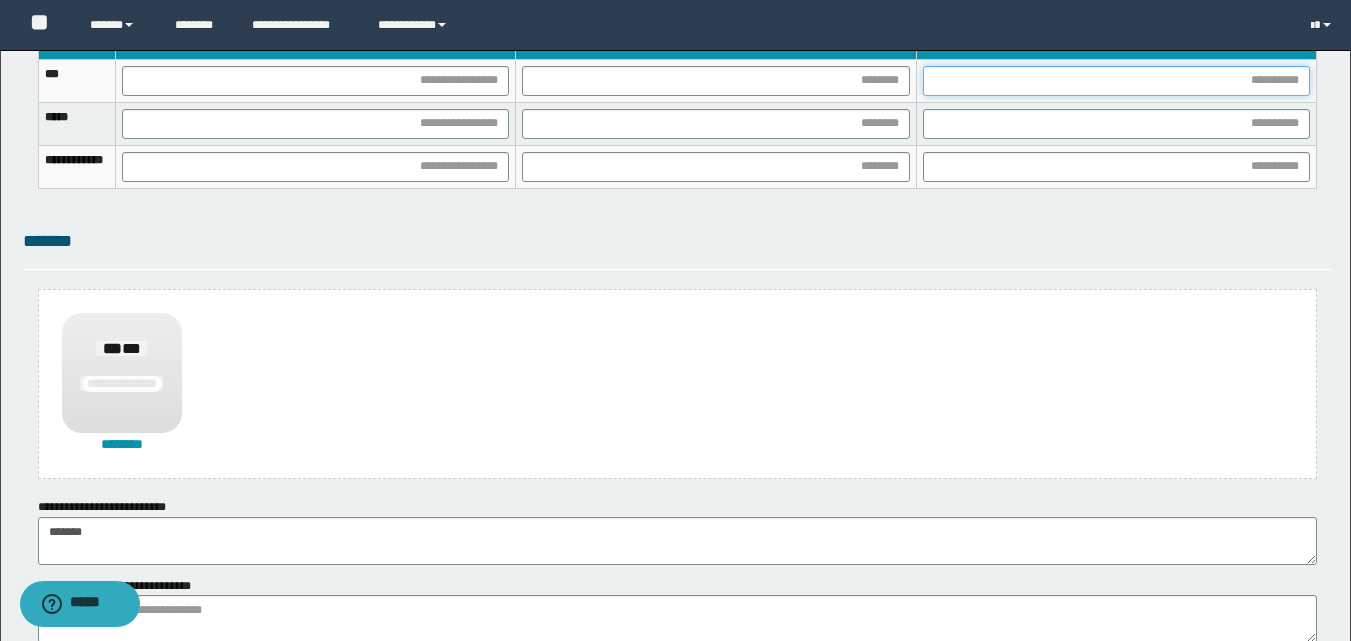 click at bounding box center (1116, 81) 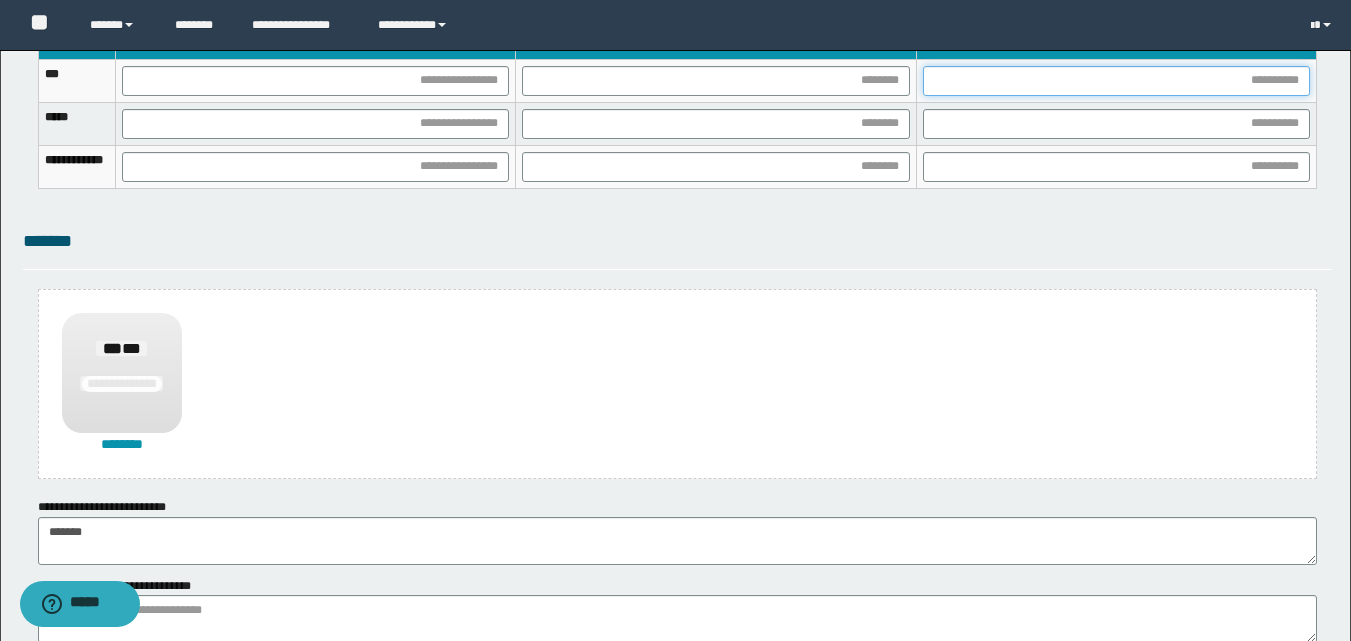 click at bounding box center (1116, 81) 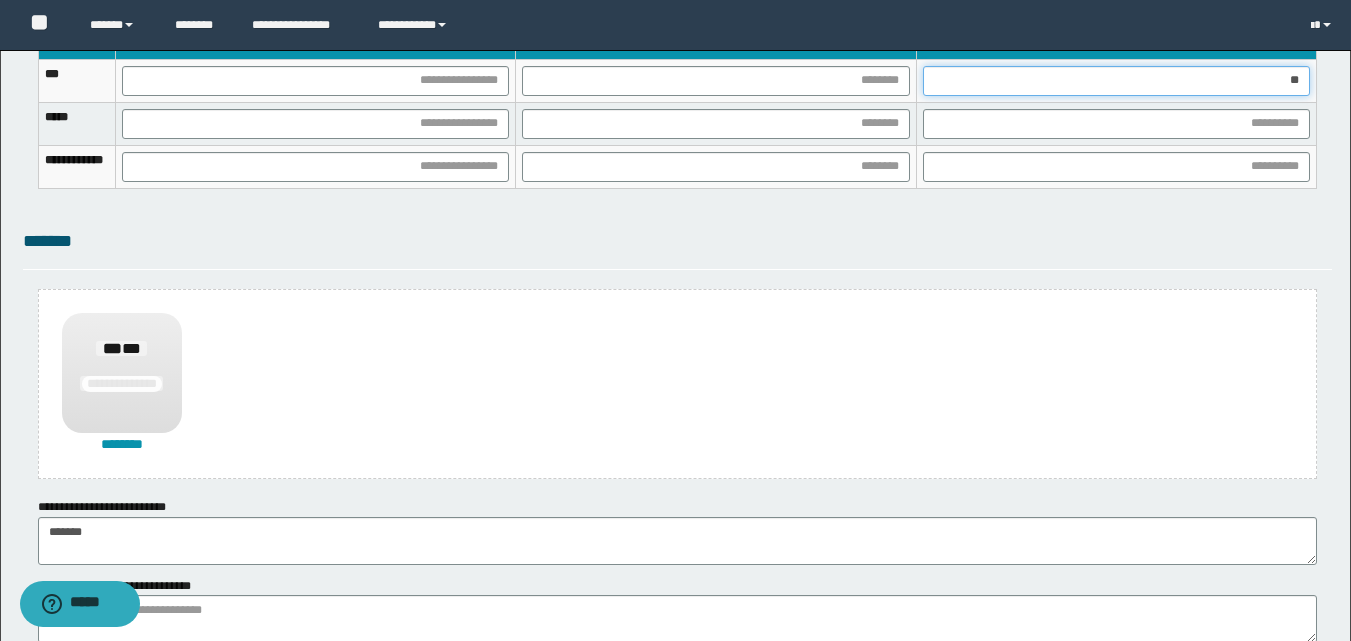 type on "***" 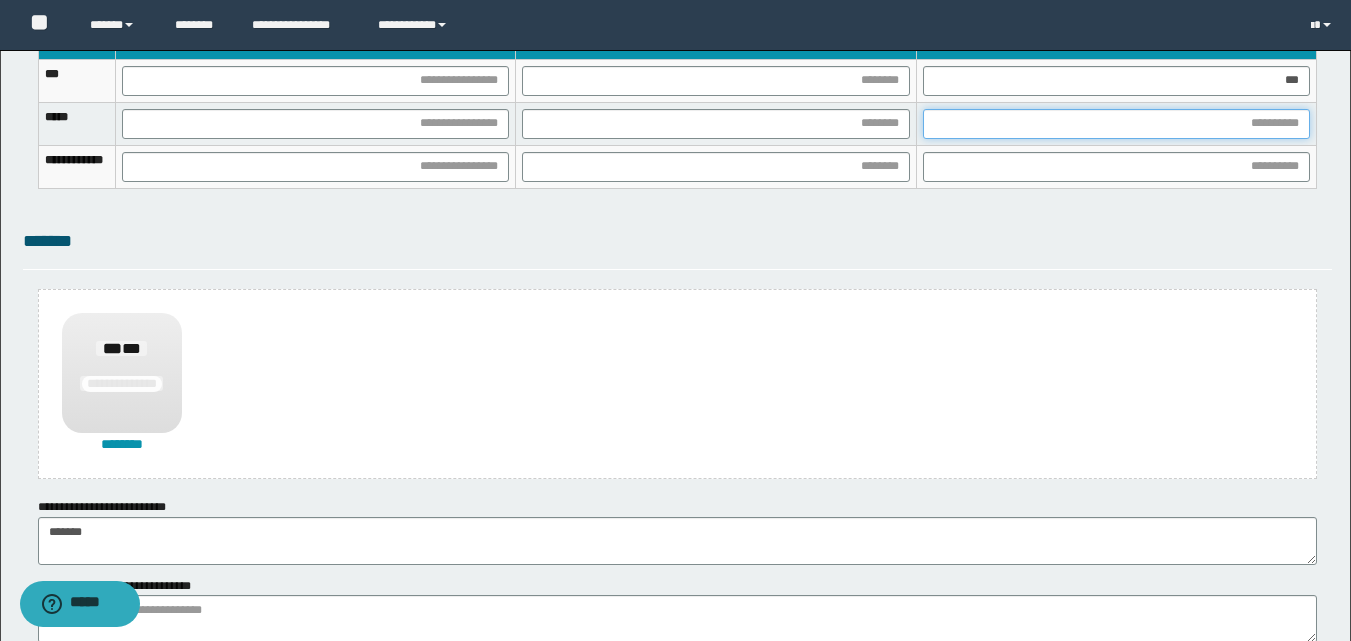 drag, startPoint x: 1018, startPoint y: 134, endPoint x: 942, endPoint y: 220, distance: 114.76933 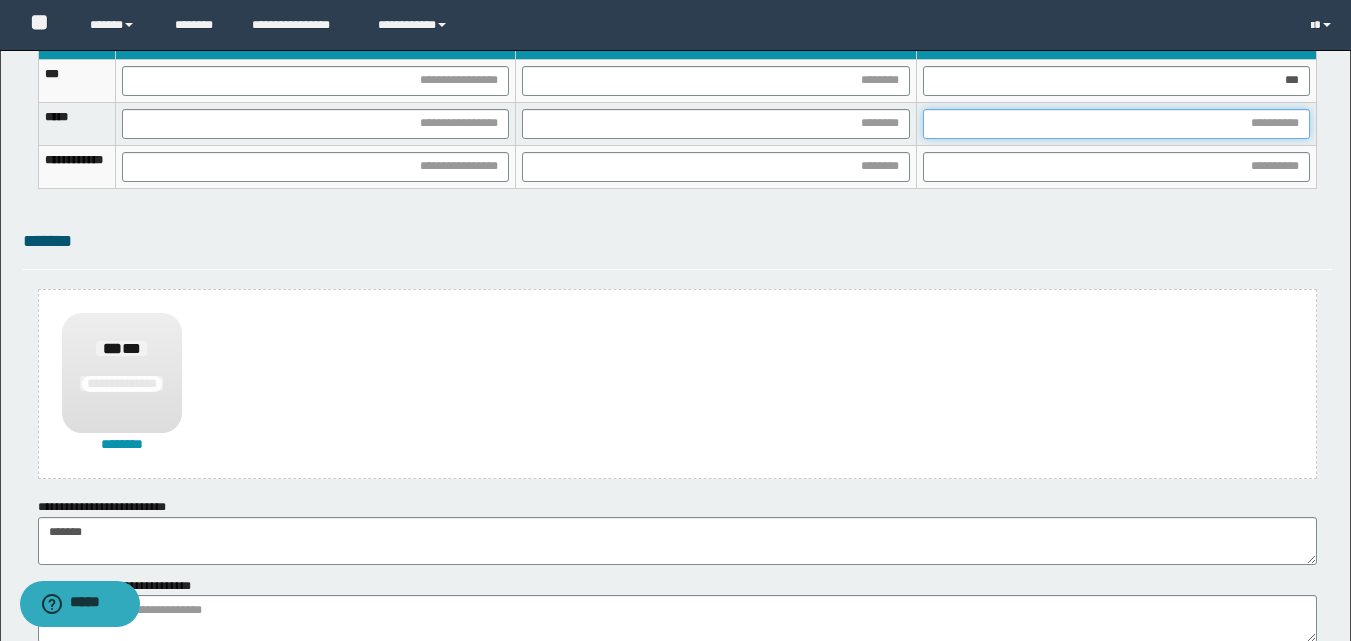 click at bounding box center (1116, 124) 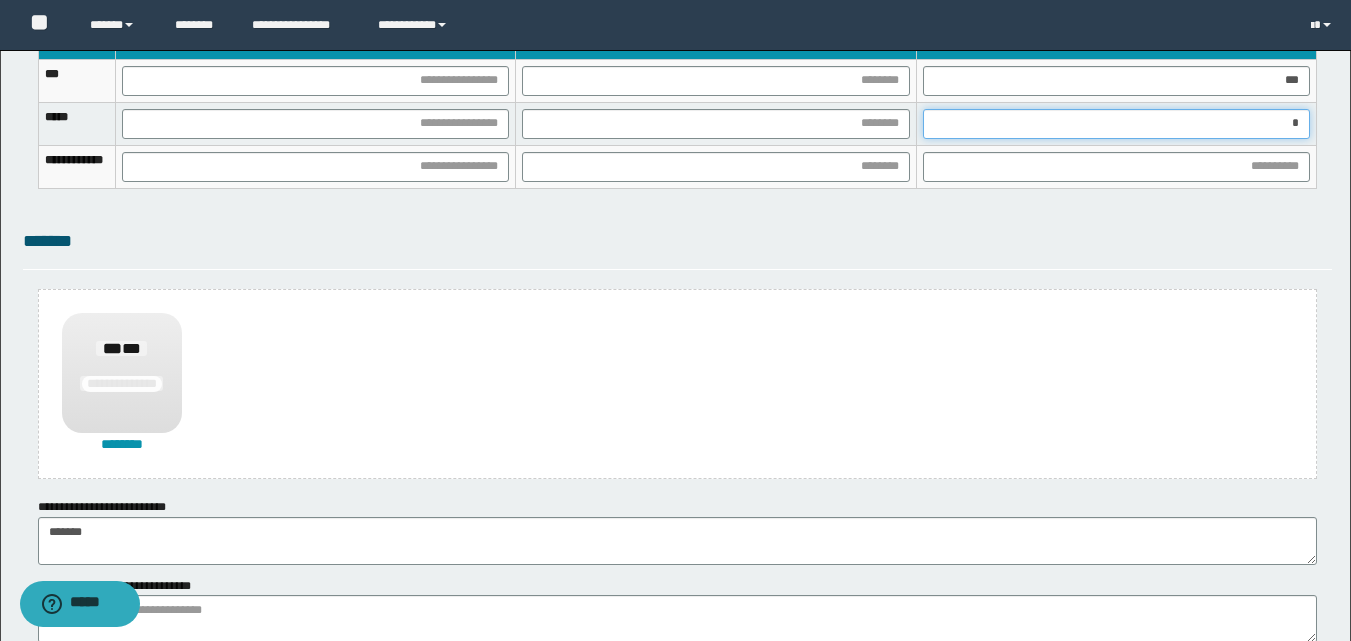 type on "**" 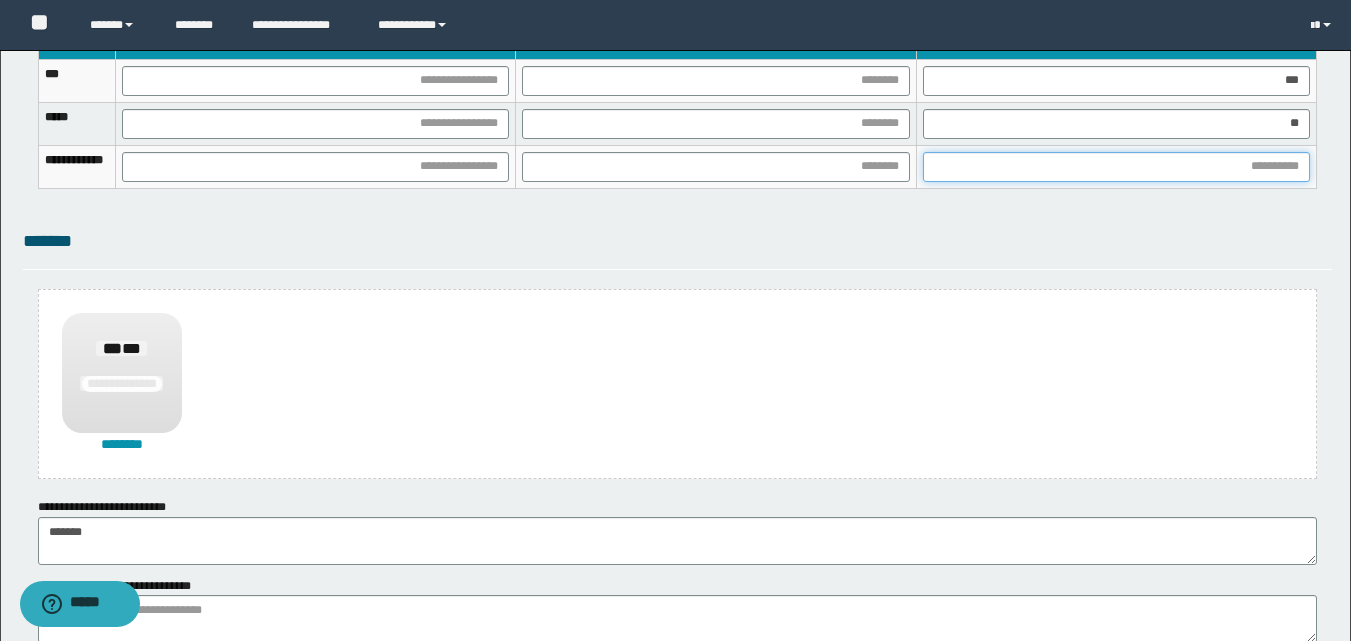 click at bounding box center (1116, 167) 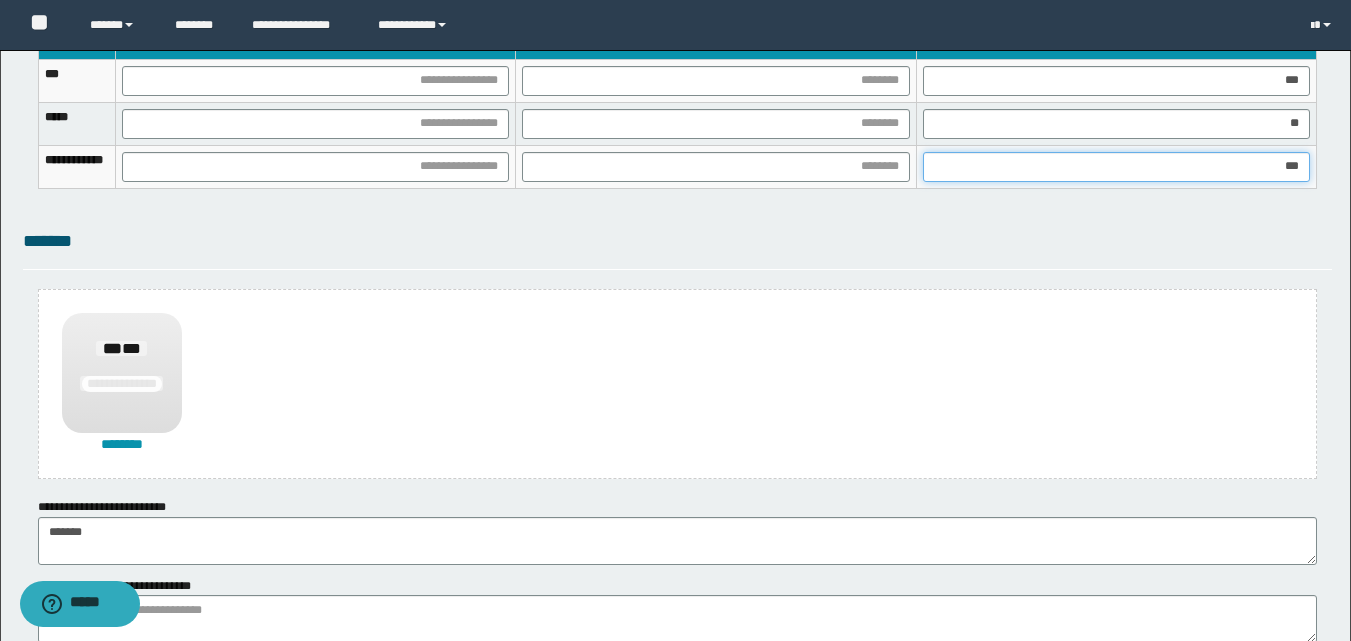 type on "****" 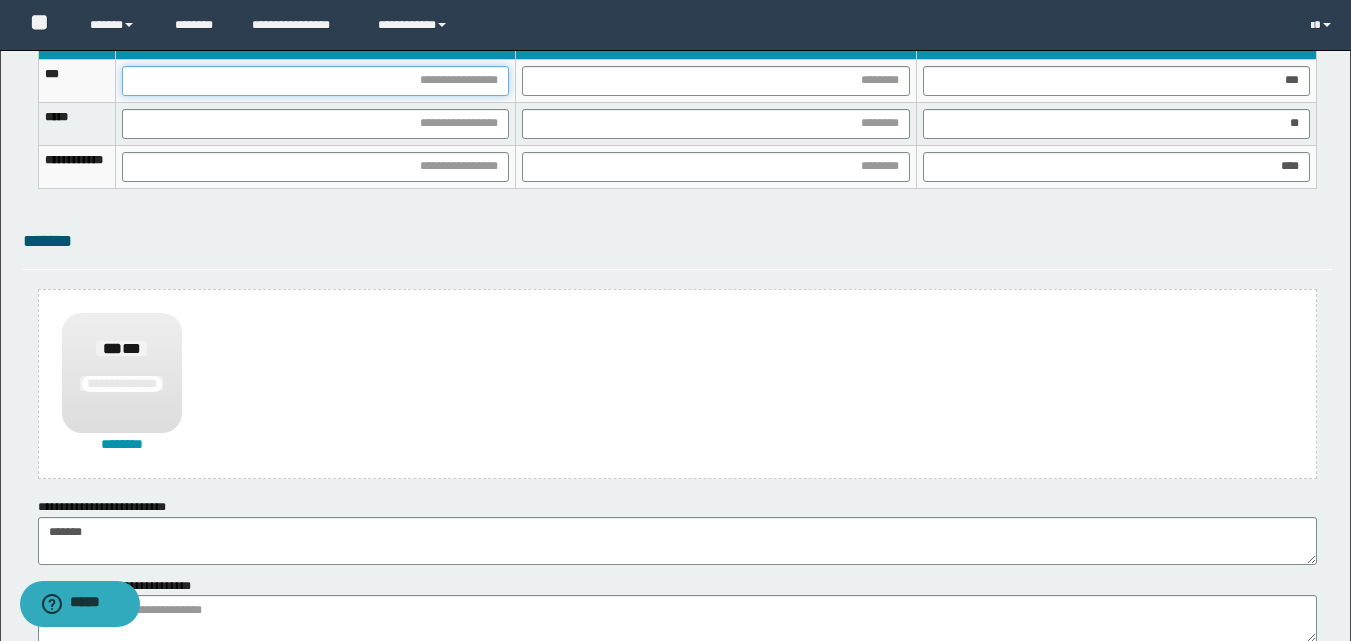drag, startPoint x: 541, startPoint y: 75, endPoint x: 554, endPoint y: 98, distance: 26.41969 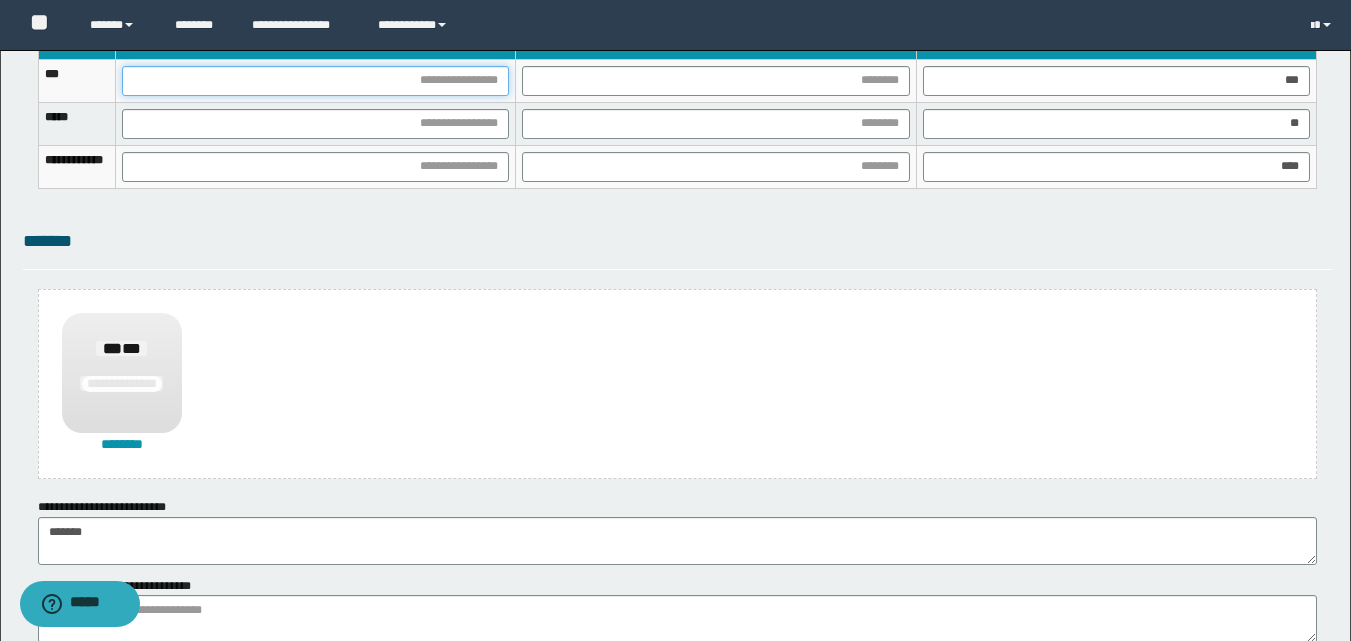 click at bounding box center (315, 81) 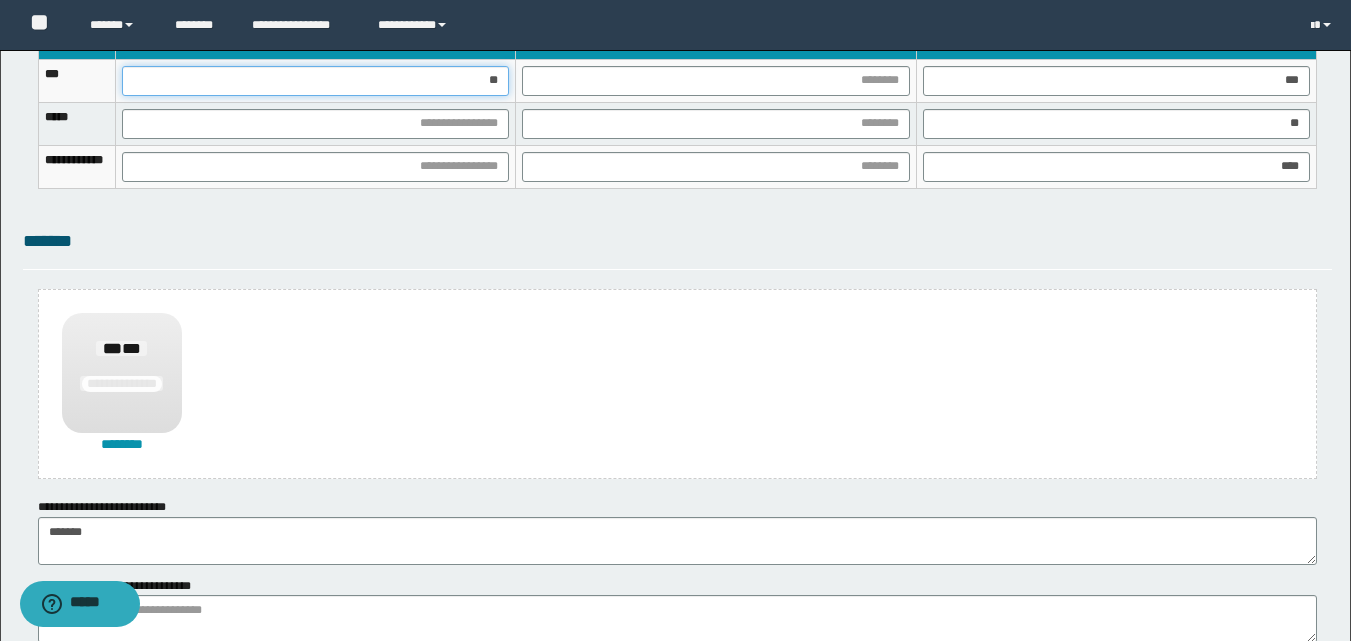type on "***" 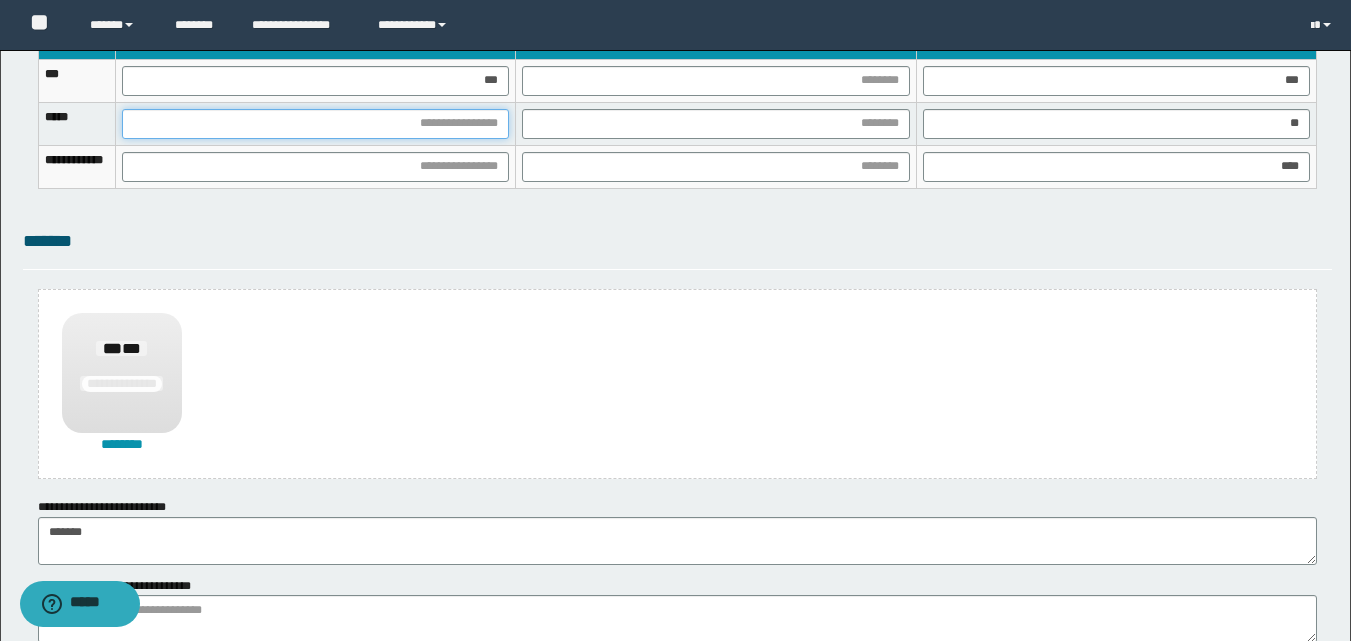 drag, startPoint x: 564, startPoint y: 125, endPoint x: 582, endPoint y: 189, distance: 66.48308 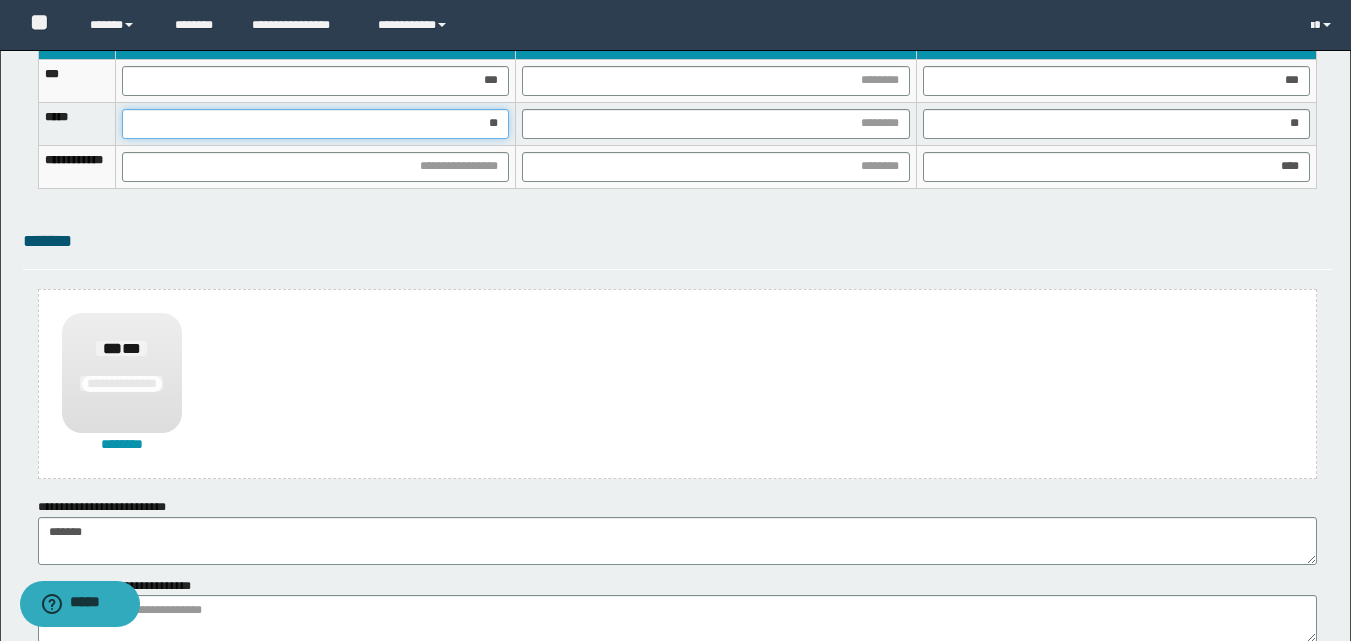 type on "***" 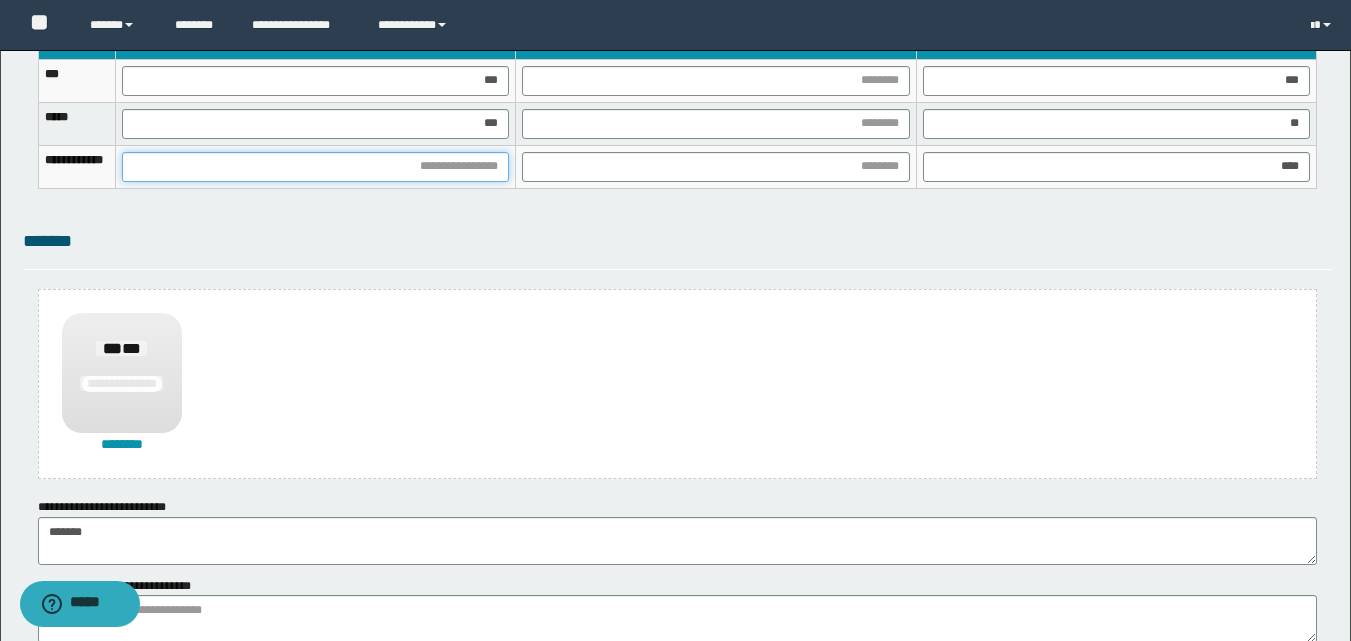 click at bounding box center (315, 167) 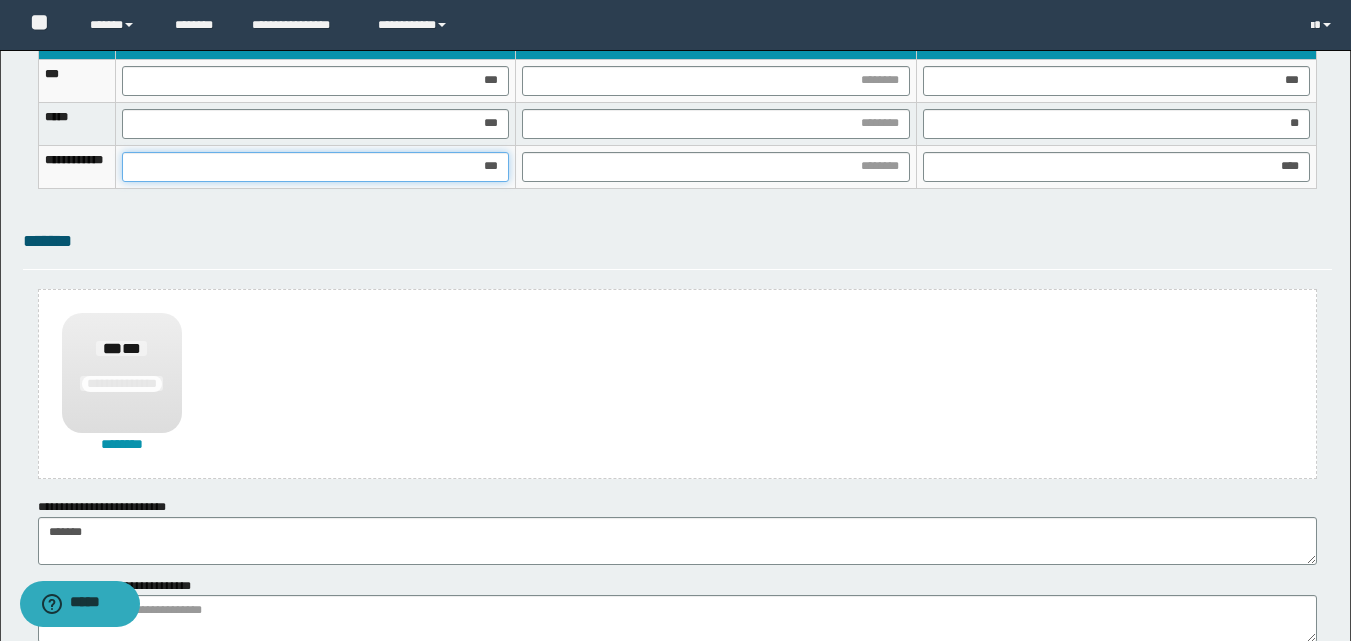 type on "****" 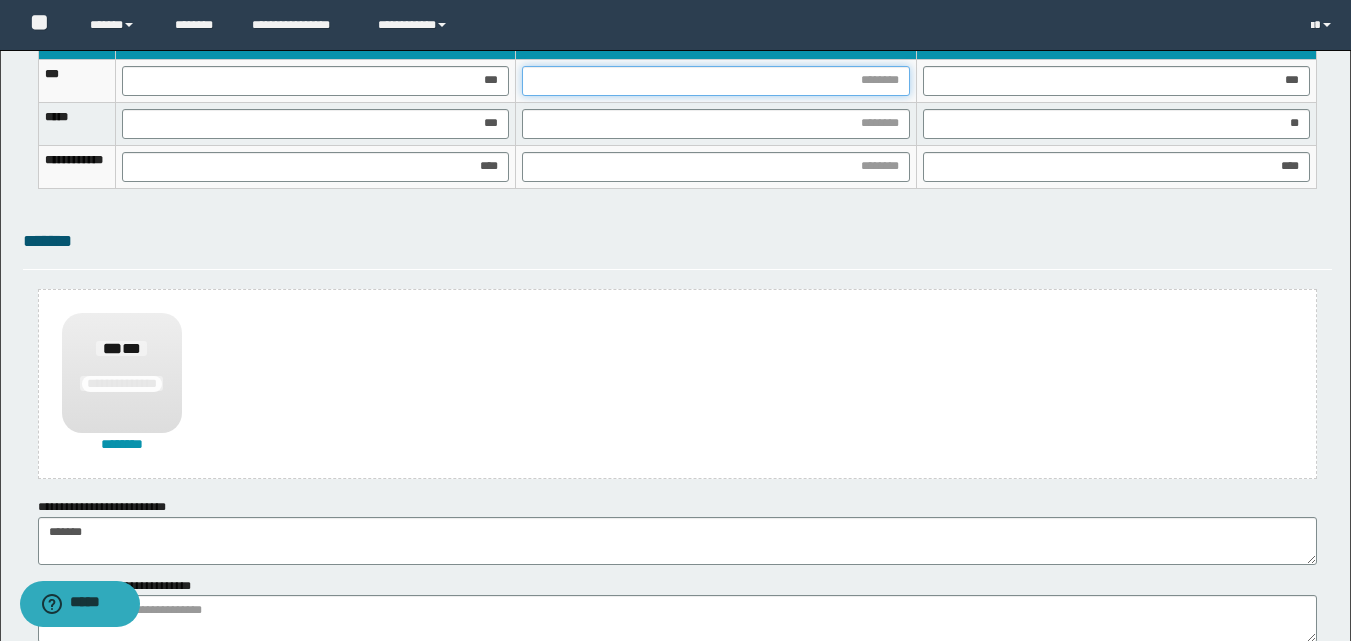 click at bounding box center [715, 81] 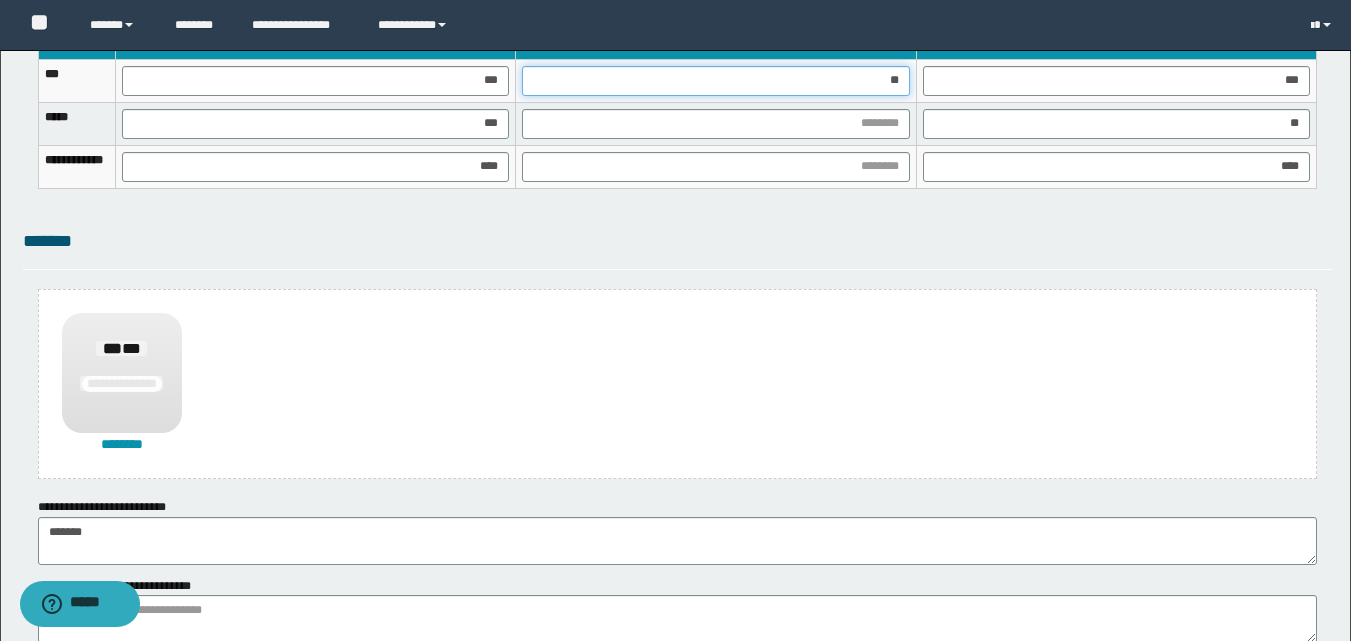 type on "***" 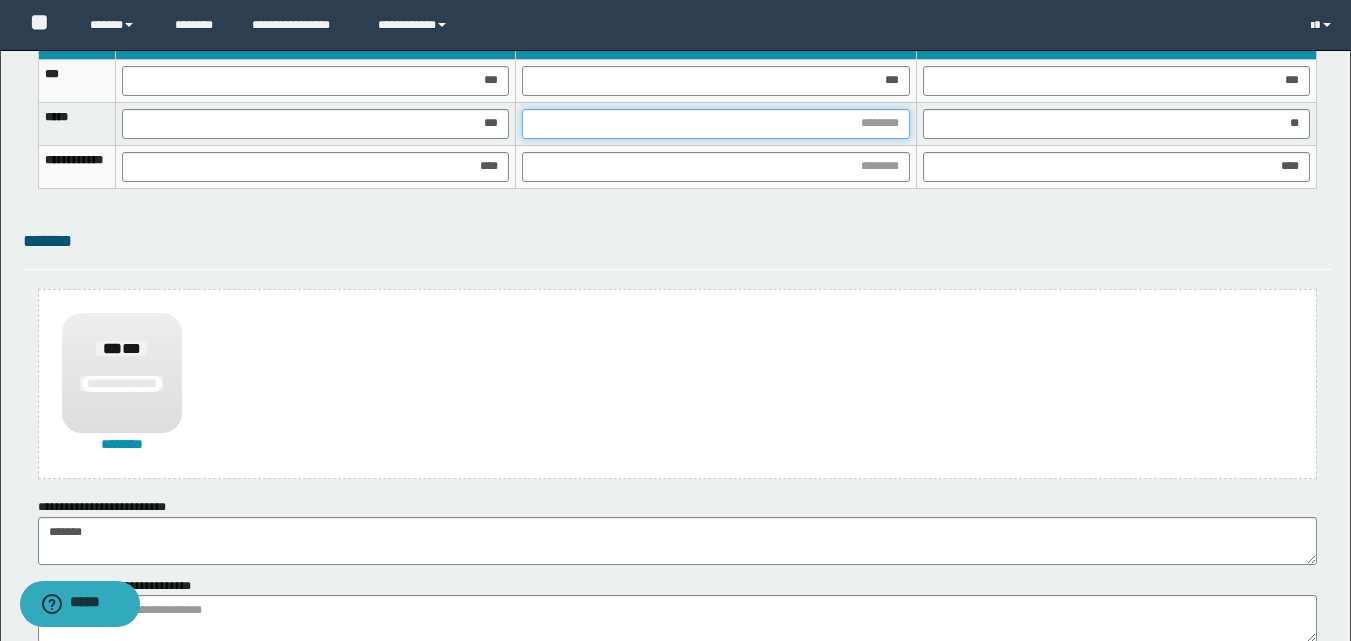 click at bounding box center [715, 124] 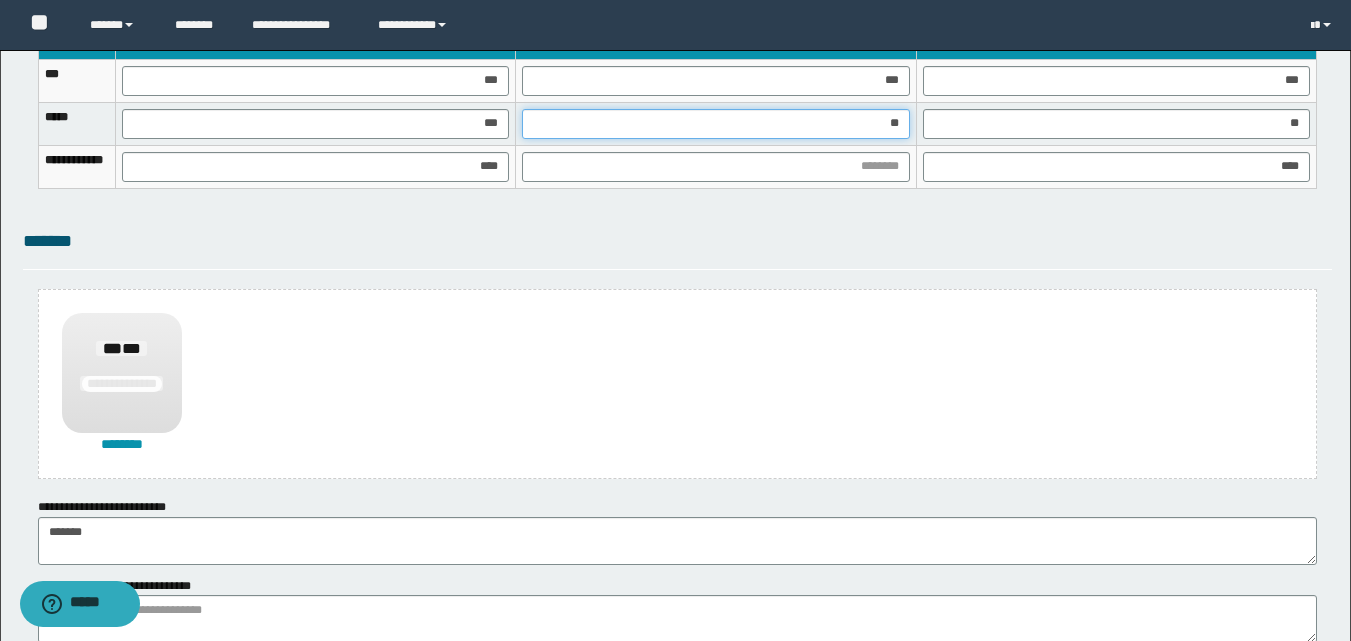 type on "***" 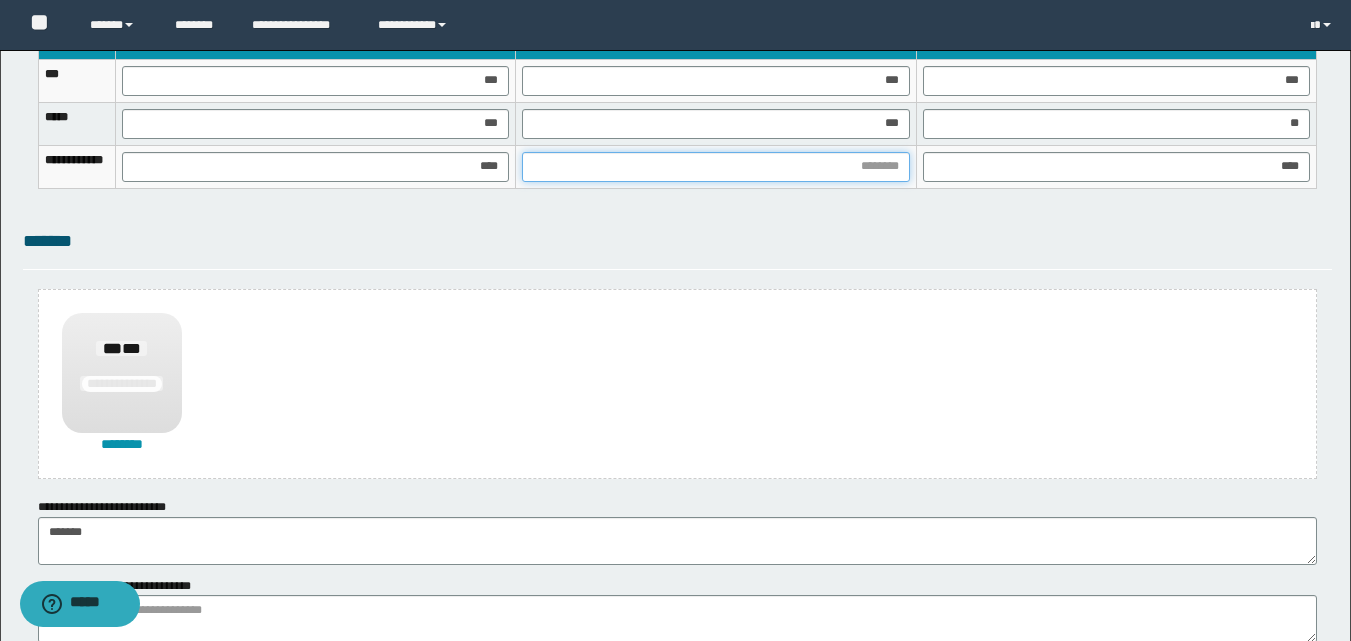 click at bounding box center (715, 167) 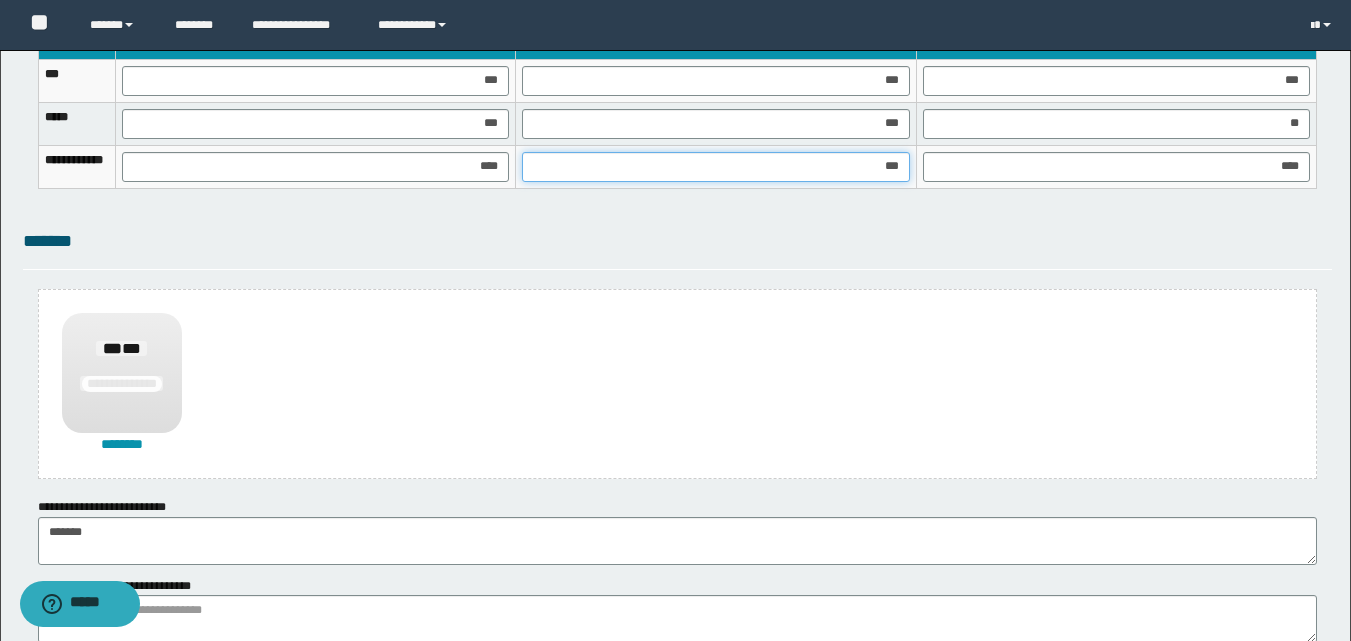 type on "****" 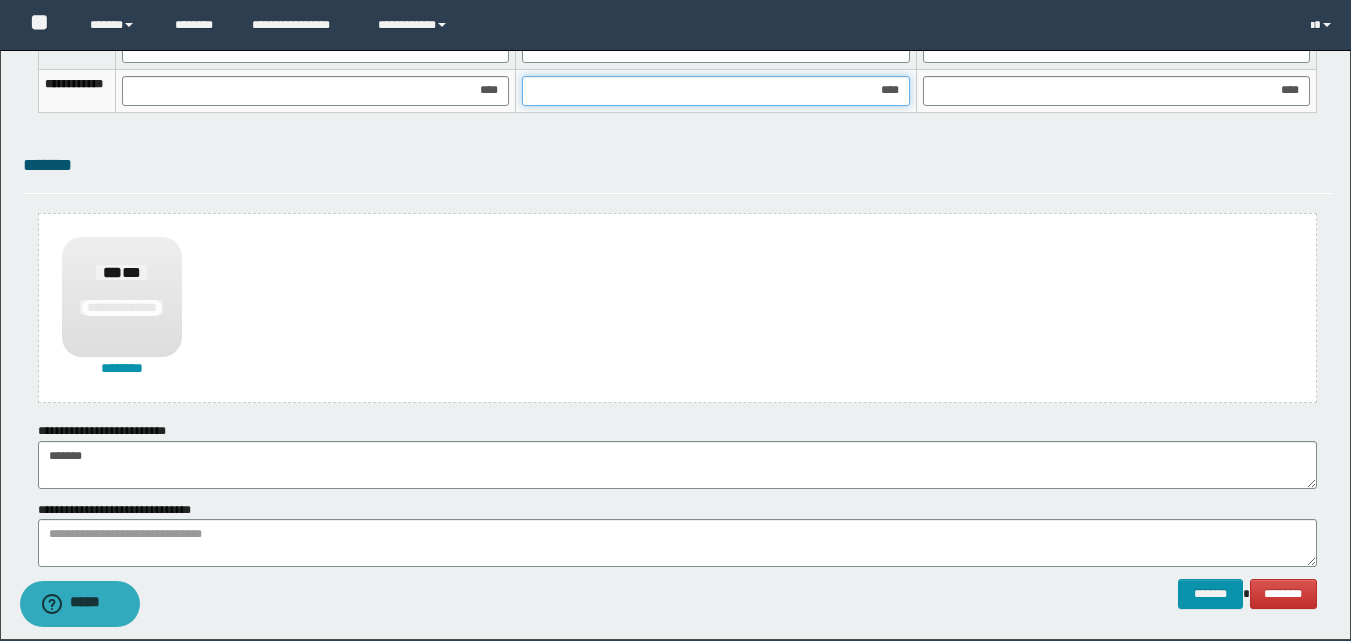 scroll, scrollTop: 1470, scrollLeft: 0, axis: vertical 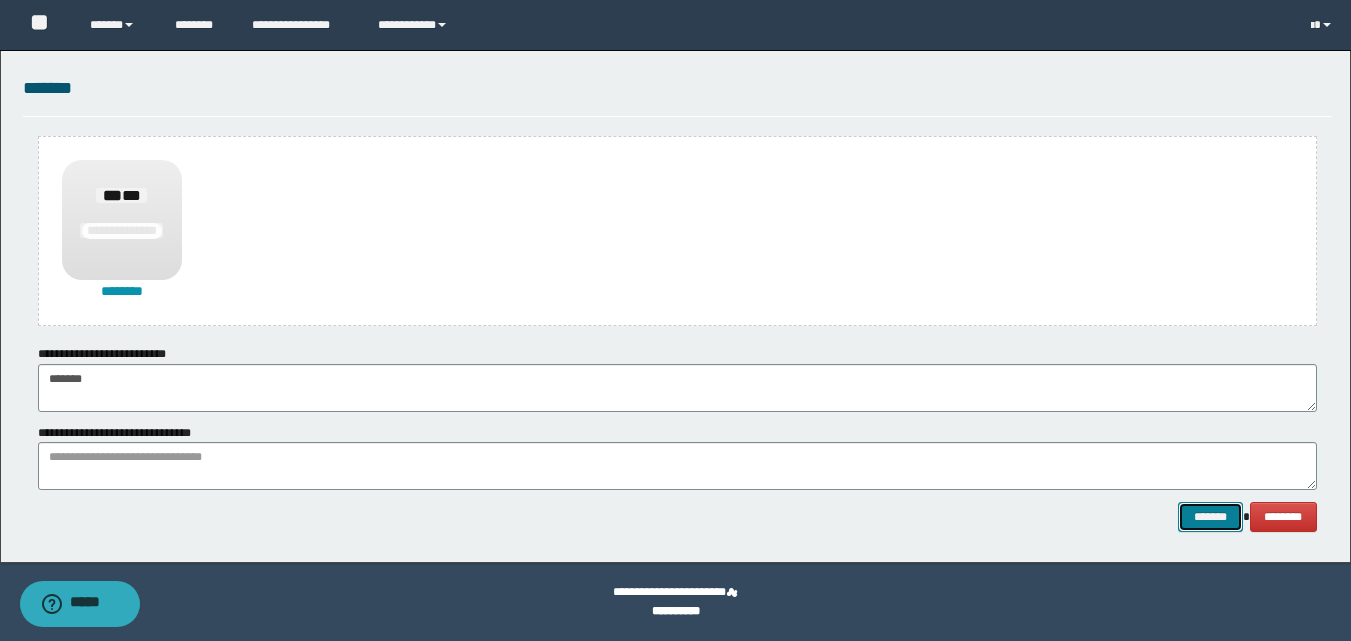 click on "*******" at bounding box center [1210, 517] 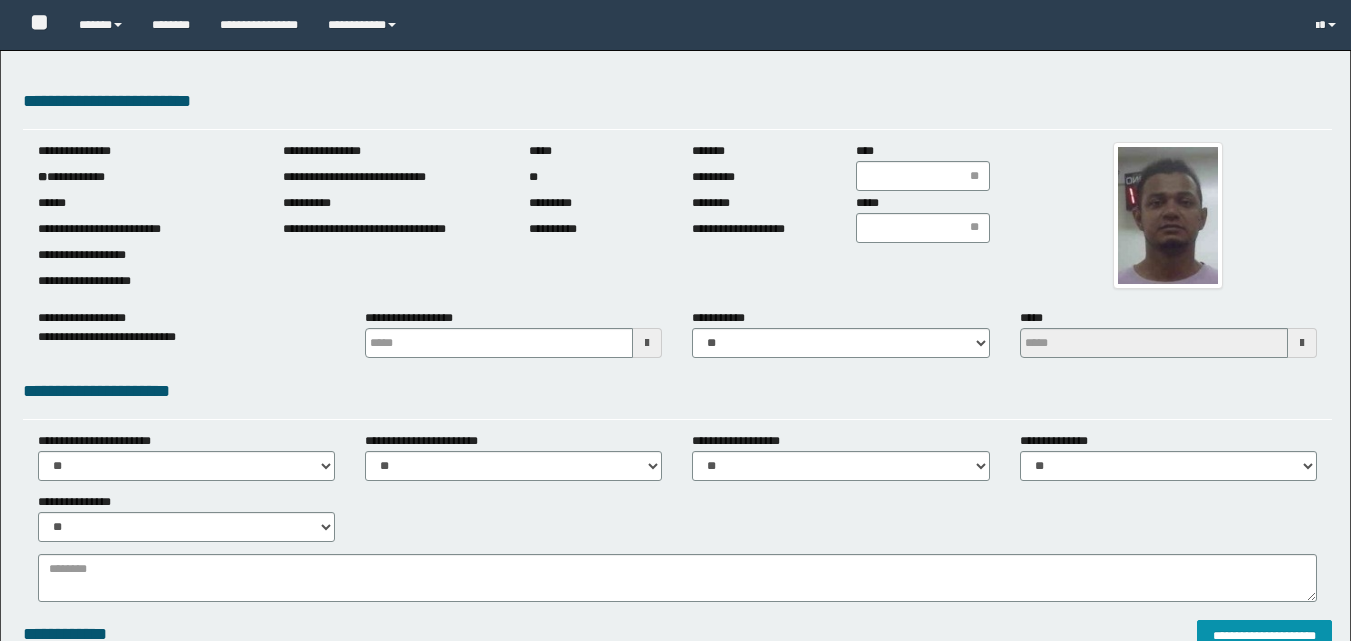 scroll, scrollTop: 0, scrollLeft: 0, axis: both 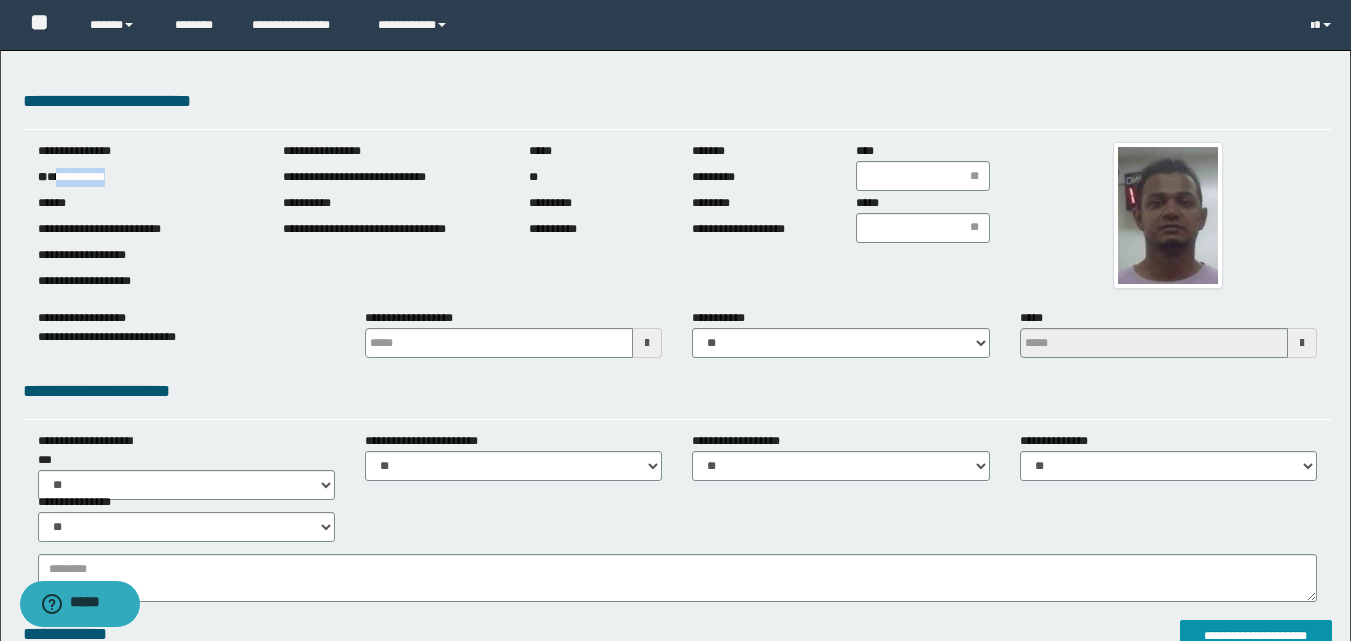 drag, startPoint x: 59, startPoint y: 176, endPoint x: 139, endPoint y: 174, distance: 80.024994 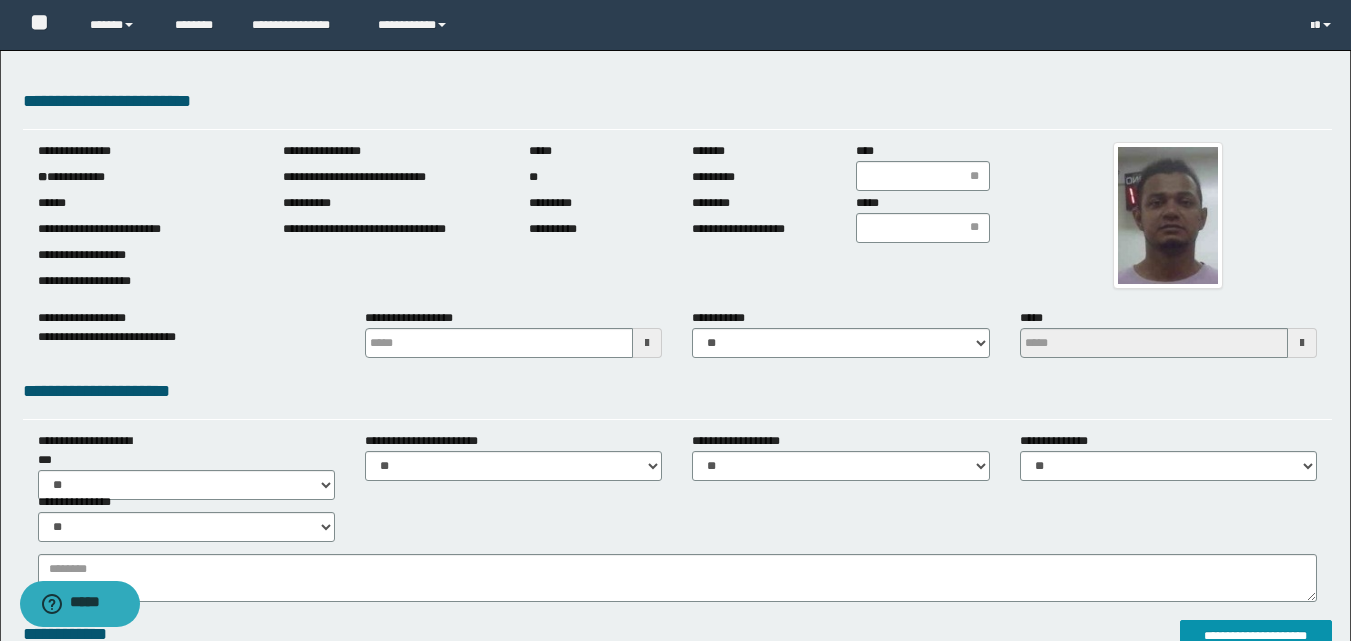 click at bounding box center (647, 343) 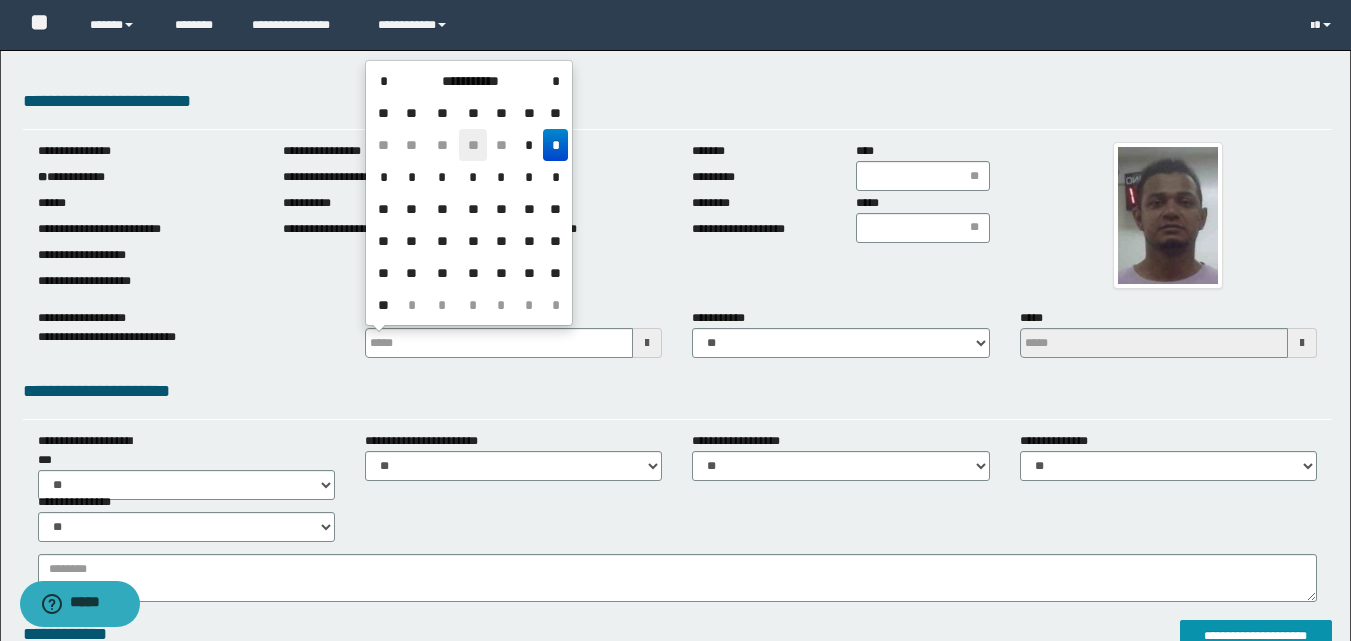 click on "**" at bounding box center [473, 145] 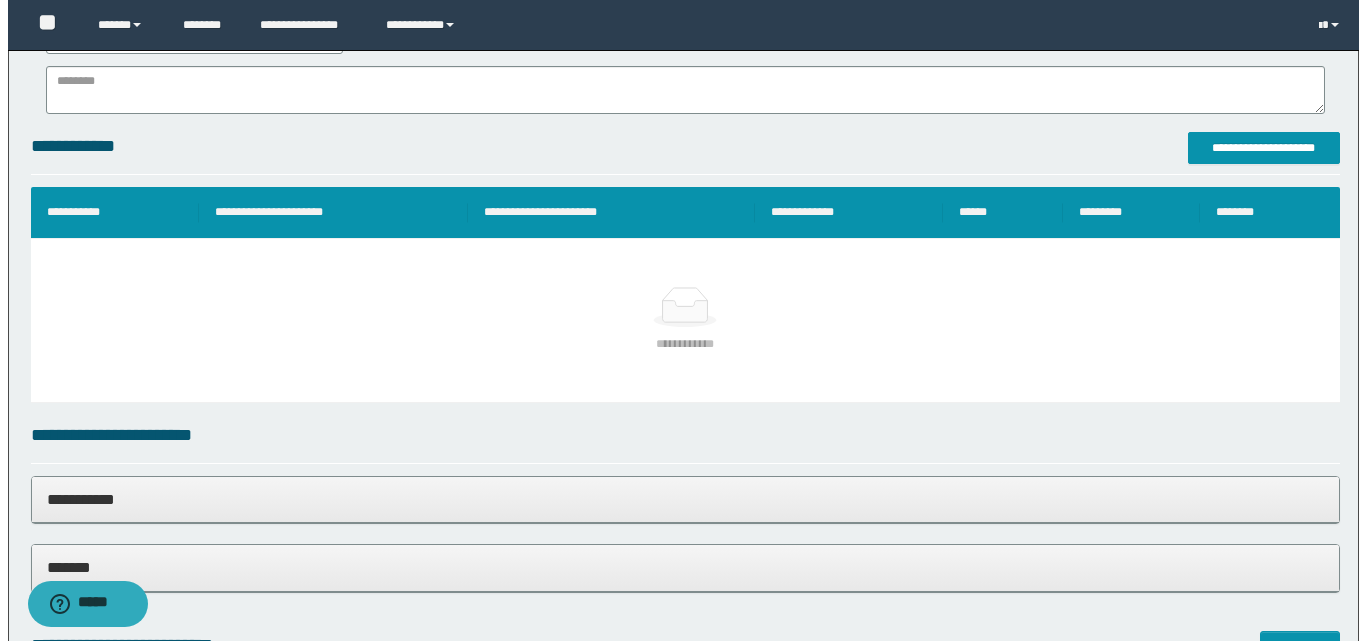scroll, scrollTop: 500, scrollLeft: 0, axis: vertical 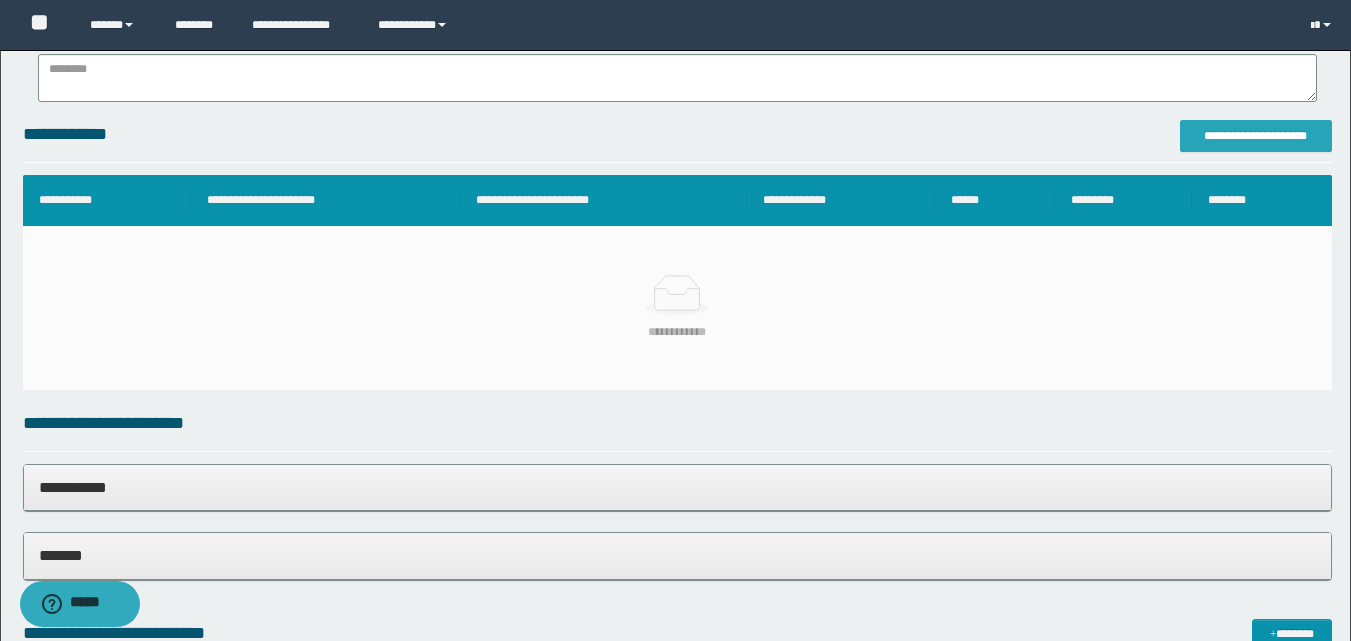 click on "**********" at bounding box center [1256, 136] 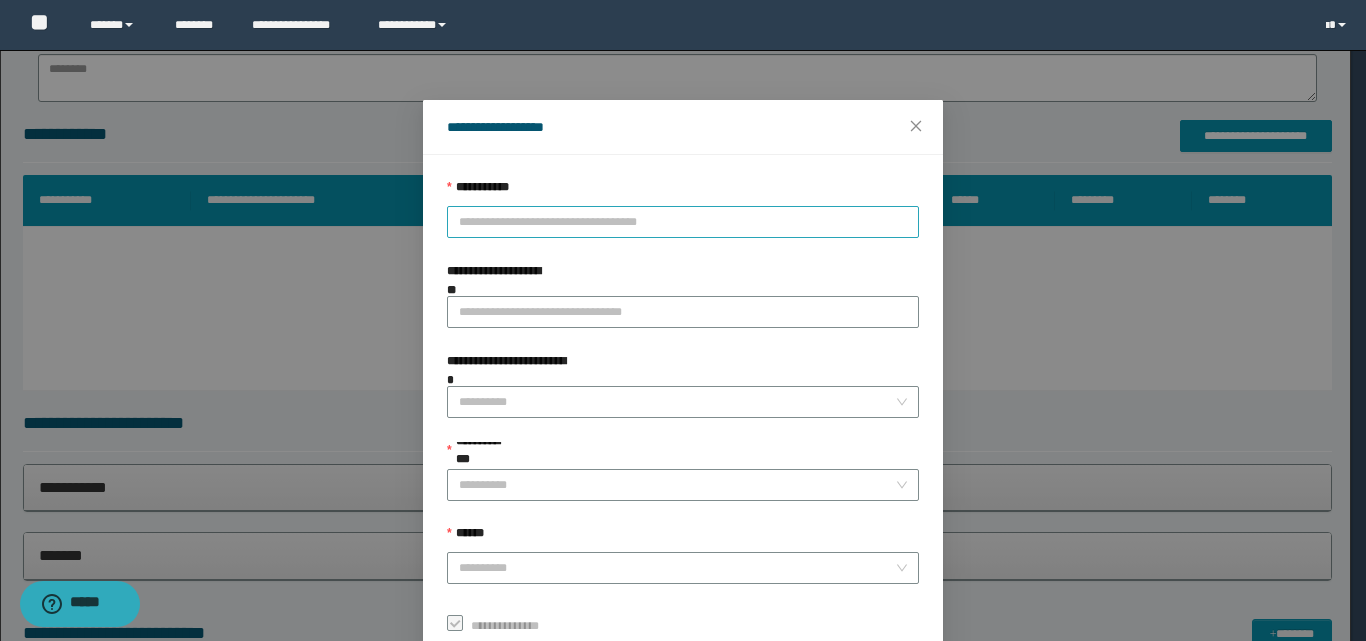 click on "**********" at bounding box center [683, 222] 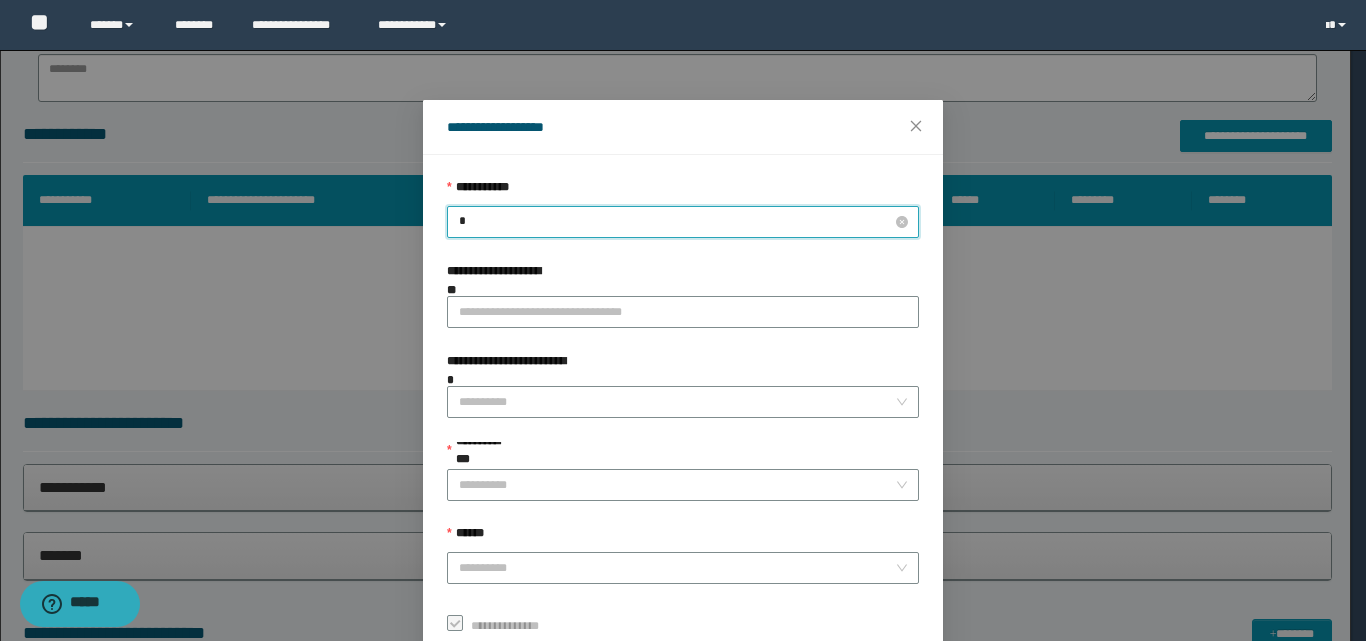 type on "**" 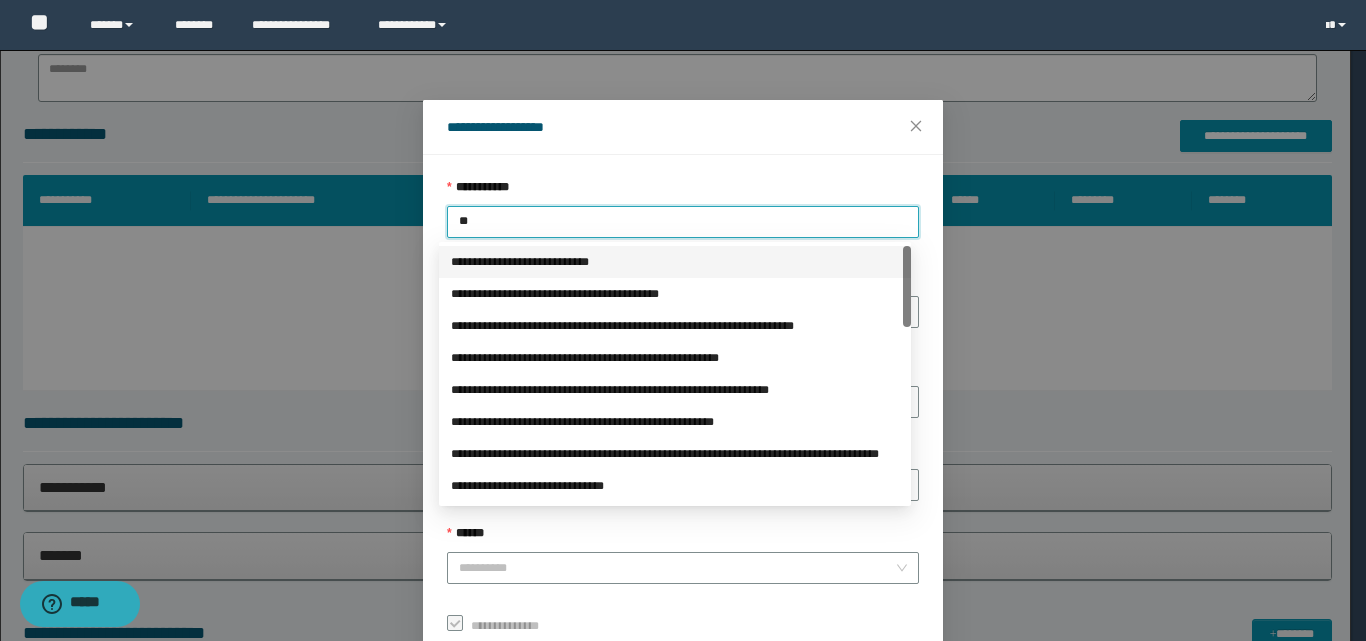 click on "**********" at bounding box center (675, 262) 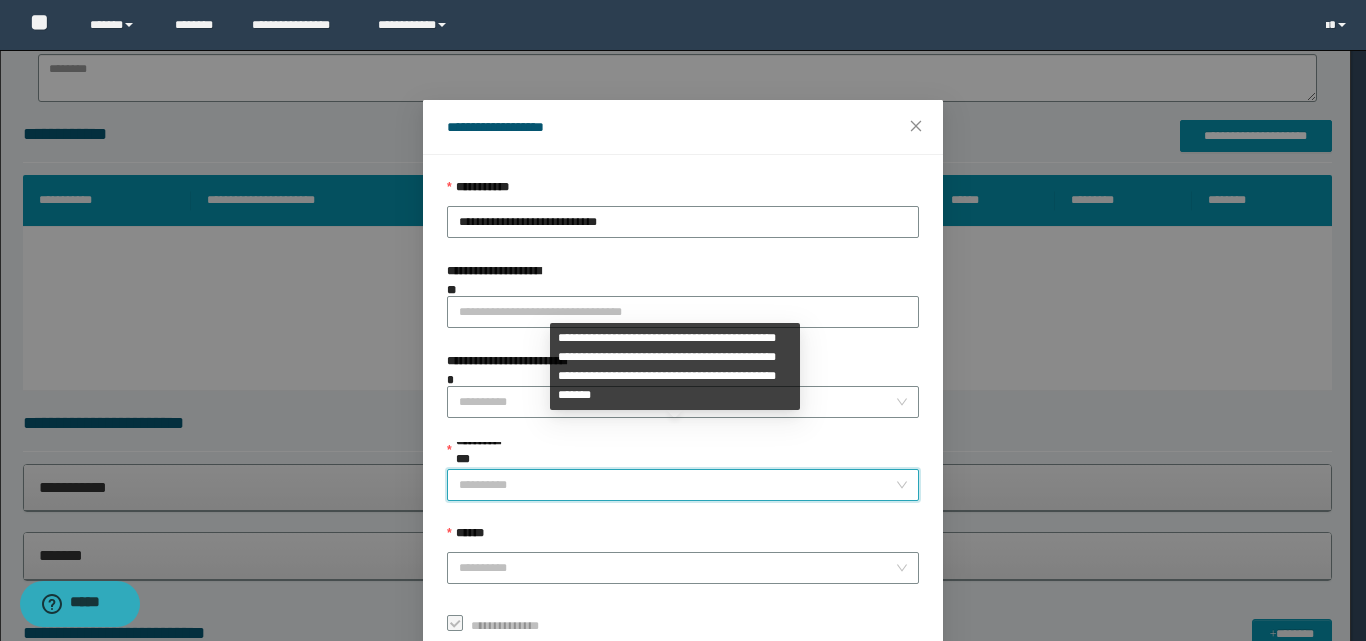 click on "**********" at bounding box center (677, 485) 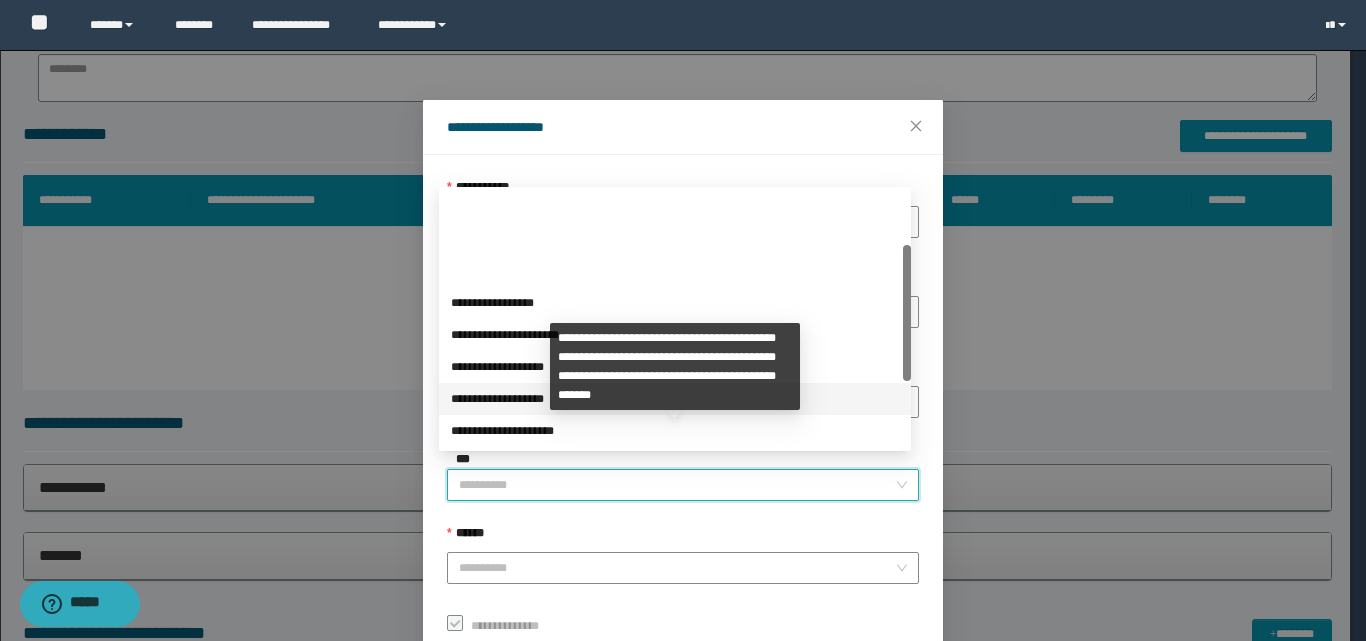 scroll, scrollTop: 224, scrollLeft: 0, axis: vertical 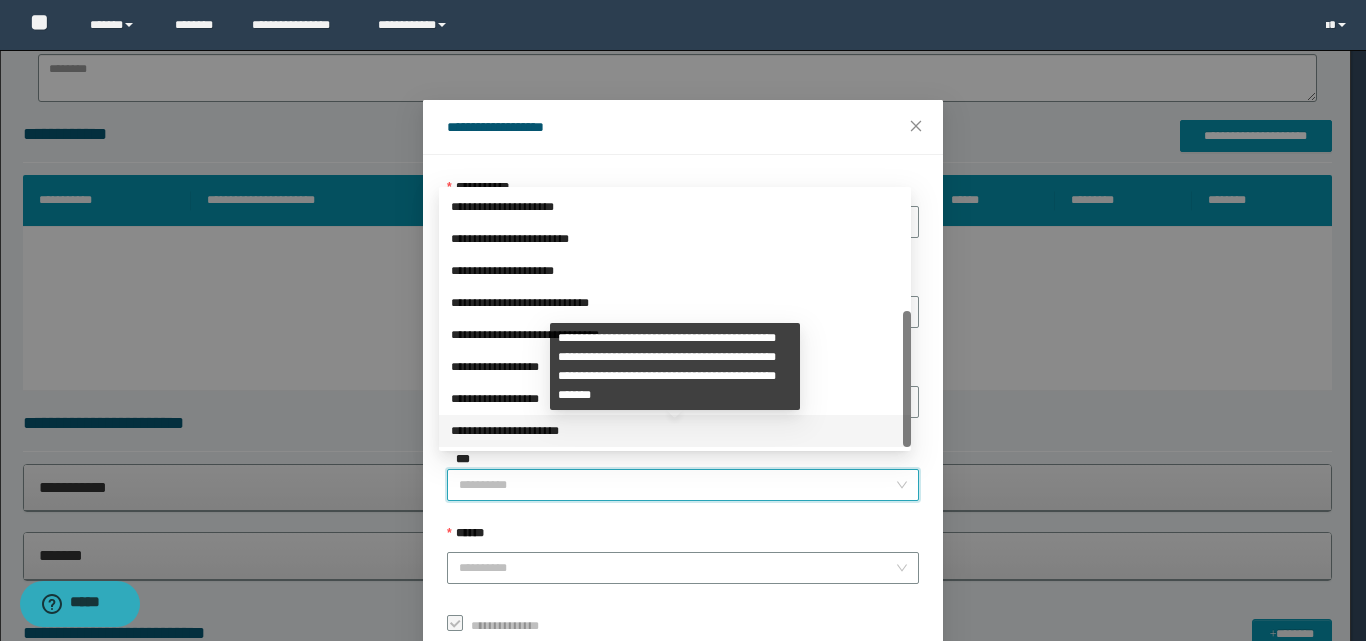 click on "**********" at bounding box center (675, 431) 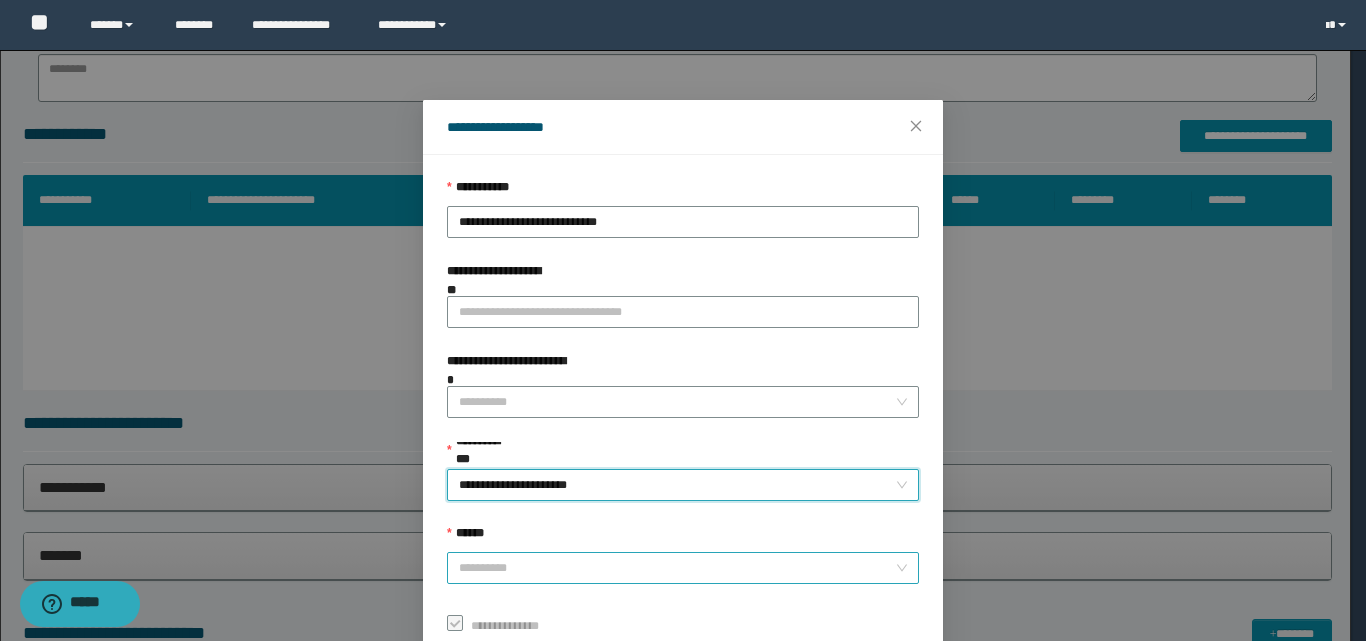 drag, startPoint x: 490, startPoint y: 557, endPoint x: 497, endPoint y: 540, distance: 18.384777 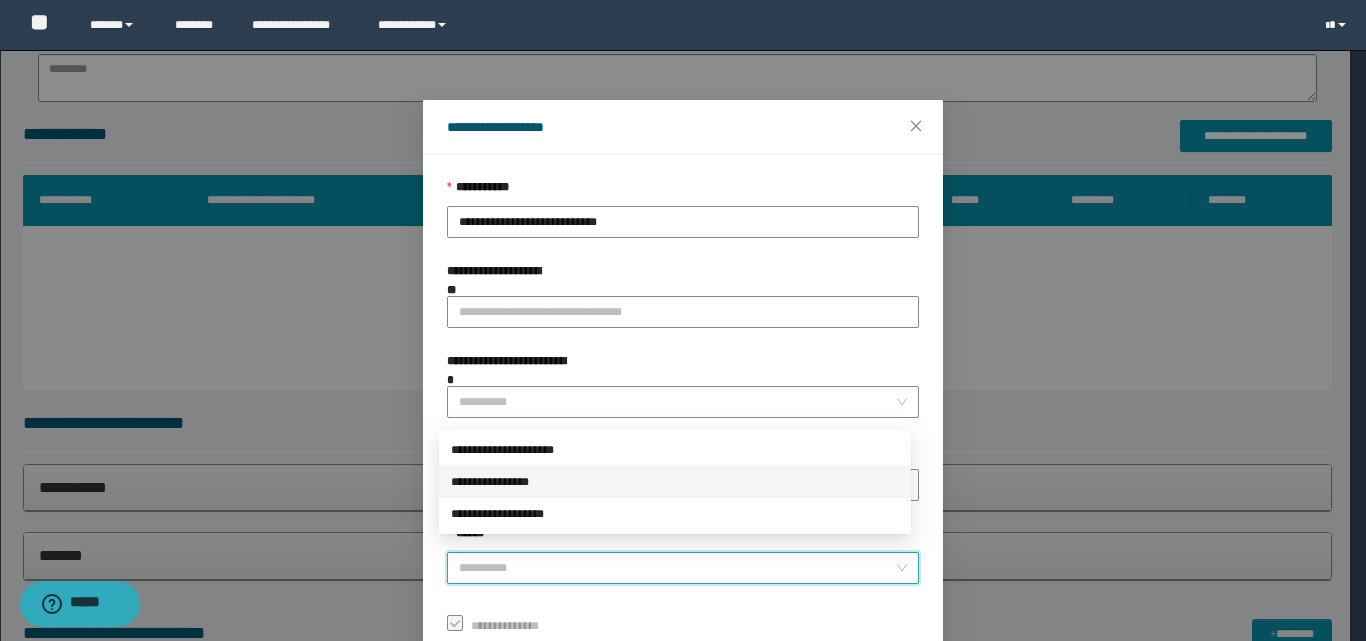 click on "**********" at bounding box center (675, 482) 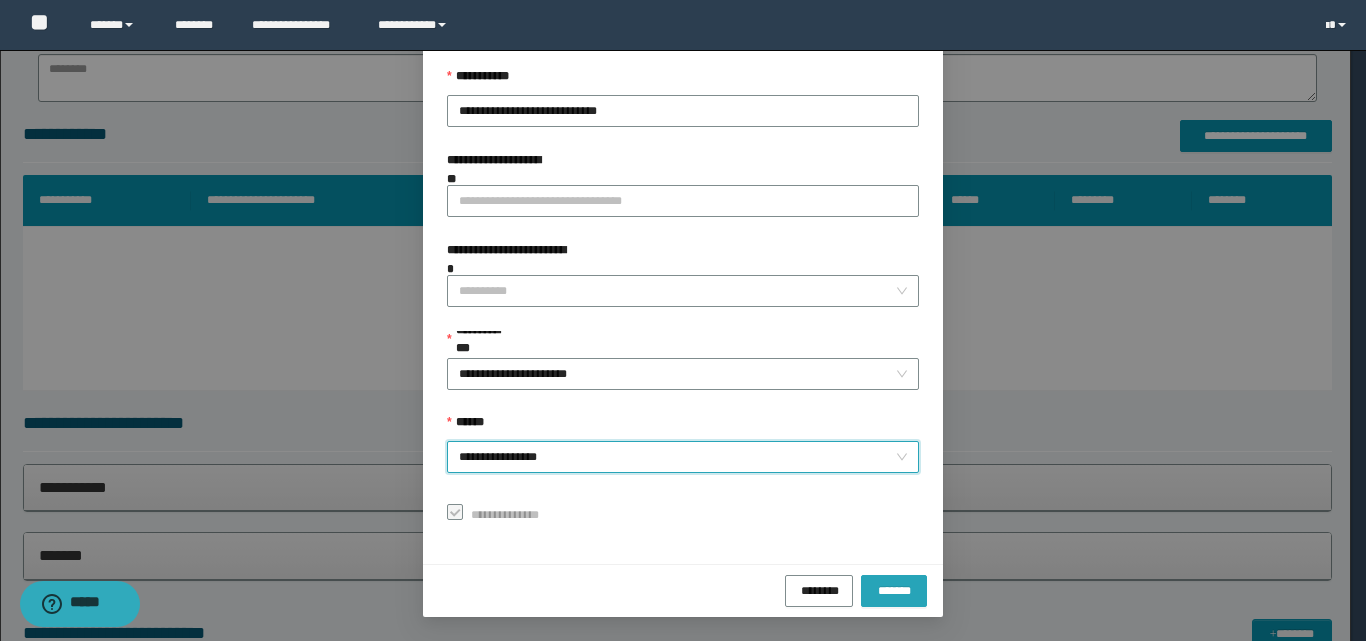 click on "*******" at bounding box center [894, 589] 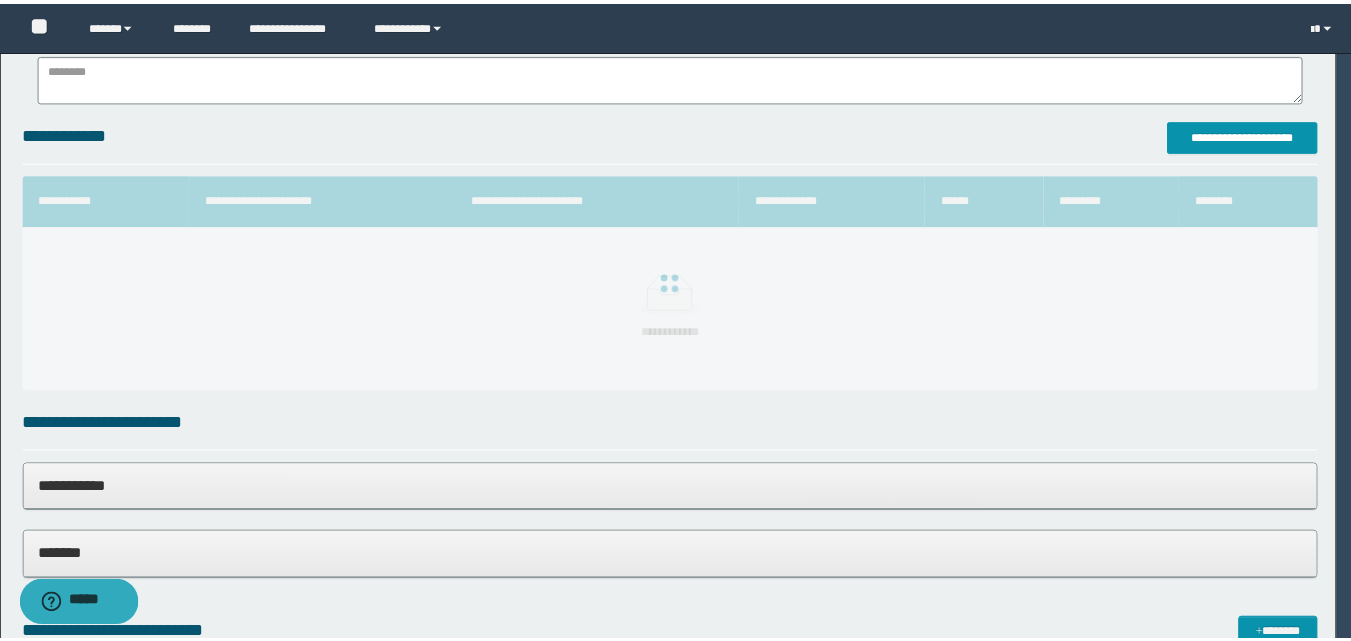 scroll, scrollTop: 64, scrollLeft: 0, axis: vertical 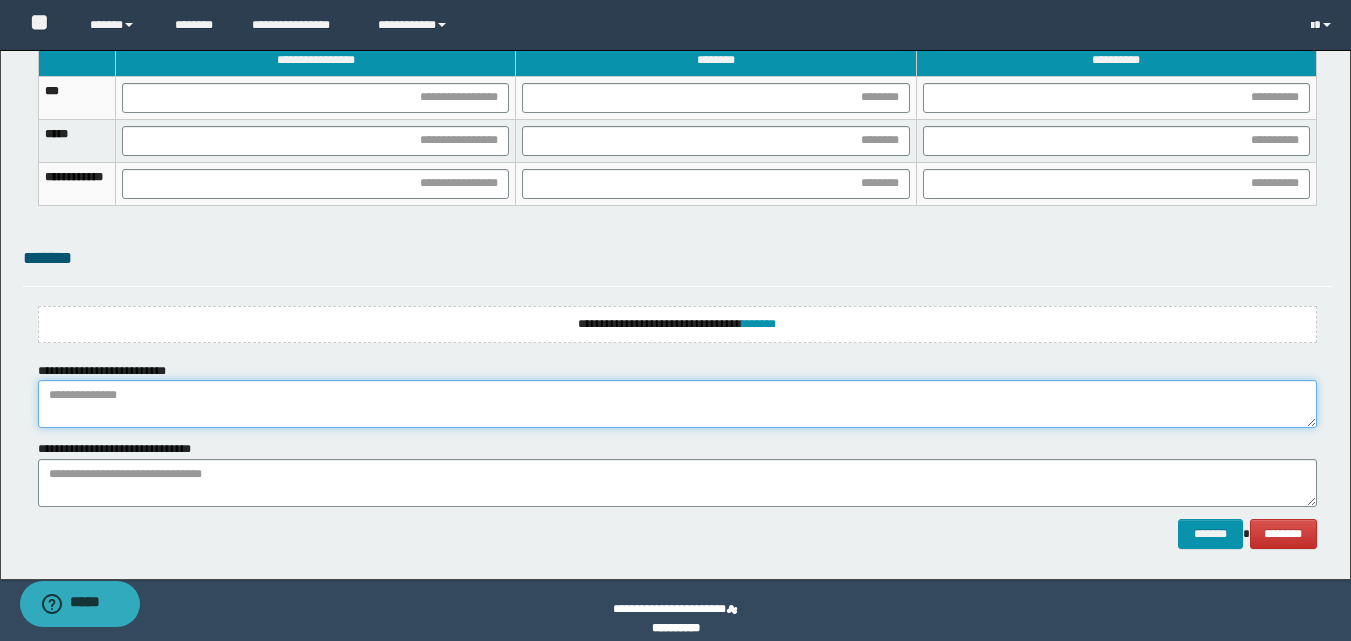 click at bounding box center [677, 404] 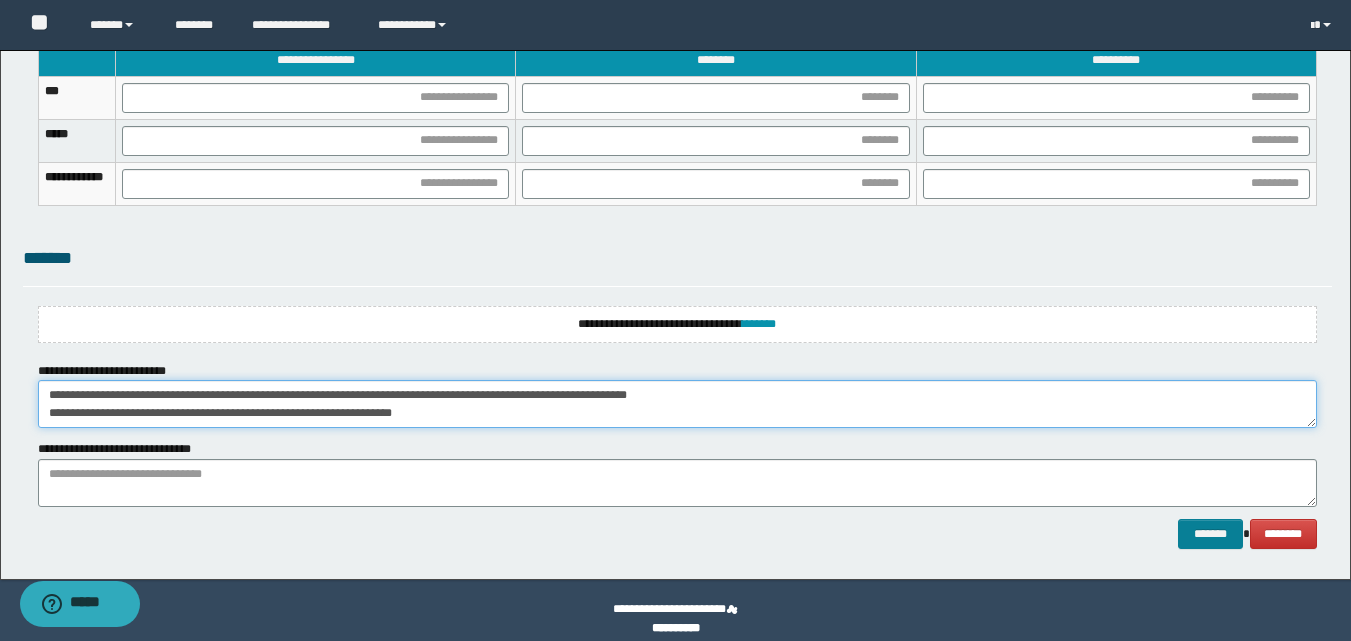 type on "**********" 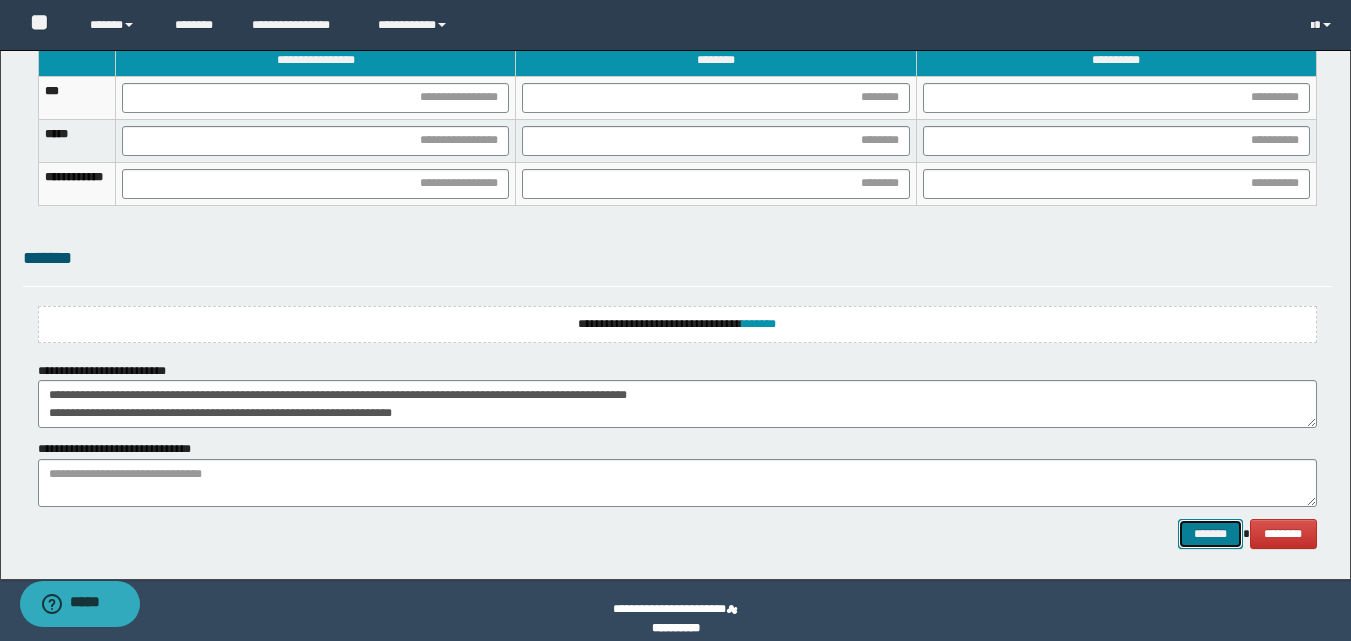 click on "*******" at bounding box center [1210, 534] 